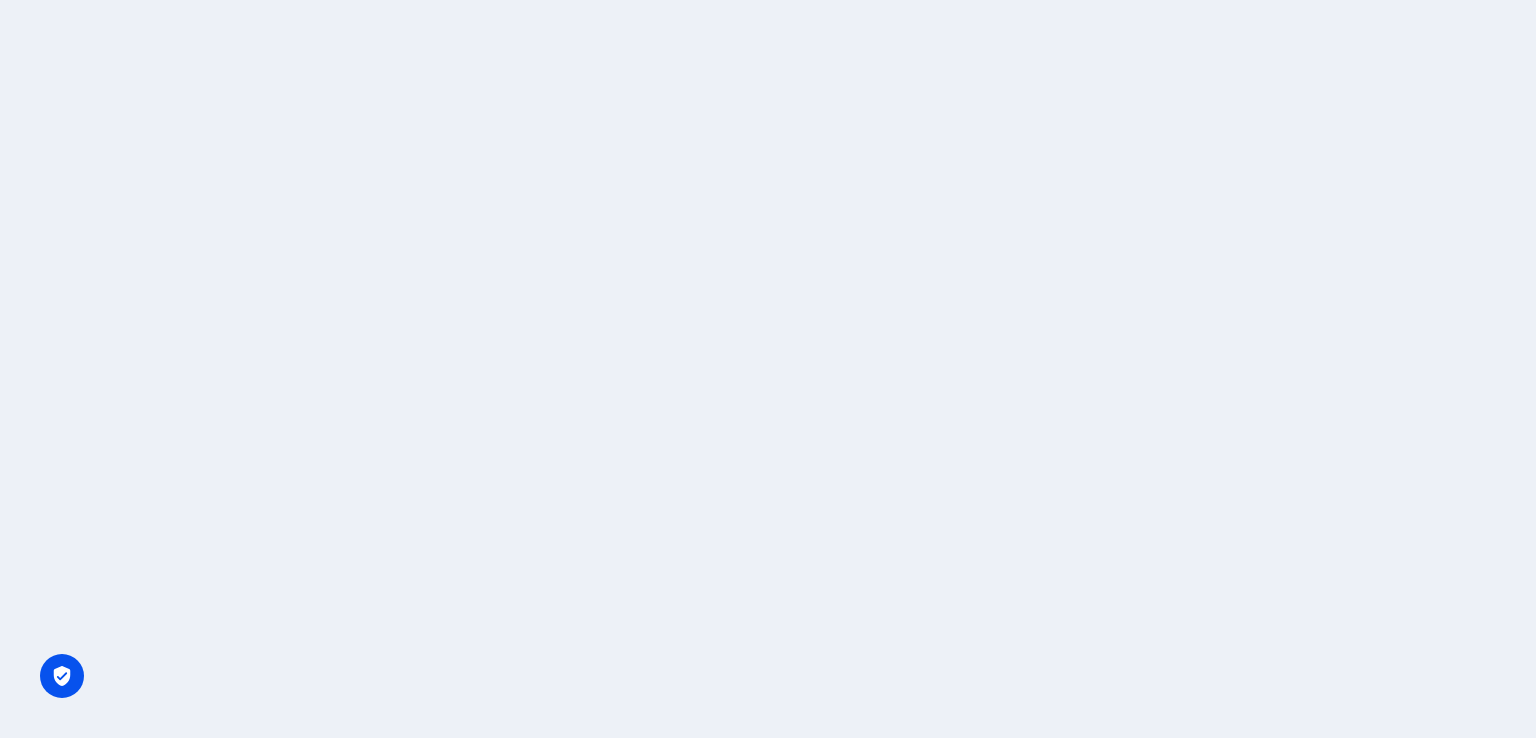 scroll, scrollTop: 0, scrollLeft: 0, axis: both 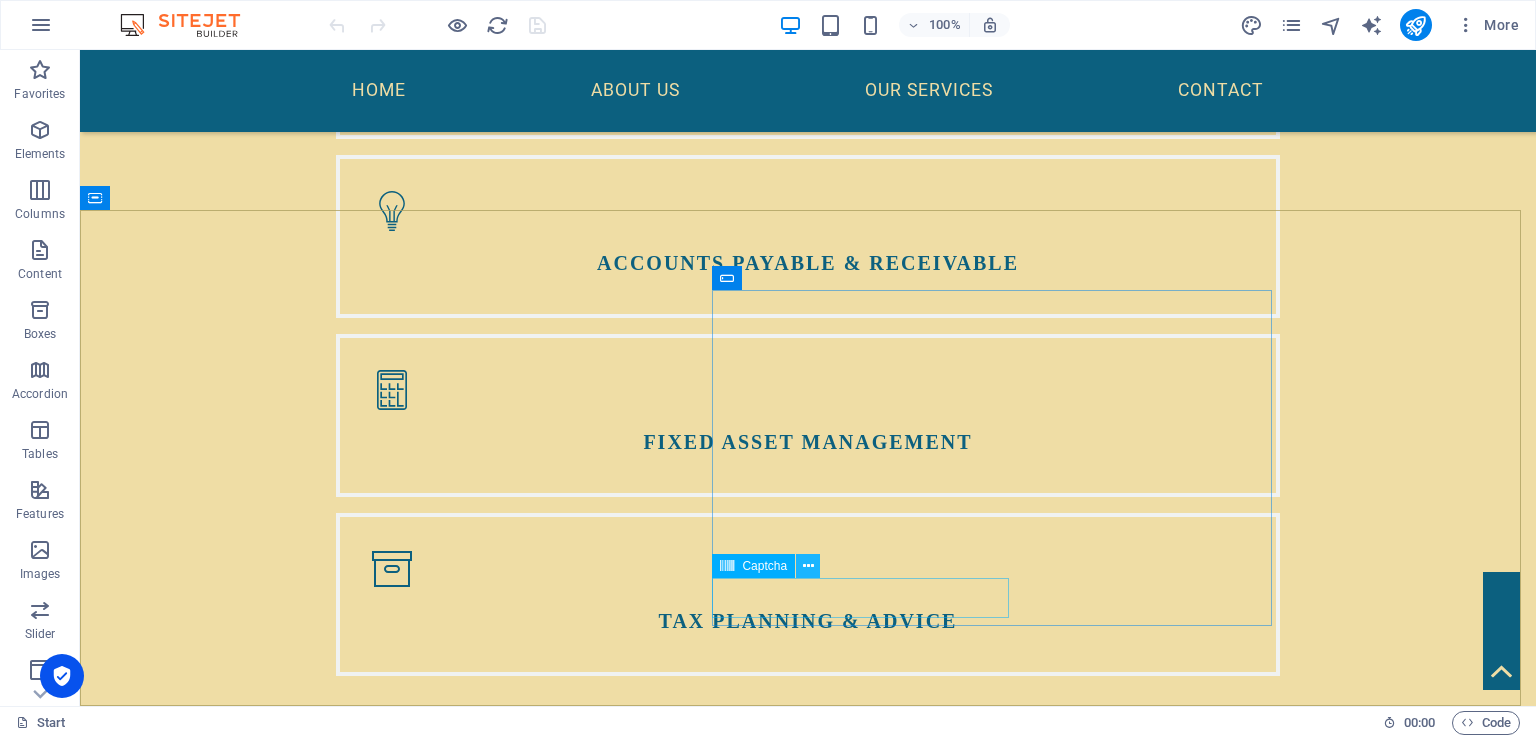 click at bounding box center (808, 566) 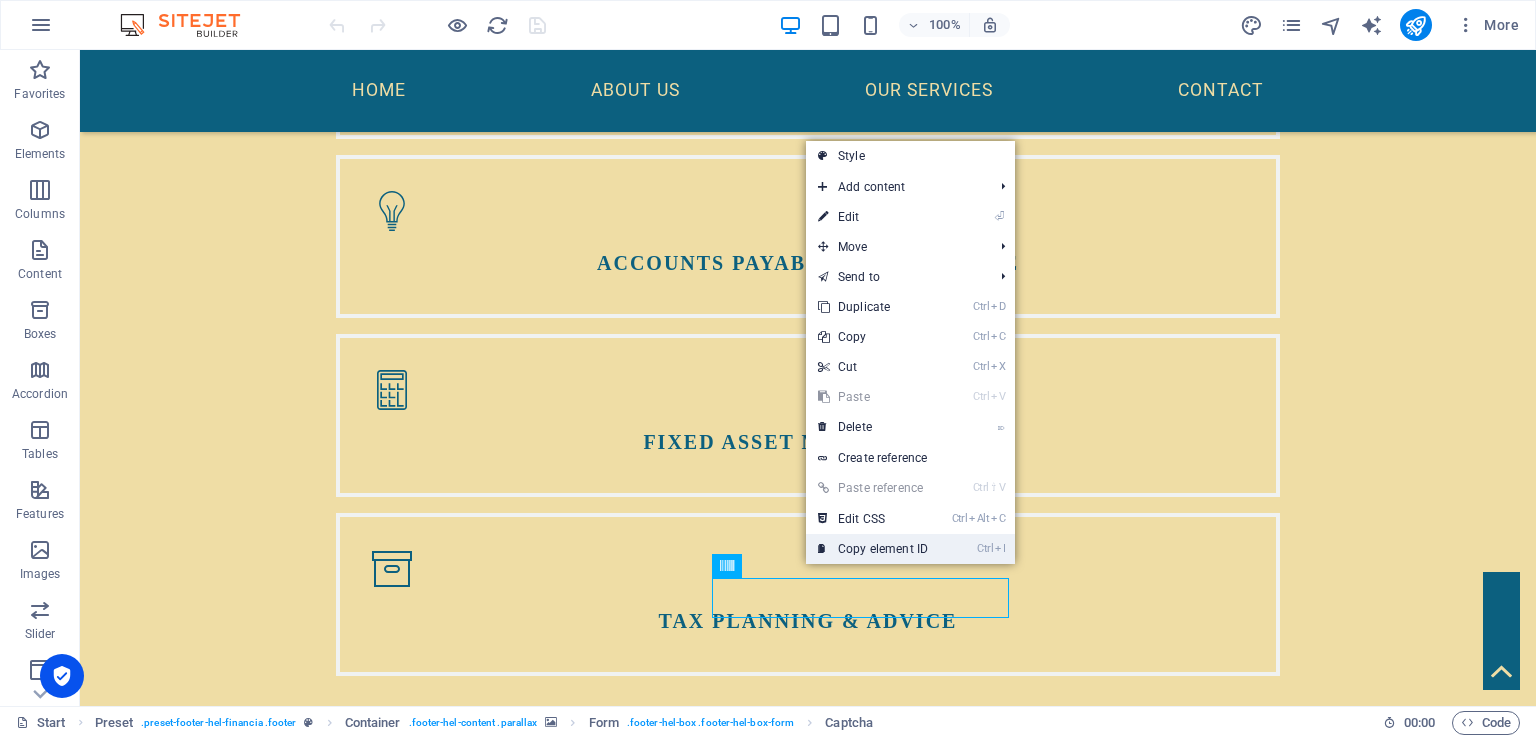 click on "Ctrl I  Copy element ID" at bounding box center (873, 549) 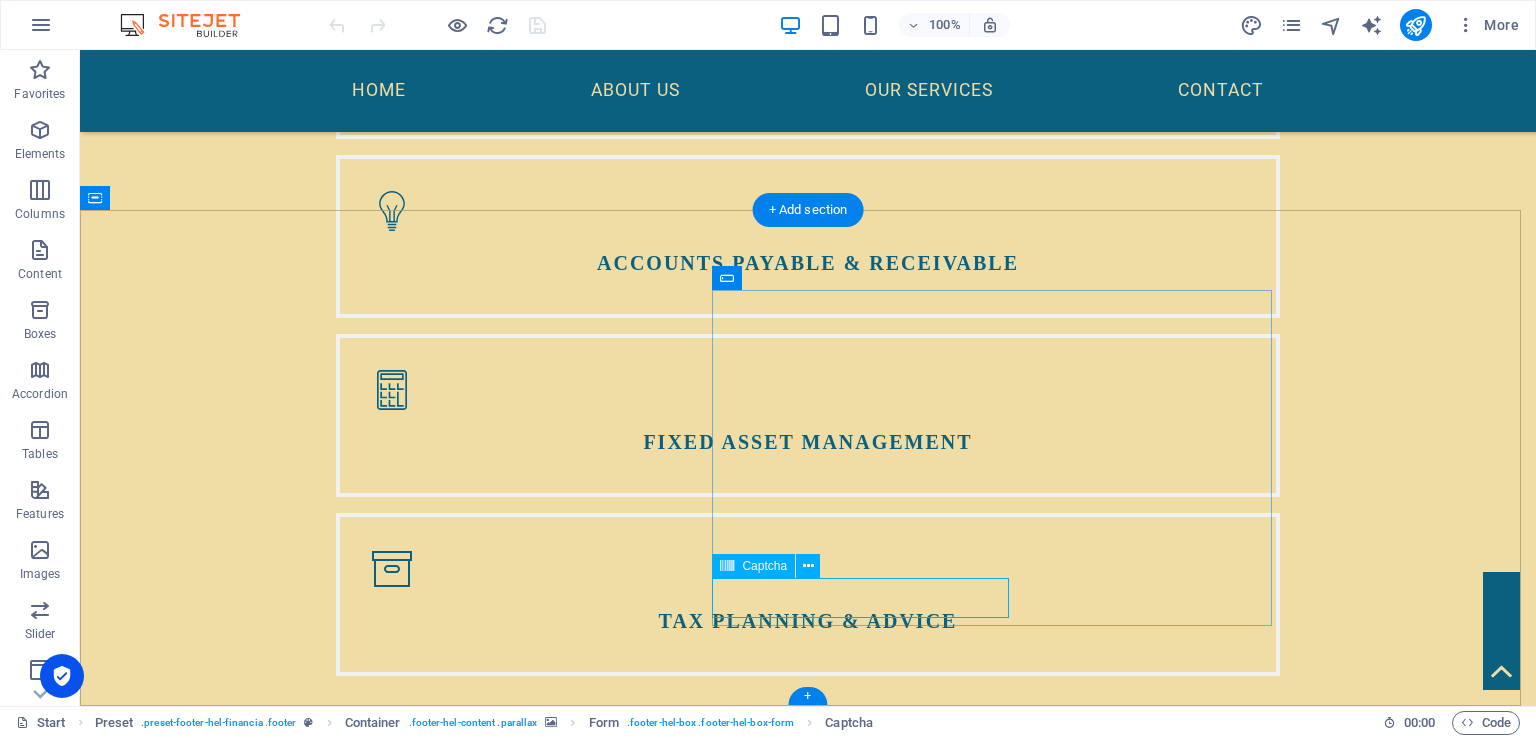 click on "Unreadable? Regenerate" at bounding box center [228, 2412] 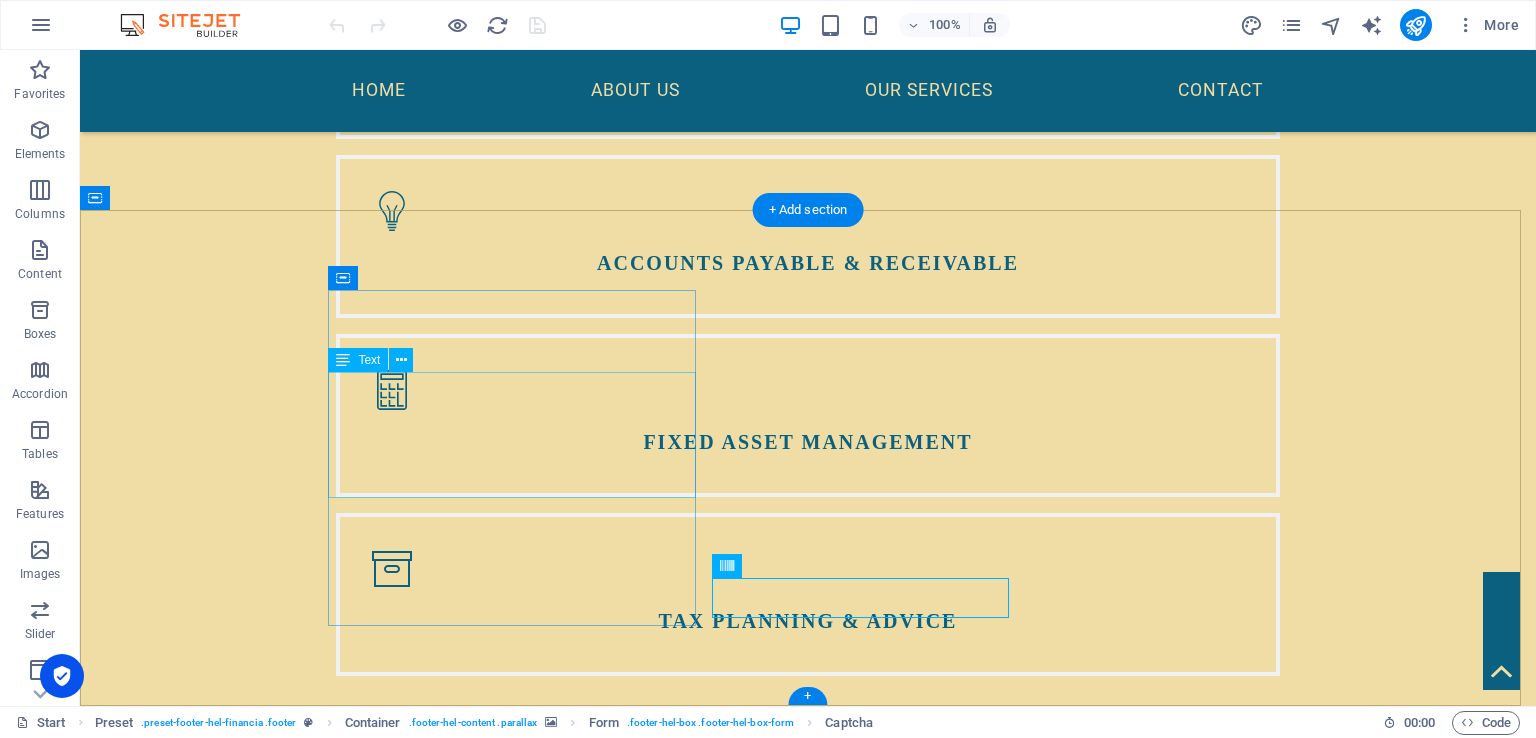 click on "African Baby Accounting and Advisory services [PHONE_NUMBER] [EMAIL_ADDRESS][DOMAIN_NAME] Legal Notice  |  Privacy" at bounding box center (568, 2020) 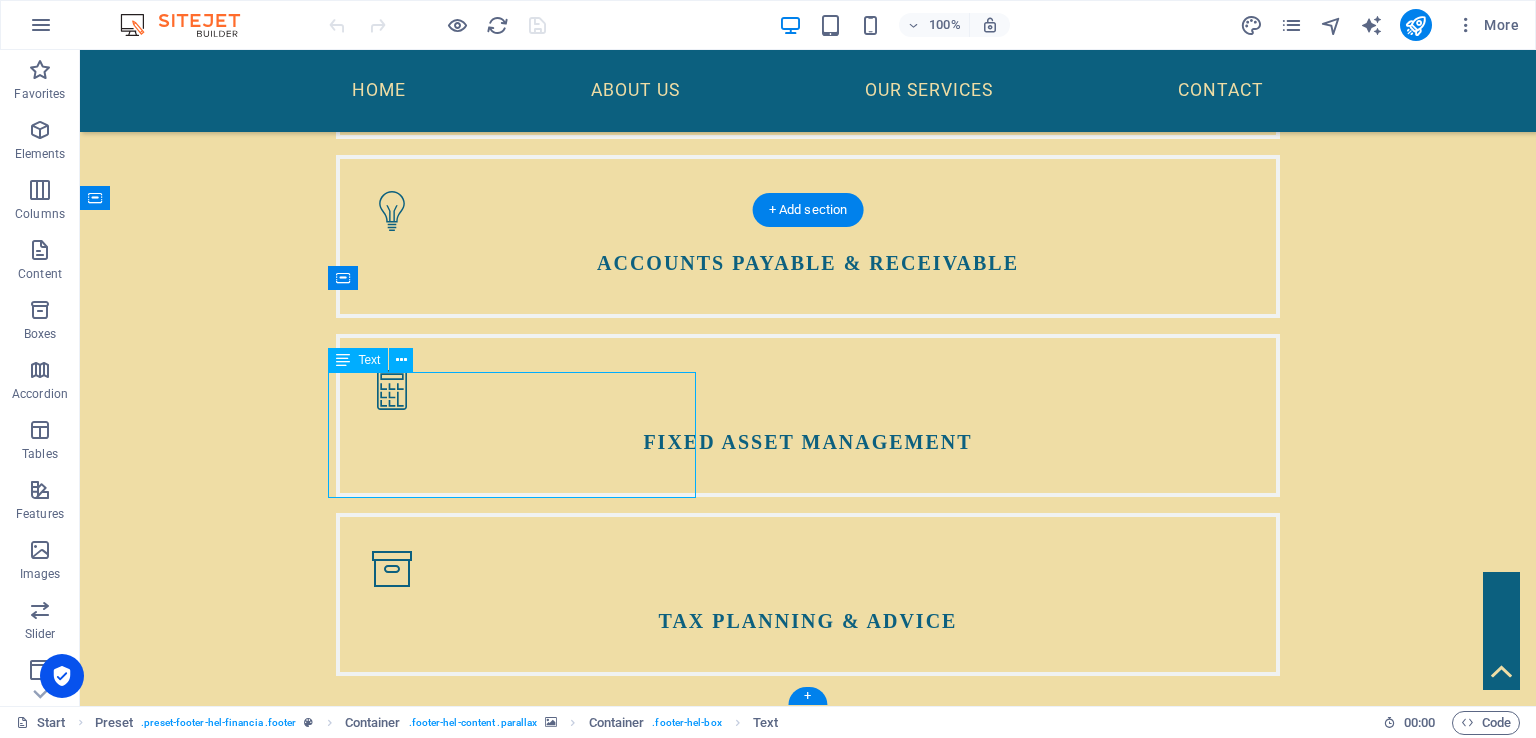 click on "African Baby Accounting and Advisory services [PHONE_NUMBER] [EMAIL_ADDRESS][DOMAIN_NAME] Legal Notice  |  Privacy" at bounding box center [568, 2020] 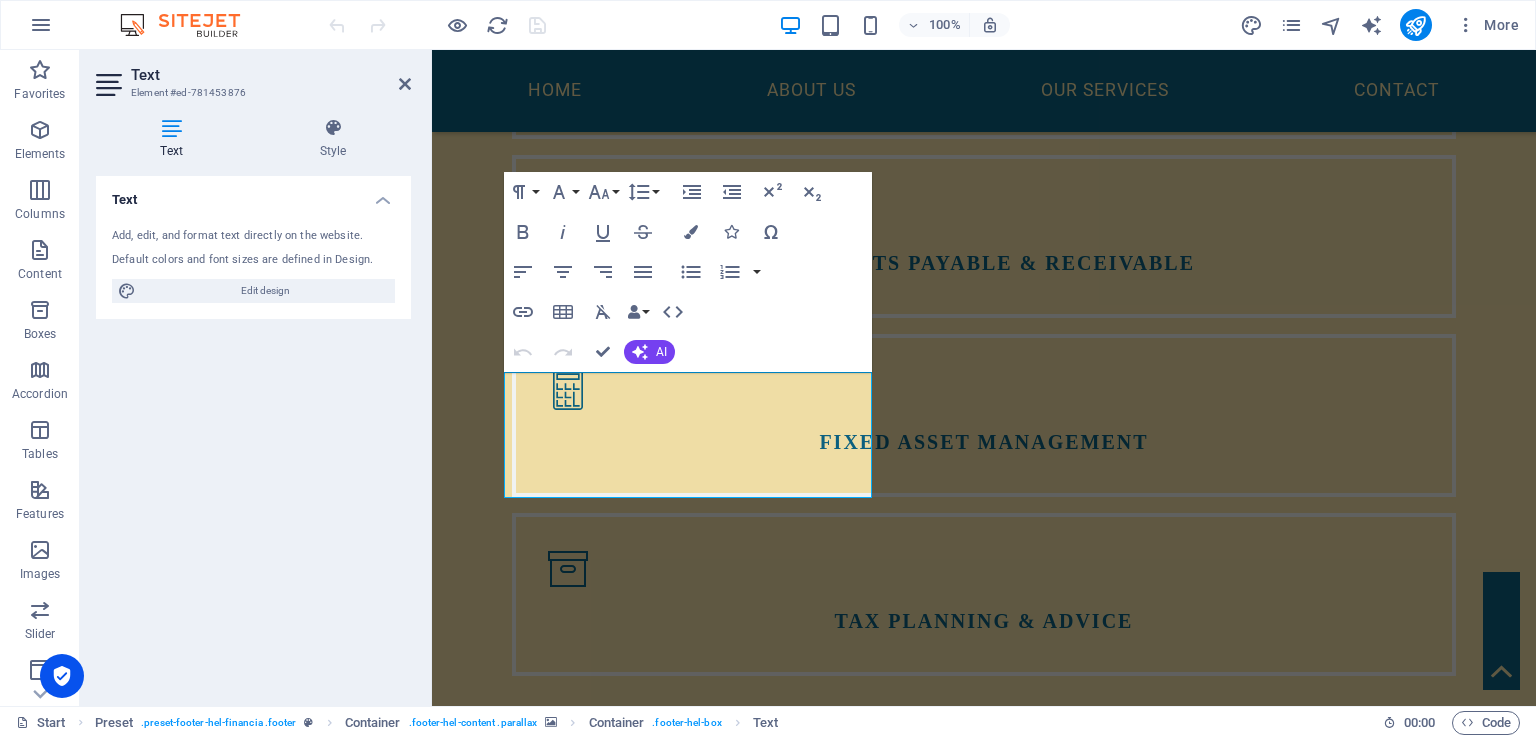 click on "Text Element #ed-781453876 Text Style Text Add, edit, and format text directly on the website. Default colors and font sizes are defined in Design. Edit design Alignment Left aligned Centered Right aligned Preset Element Layout How this element expands within the layout (Flexbox). Size Default auto px % 1/1 1/2 1/3 1/4 1/5 1/6 1/7 1/8 1/9 1/10 Grow Shrink Order Container layout Visible Visible Opacity 100 % Overflow Spacing Margin Default auto px % rem vw vh Custom Custom auto px % rem vw vh auto px % rem vw vh auto px % rem vw vh auto px % rem vw vh Padding Default px rem % vh vw Custom Custom px rem % vh vw px rem % vh vw px rem % vh vw px rem % vh vw Border Style              - Width 1 auto px rem % vh vw Custom Custom 1 auto px rem % vh vw 1 auto px rem % vh vw 1 auto px rem % vh vw 1 auto px rem % vh vw  - Color Round corners Default px rem % vh vw Custom Custom px rem % vh vw px rem % vh vw px rem % vh vw px rem % vh vw Shadow Default None Outside Inside Color X offset 0 px rem vh vw Y offset" at bounding box center (256, 378) 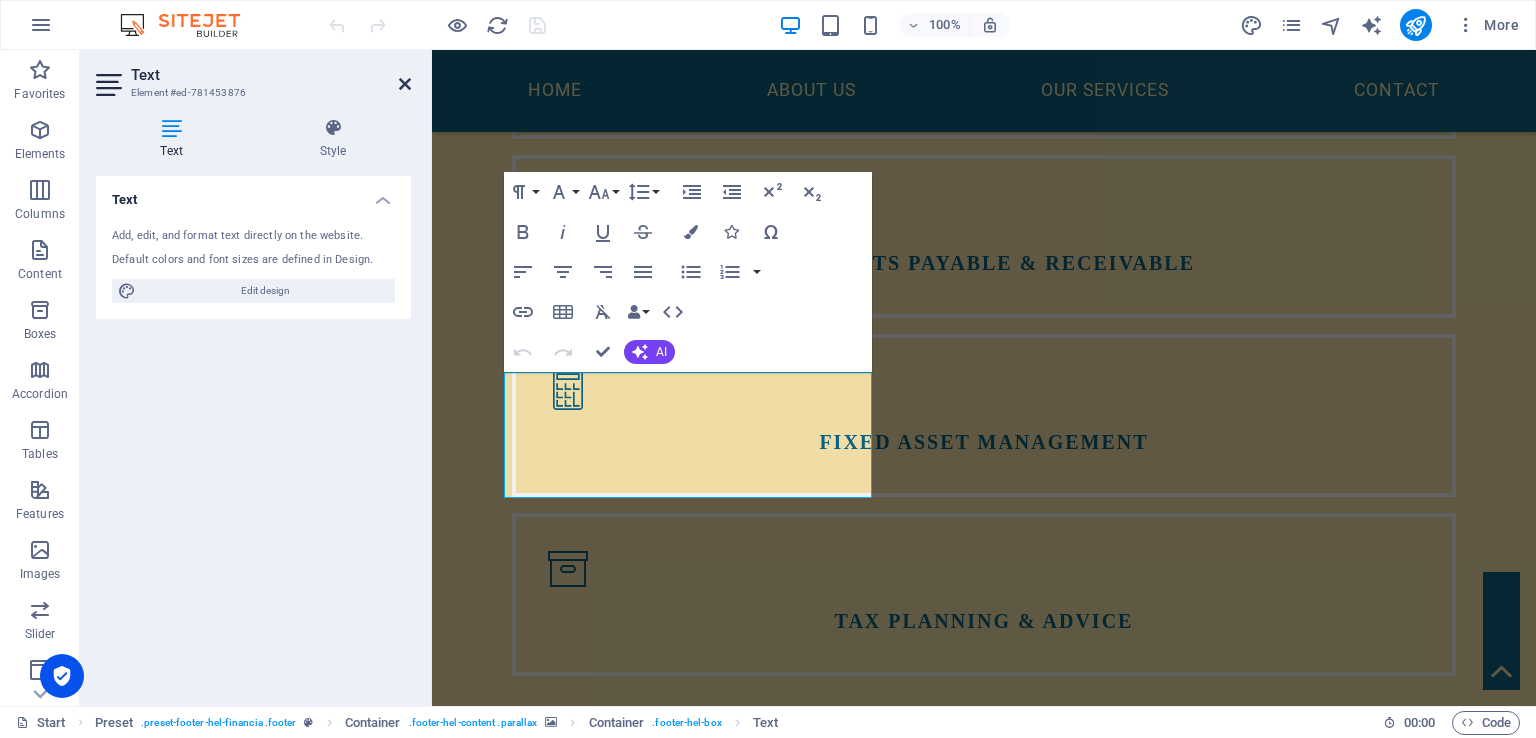 click at bounding box center [405, 84] 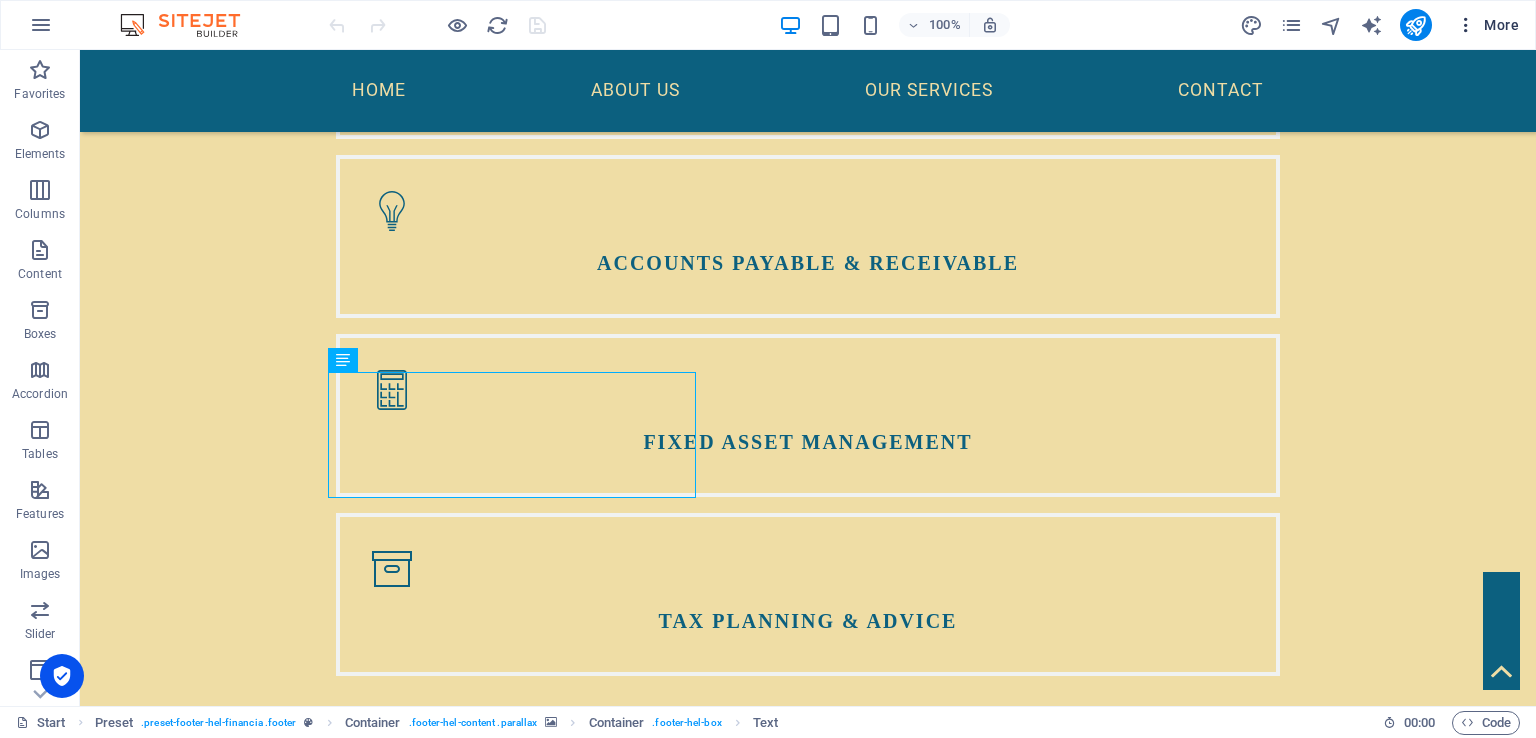 click at bounding box center [1466, 25] 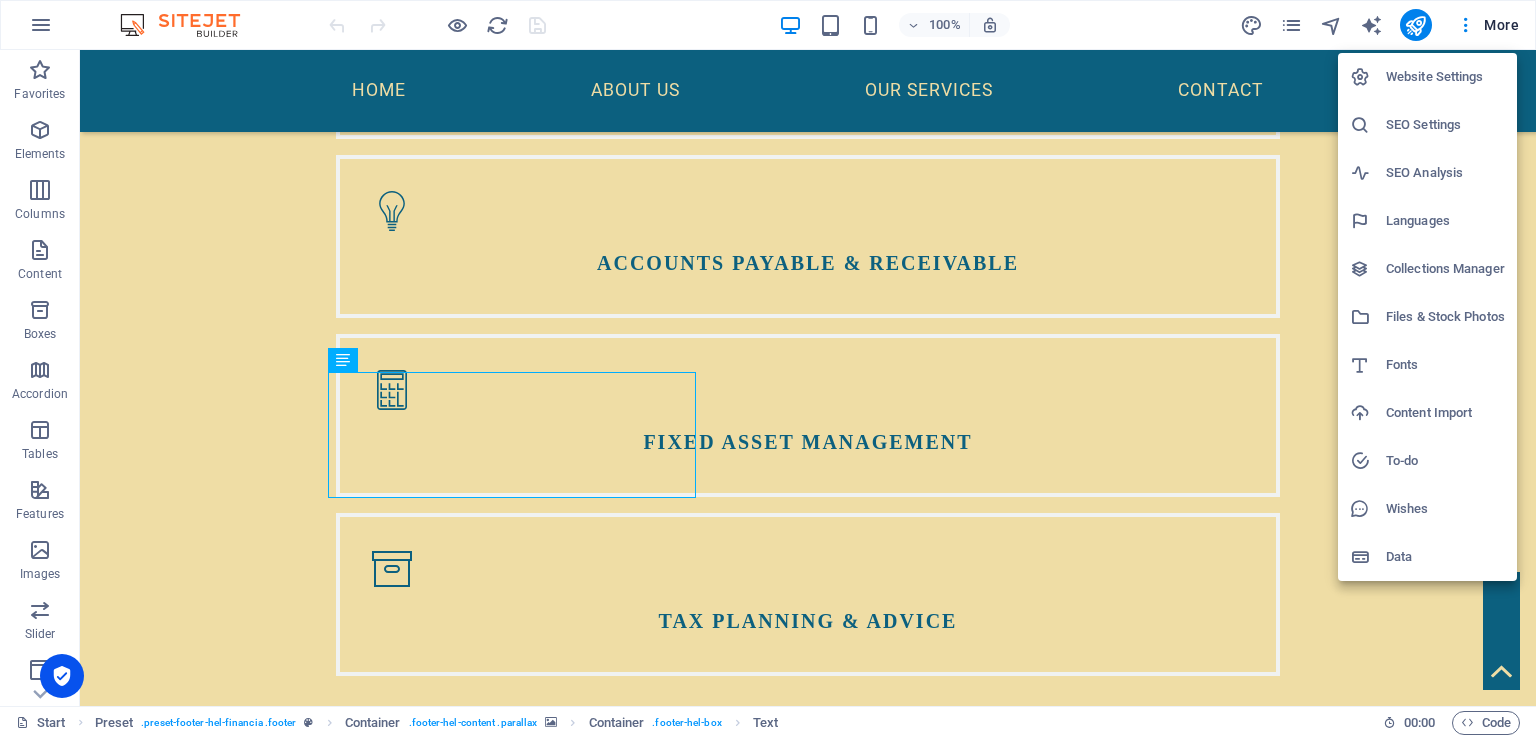 click on "SEO Settings" at bounding box center [1445, 125] 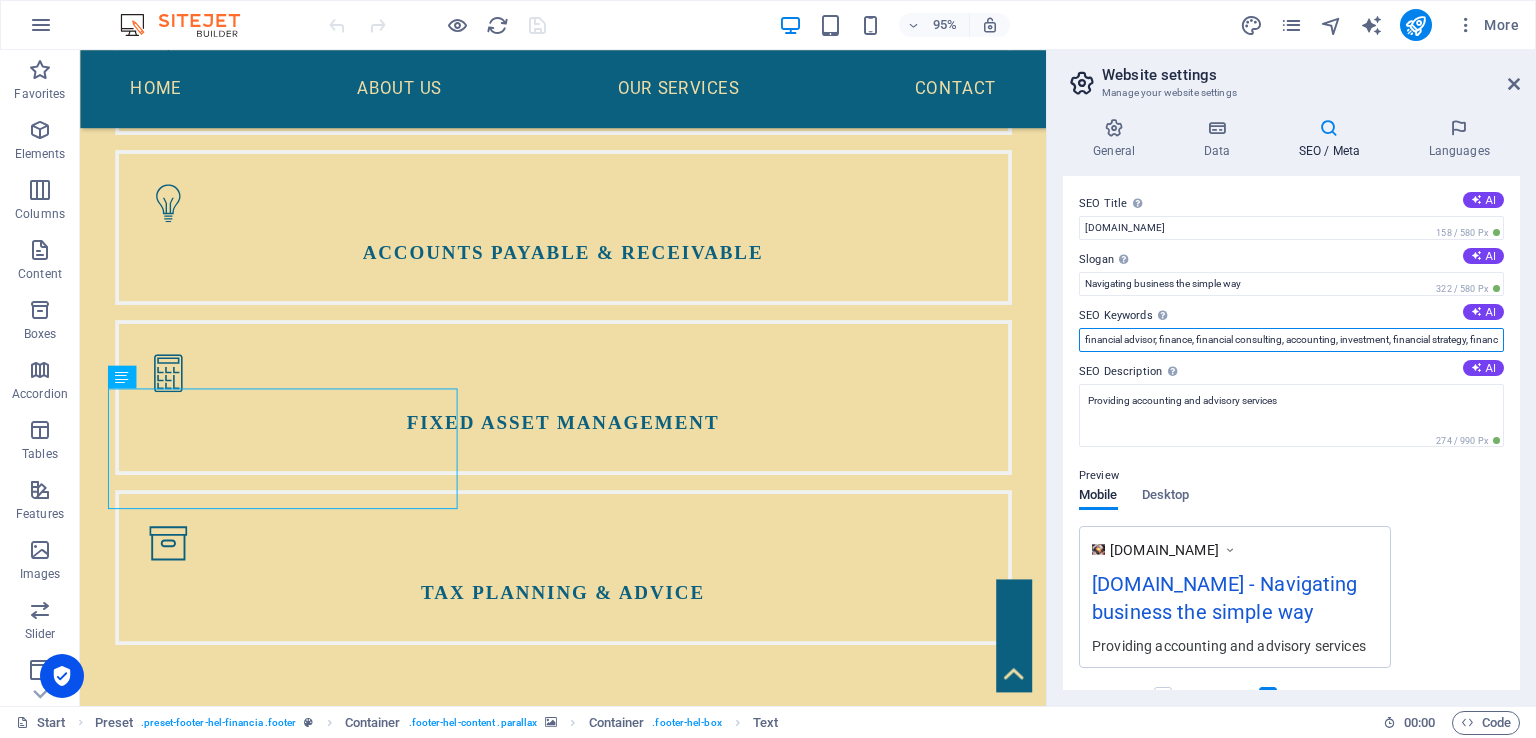 click on "financial advisor, finance, financial consulting, accounting, investment, financial strategy, financial planning, investment strategies, business consulting, consulting, financial services, [DOMAIN_NAME], [US_STATE], [GEOGRAPHIC_DATA]" at bounding box center [1291, 340] 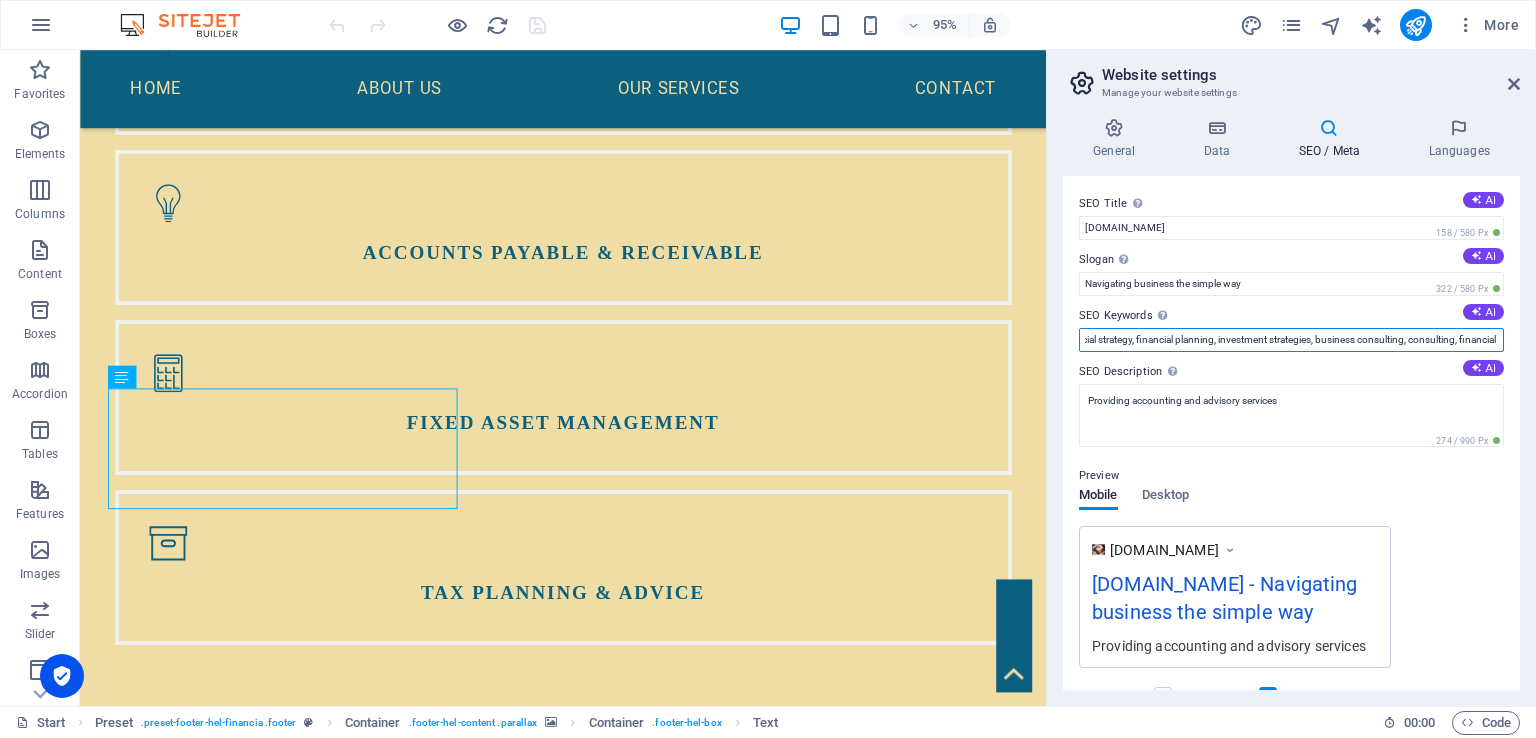 scroll, scrollTop: 0, scrollLeft: 544, axis: horizontal 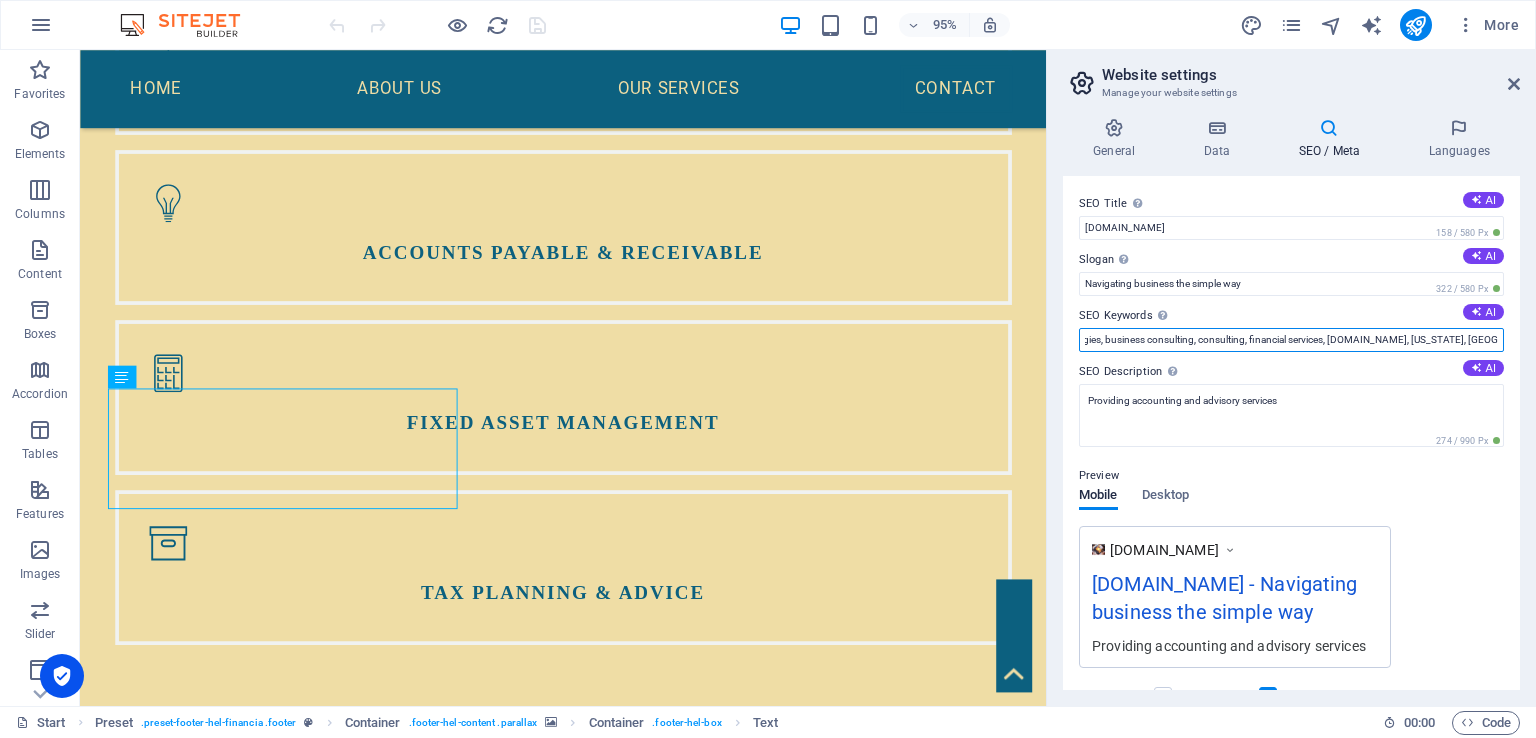 drag, startPoint x: 1081, startPoint y: 339, endPoint x: 1535, endPoint y: 437, distance: 464.45667 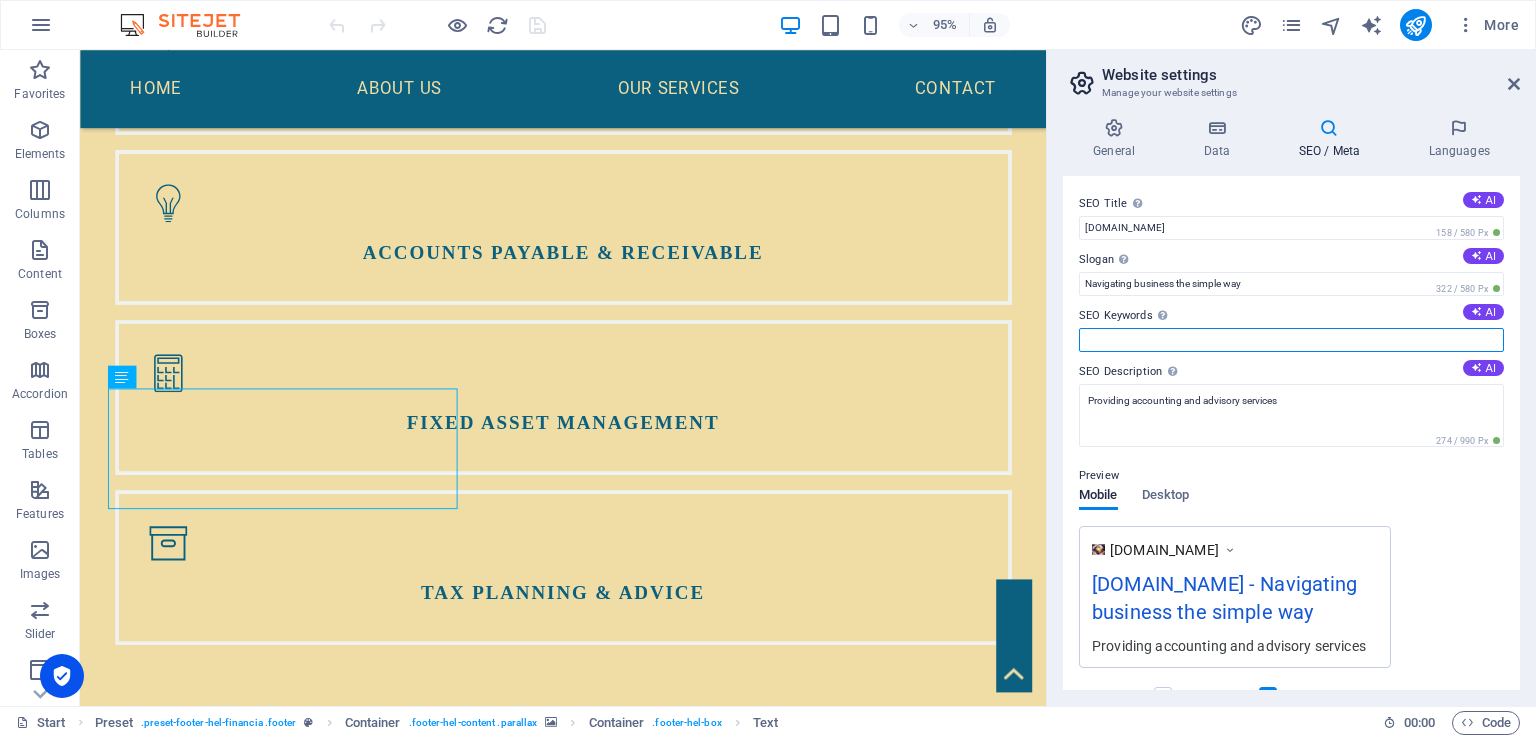 scroll, scrollTop: 0, scrollLeft: 0, axis: both 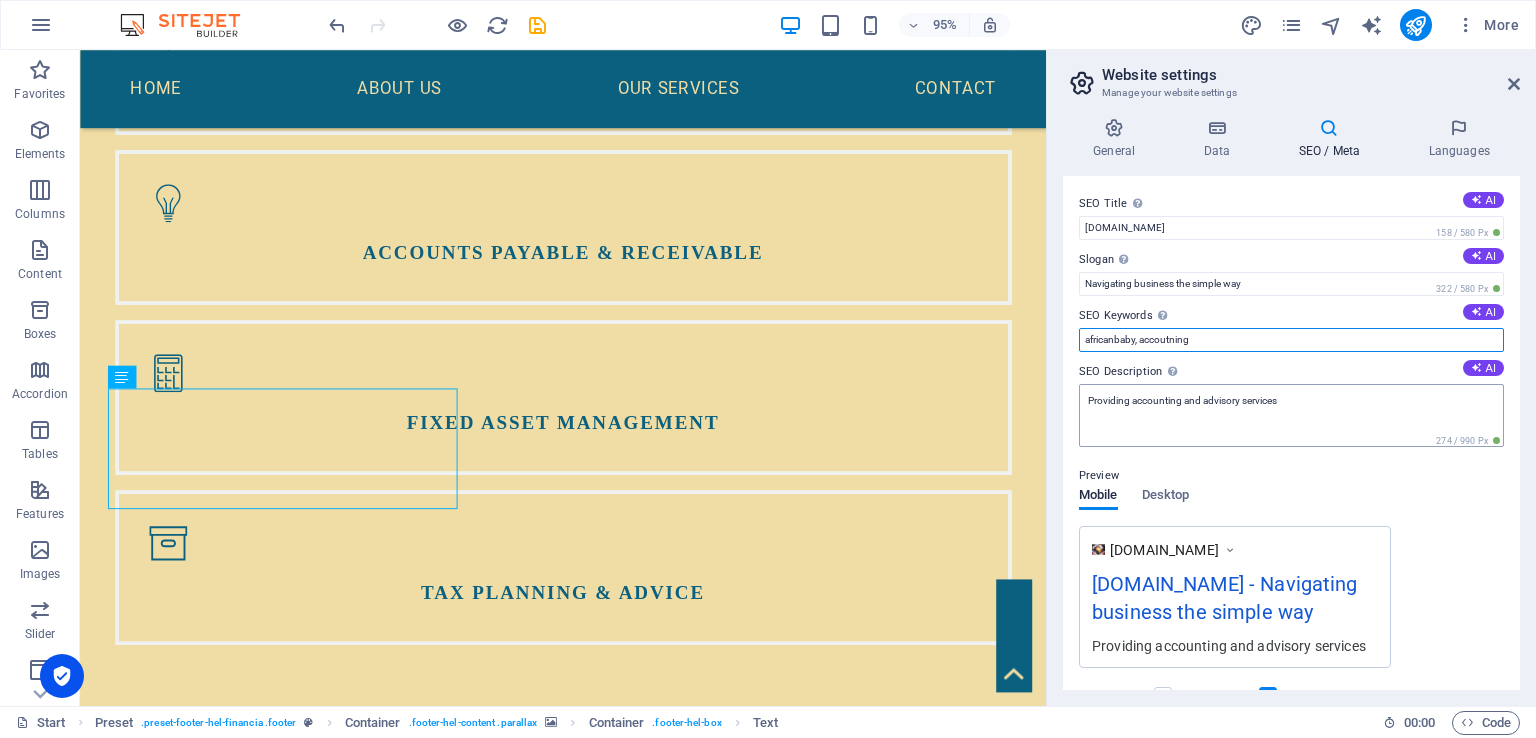 type on "africanbaby, accoutning" 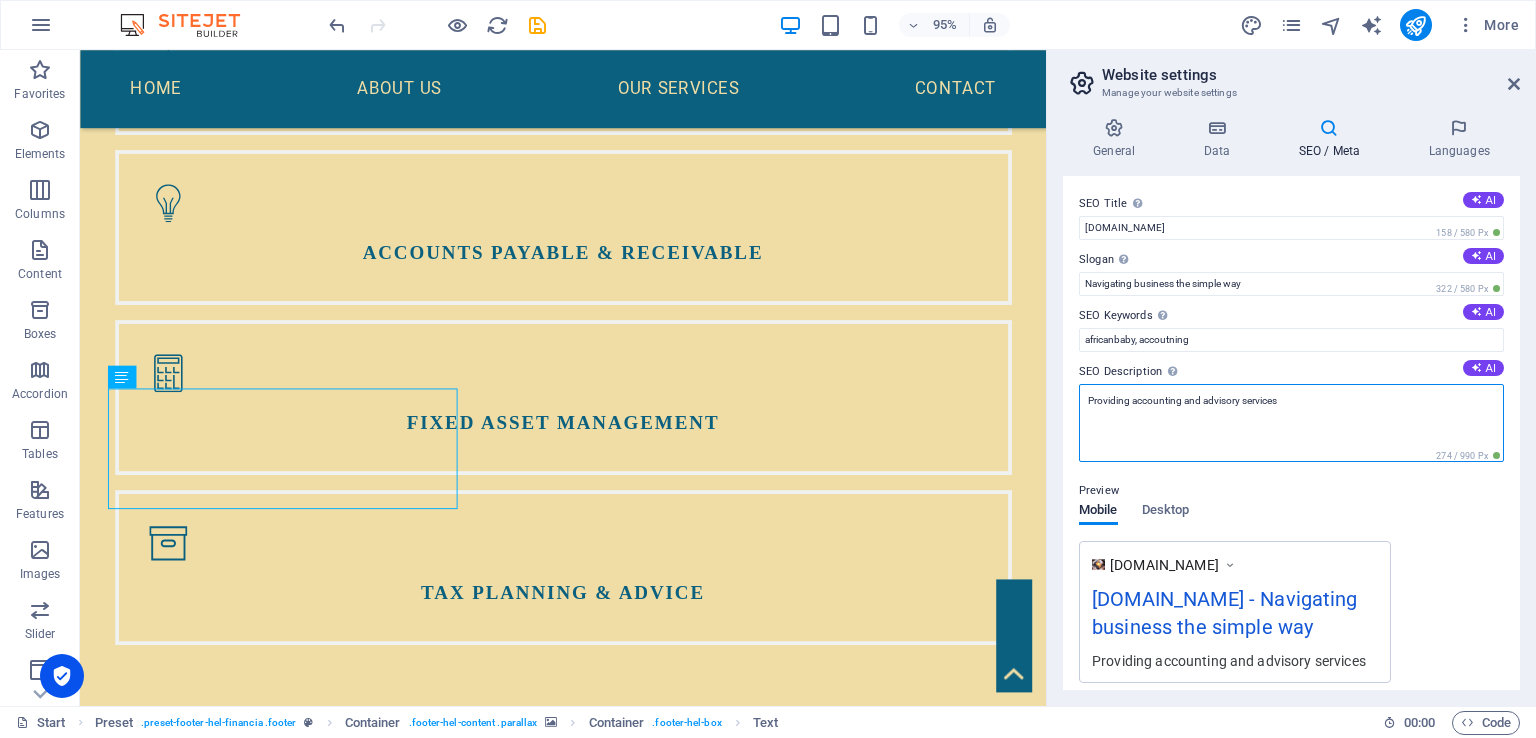 click on "Providing accounting and advisory services" at bounding box center [1291, 423] 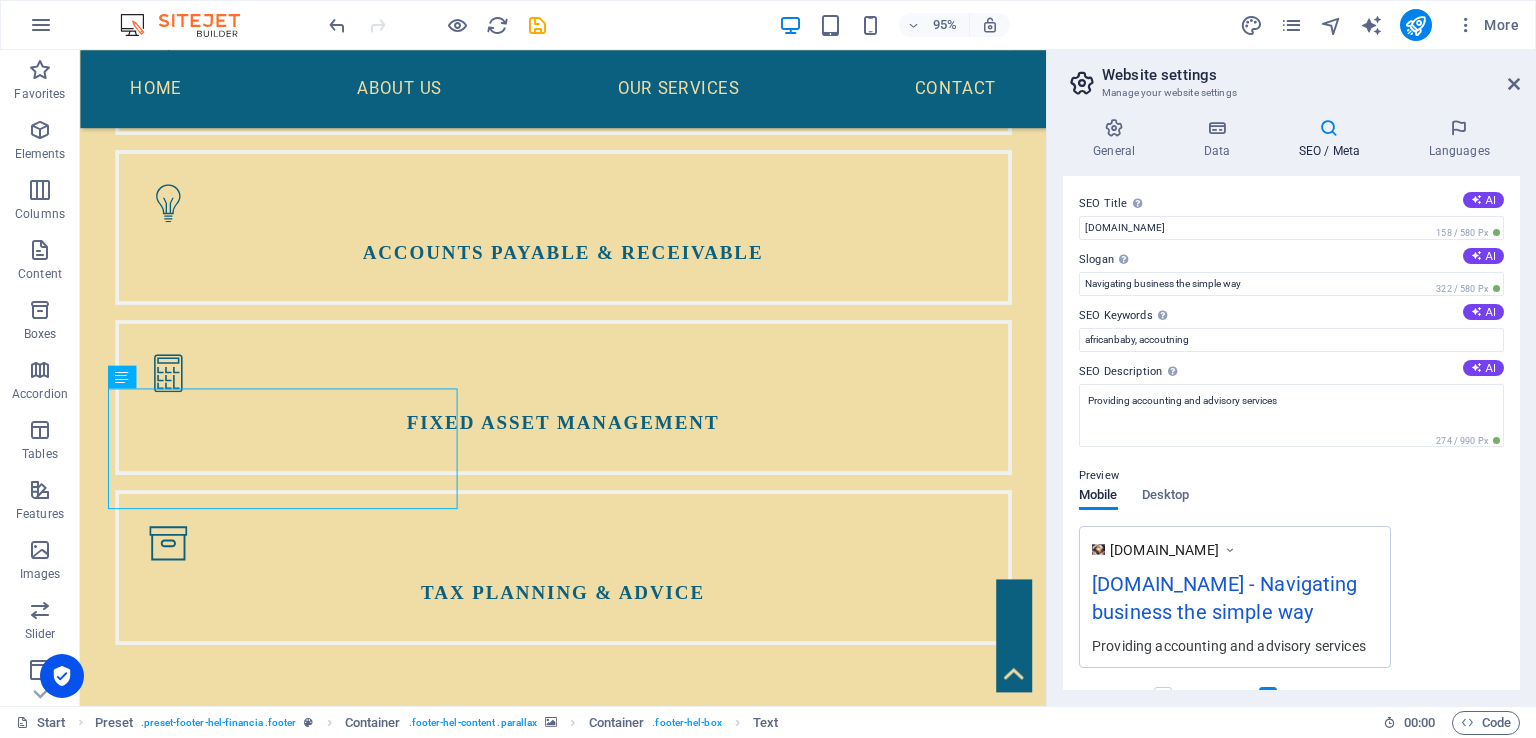 drag, startPoint x: 1520, startPoint y: 463, endPoint x: 1519, endPoint y: 521, distance: 58.00862 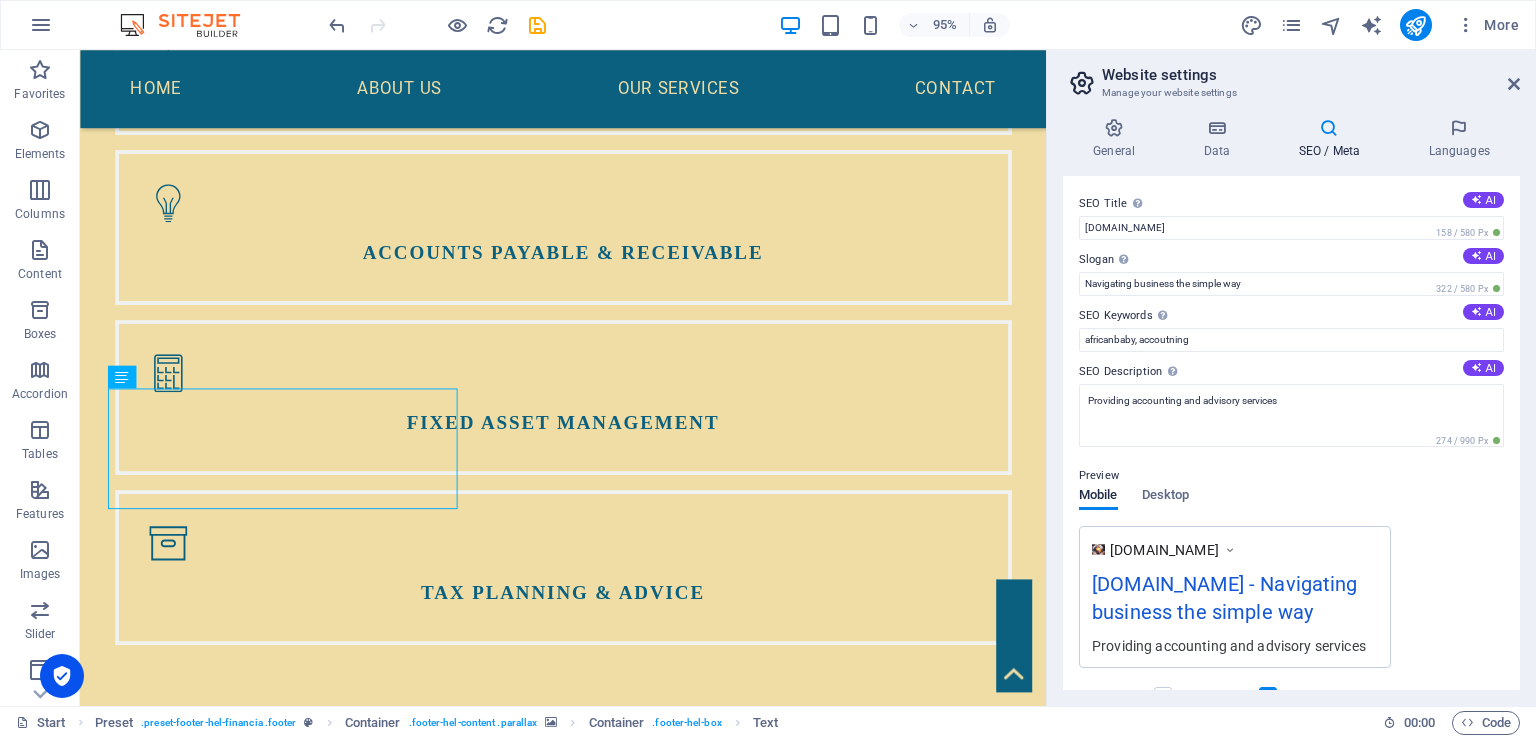 click on "General  Data  SEO / Meta  Languages Website name [DOMAIN_NAME] Logo Drag files here, click to choose files or select files from Files or our free stock photos & videos Select files from the file manager, stock photos, or upload file(s) Upload Favicon Set the favicon of your website here. A favicon is a small icon shown in the browser tab next to your website title. It helps visitors identify your website. Drag files here, click to choose files or select files from Files or our free stock photos & videos Select files from the file manager, stock photos, or upload file(s) Upload Preview Image (Open Graph) This image will be shown when the website is shared on social networks Drag files here, click to choose files or select files from Files or our free stock photos & videos Select files from the file manager, stock photos, or upload file(s) Upload Contact data for this website. This can be used everywhere on the website and will update automatically. Company African Baby Accounting and Advisory services AI" at bounding box center [1291, 404] 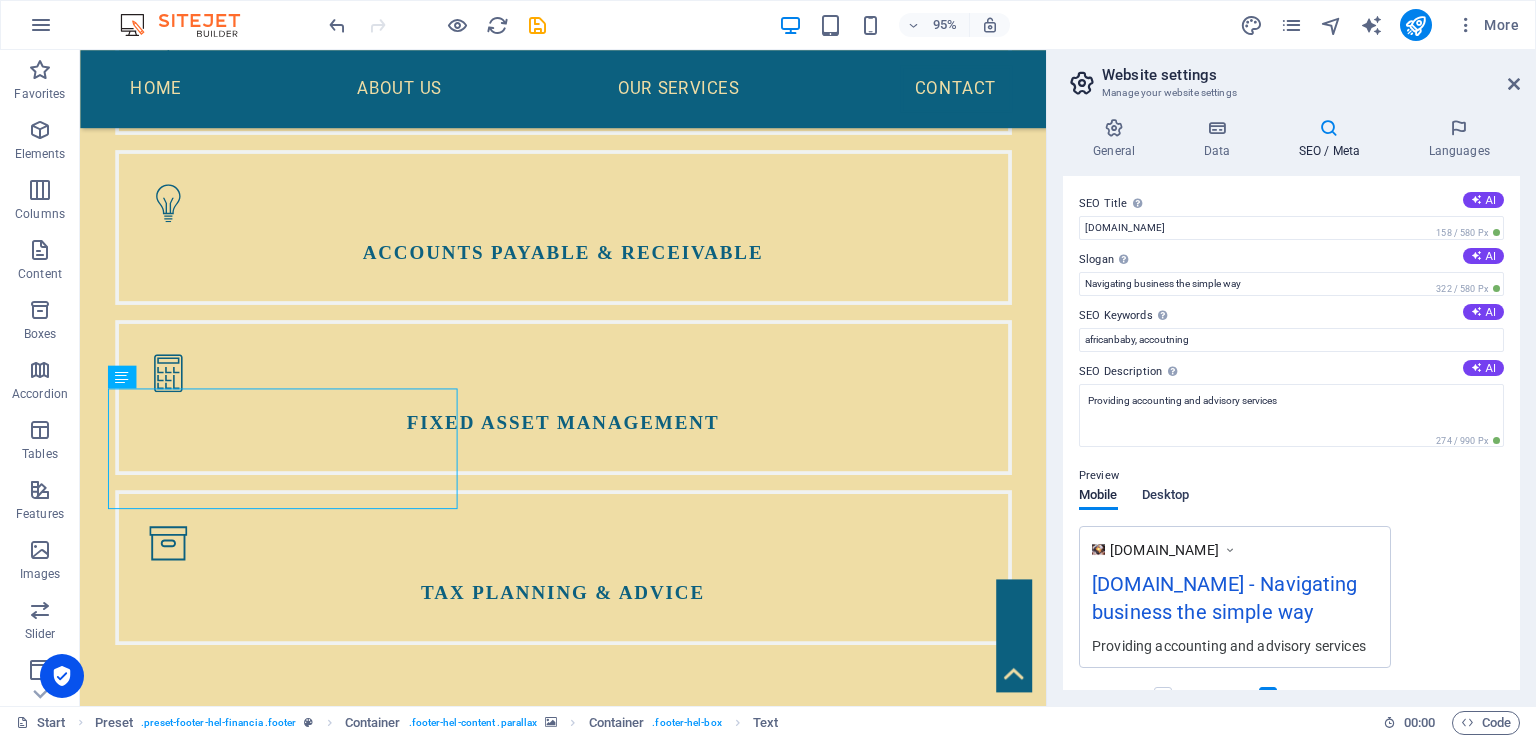 click on "Desktop" at bounding box center [1166, 497] 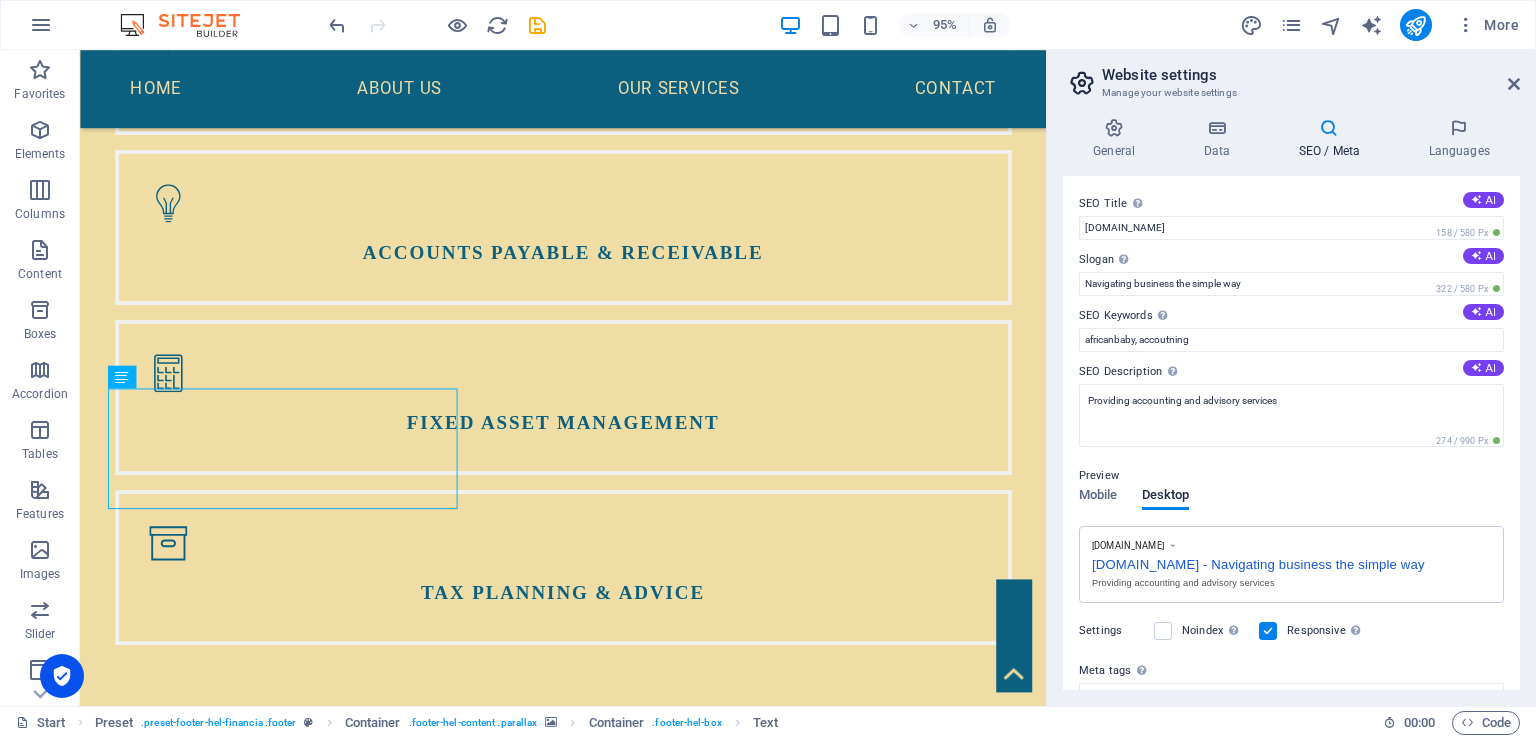 click on "[DOMAIN_NAME] - Navigating business the simple way" at bounding box center (1291, 562) 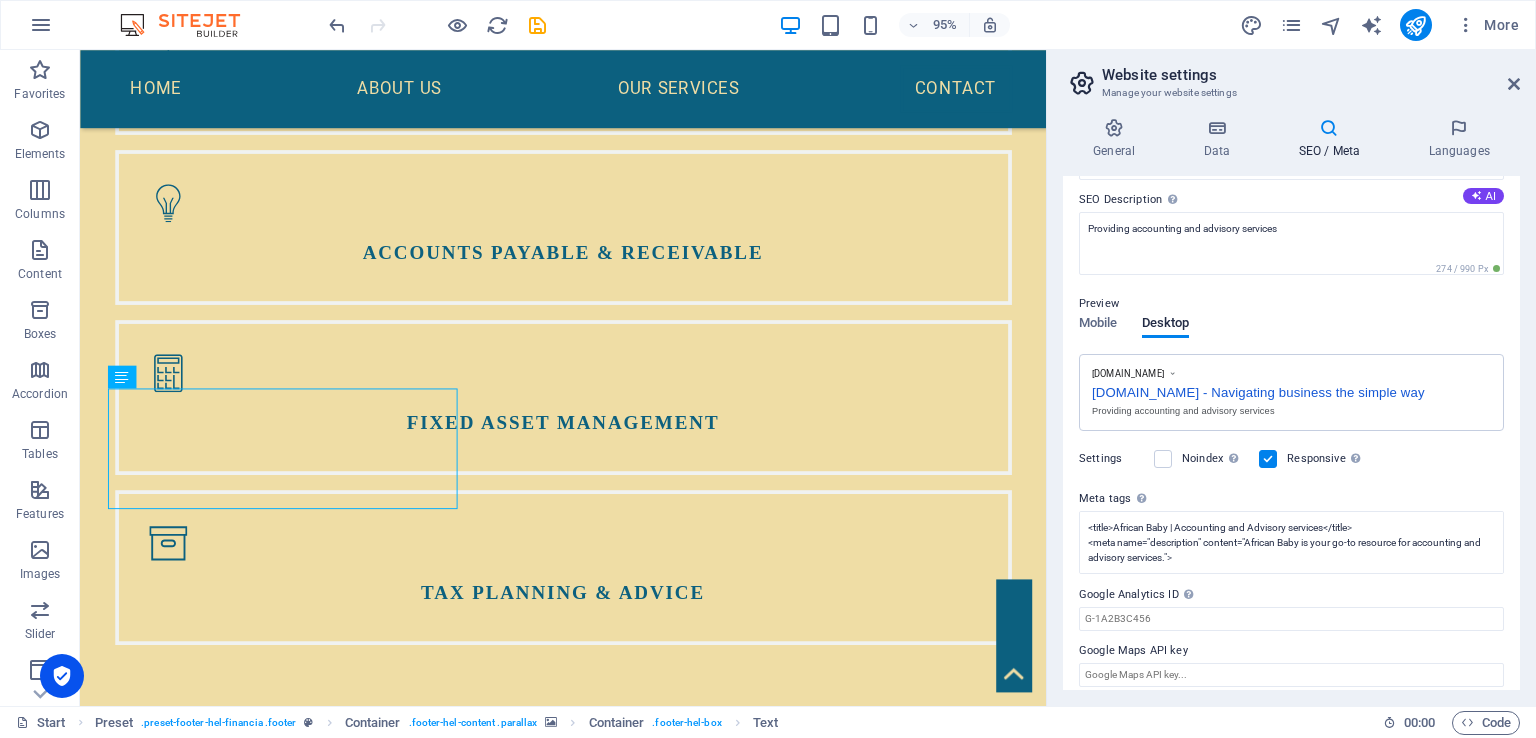 scroll, scrollTop: 184, scrollLeft: 0, axis: vertical 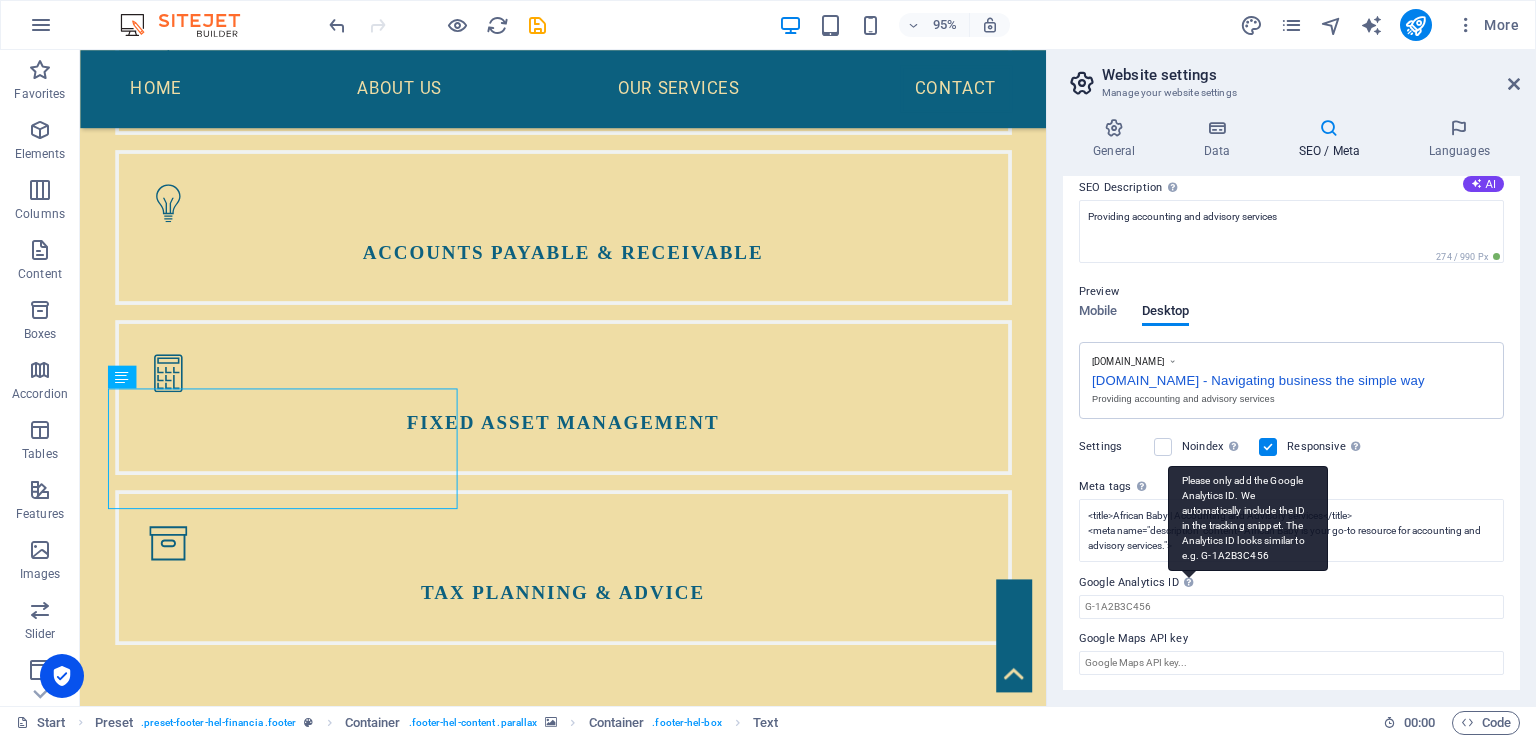 click on "Please only add the Google Analytics ID. We automatically include the ID in the tracking snippet. The Analytics ID looks similar to e.g. G-1A2B3C456" at bounding box center (1248, 518) 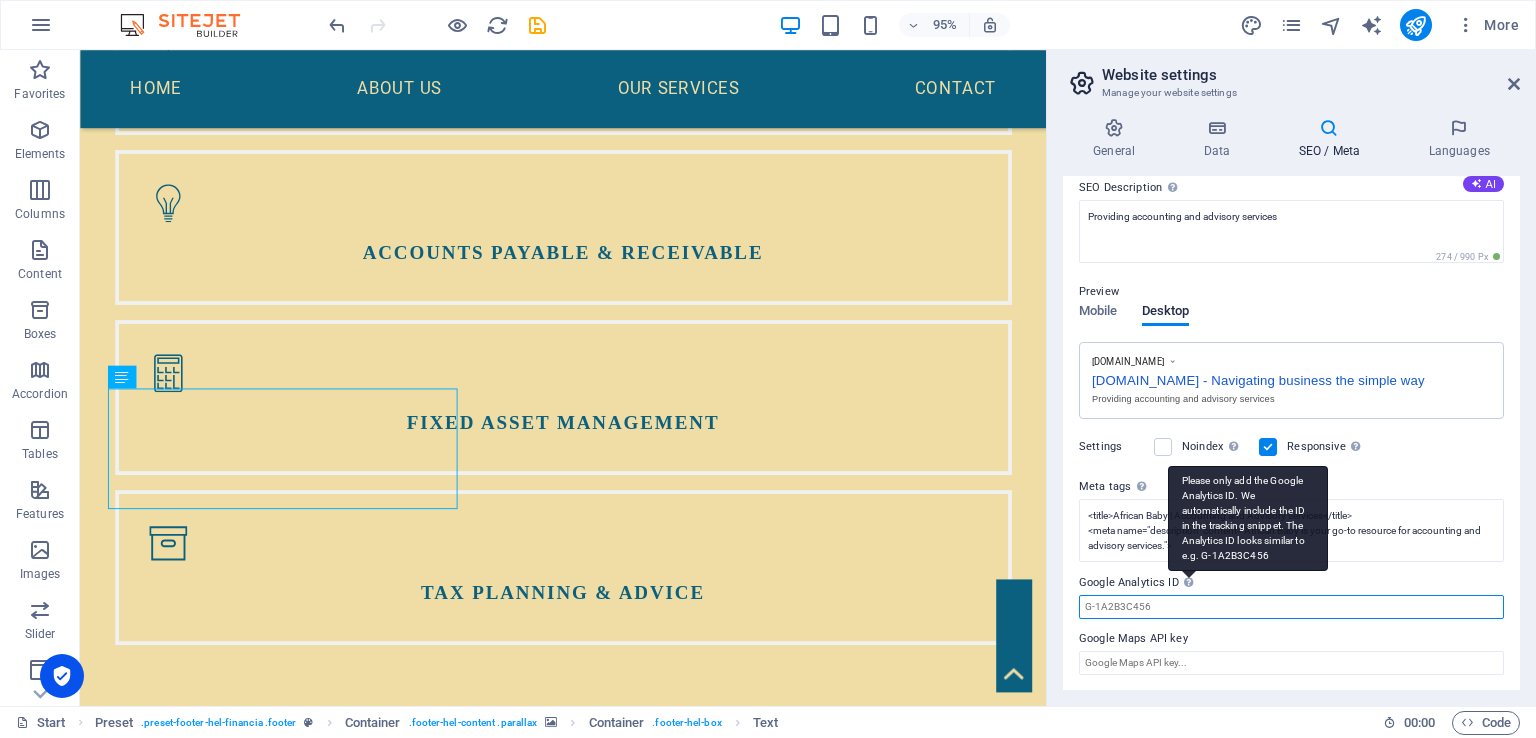 click on "Google Analytics ID Please only add the Google Analytics ID. We automatically include the ID in the tracking snippet. The Analytics ID looks similar to e.g. G-1A2B3C456" at bounding box center [1291, 607] 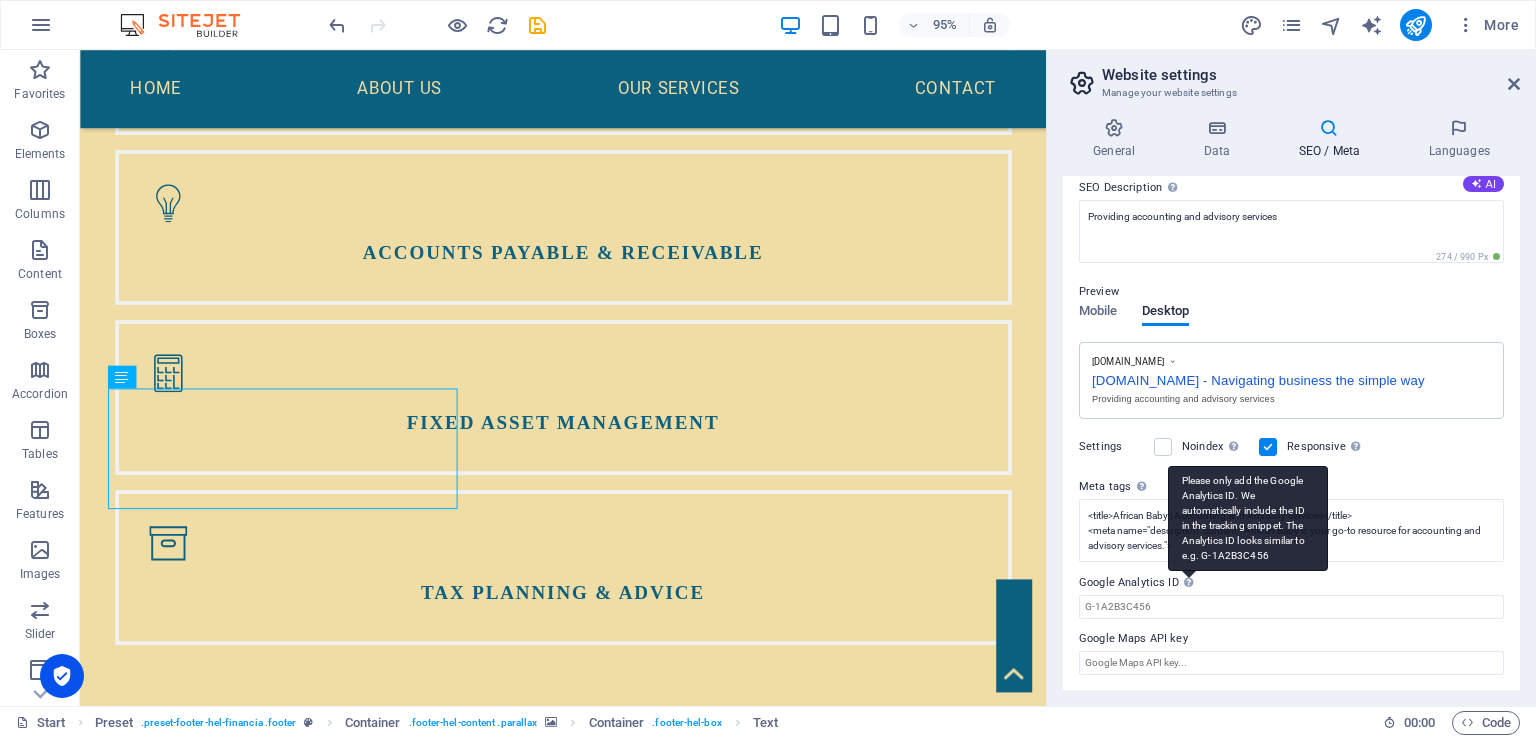 click on "Please only add the Google Analytics ID. We automatically include the ID in the tracking snippet. The Analytics ID looks similar to e.g. G-1A2B3C456" at bounding box center (1248, 518) 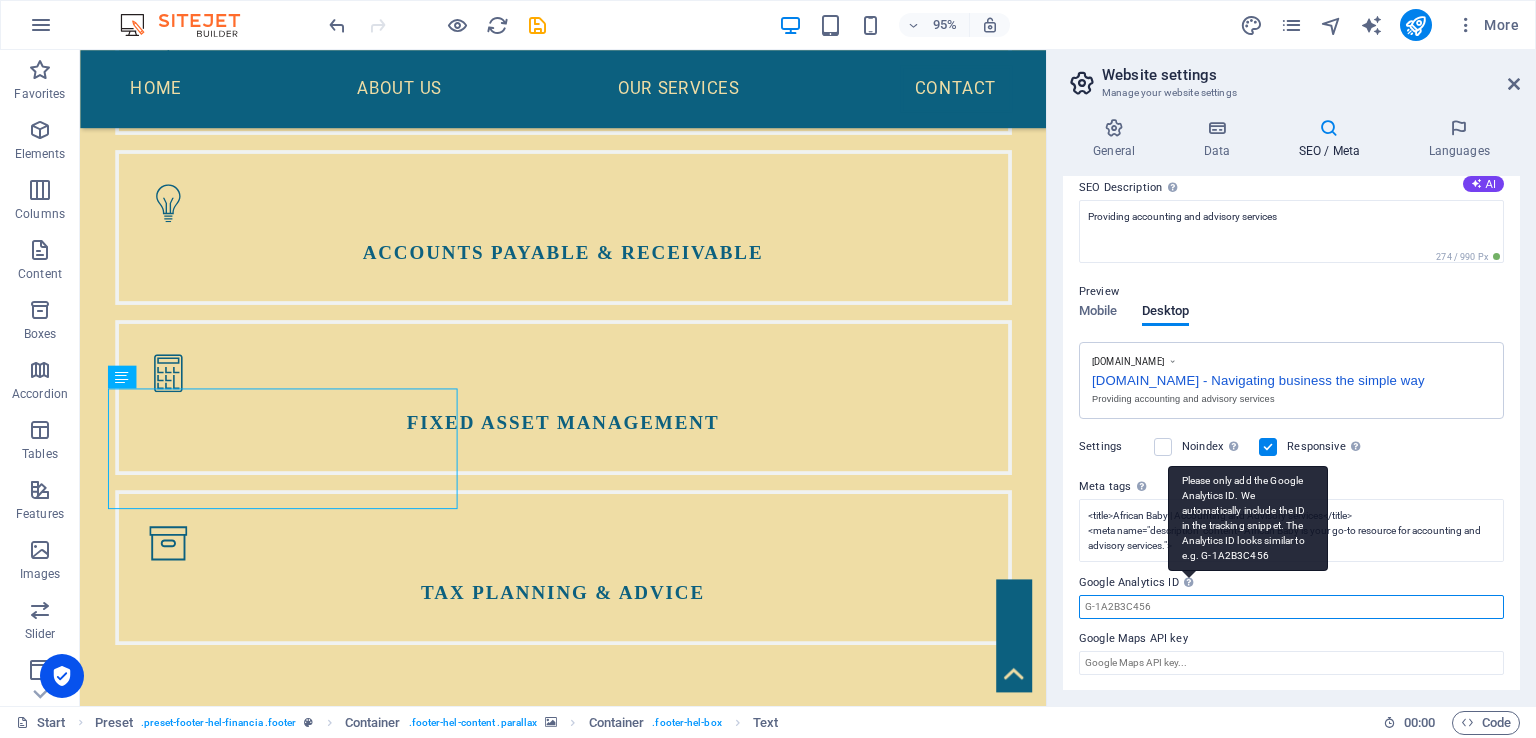 click on "Google Analytics ID Please only add the Google Analytics ID. We automatically include the ID in the tracking snippet. The Analytics ID looks similar to e.g. G-1A2B3C456" at bounding box center [1291, 607] 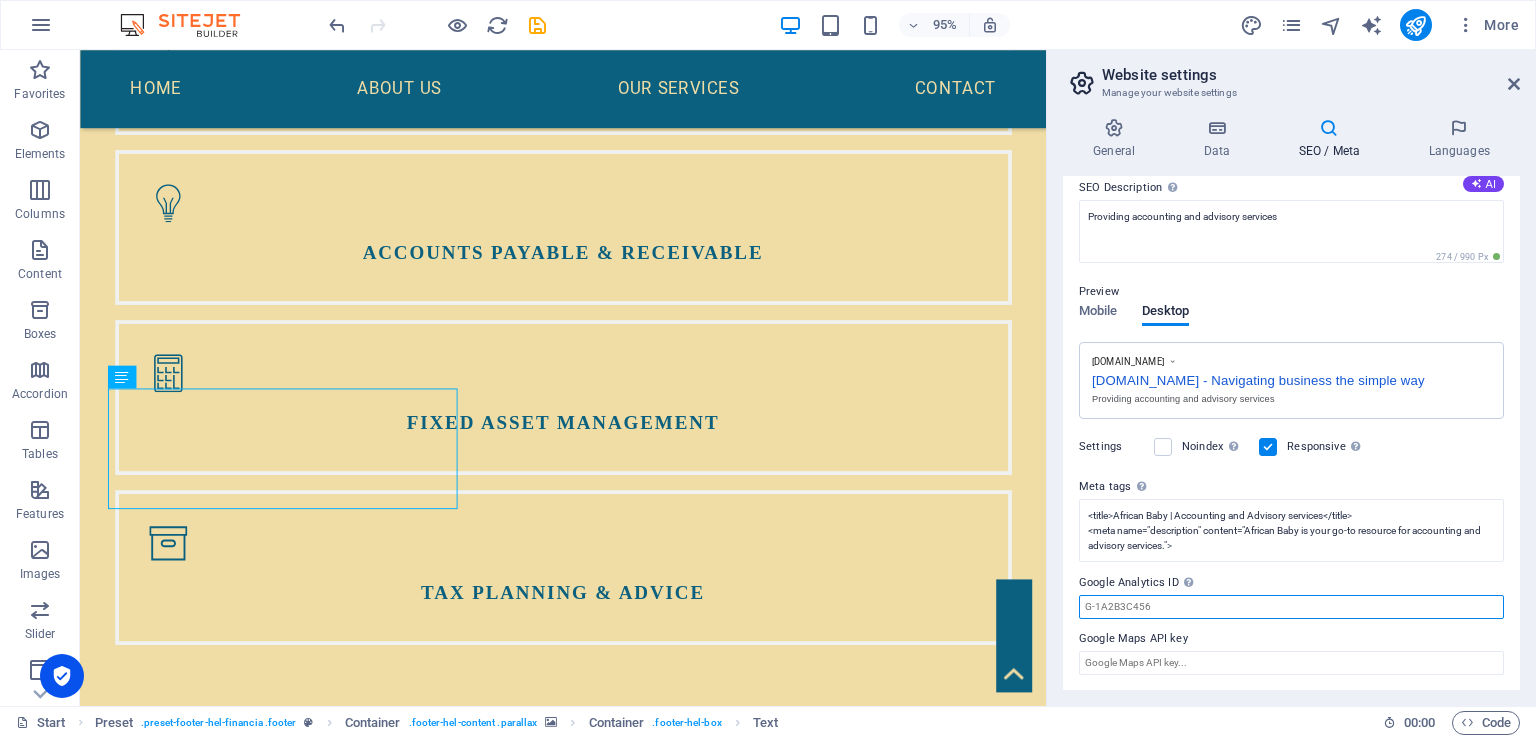 click on "Google Analytics ID Please only add the Google Analytics ID. We automatically include the ID in the tracking snippet. The Analytics ID looks similar to e.g. G-1A2B3C456" at bounding box center (1291, 607) 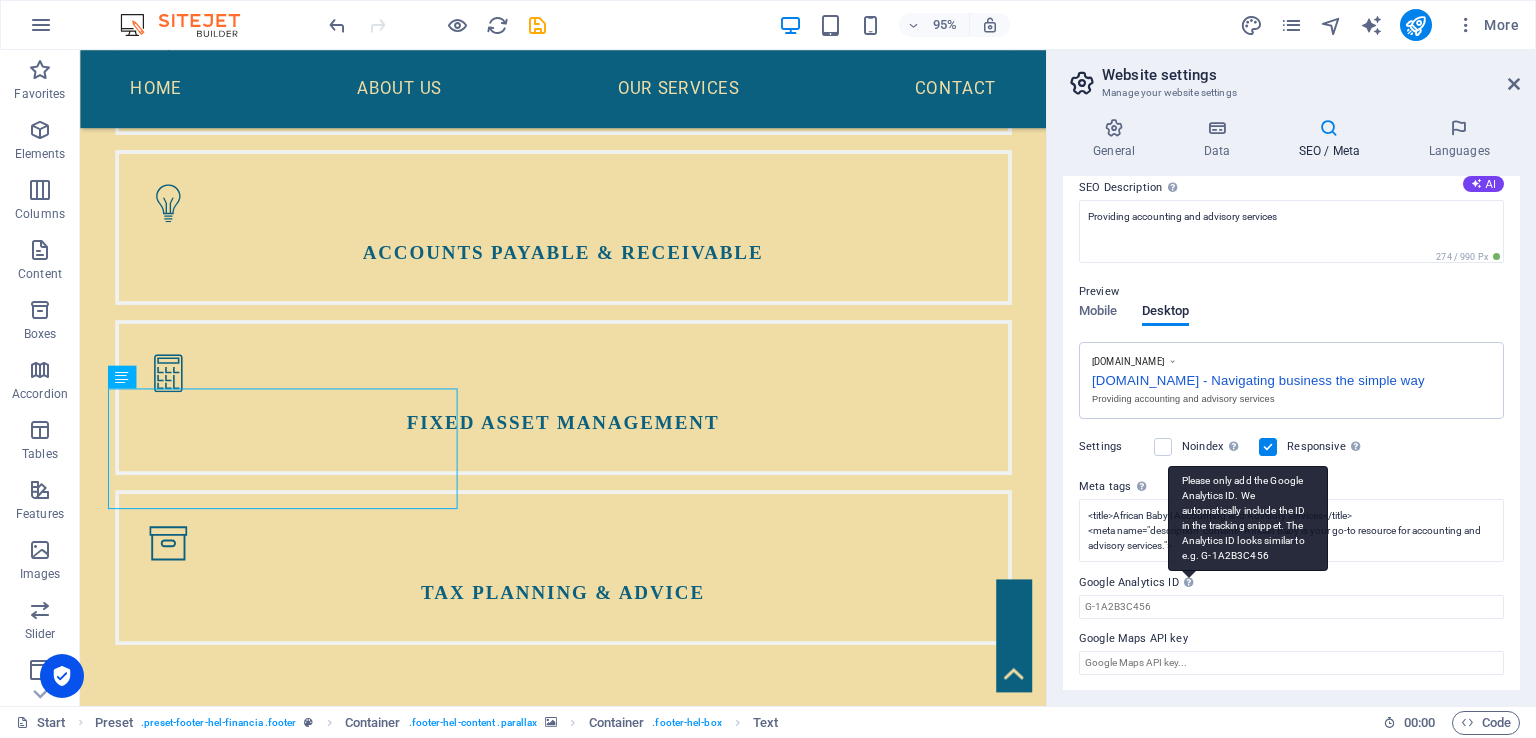 click on "Please only add the Google Analytics ID. We automatically include the ID in the tracking snippet. The Analytics ID looks similar to e.g. G-1A2B3C456" at bounding box center (1248, 518) 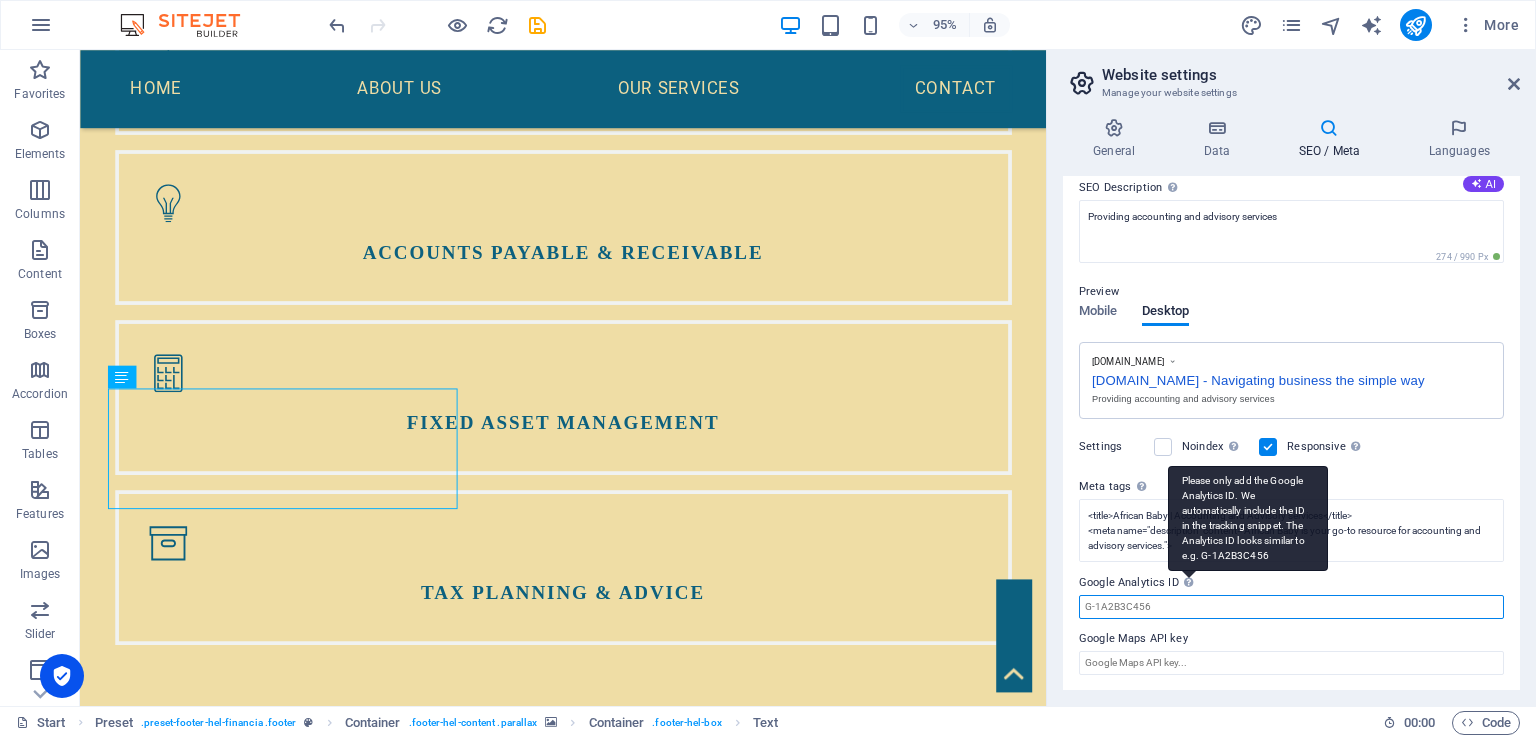 click on "Google Analytics ID Please only add the Google Analytics ID. We automatically include the ID in the tracking snippet. The Analytics ID looks similar to e.g. G-1A2B3C456" at bounding box center [1291, 607] 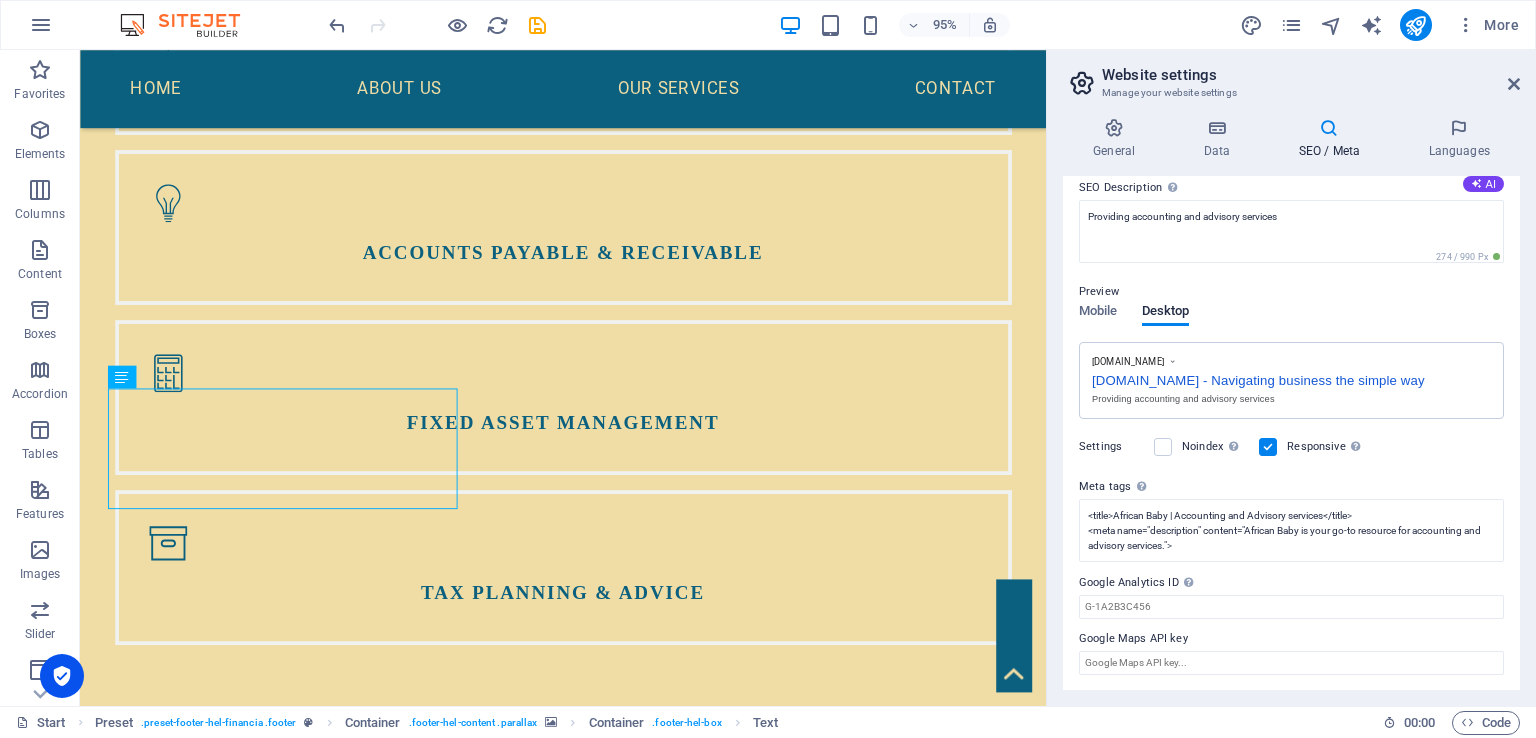 drag, startPoint x: 1520, startPoint y: 587, endPoint x: 1524, endPoint y: 619, distance: 32.24903 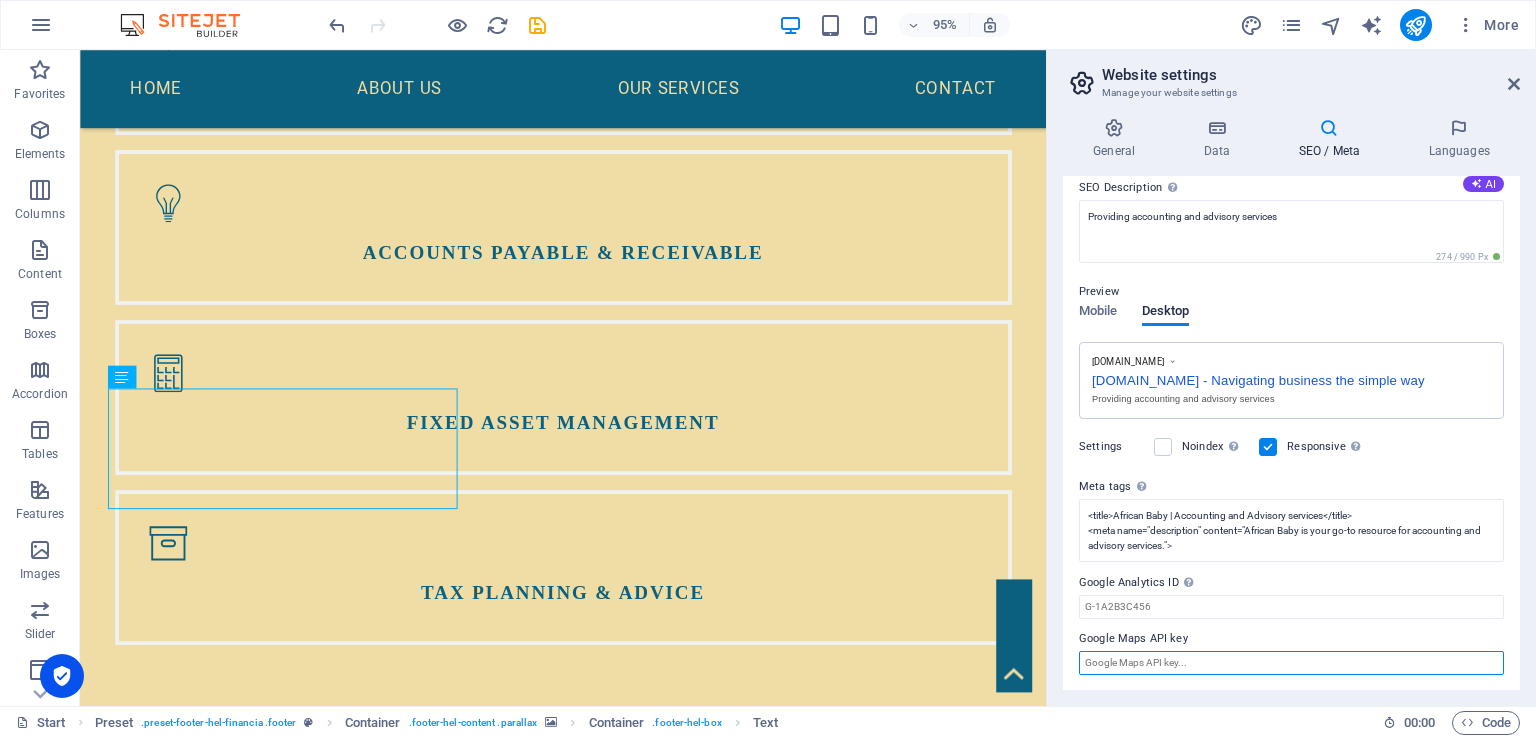 click on "Google Maps API key" at bounding box center (1291, 663) 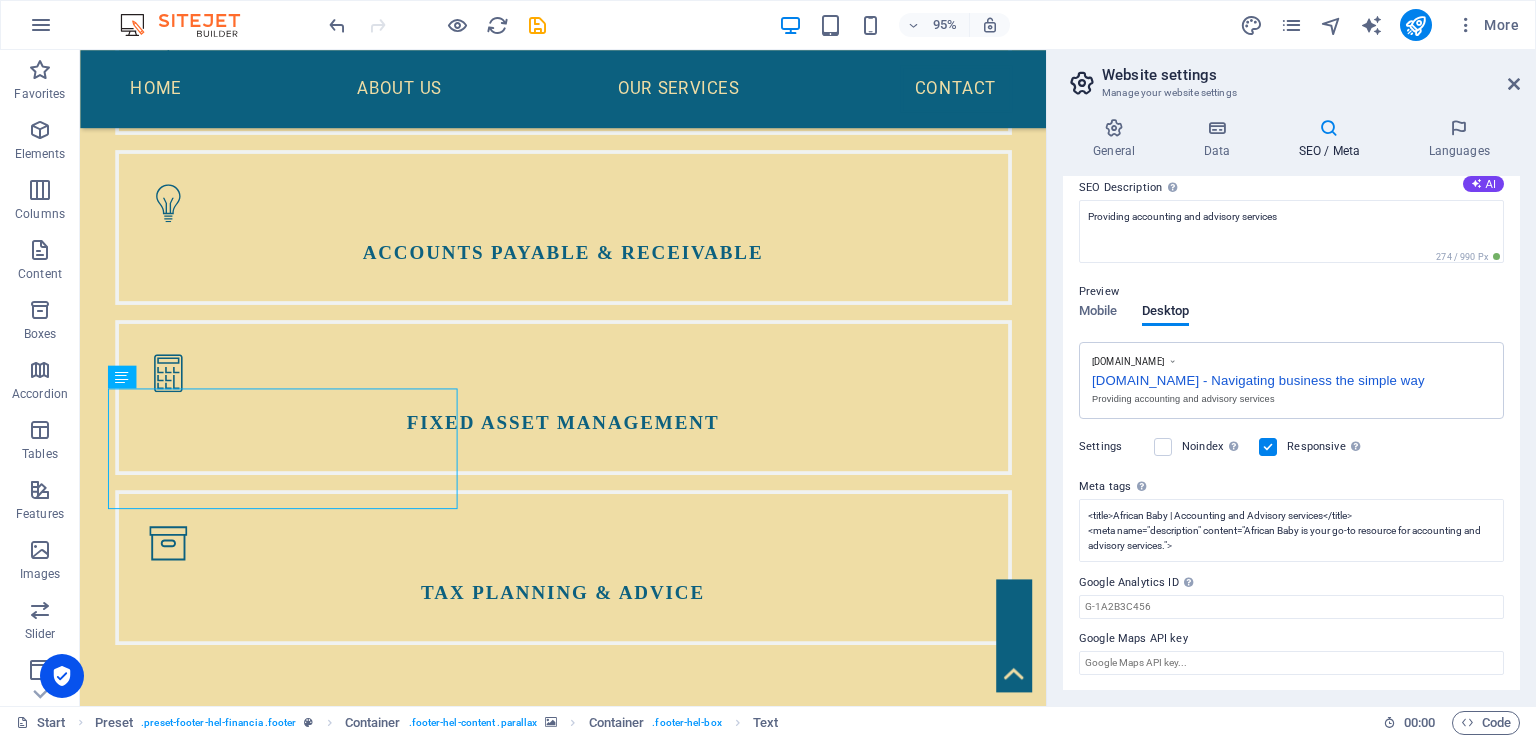 click on "Google Maps API key" at bounding box center [1291, 639] 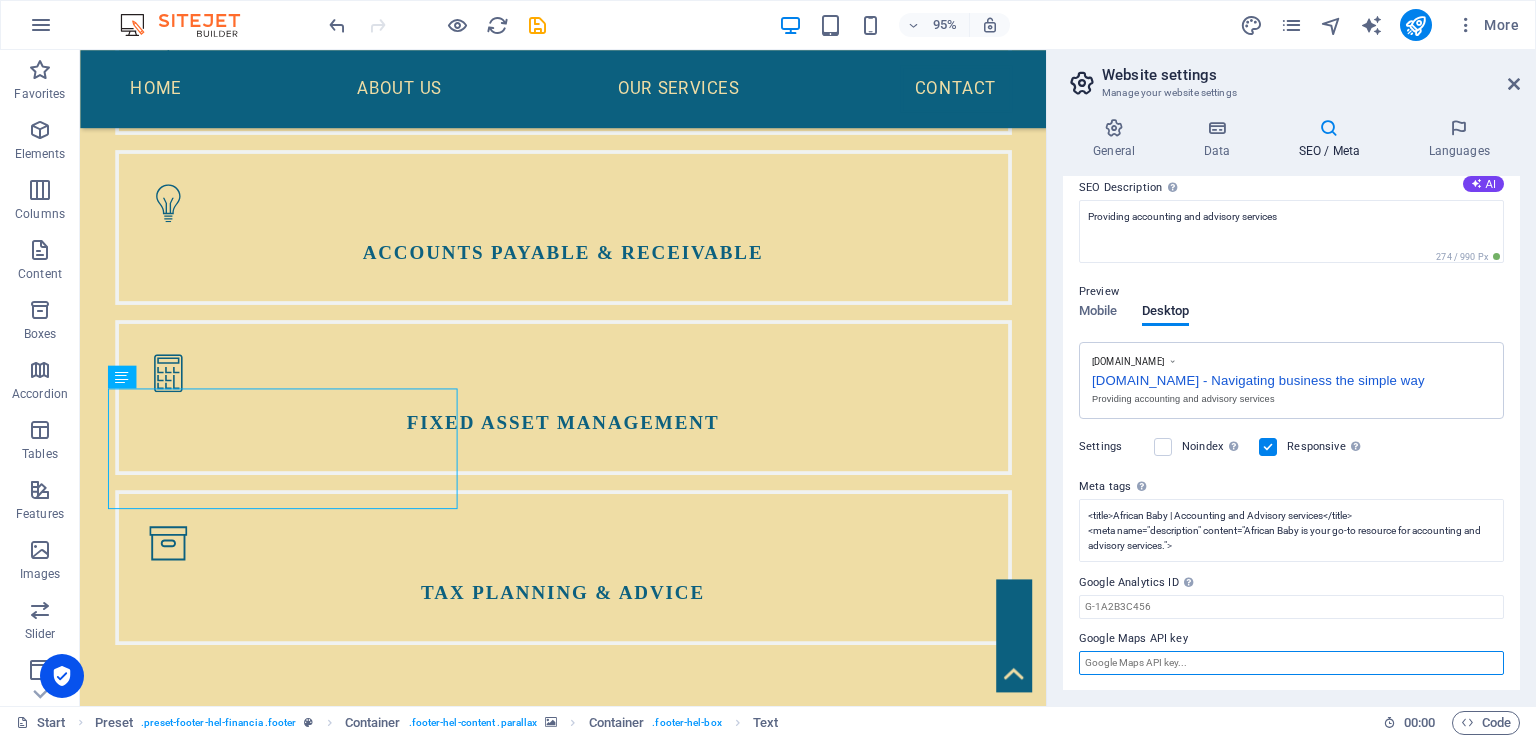 click on "Google Maps API key" at bounding box center [1291, 663] 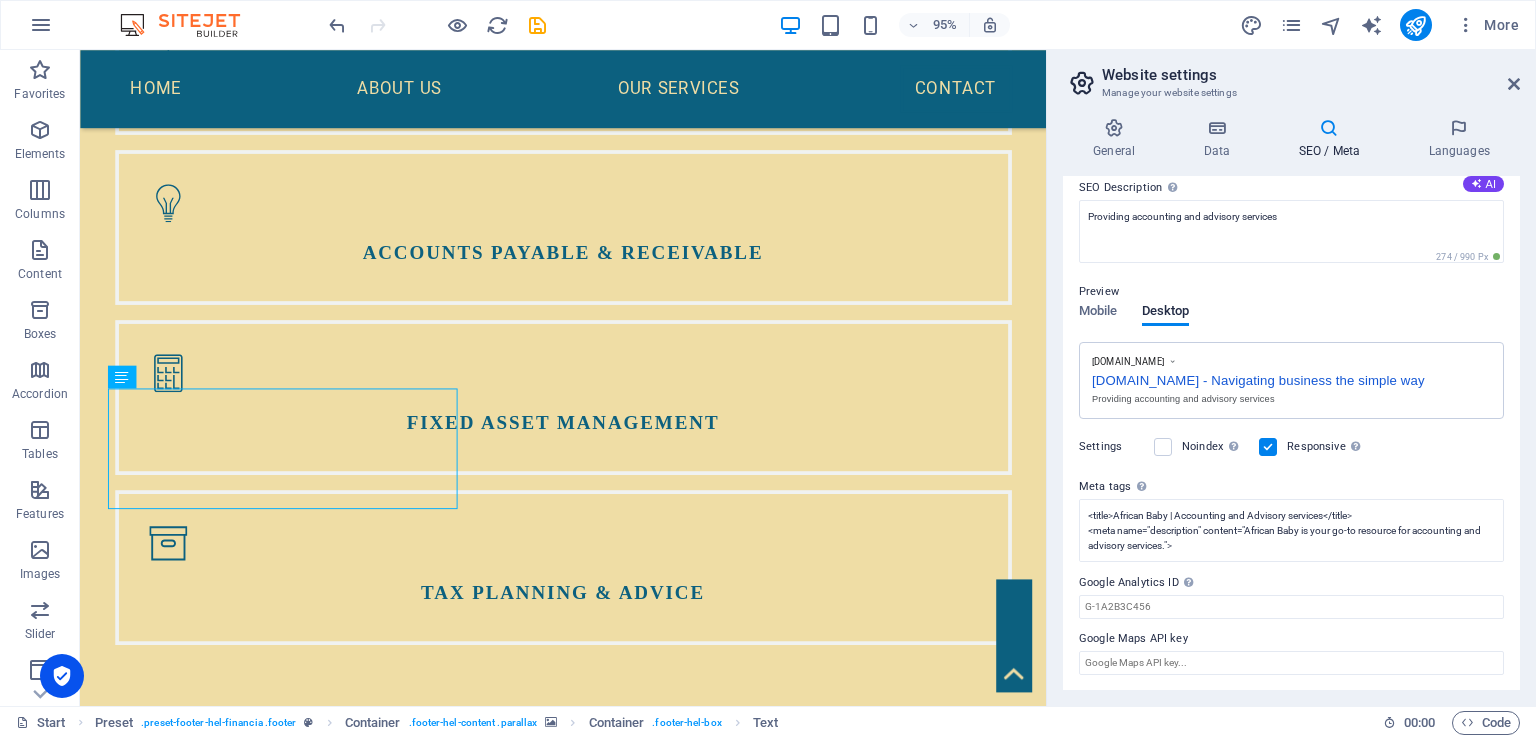 drag, startPoint x: 1080, startPoint y: 580, endPoint x: 1125, endPoint y: 581, distance: 45.01111 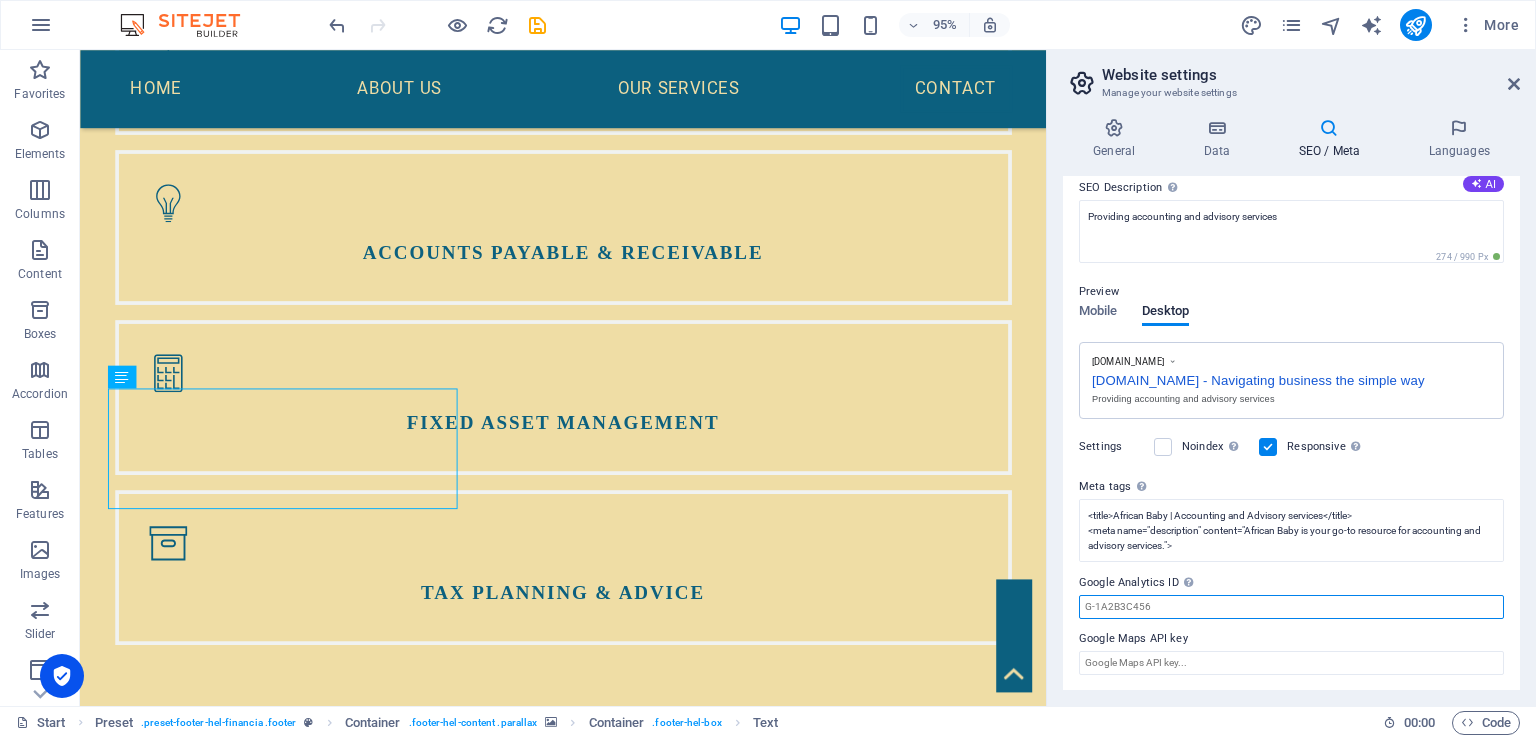 click on "Google Analytics ID Please only add the Google Analytics ID. We automatically include the ID in the tracking snippet. The Analytics ID looks similar to e.g. G-1A2B3C456" at bounding box center [1291, 607] 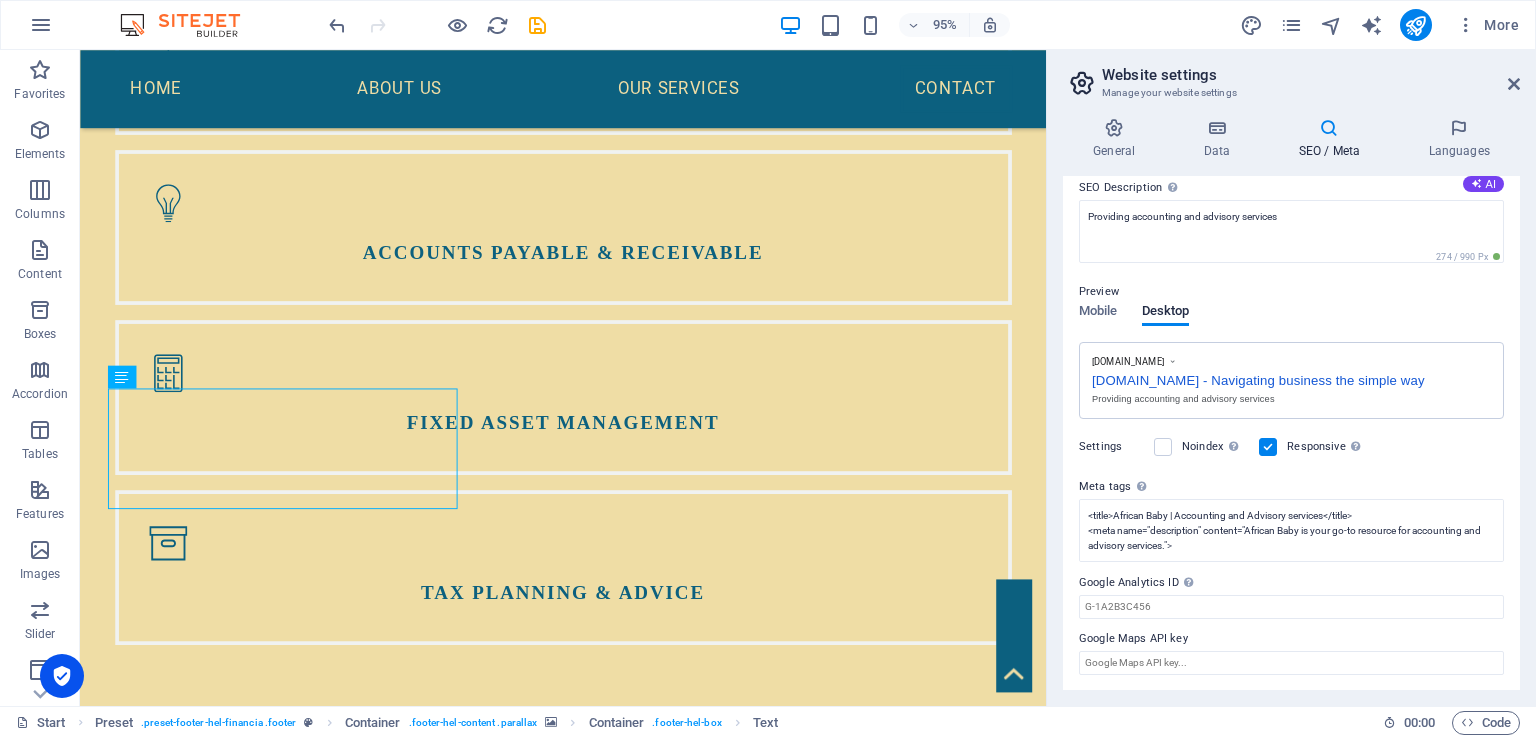 drag, startPoint x: 1179, startPoint y: 580, endPoint x: 1100, endPoint y: 589, distance: 79.51101 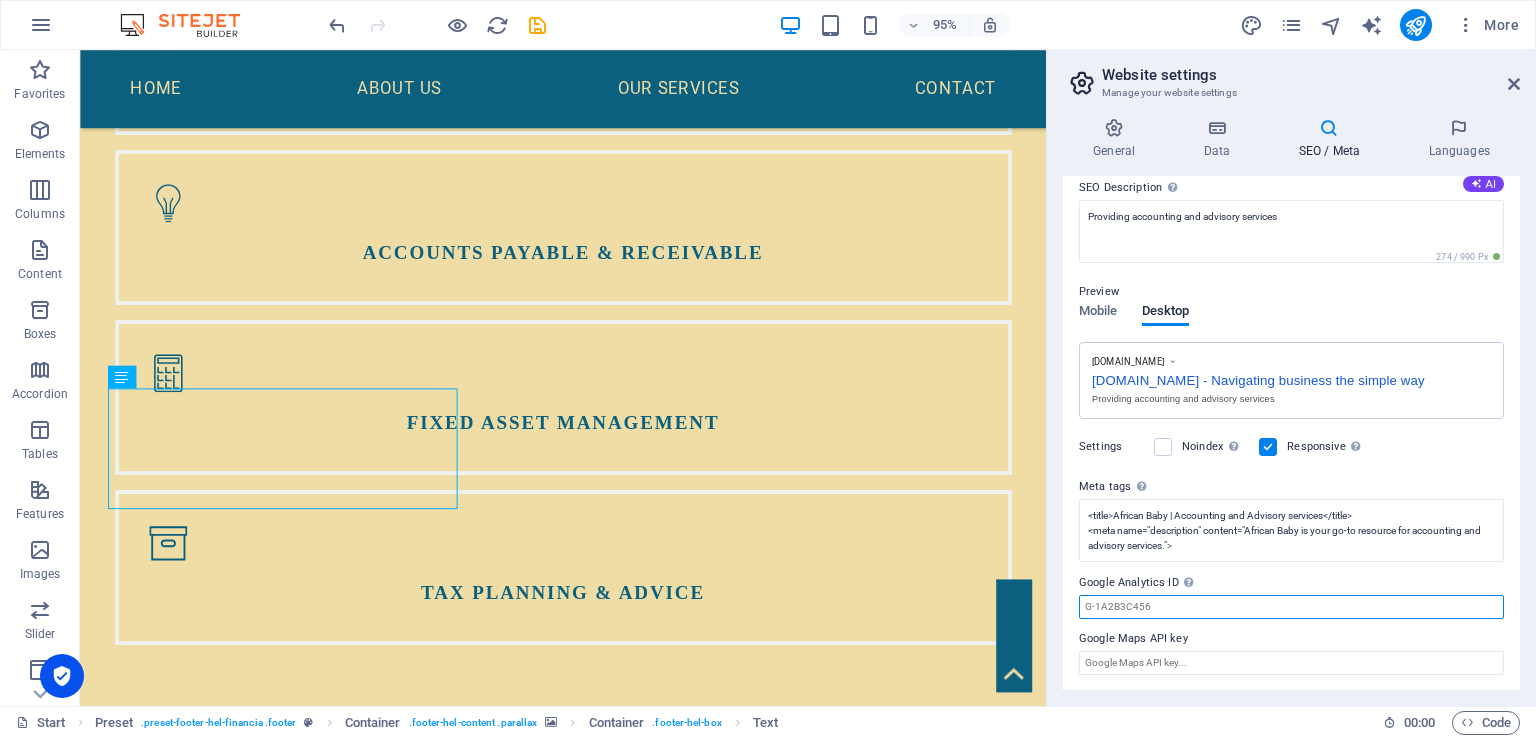 click on "Google Analytics ID Please only add the Google Analytics ID. We automatically include the ID in the tracking snippet. The Analytics ID looks similar to e.g. G-1A2B3C456" at bounding box center [1291, 607] 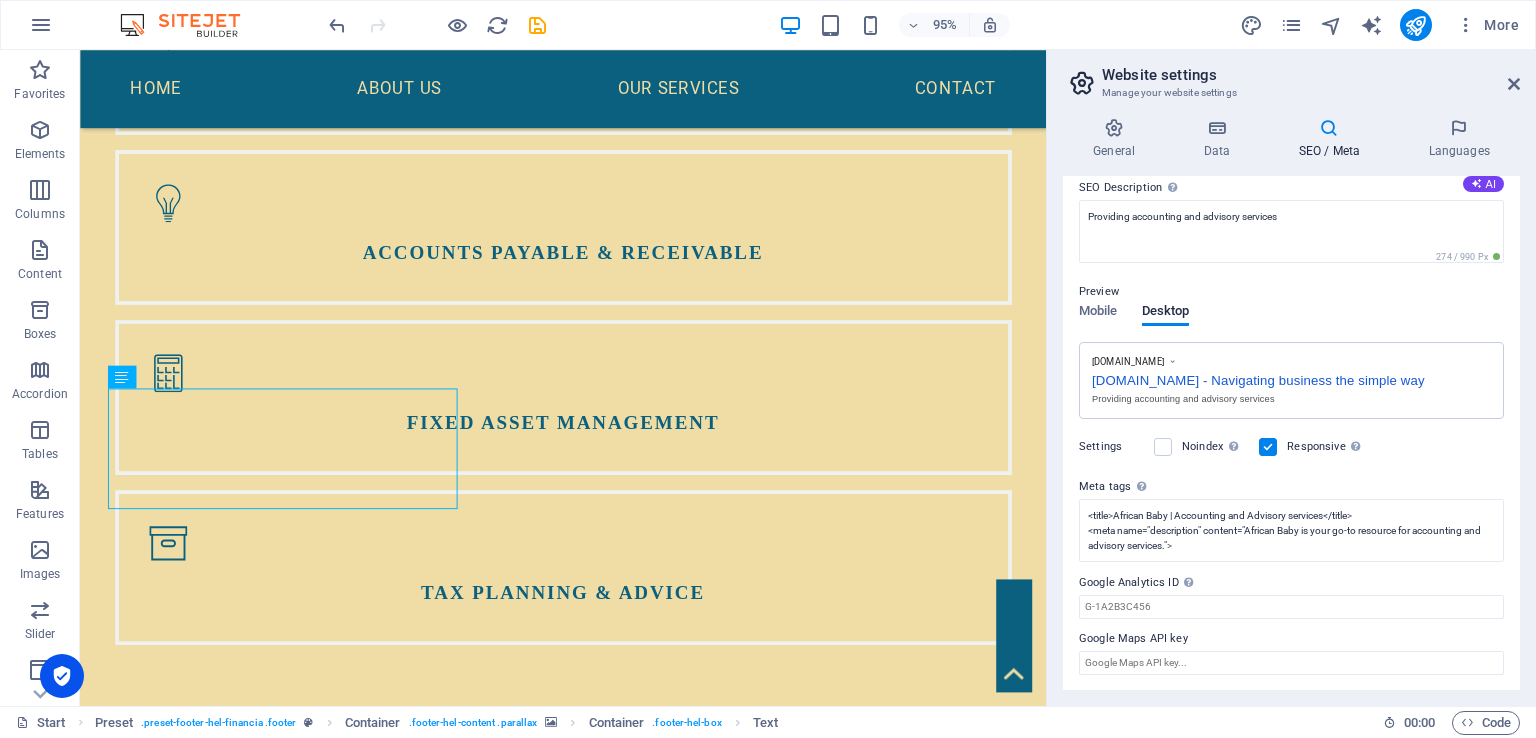 drag, startPoint x: 1079, startPoint y: 581, endPoint x: 1130, endPoint y: 577, distance: 51.156624 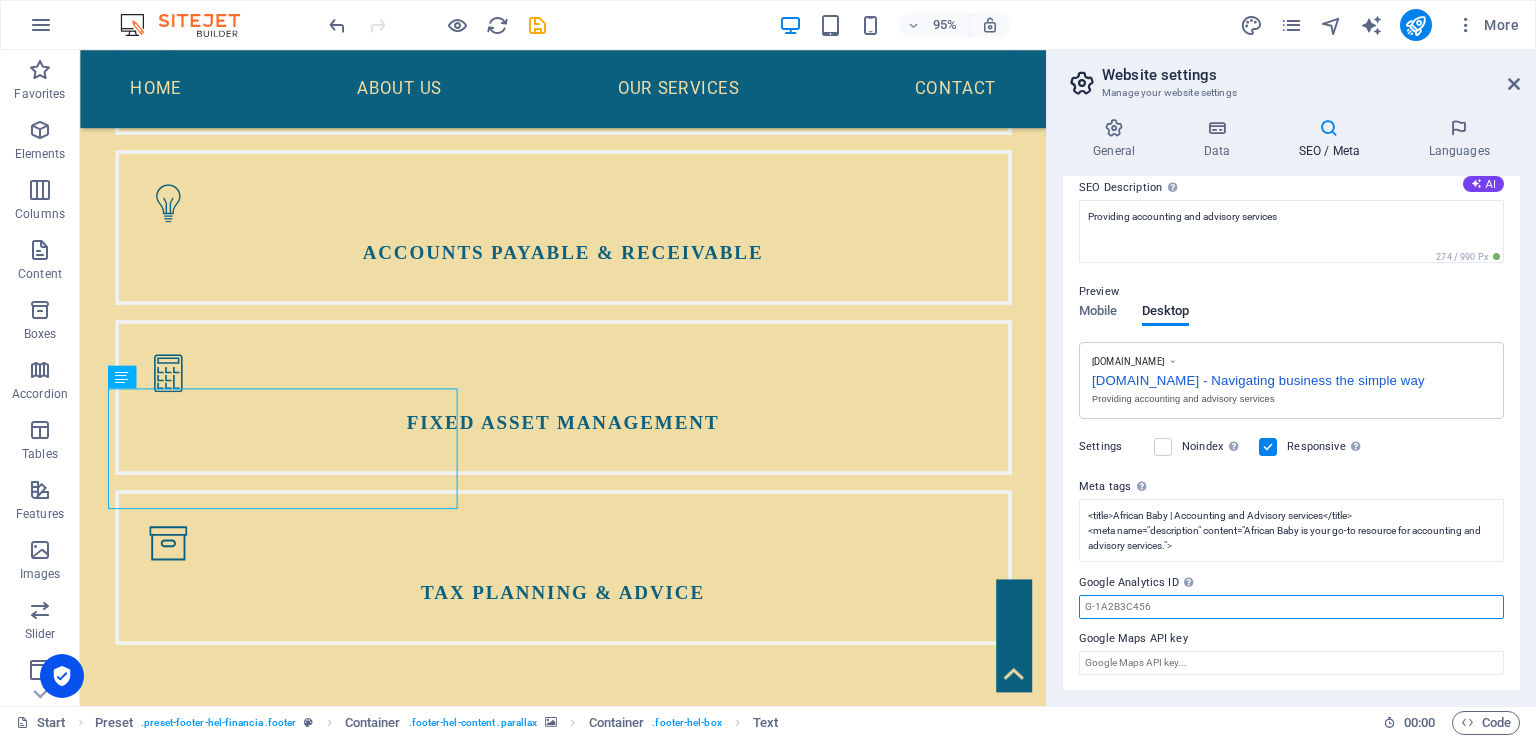drag, startPoint x: 1228, startPoint y: 659, endPoint x: 1180, endPoint y: 654, distance: 48.259712 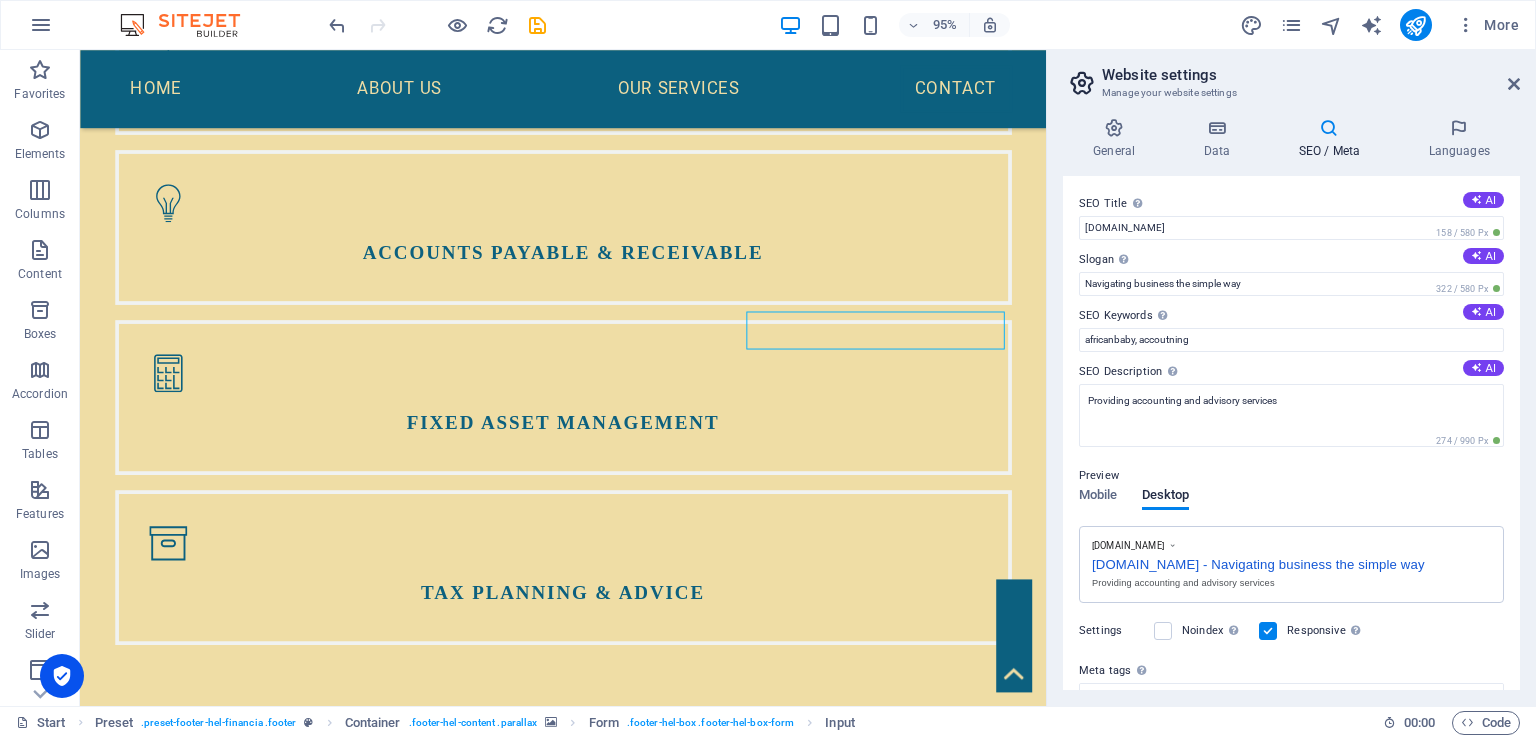 scroll, scrollTop: 0, scrollLeft: 0, axis: both 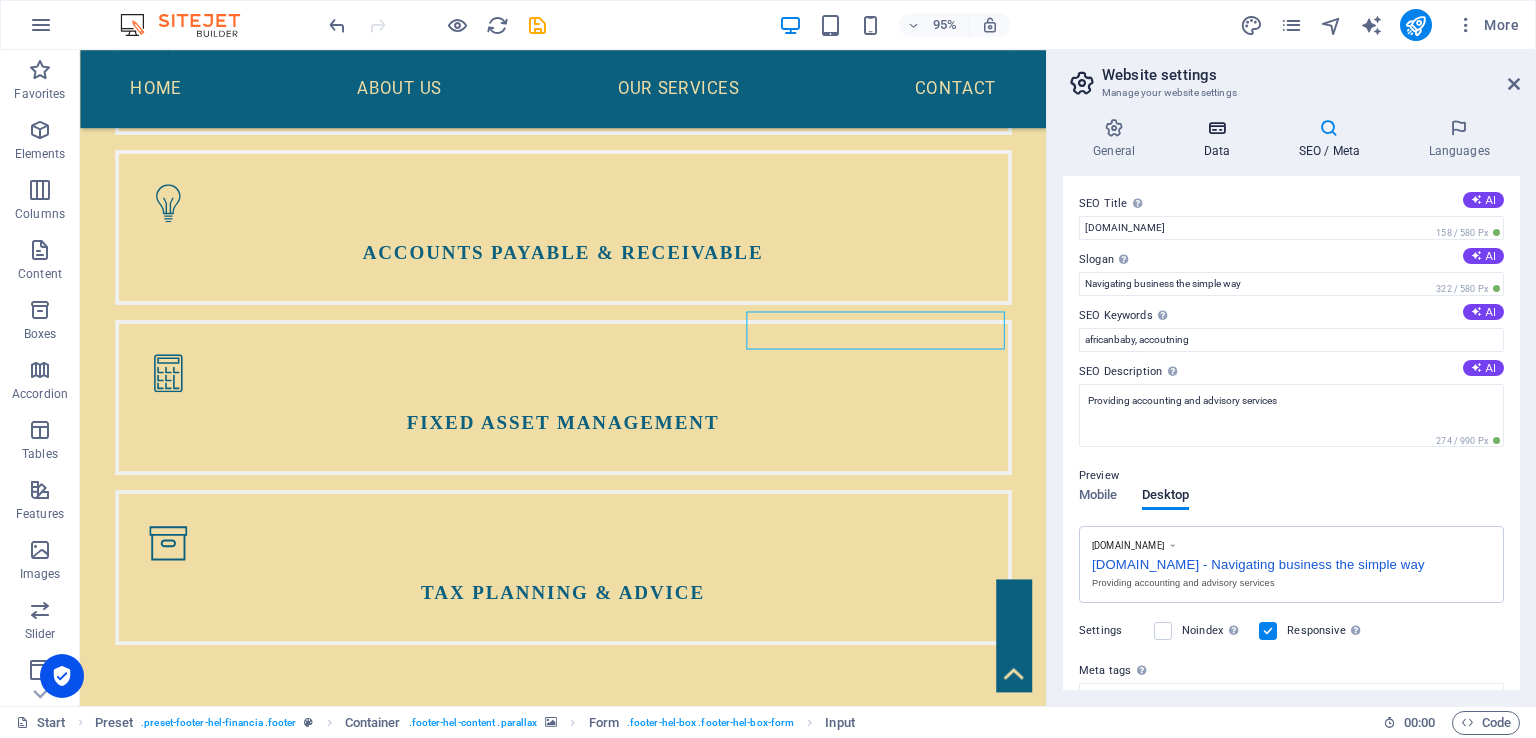 click on "Data" at bounding box center [1220, 139] 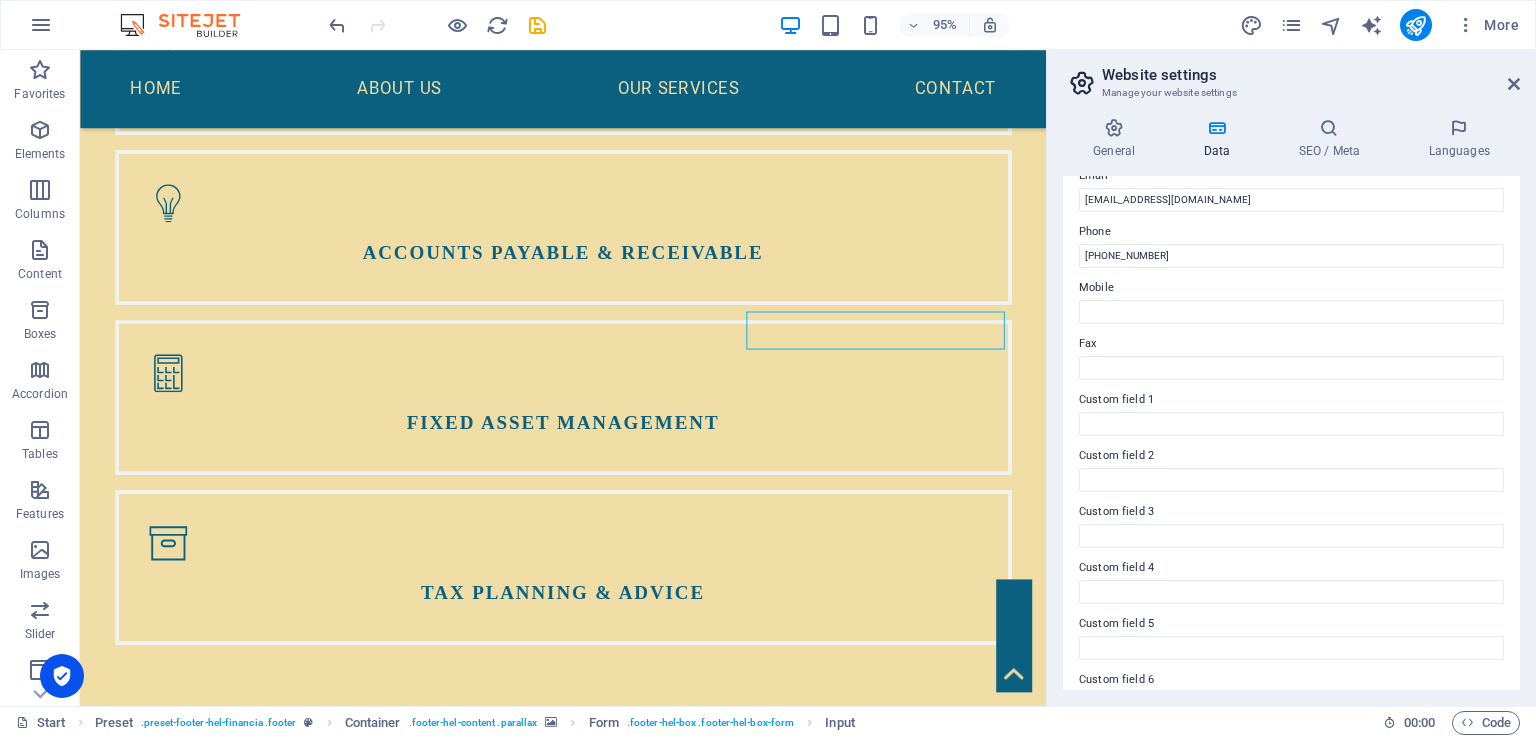 scroll, scrollTop: 446, scrollLeft: 0, axis: vertical 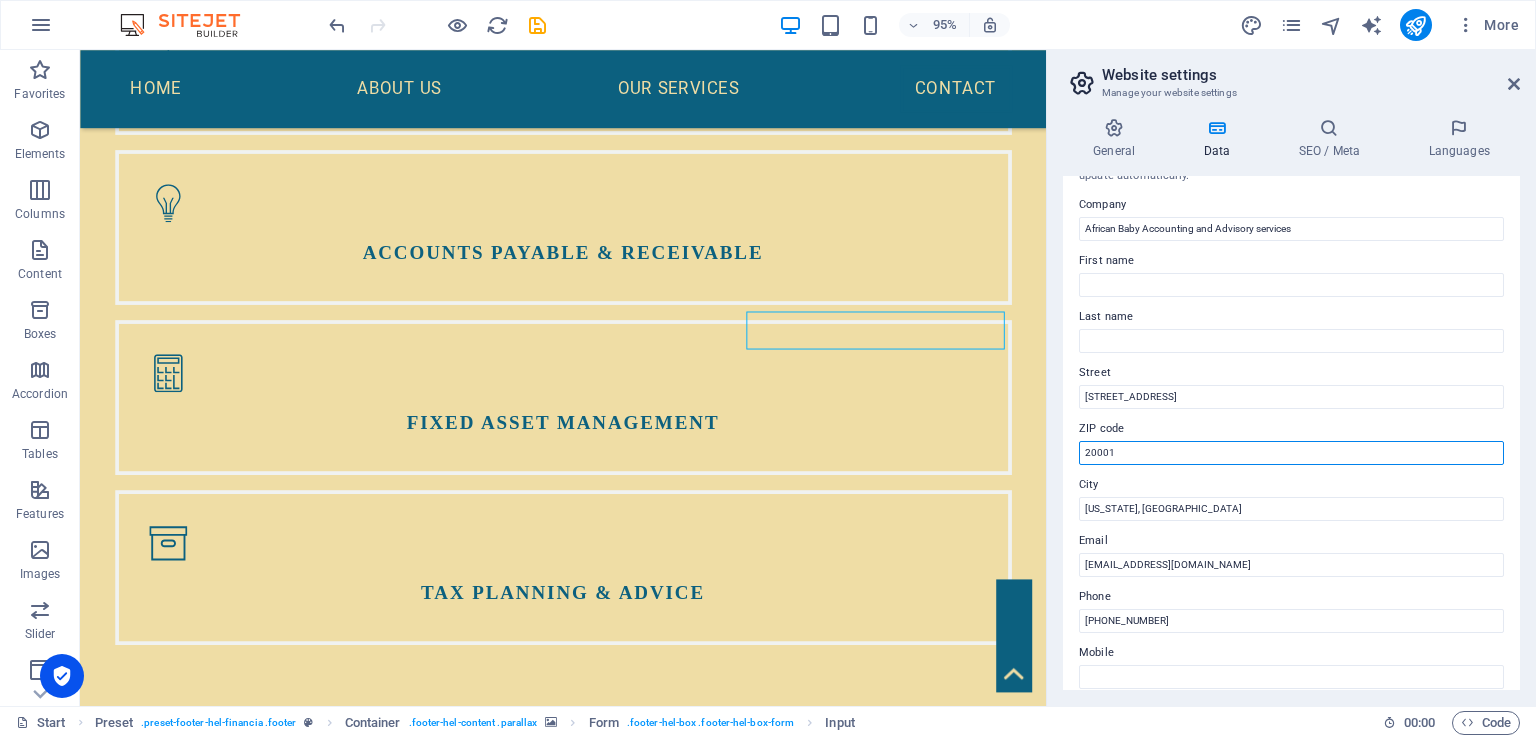 click on "20001" at bounding box center (1291, 453) 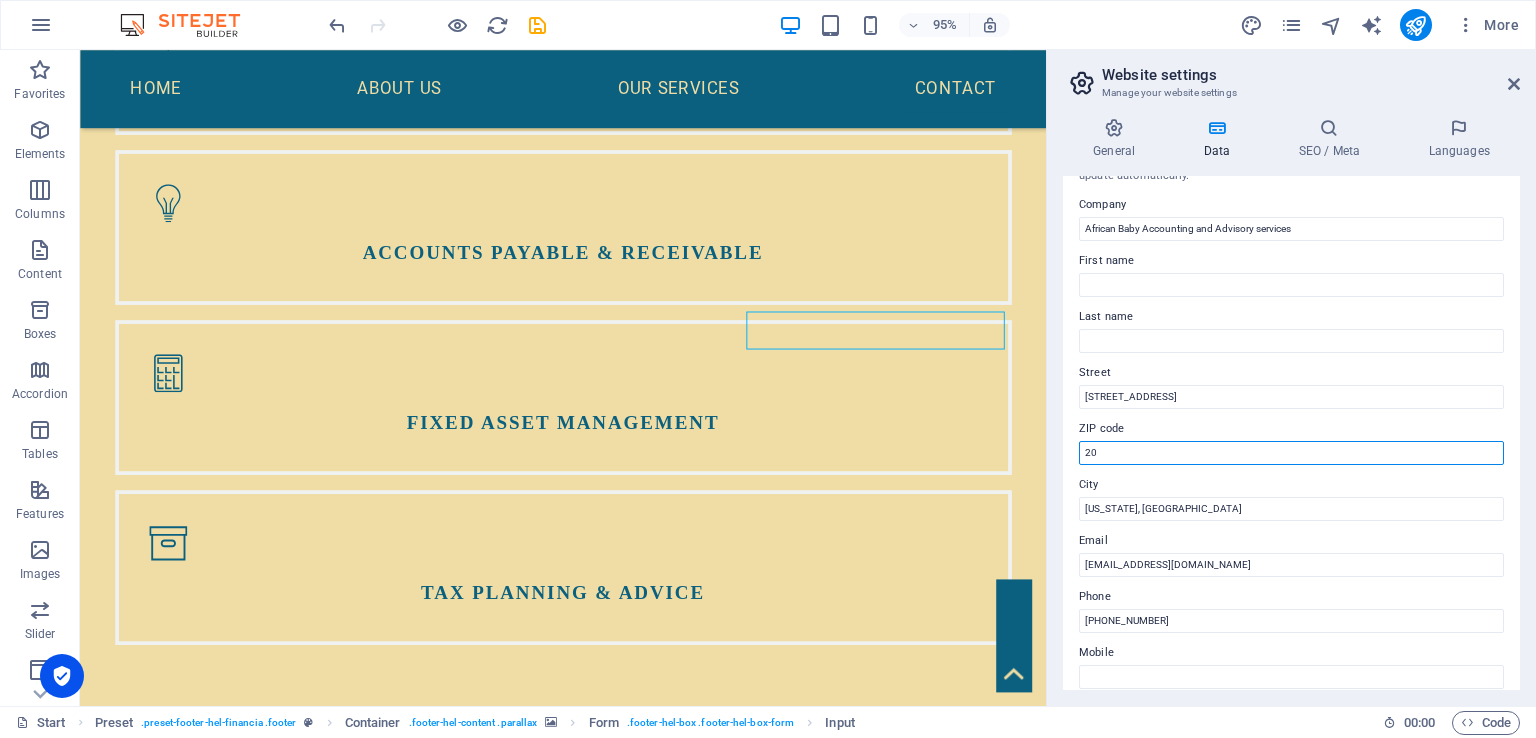 type on "2" 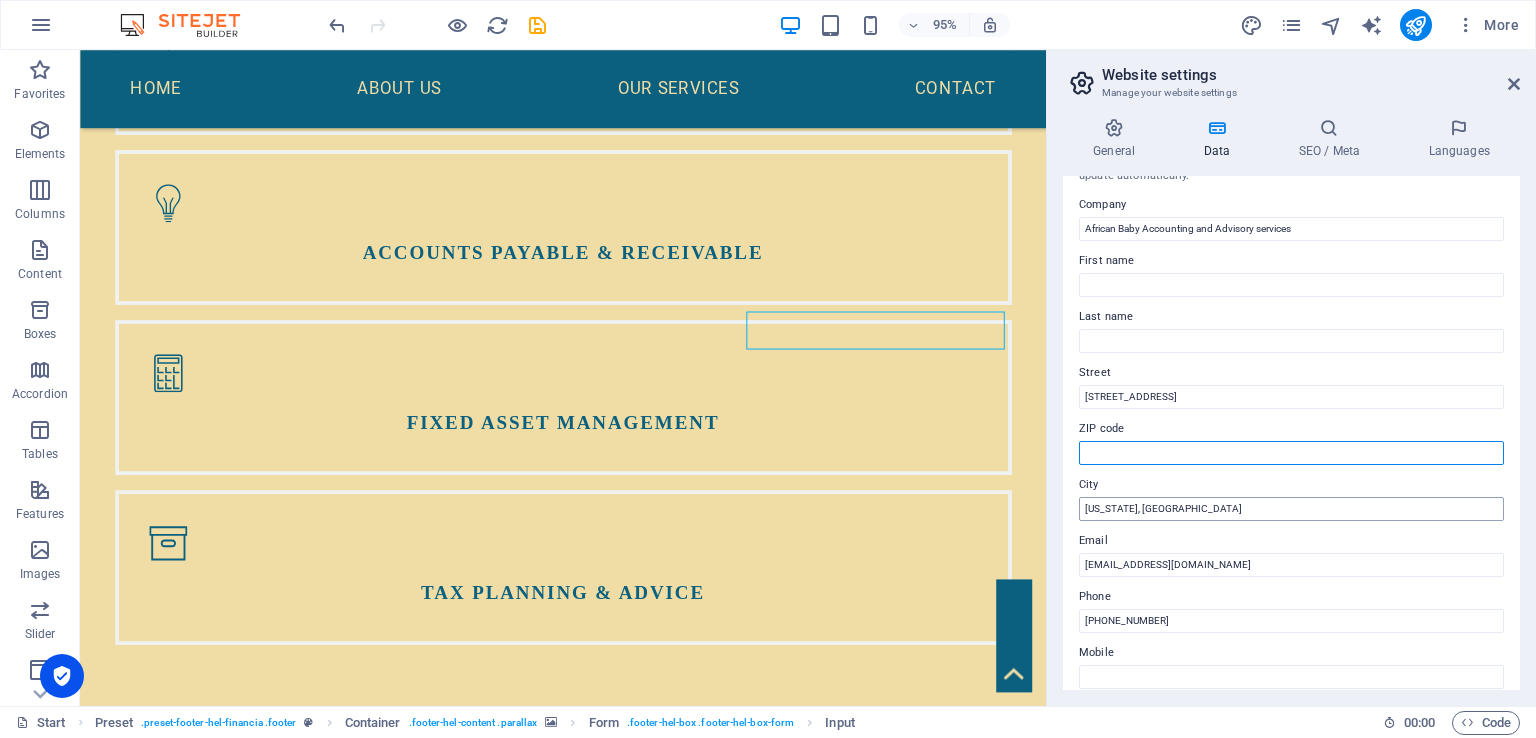 type 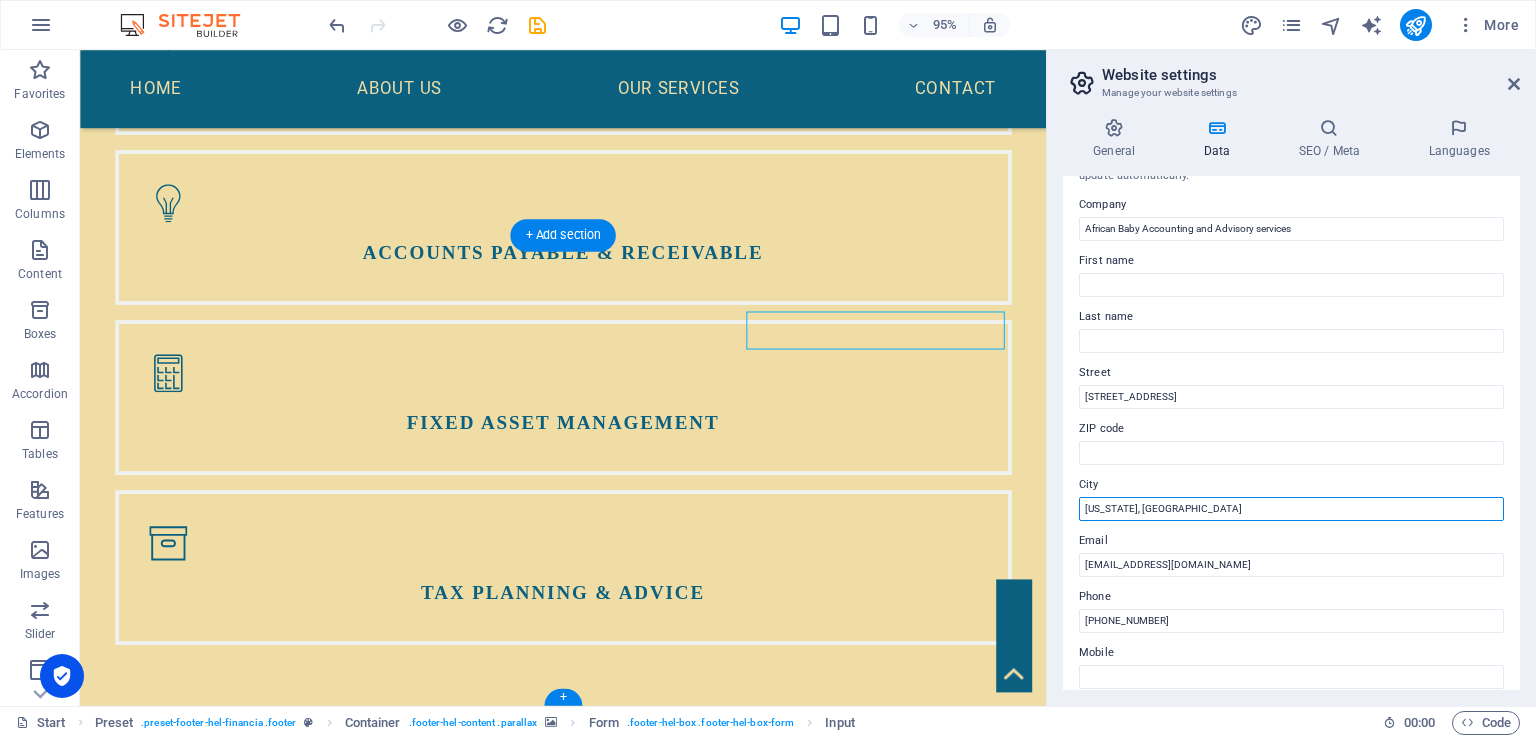 drag, startPoint x: 1264, startPoint y: 560, endPoint x: 1068, endPoint y: 508, distance: 202.78067 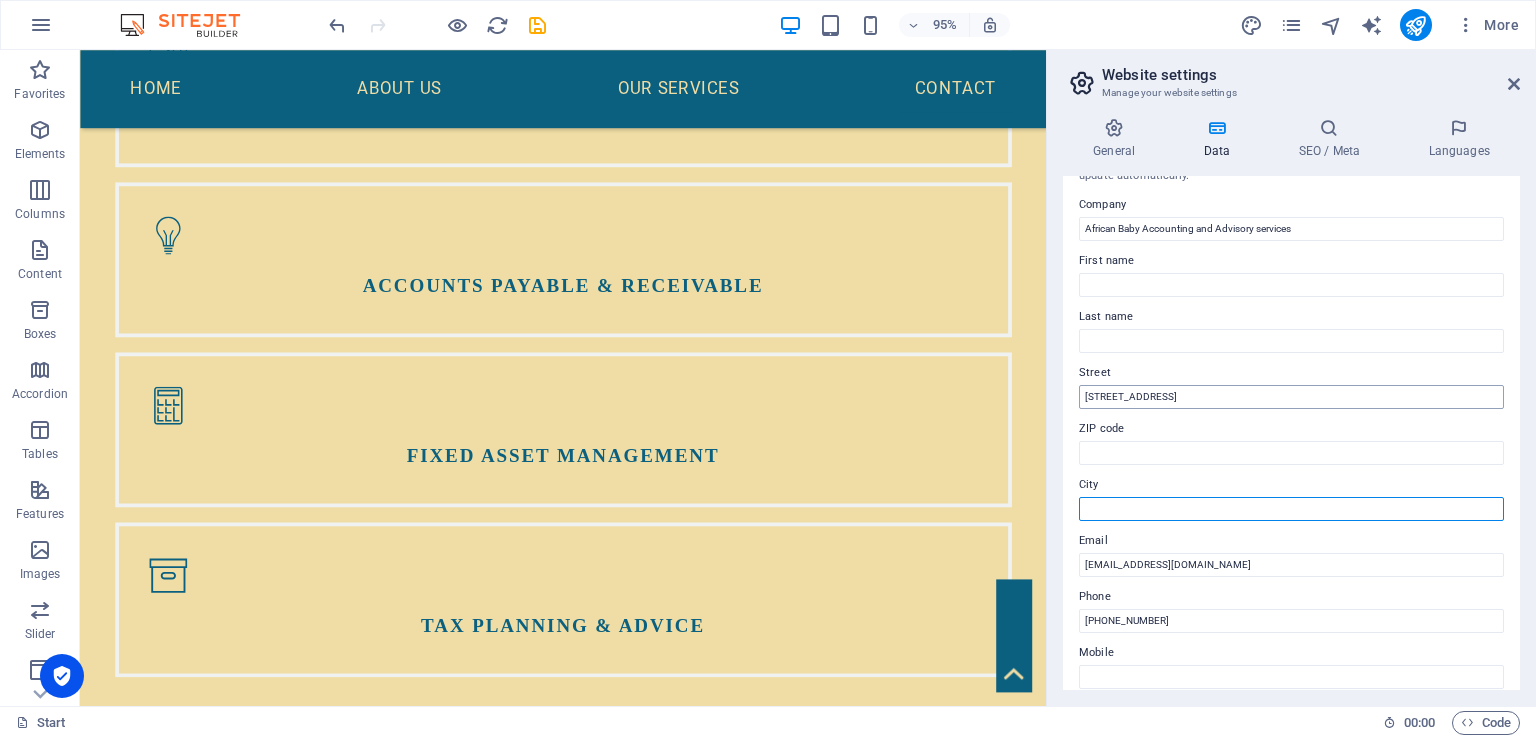 type 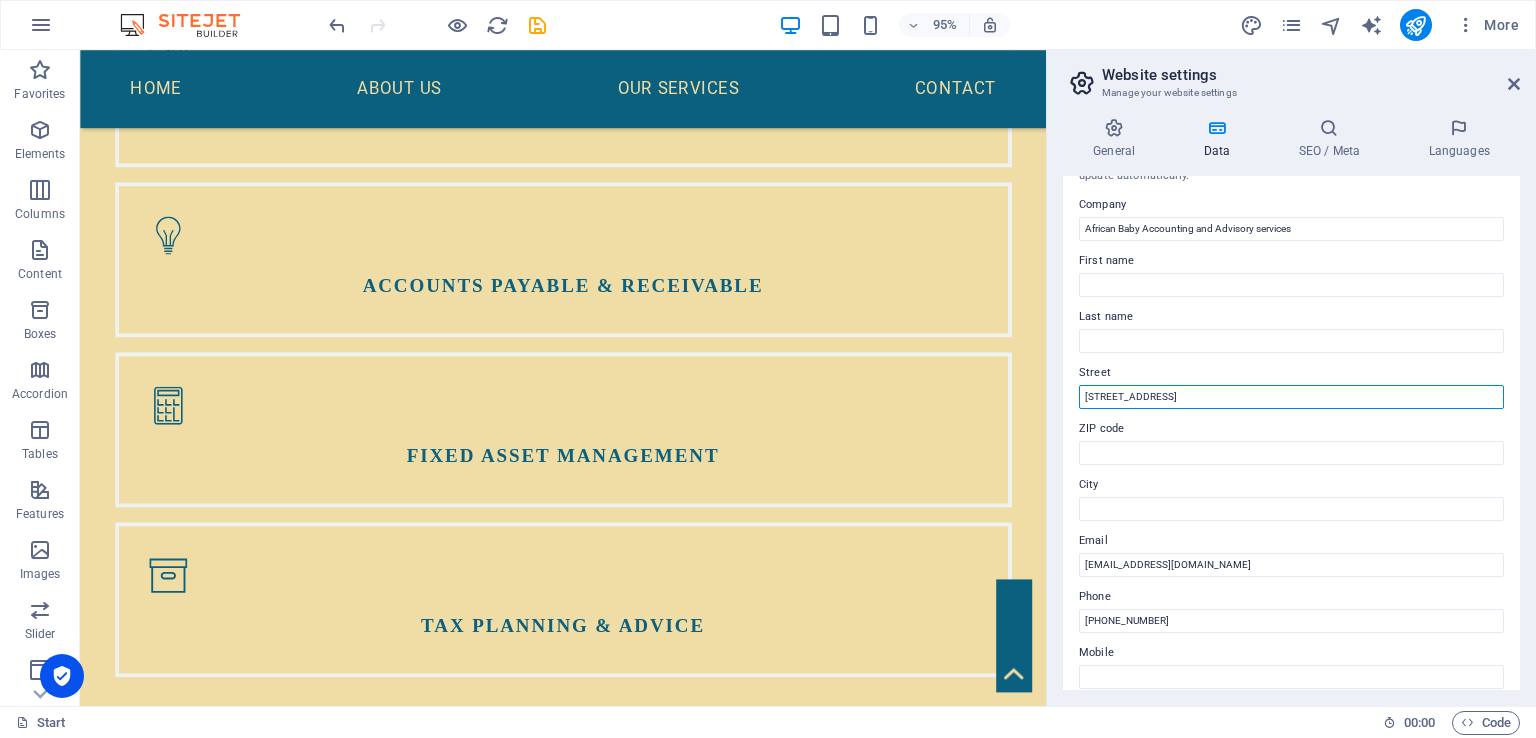 drag, startPoint x: 1148, startPoint y: 394, endPoint x: 1060, endPoint y: 388, distance: 88.20431 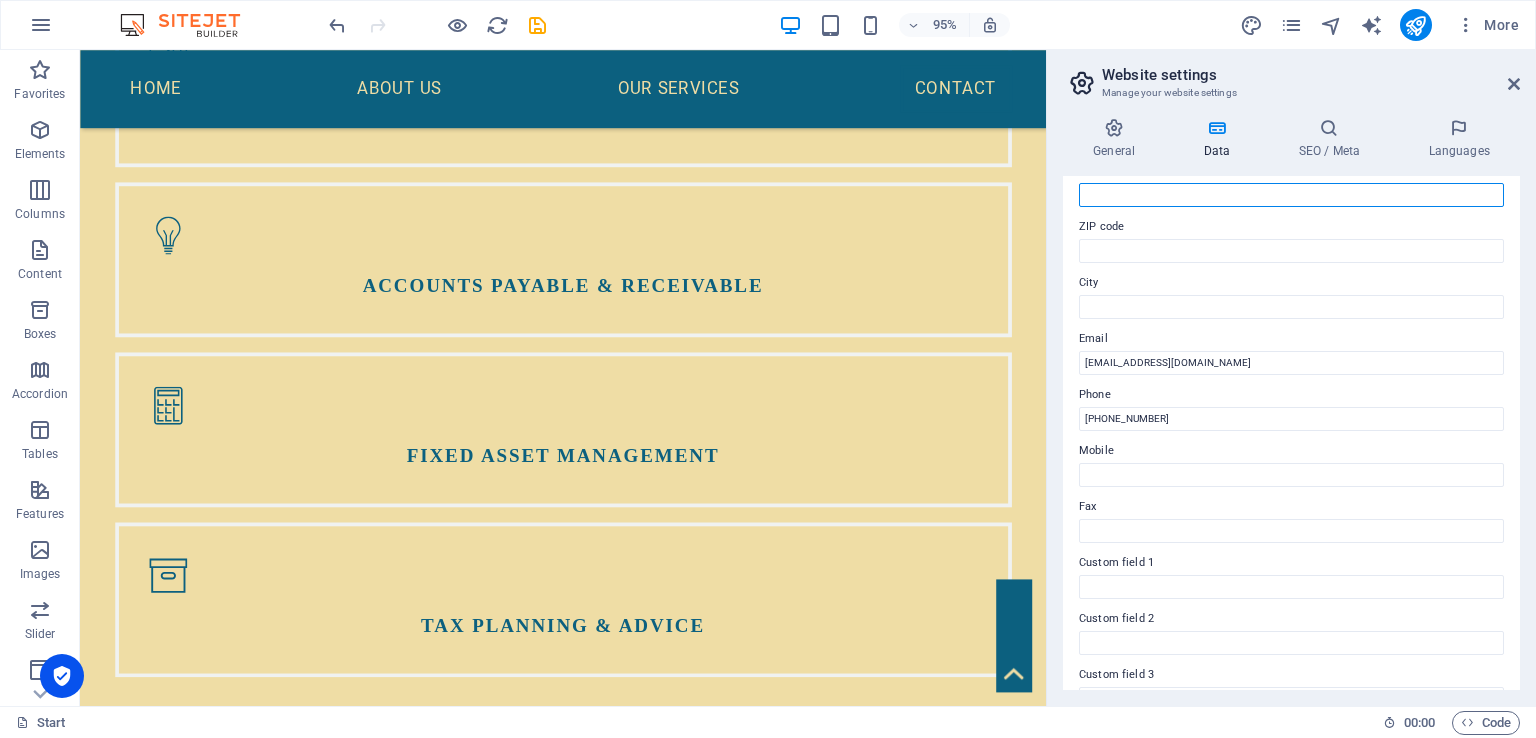scroll, scrollTop: 250, scrollLeft: 0, axis: vertical 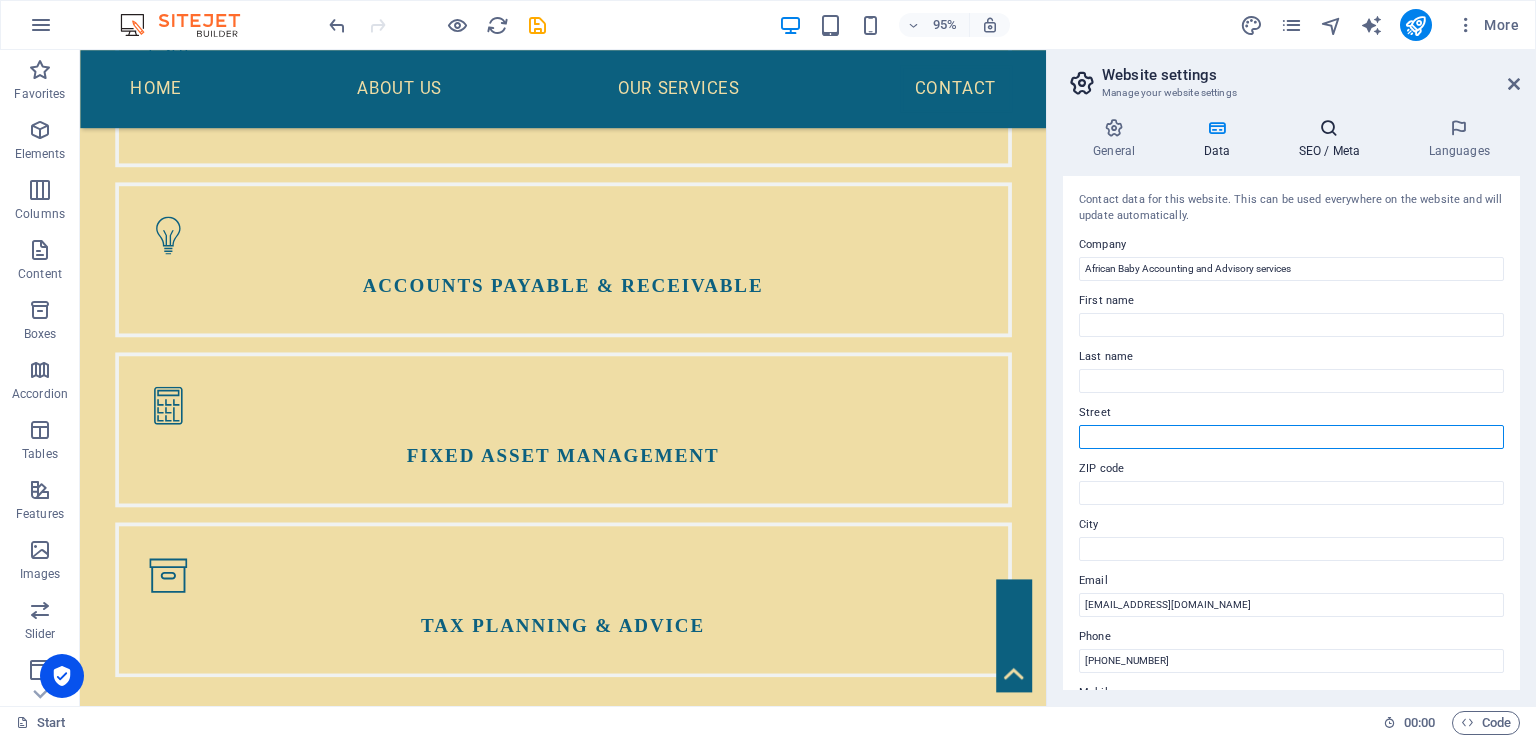 type 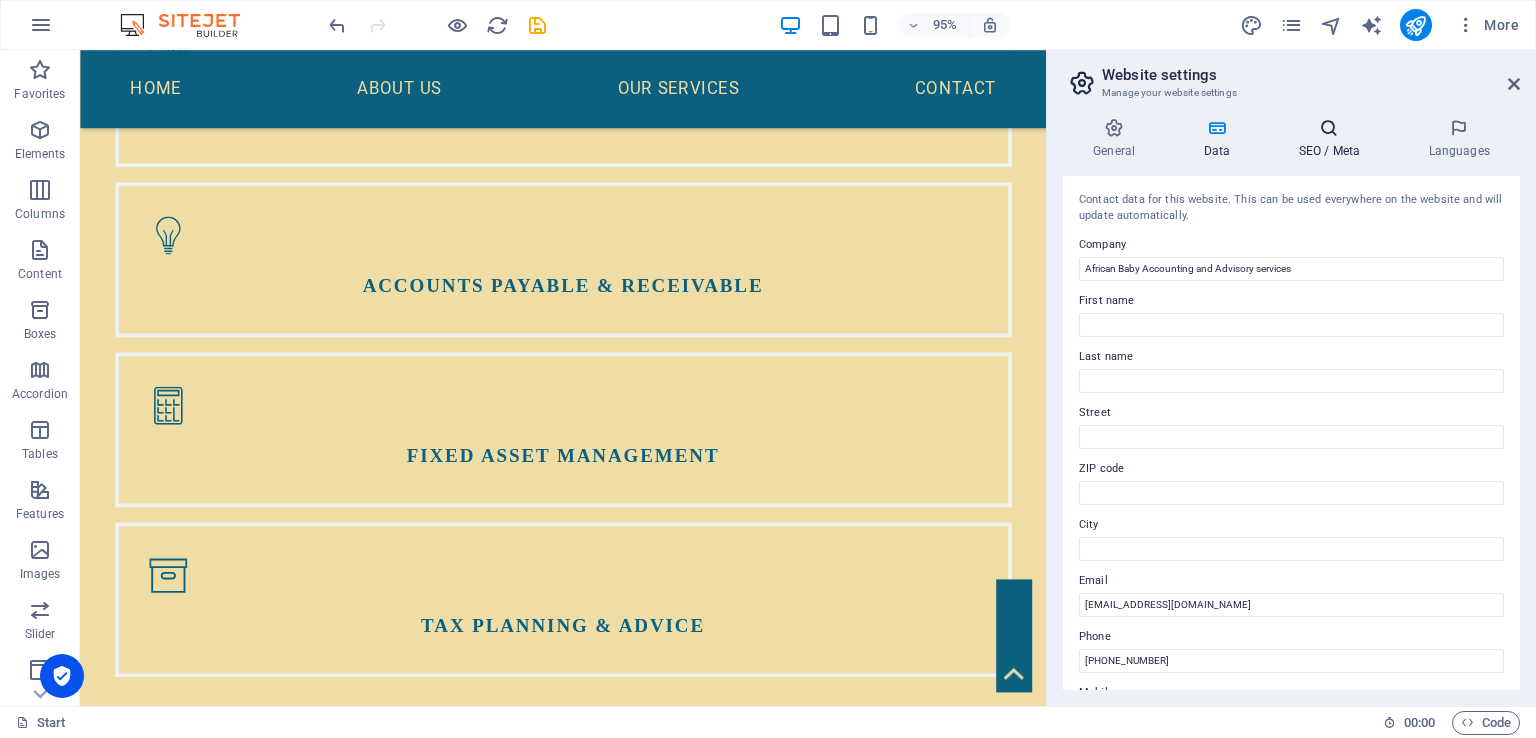click at bounding box center (1329, 128) 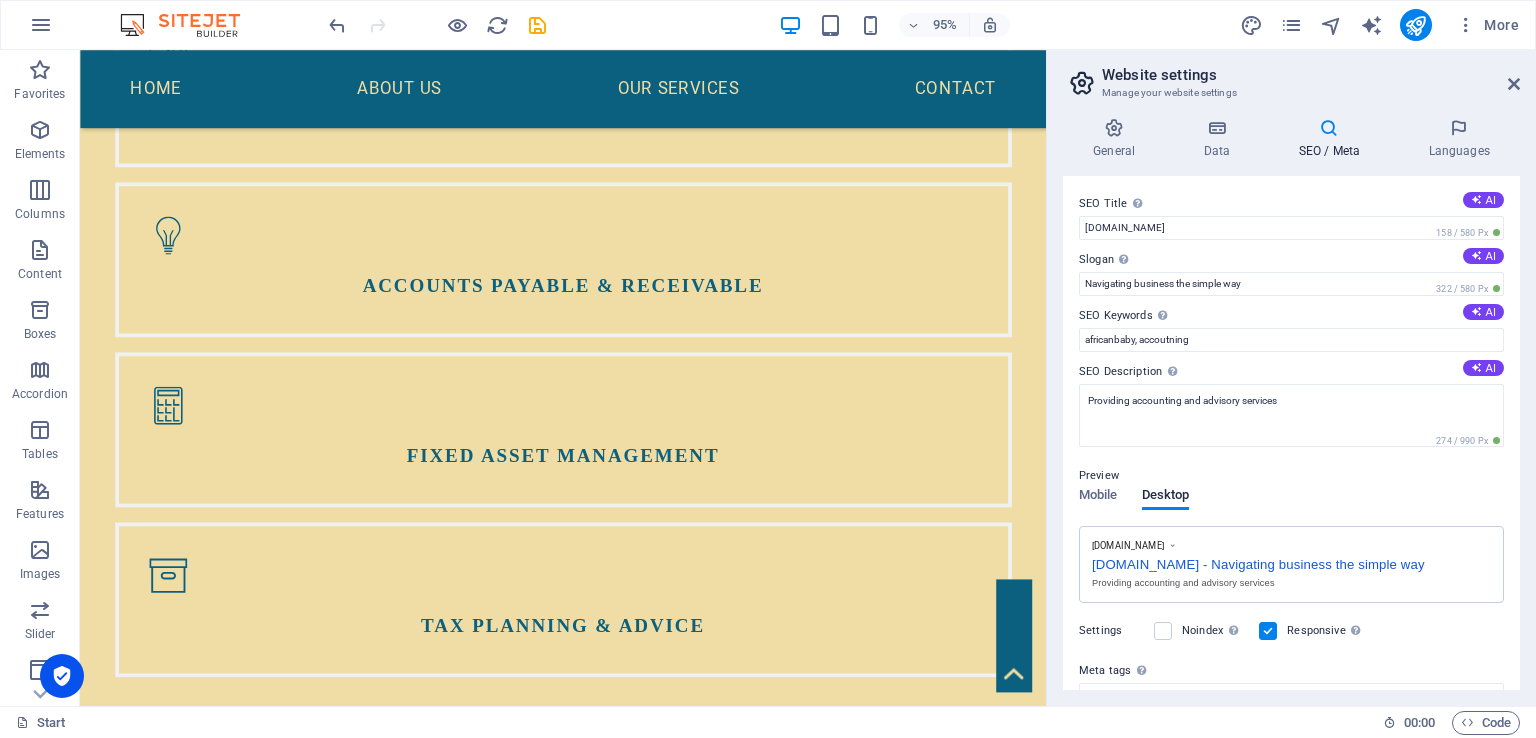drag, startPoint x: 1514, startPoint y: 438, endPoint x: 1513, endPoint y: 513, distance: 75.00667 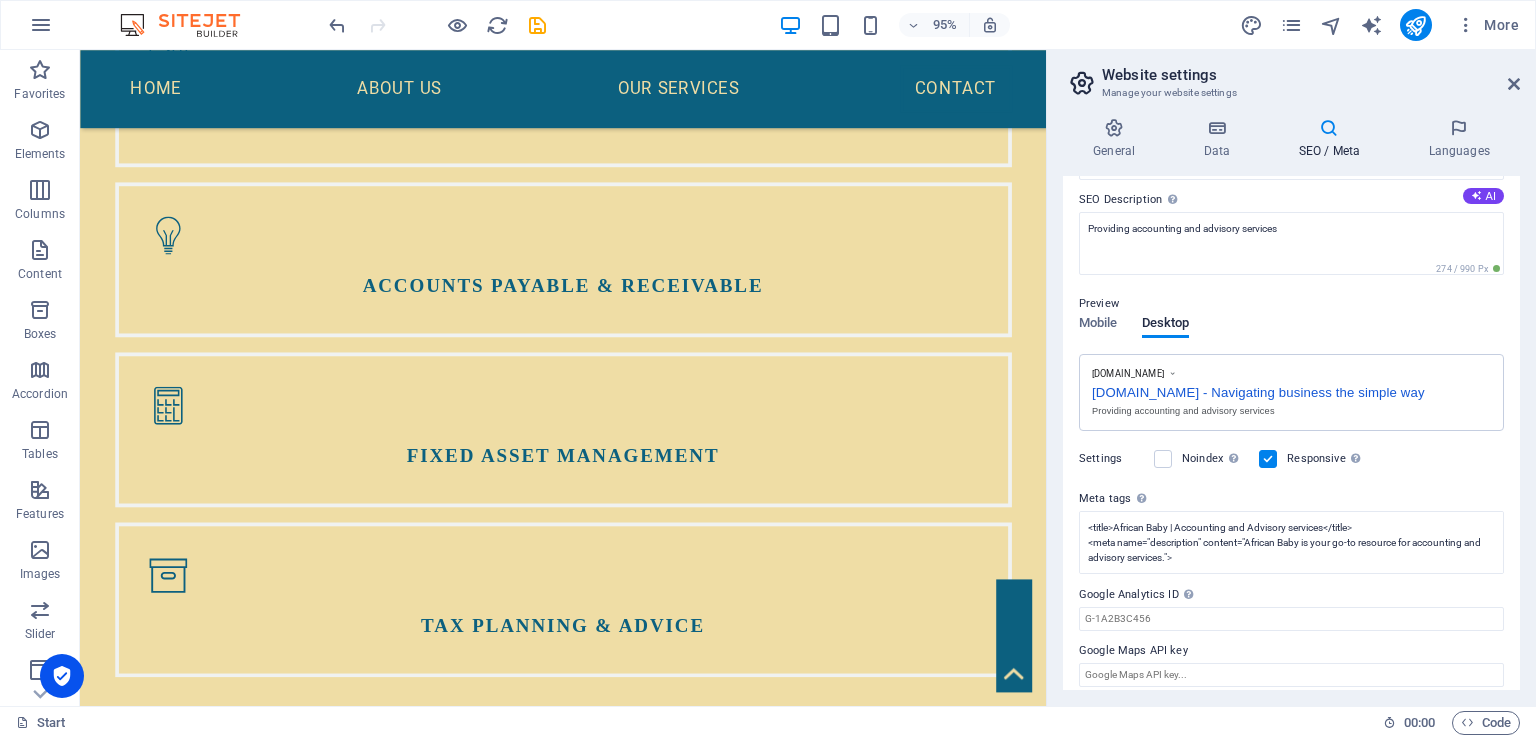 scroll, scrollTop: 184, scrollLeft: 0, axis: vertical 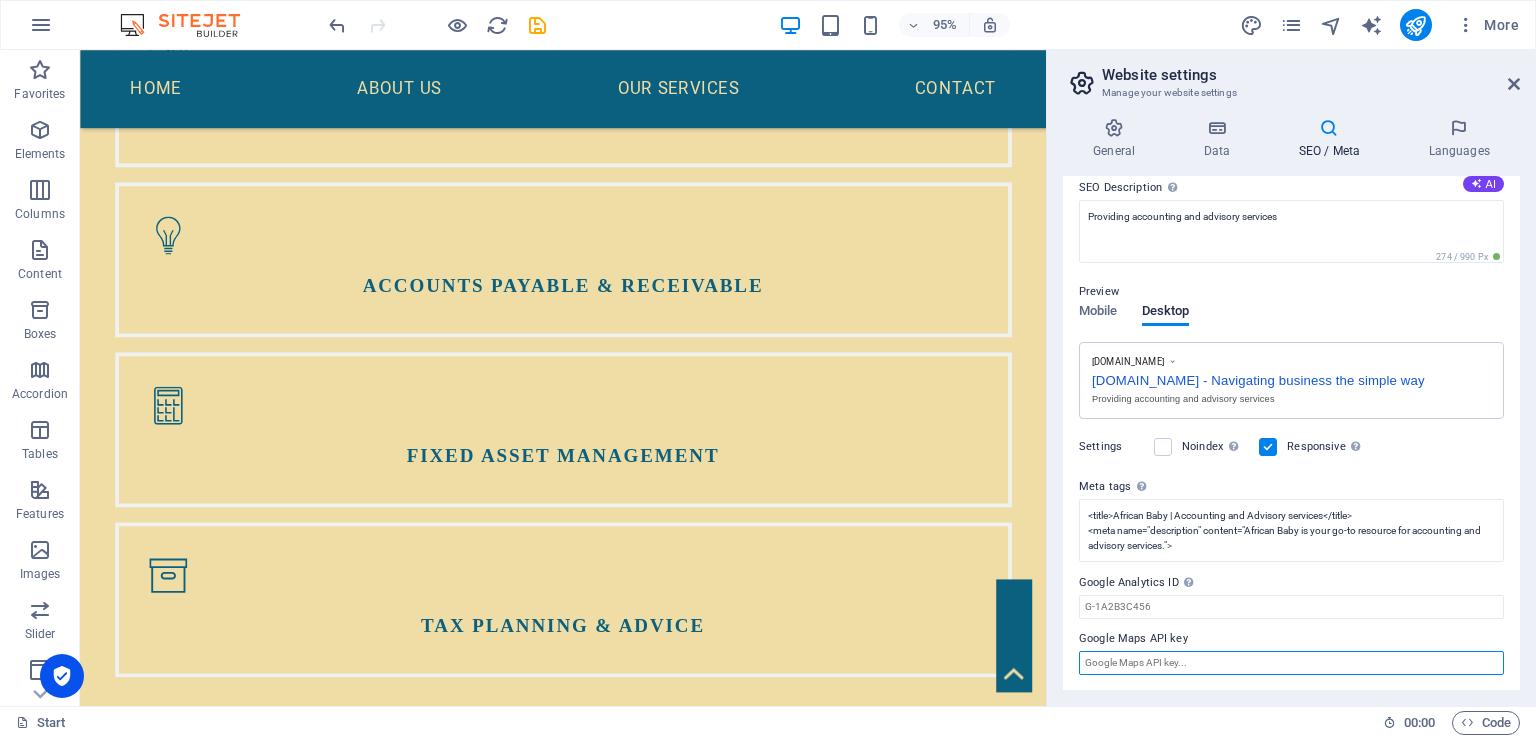 click on "Google Maps API key" at bounding box center (1291, 663) 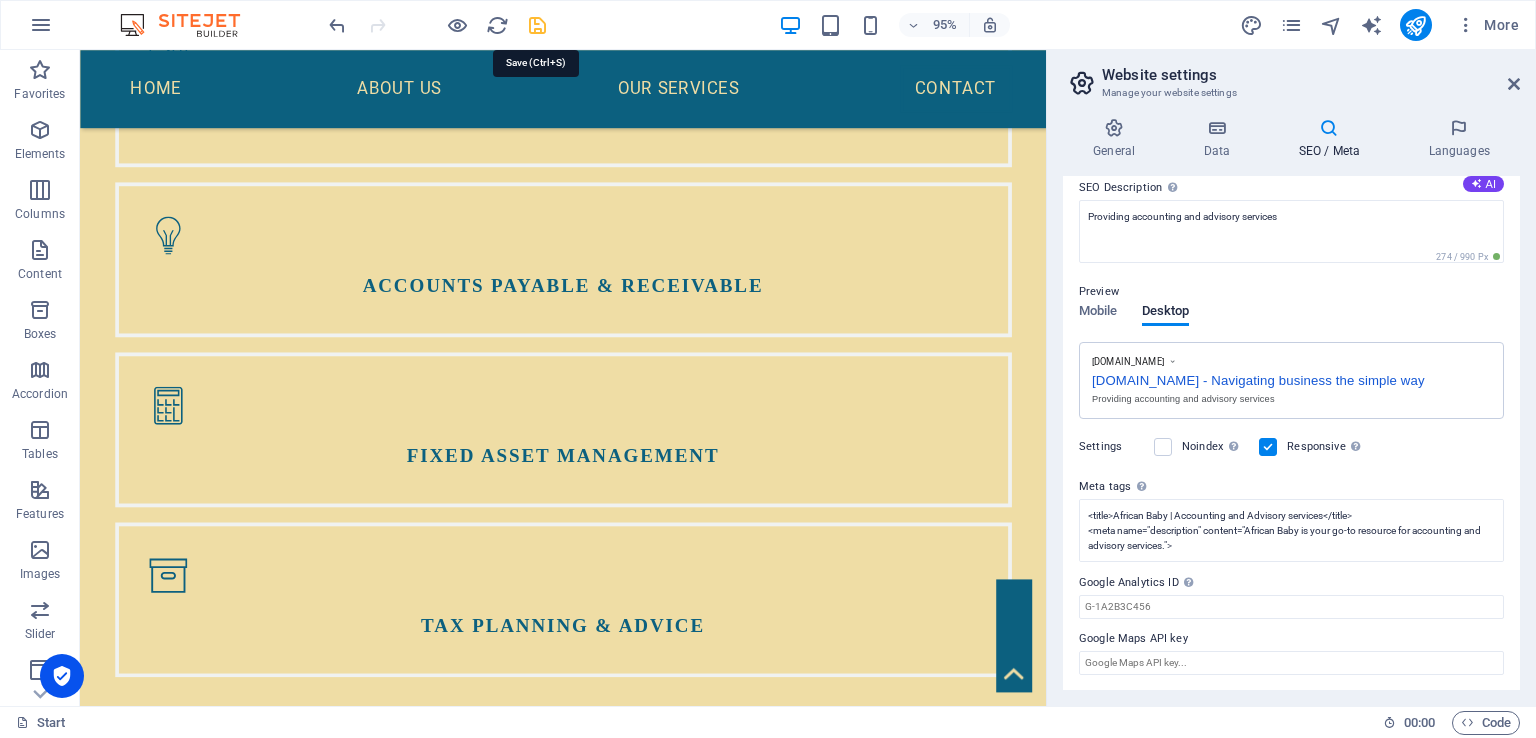 click at bounding box center (537, 25) 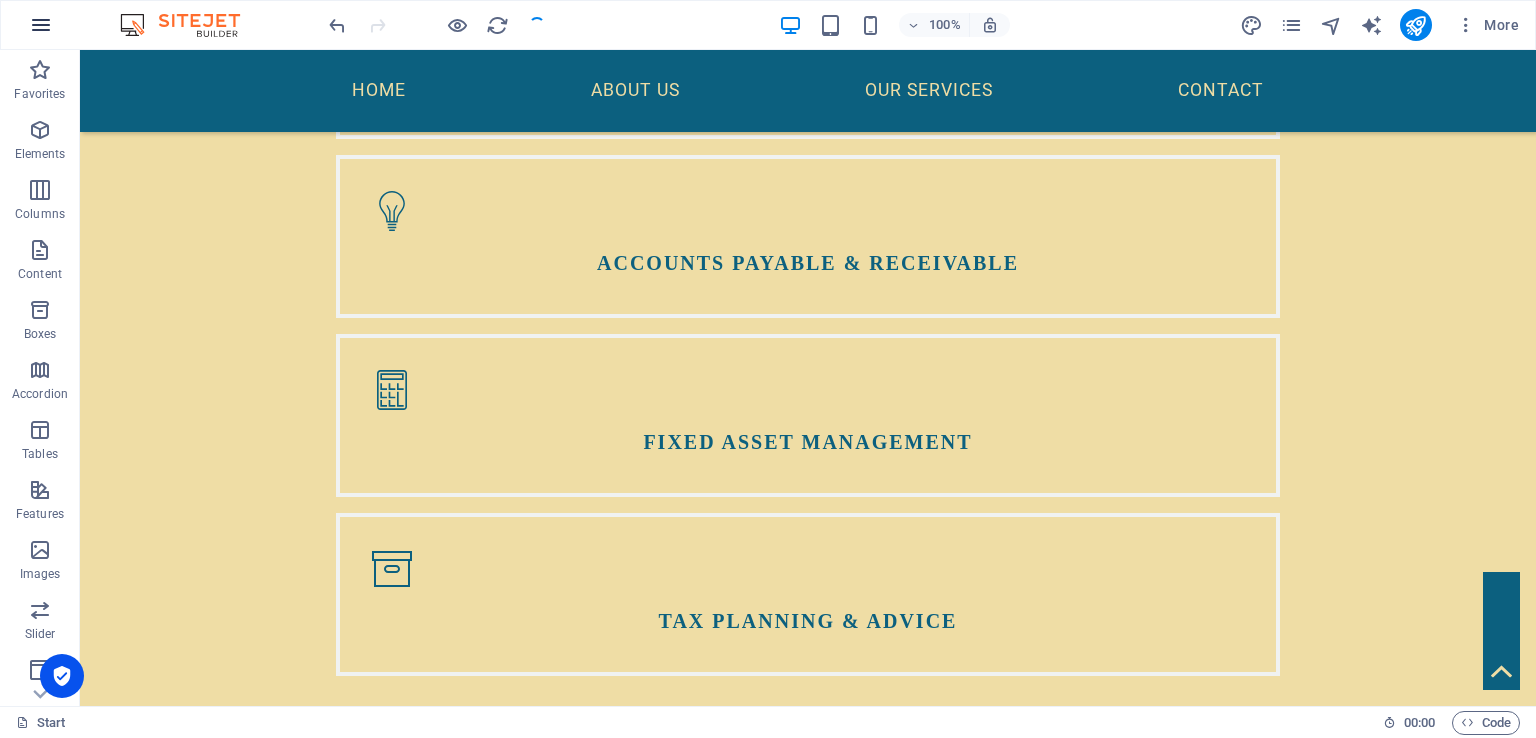 click at bounding box center [41, 25] 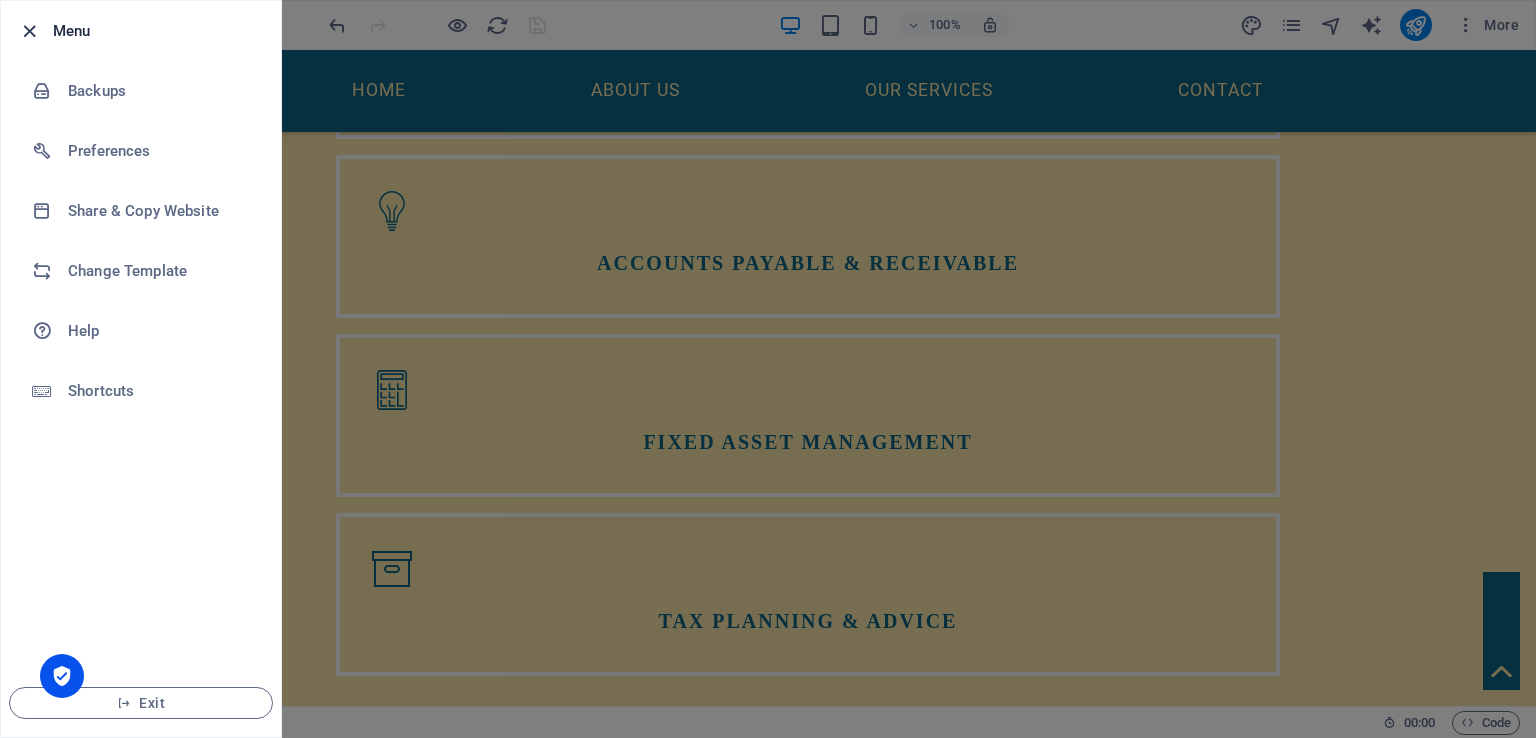 click at bounding box center (29, 31) 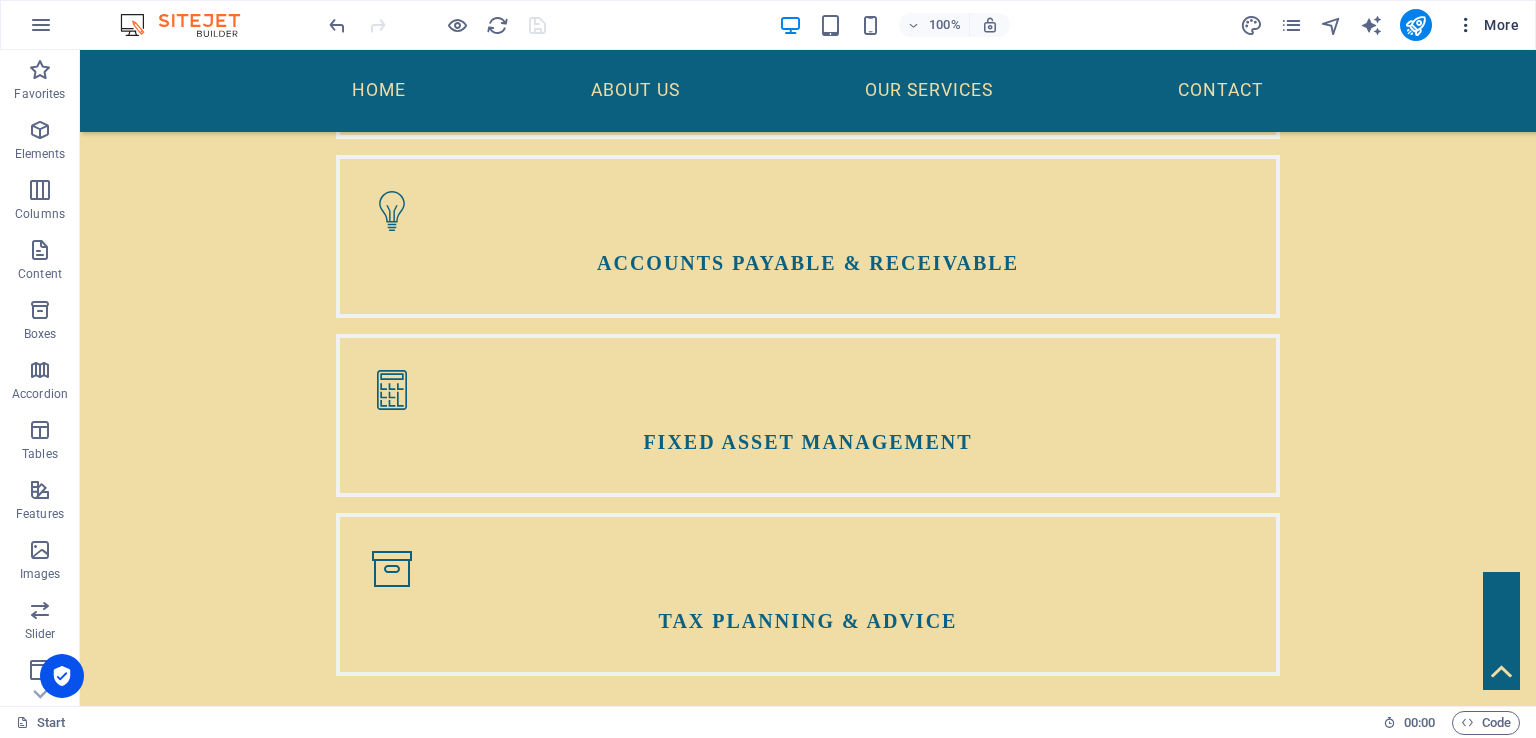 click at bounding box center (1466, 25) 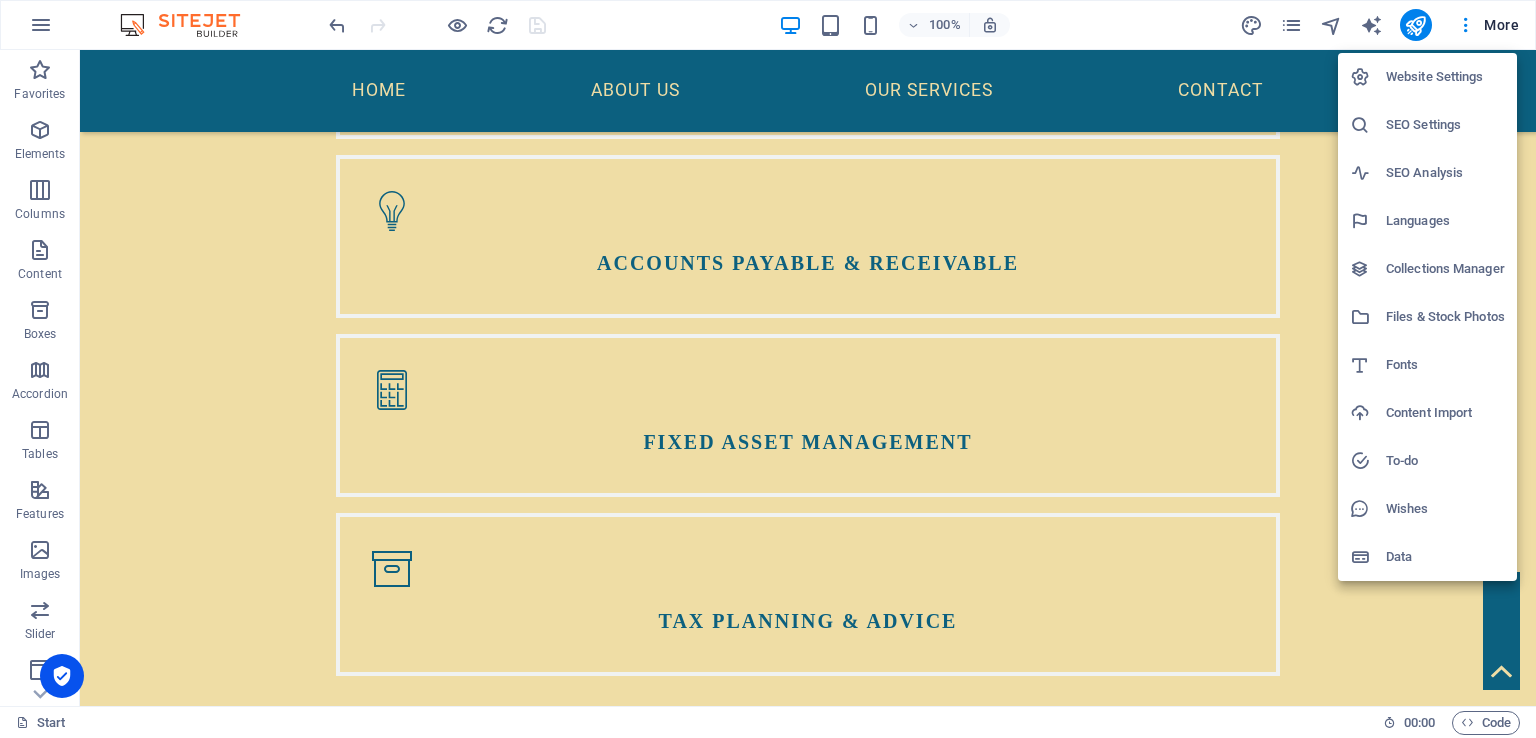 click on "Data" at bounding box center (1445, 557) 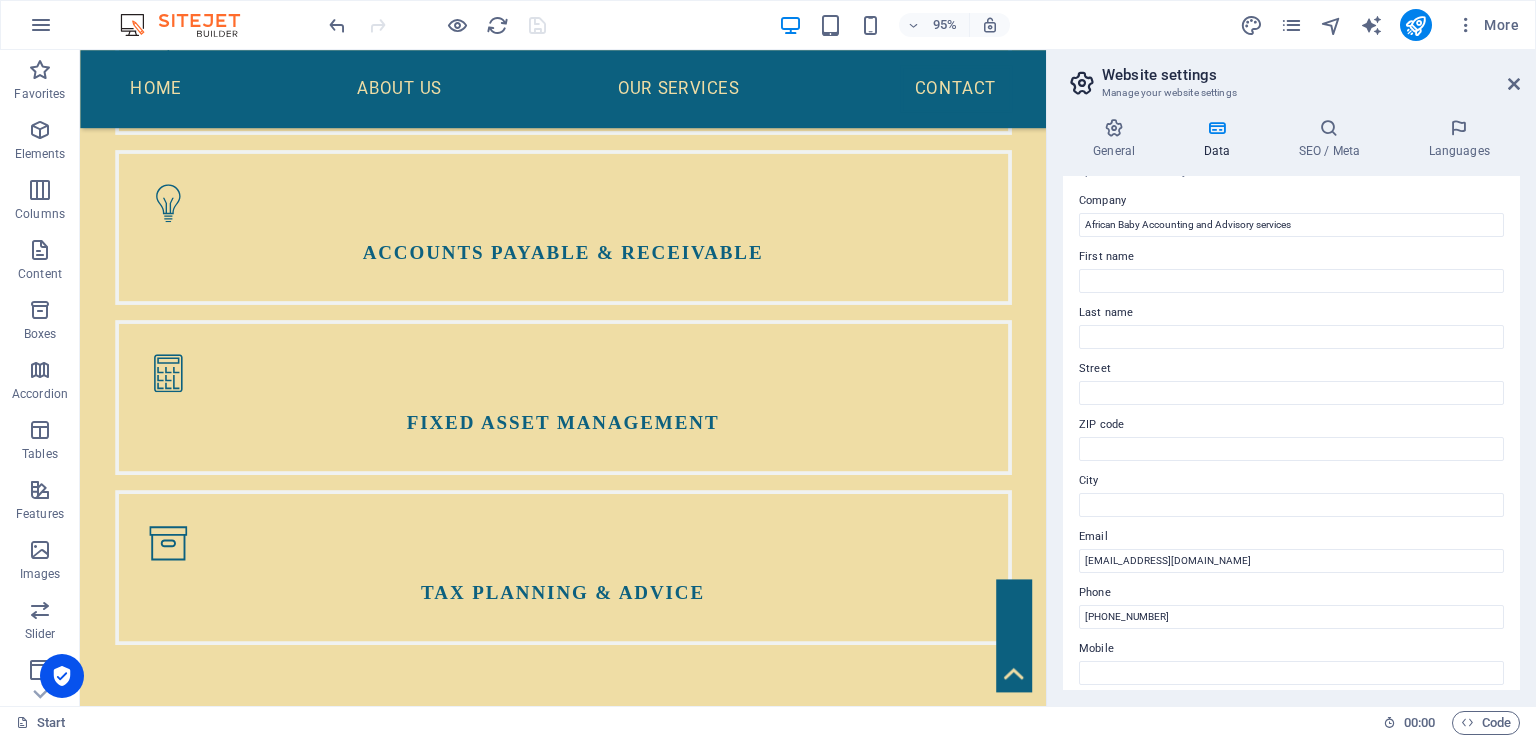 scroll, scrollTop: 0, scrollLeft: 0, axis: both 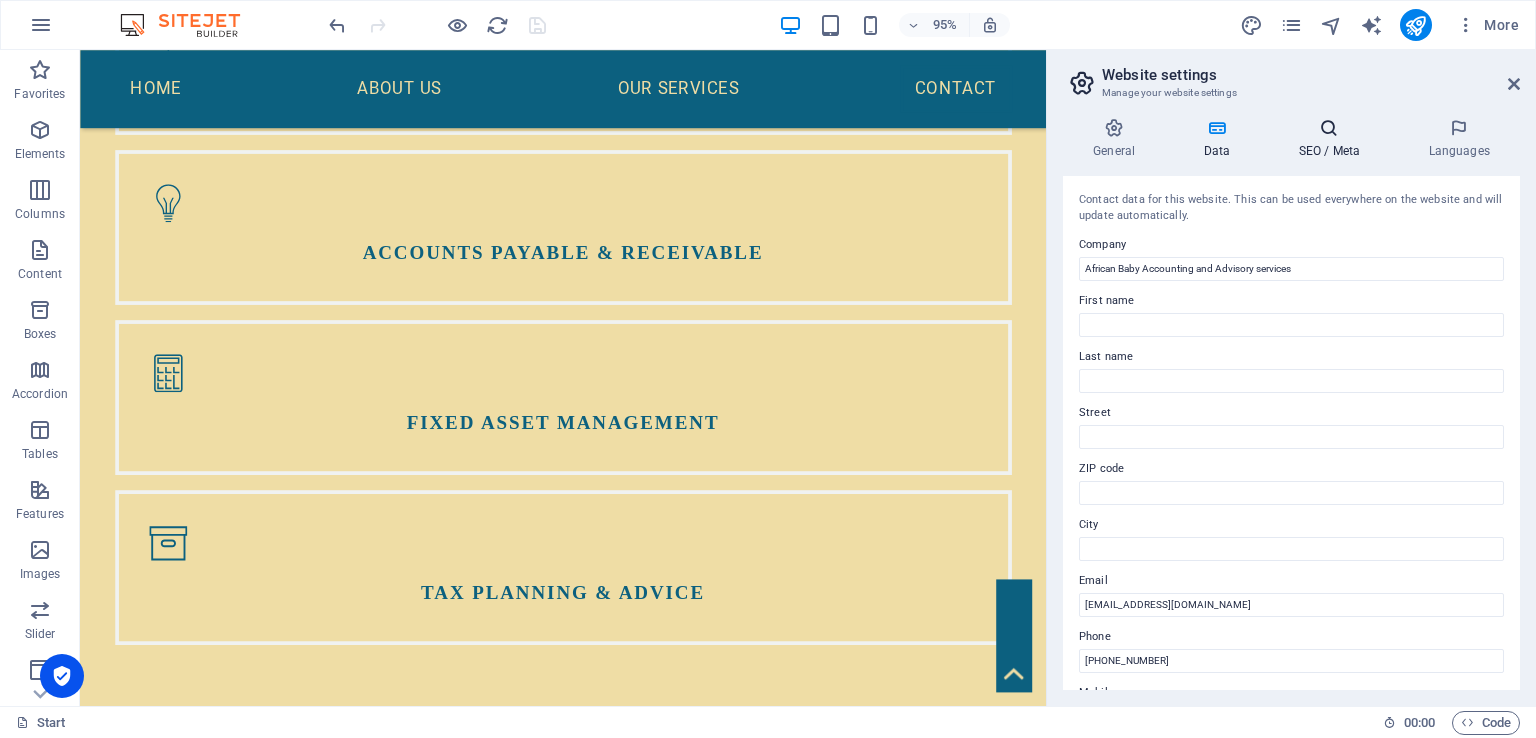 click on "SEO / Meta" at bounding box center (1333, 139) 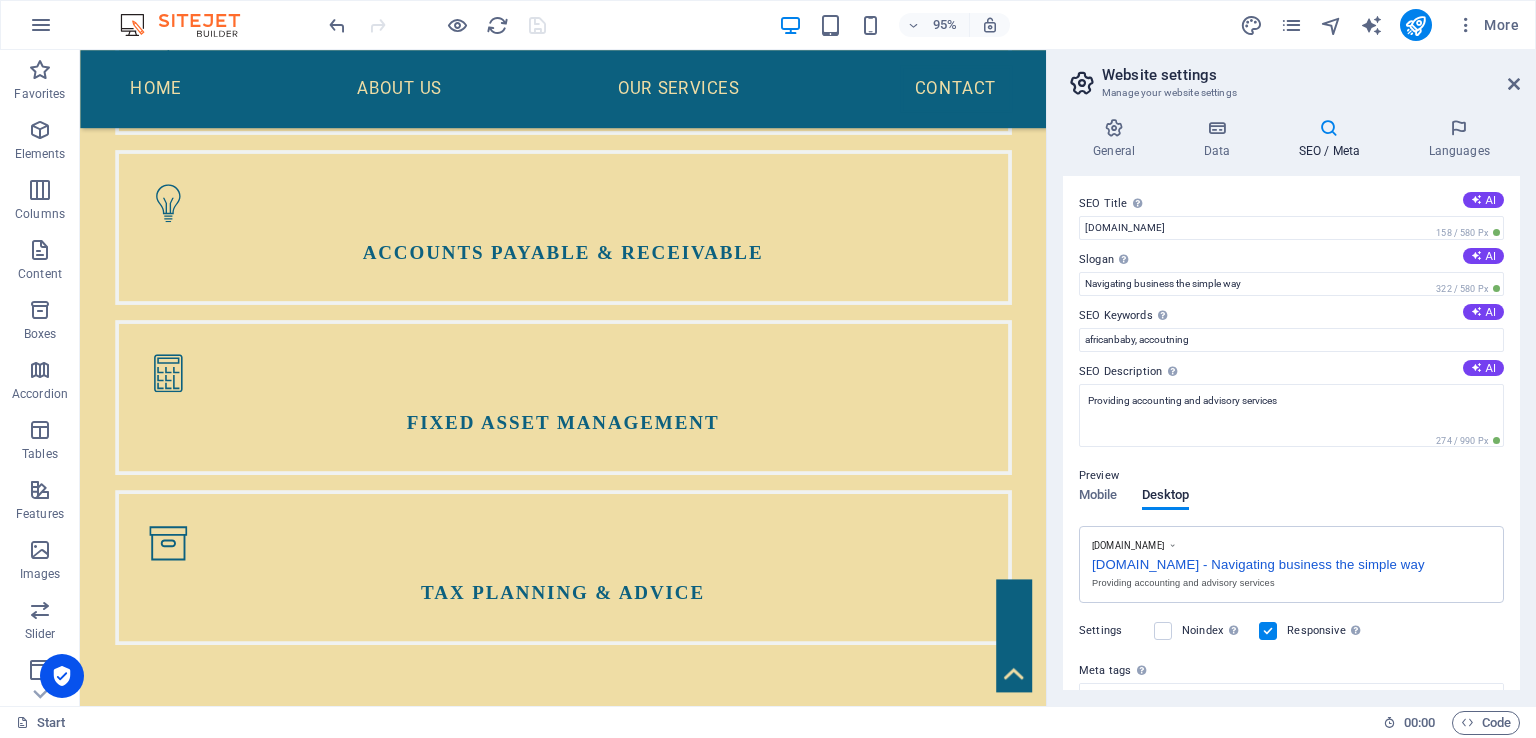 drag, startPoint x: 1514, startPoint y: 290, endPoint x: 1523, endPoint y: 341, distance: 51.78803 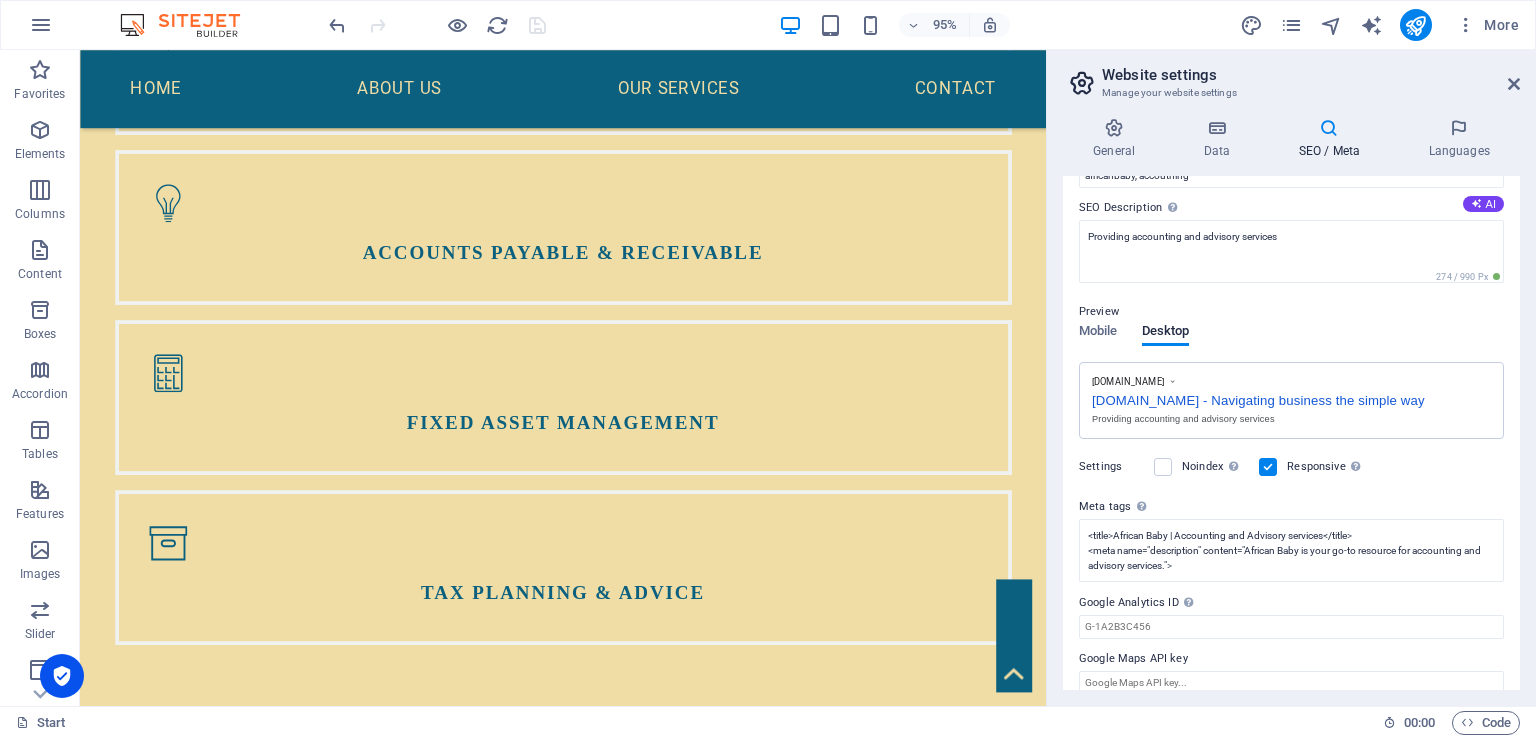scroll, scrollTop: 184, scrollLeft: 0, axis: vertical 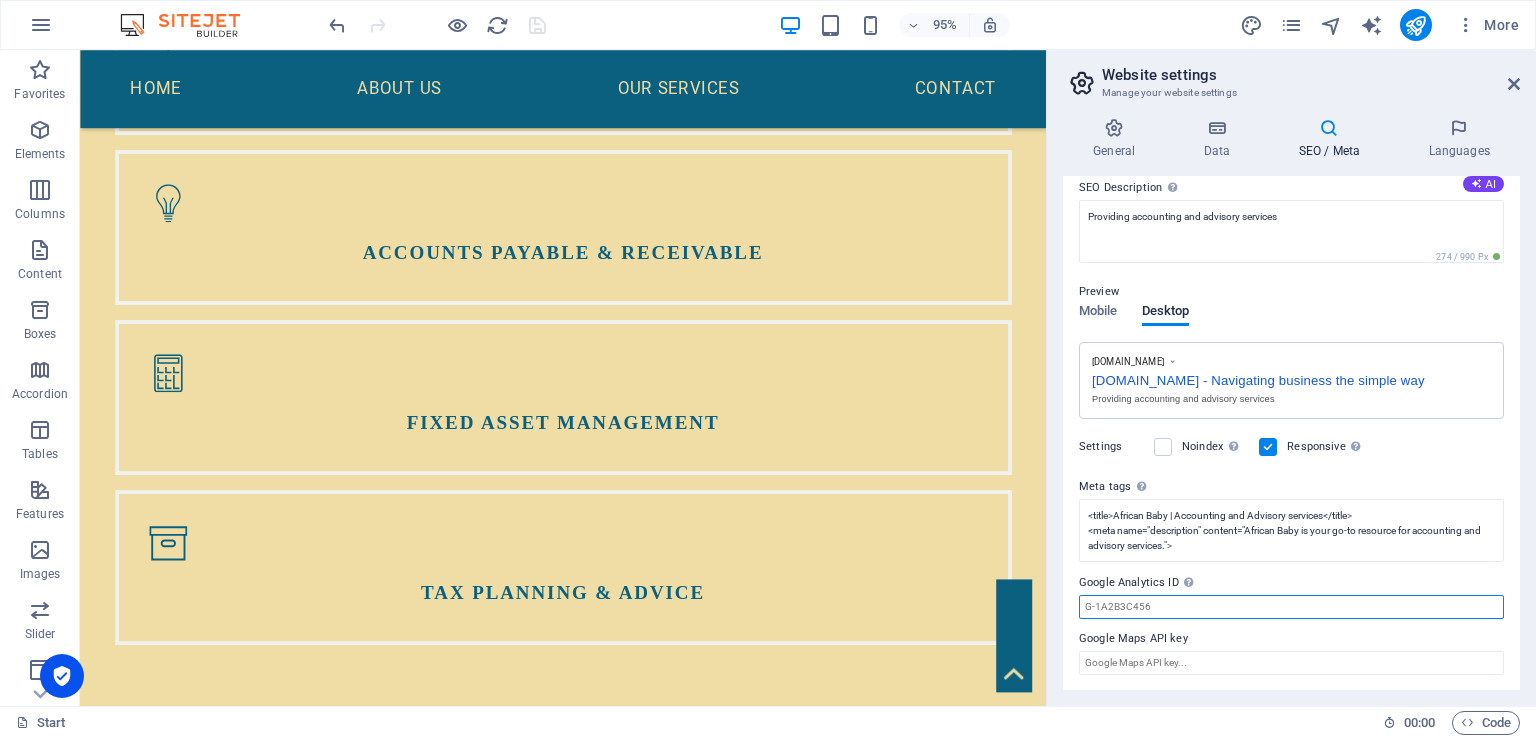click on "Google Analytics ID Please only add the Google Analytics ID. We automatically include the ID in the tracking snippet. The Analytics ID looks similar to e.g. G-1A2B3C456" at bounding box center (1291, 607) 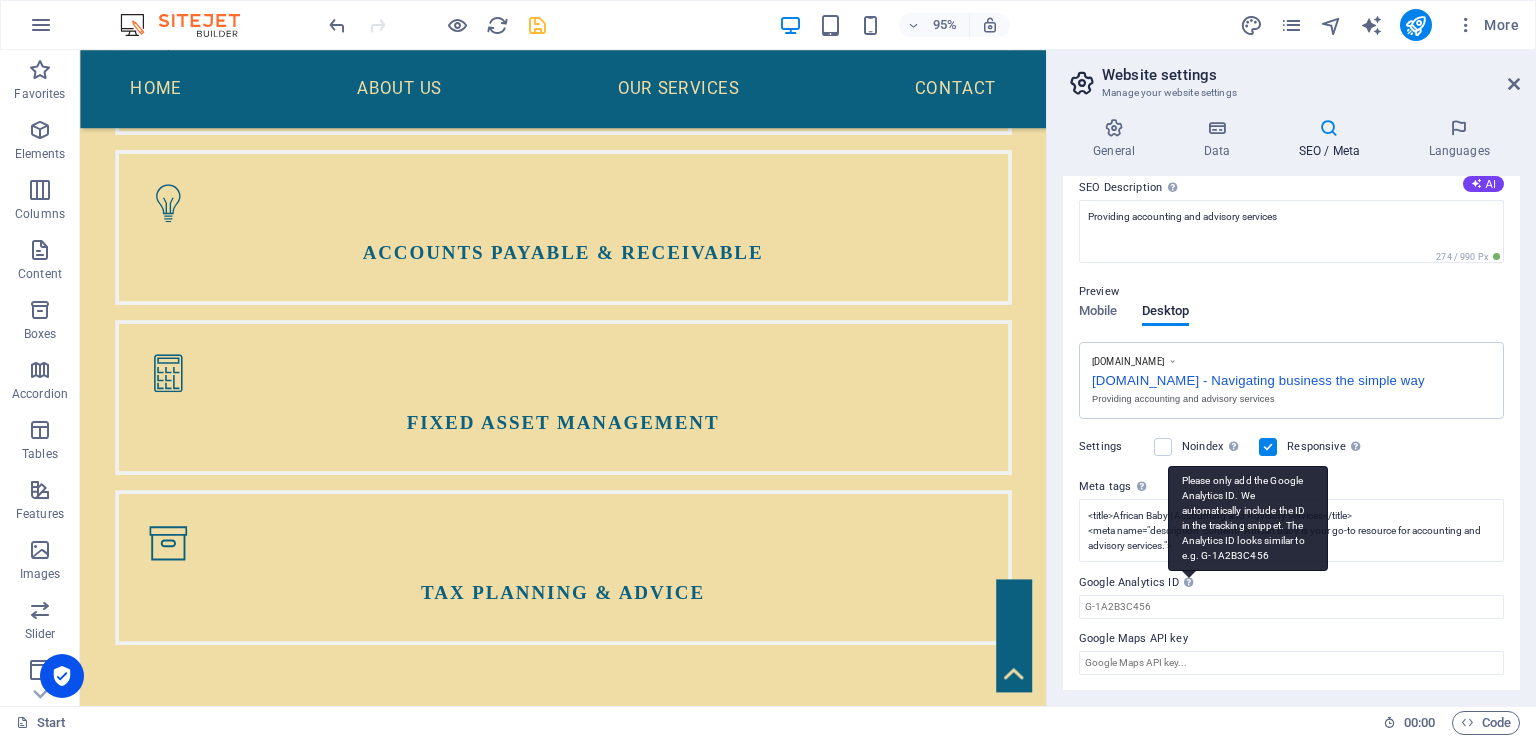 click on "Please only add the Google Analytics ID. We automatically include the ID in the tracking snippet. The Analytics ID looks similar to e.g. G-1A2B3C456" at bounding box center (1248, 518) 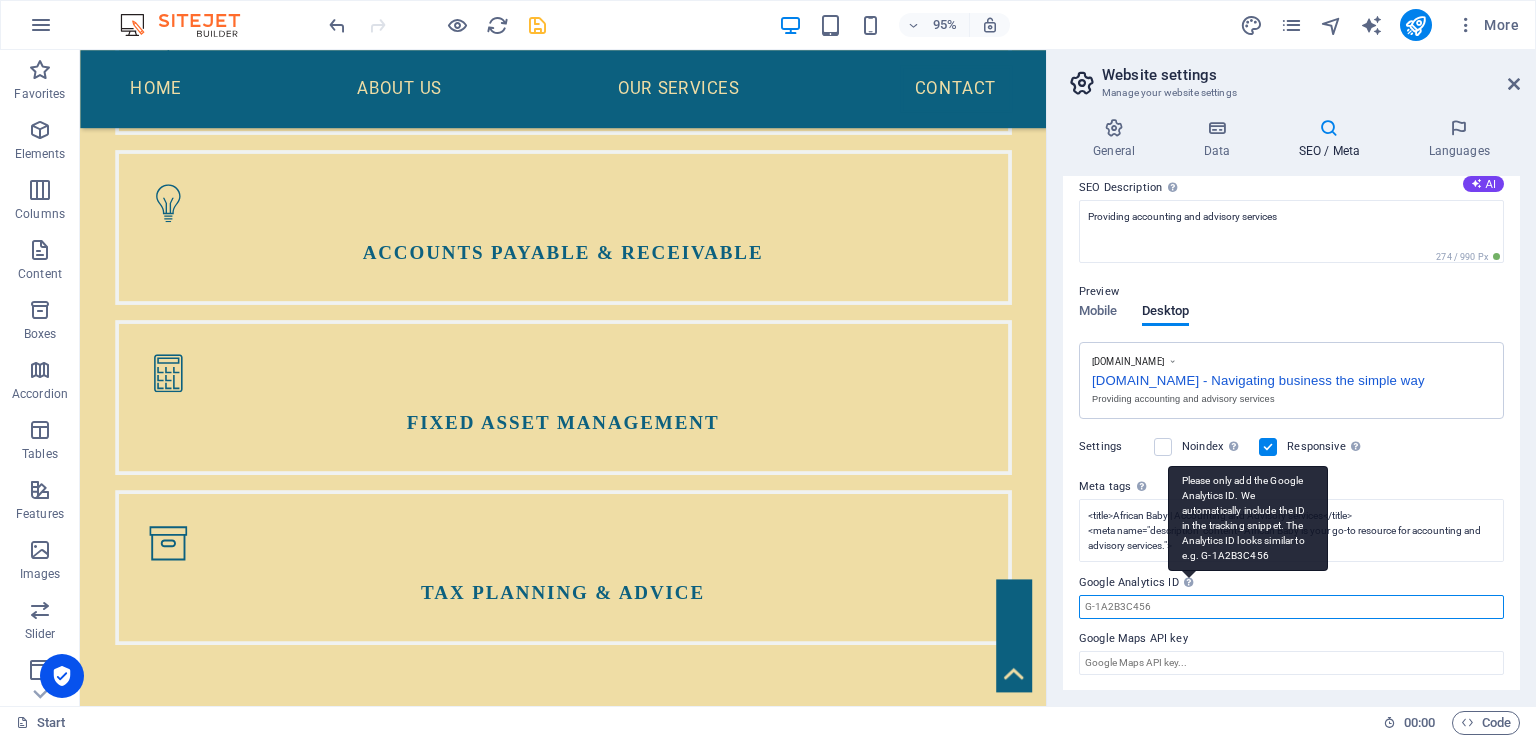 click on "Google Analytics ID Please only add the Google Analytics ID. We automatically include the ID in the tracking snippet. The Analytics ID looks similar to e.g. G-1A2B3C456" at bounding box center [1291, 607] 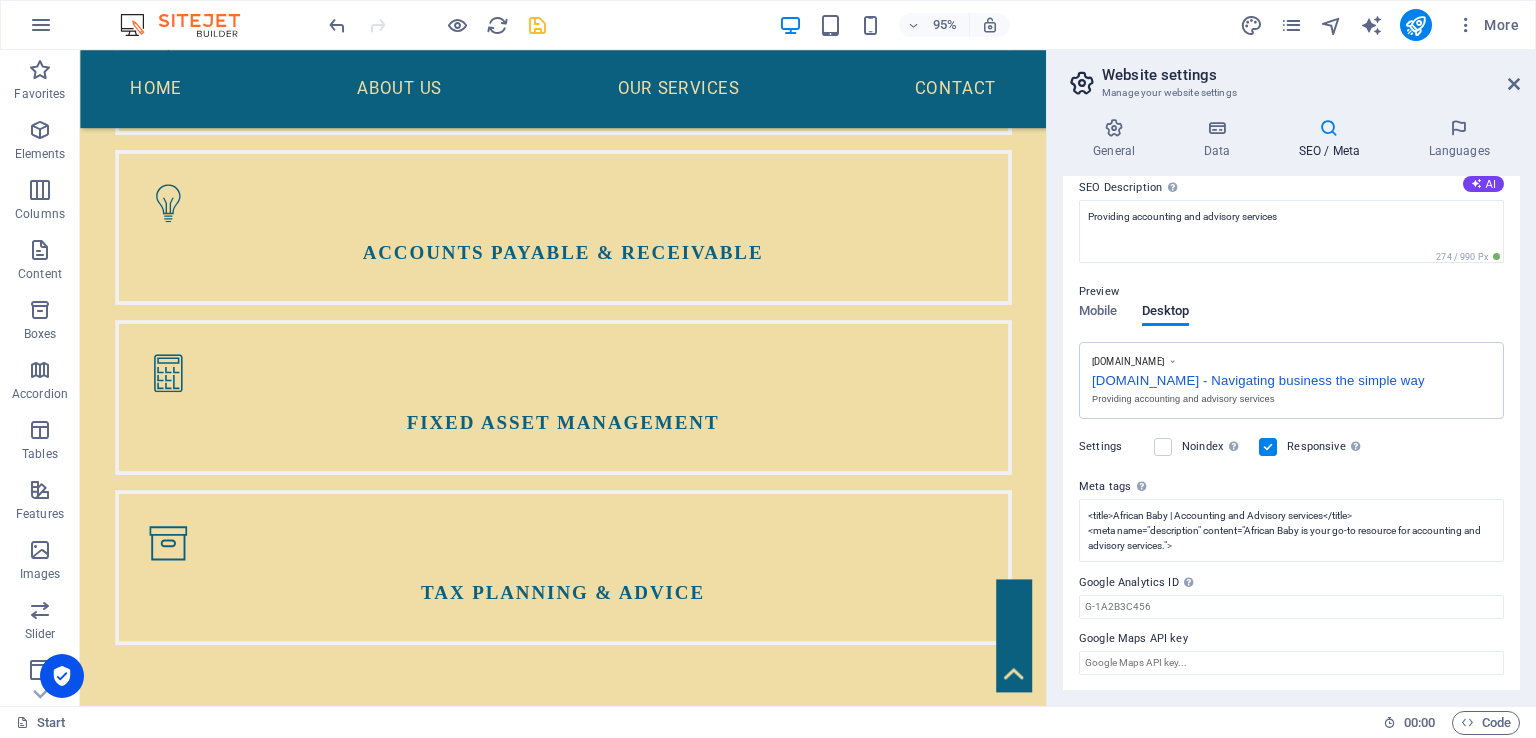 click on "95% More" at bounding box center (926, 25) 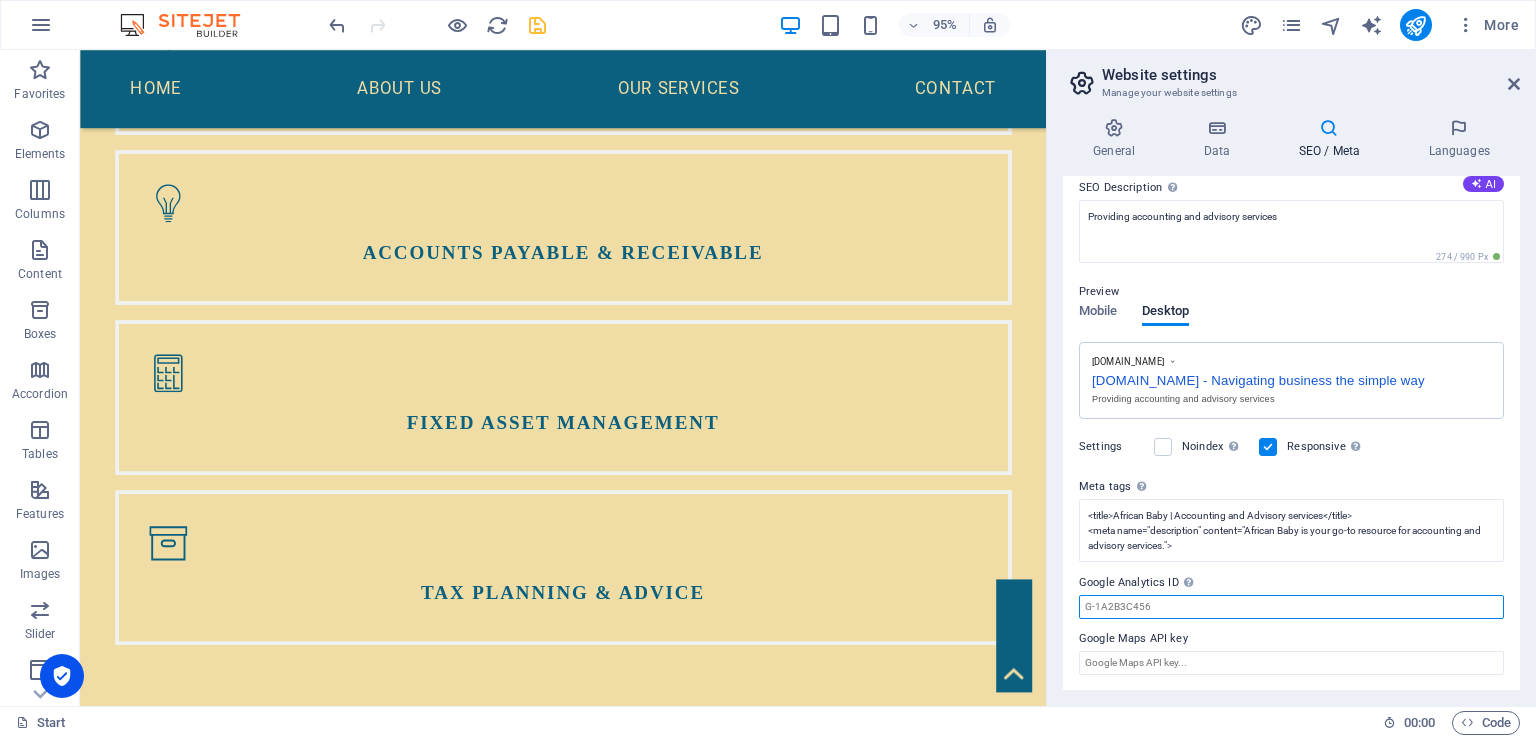 click on "Google Analytics ID Please only add the Google Analytics ID. We automatically include the ID in the tracking snippet. The Analytics ID looks similar to e.g. G-1A2B3C456" at bounding box center [1291, 607] 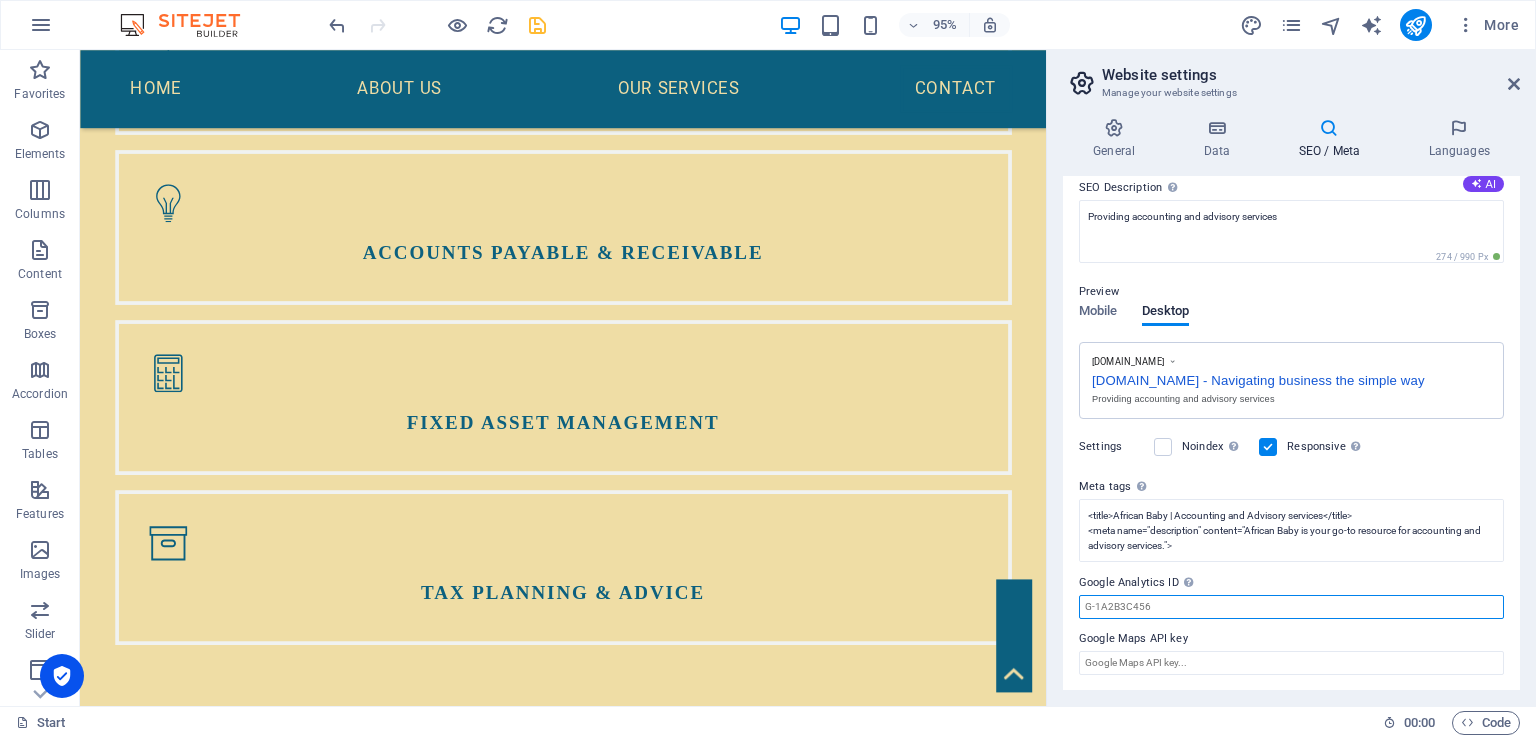paste on "G-6HYGFGZGWV" 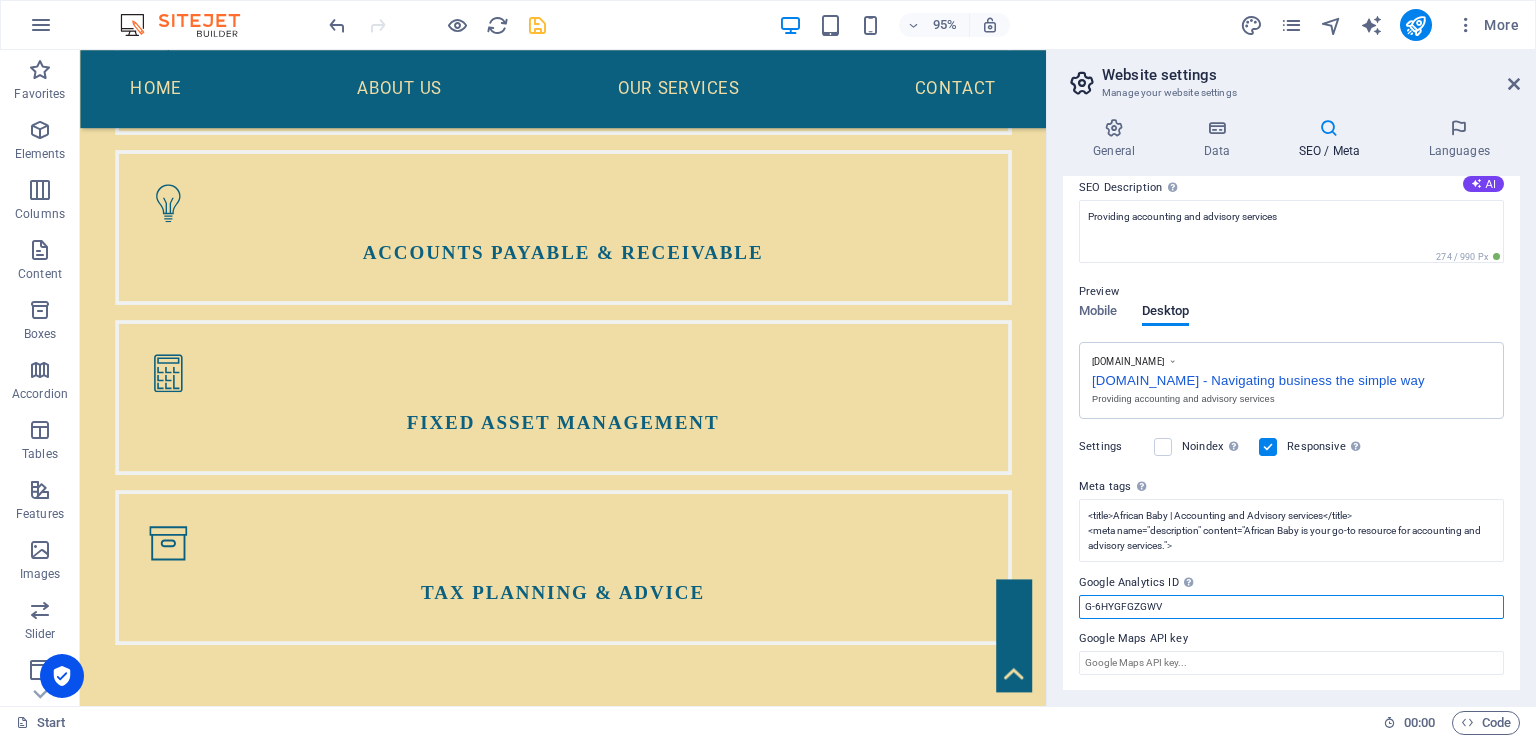type on "G-6HYGFGZGWV" 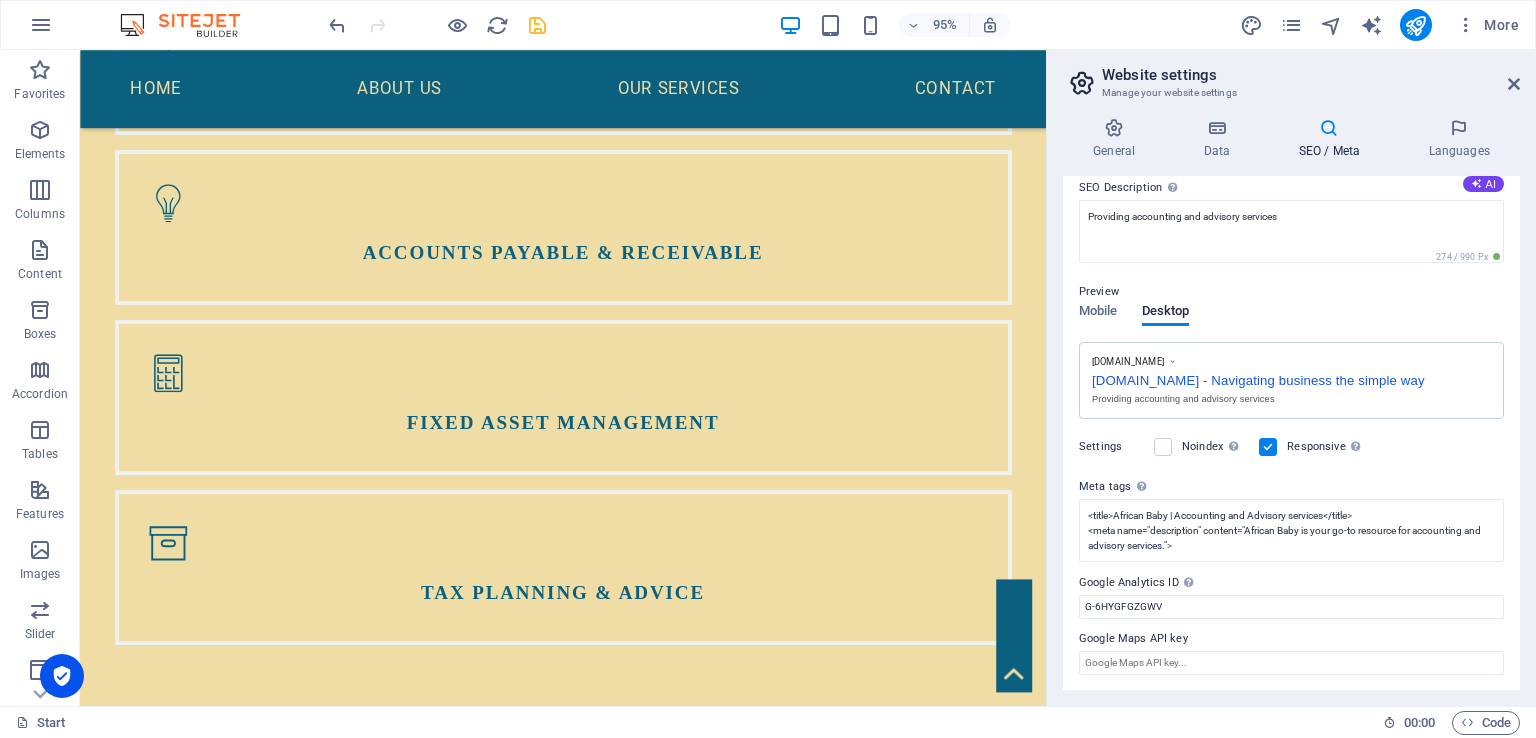 drag, startPoint x: 1520, startPoint y: 503, endPoint x: 1535, endPoint y: 666, distance: 163.68874 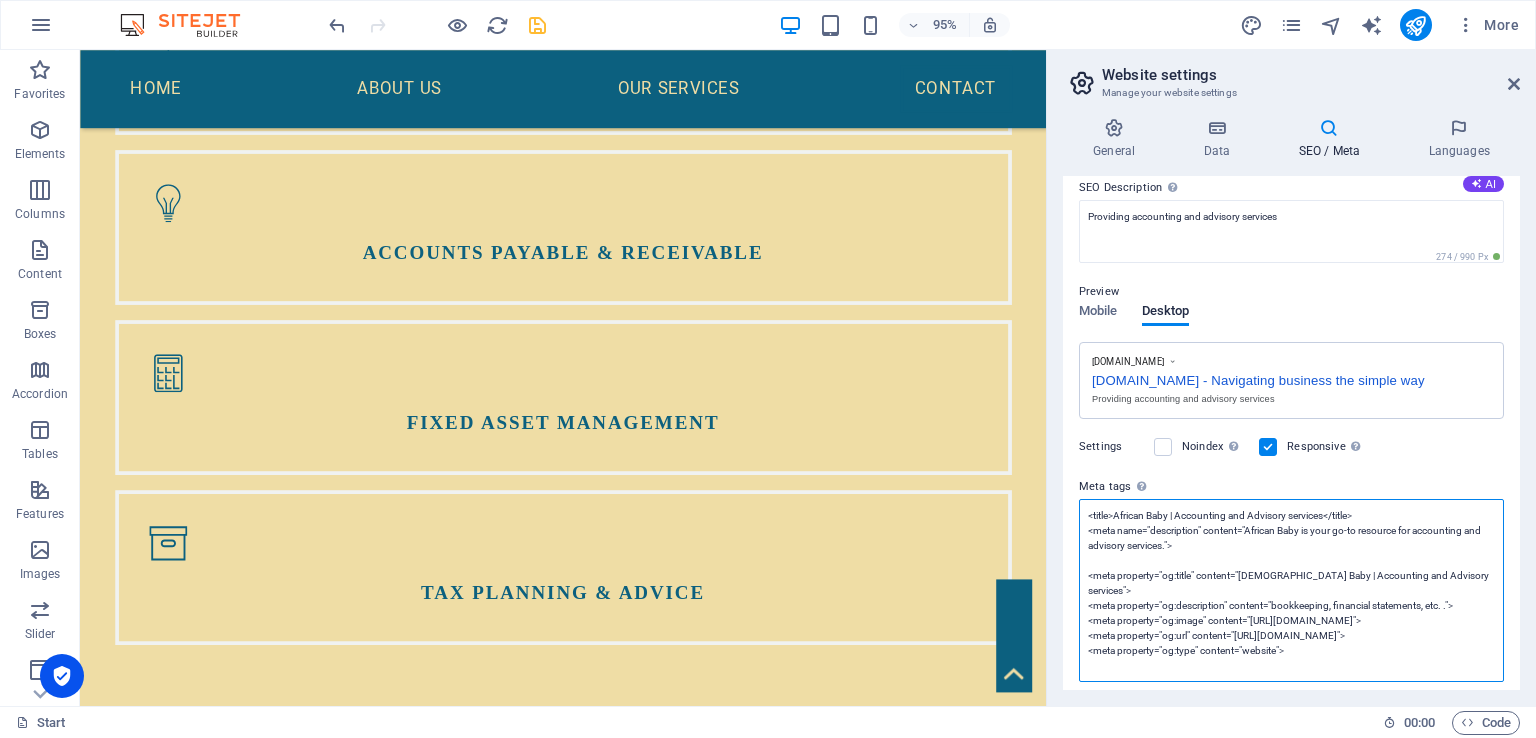 click on "<title>African Baby | Accounting and Advisory services</title>
<meta name="description" content="African Baby is your go-to resource for accounting and advisory services.">
<meta property="og:title" content="[DEMOGRAPHIC_DATA] Baby | Accounting and Advisory services">
<meta property="og:description" content="bookkeeping, financial statements, etc. .">
<meta property="og:image" content="[URL][DOMAIN_NAME]">
<meta property="og:url" content="[URL][DOMAIN_NAME]">
<meta property="og:type" content="website">" at bounding box center (1291, 590) 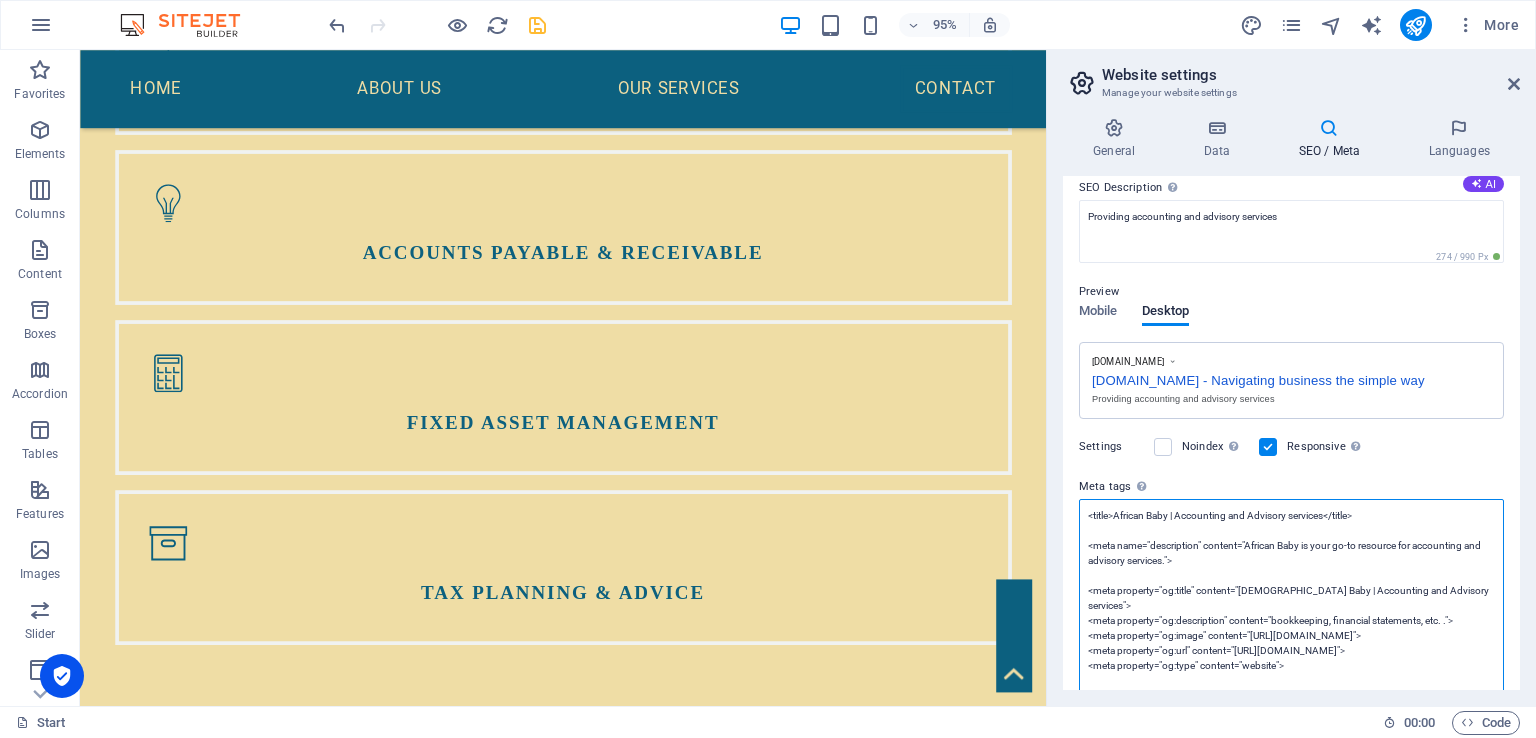 paste on "<!-- Google tag (gtag.js) -->
<script async src="[URL][DOMAIN_NAME]"></script>
<script>
window.dataLayer = window.dataLayer || [];
function gtag(){dataLayer.push(arguments);}
gtag('js', new Date());
gtag('config', 'G-6HYGFGZGWV');
</script>" 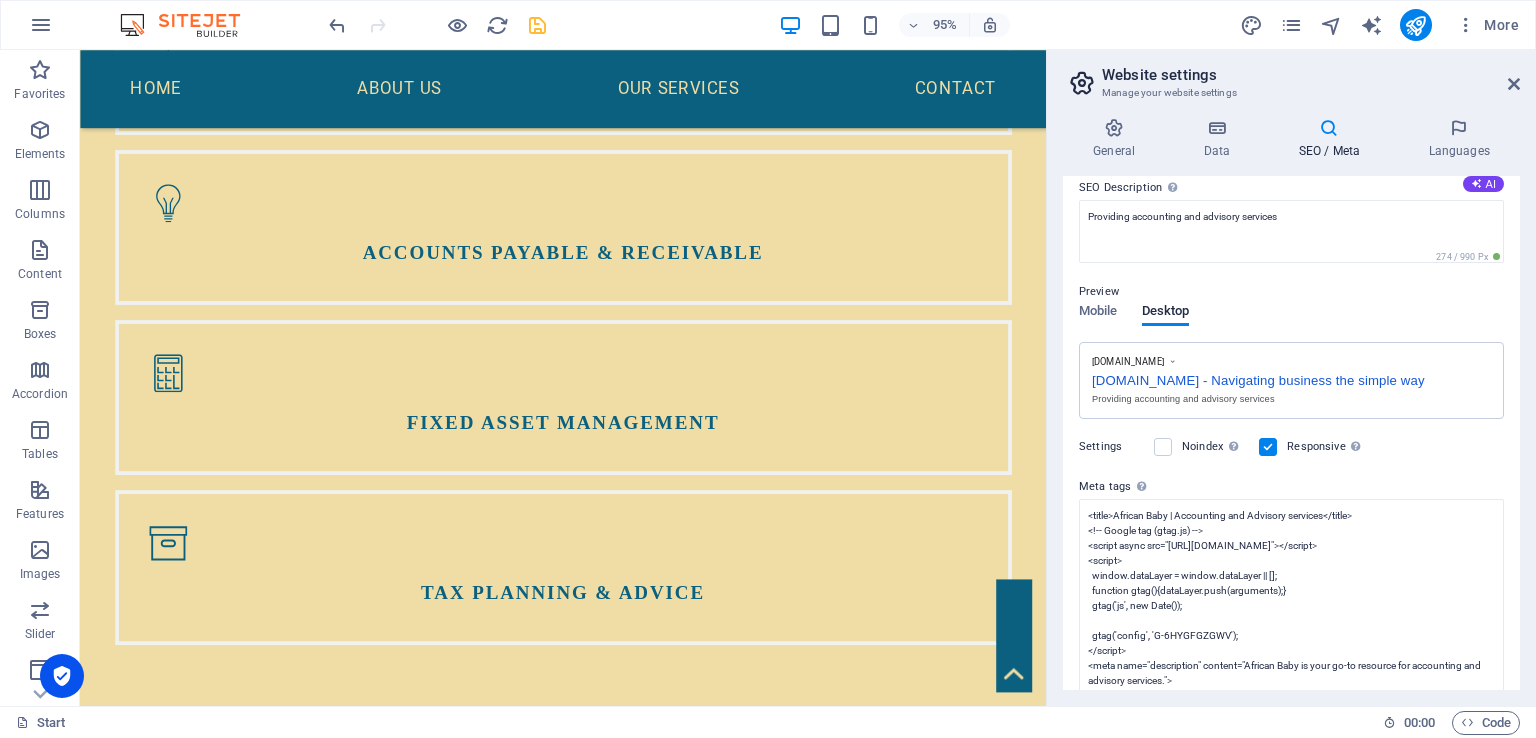 type on "<title>African Baby | Accounting and Advisory services</title>
<!-- Google tag (gtag.js) -->
<script async="" src="[URL][DOMAIN_NAME]"></script>
<script>
window.dataLayer = window.dataLayer || [];
function gtag(){dataLayer.push(arguments);}
gtag('js', new Date());
gtag('config', 'G-6HYGFGZGWV');
</script>
<meta name="description" content="African Baby is your go-to resource for accounting and advisory services.">
<meta property="og:title" content="[DEMOGRAPHIC_DATA] Baby | Accounting and Advisory services">
<meta property="og:description" content="bookkeeping, financial statements, etc. .">
<meta property="og:image" content="[URL][DOMAIN_NAME]">
<meta property="og:url" content="[URL][DOMAIN_NAME]">
<meta property="og:type" content="website">" 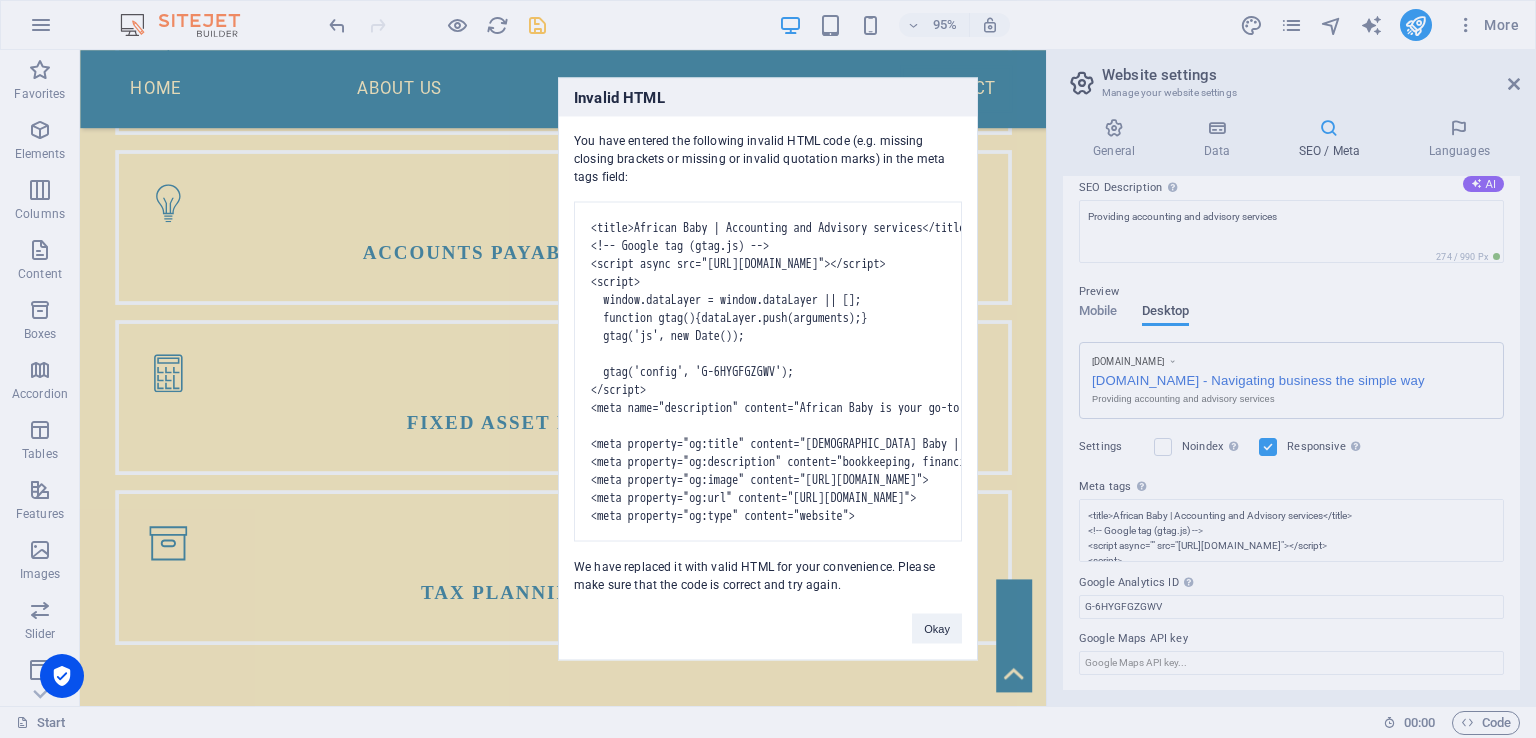drag, startPoint x: 1519, startPoint y: 504, endPoint x: 1522, endPoint y: 541, distance: 37.12142 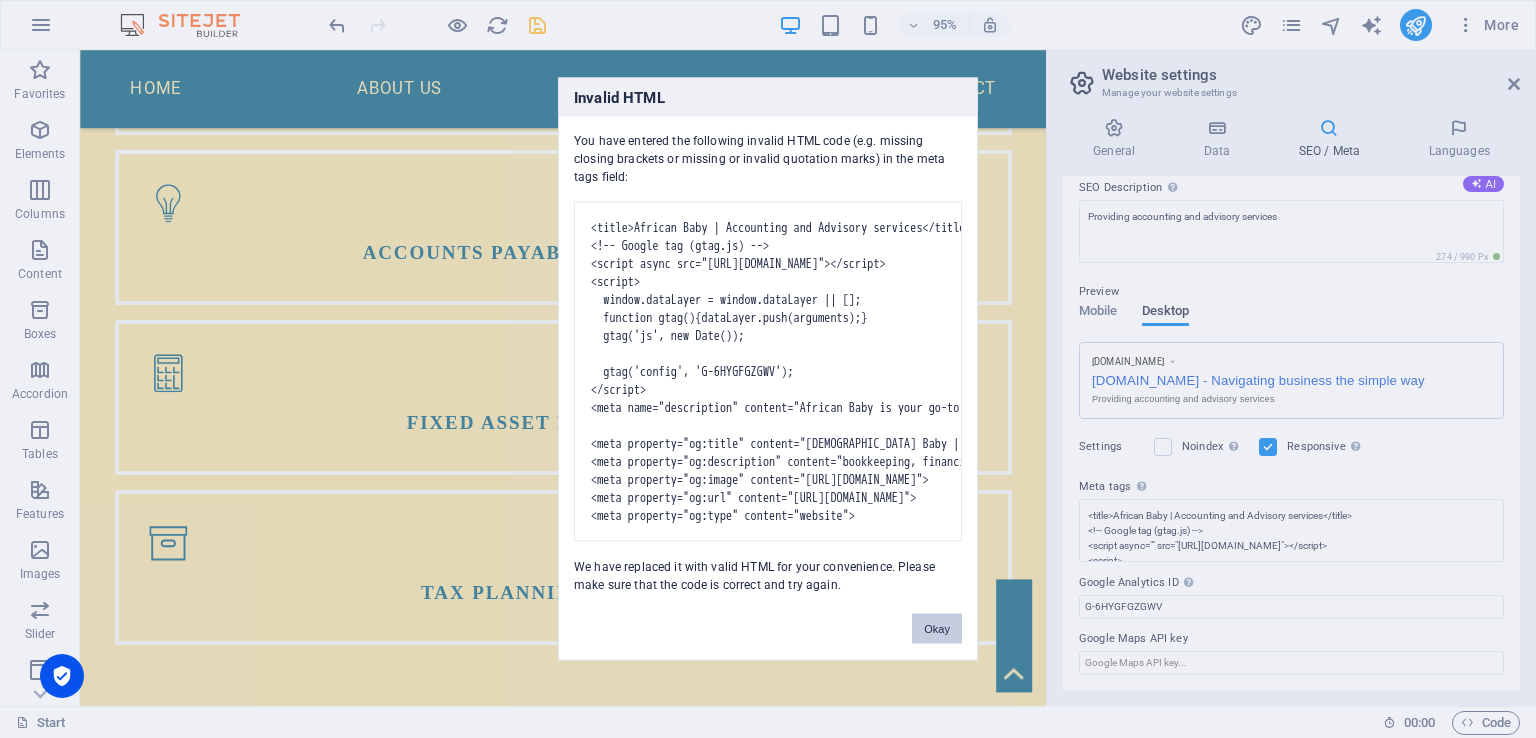 click on "Okay" at bounding box center (937, 629) 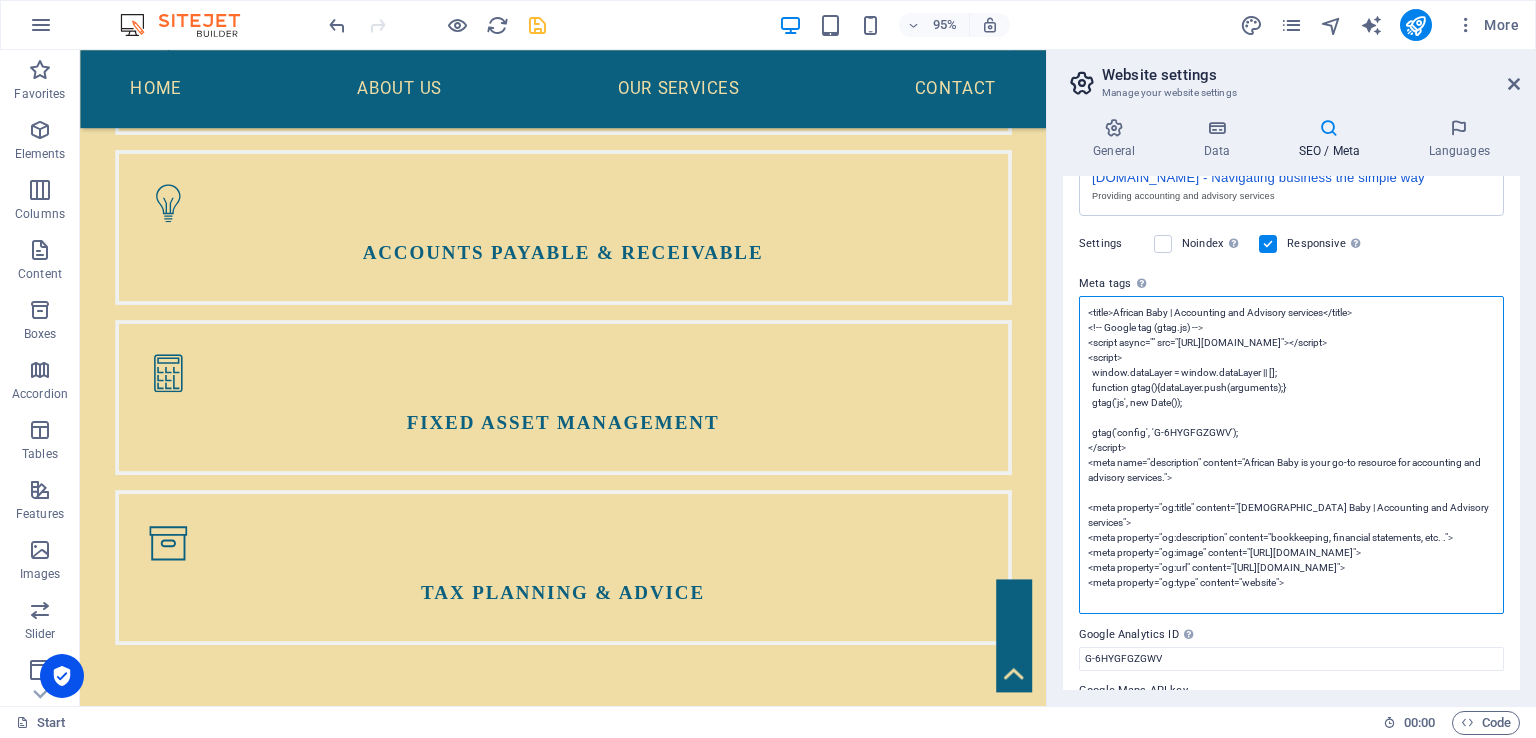 scroll, scrollTop: 439, scrollLeft: 0, axis: vertical 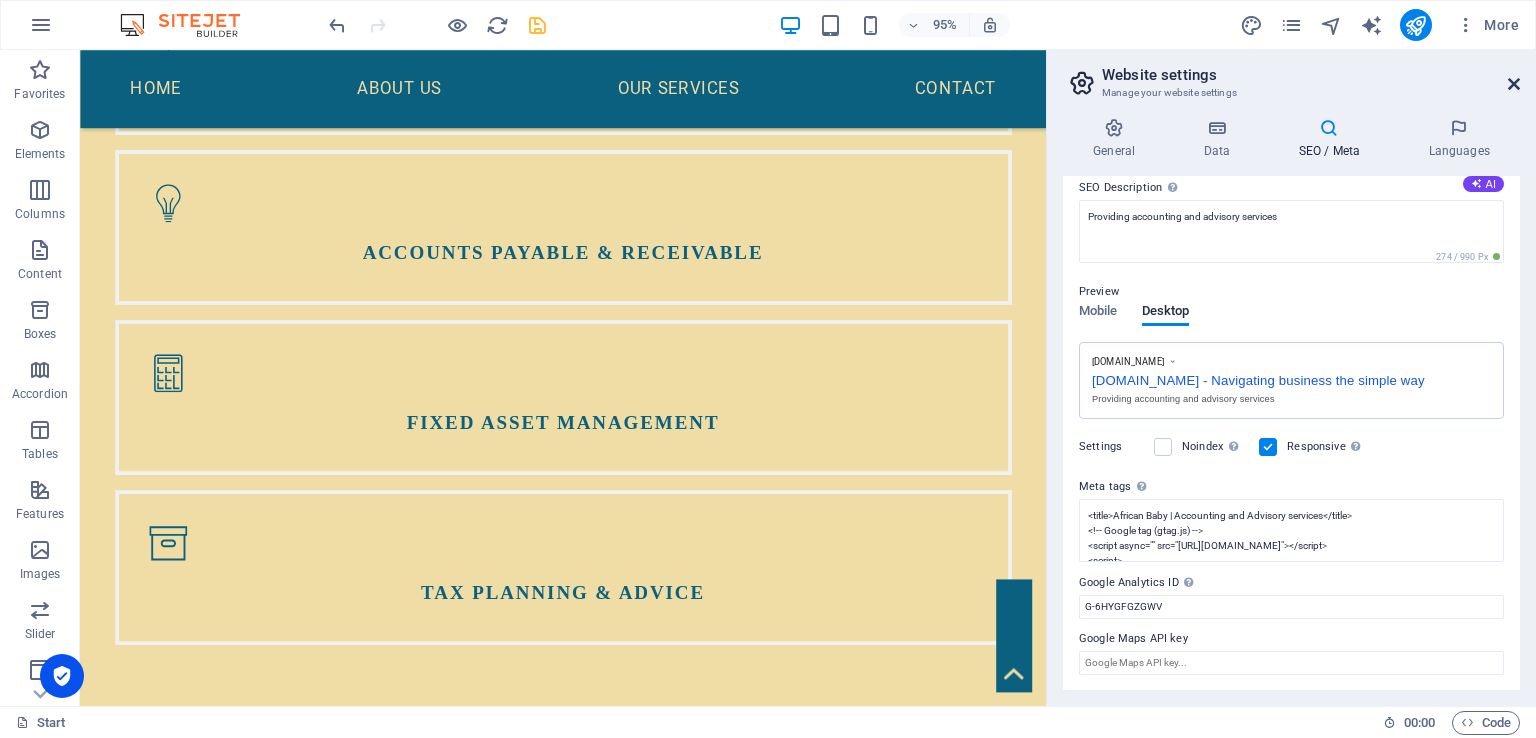 click at bounding box center (1514, 84) 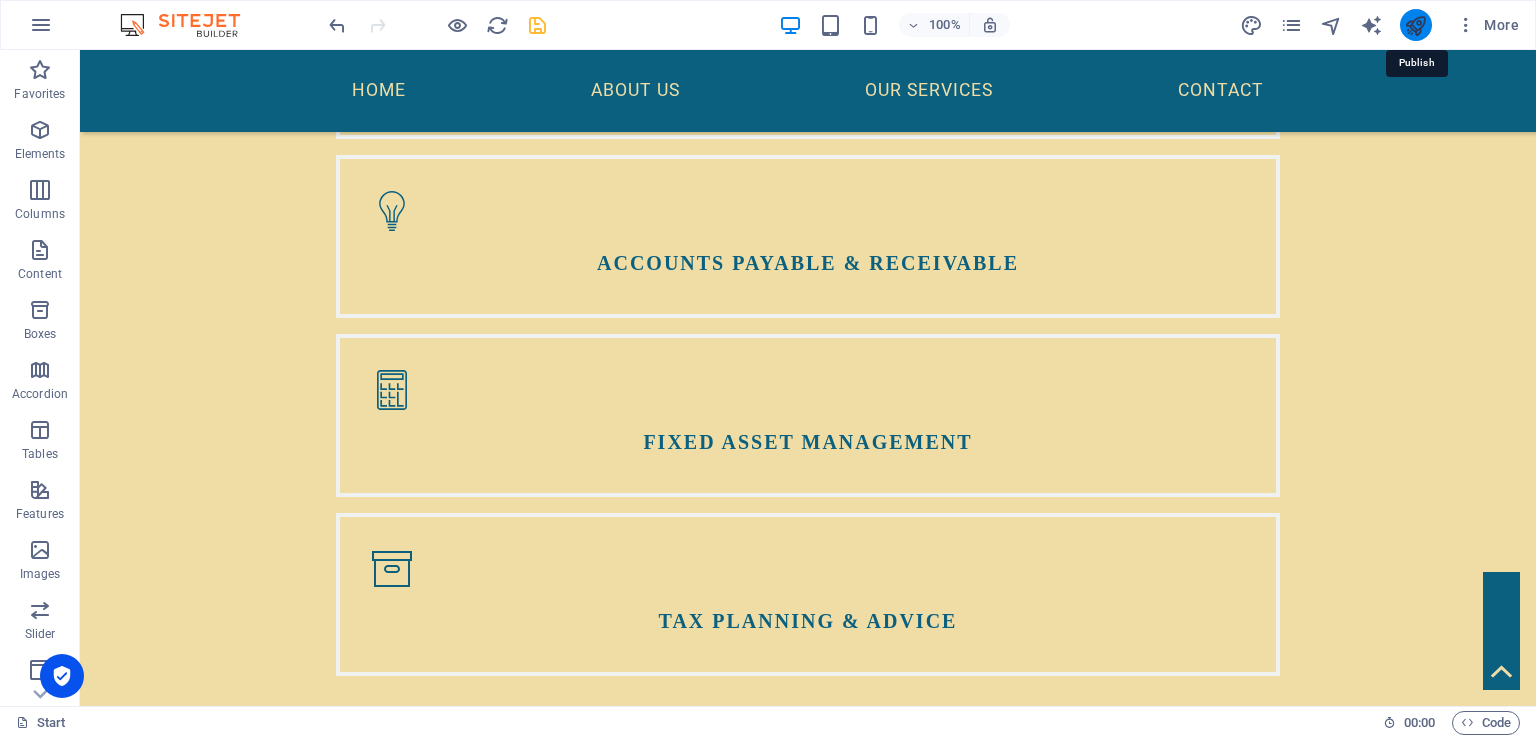 click at bounding box center (1415, 25) 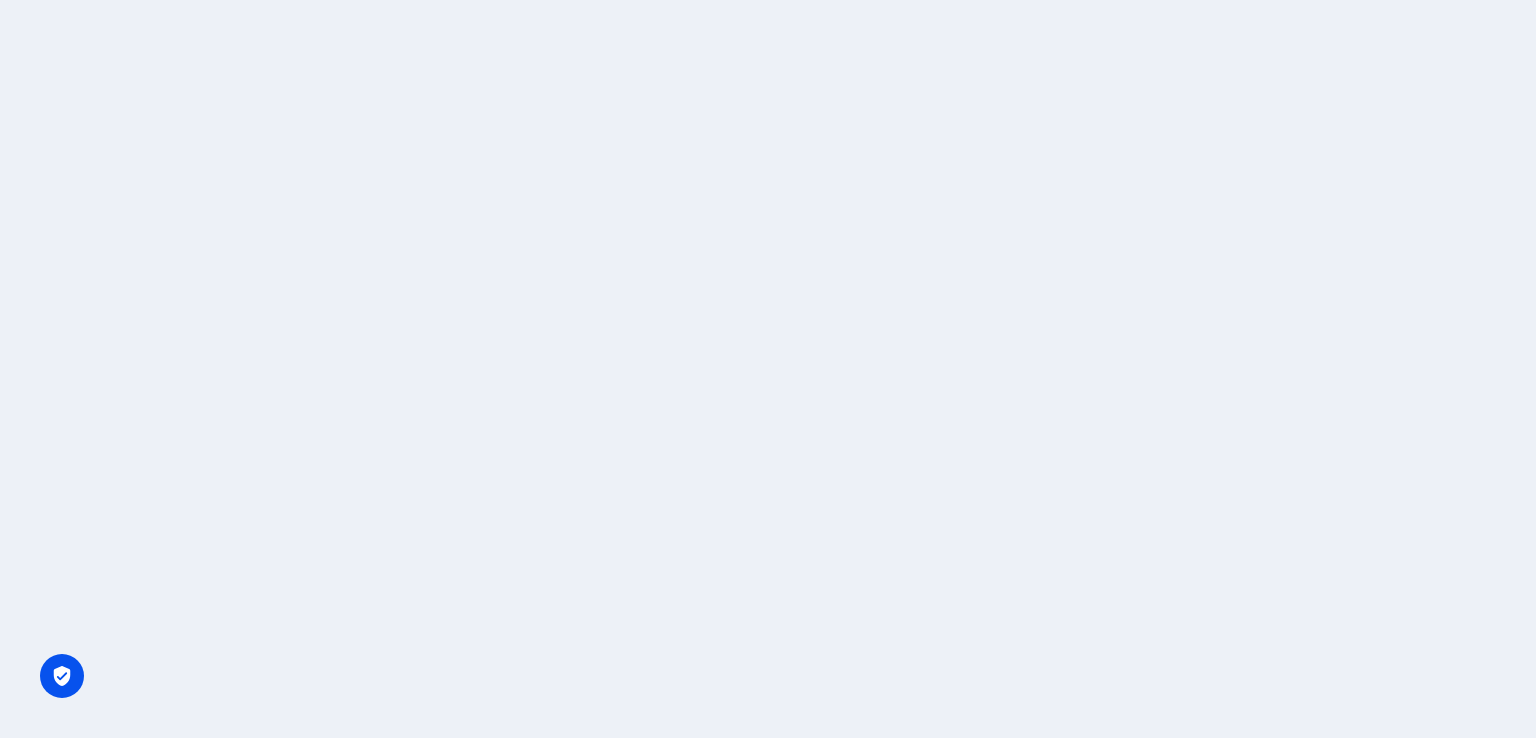 scroll, scrollTop: 0, scrollLeft: 0, axis: both 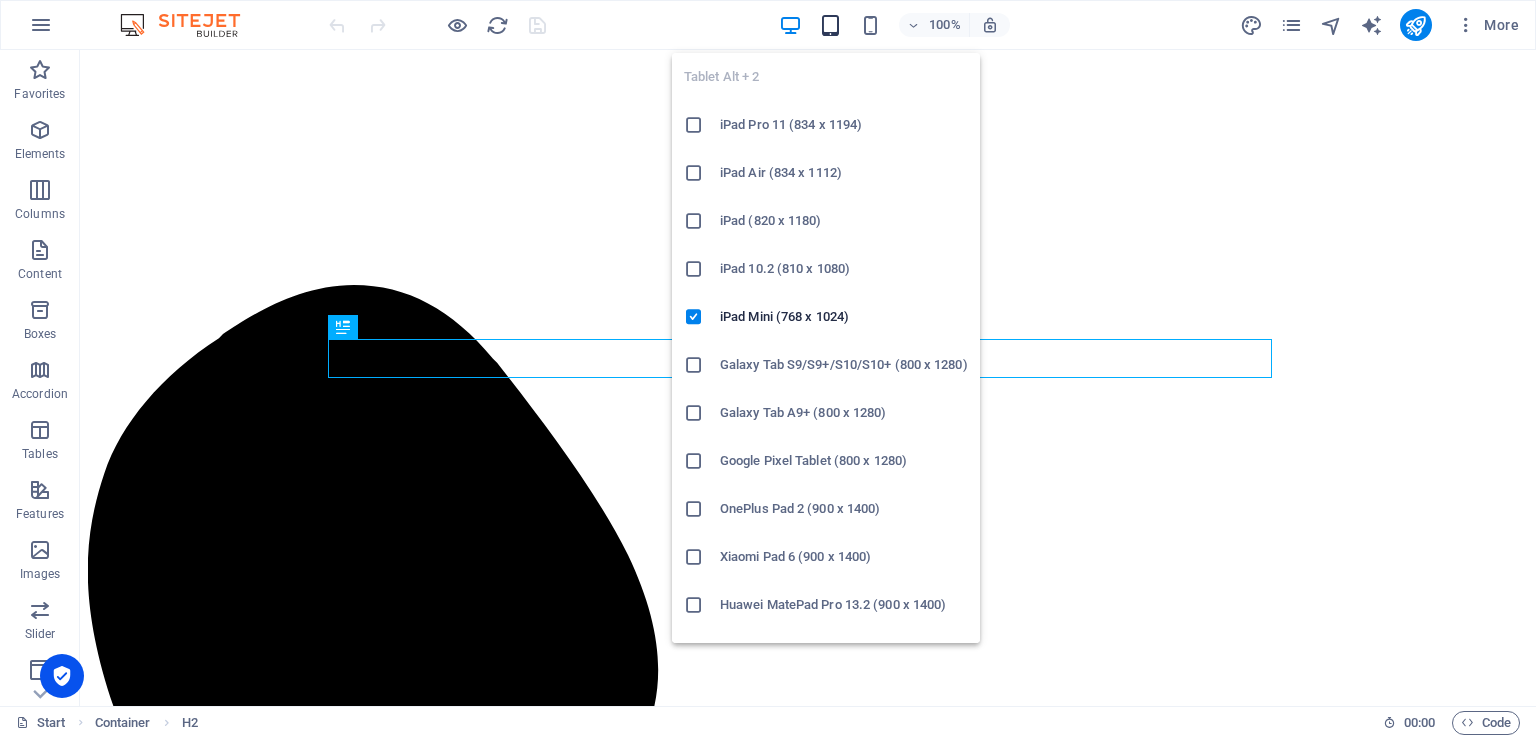 click at bounding box center (830, 25) 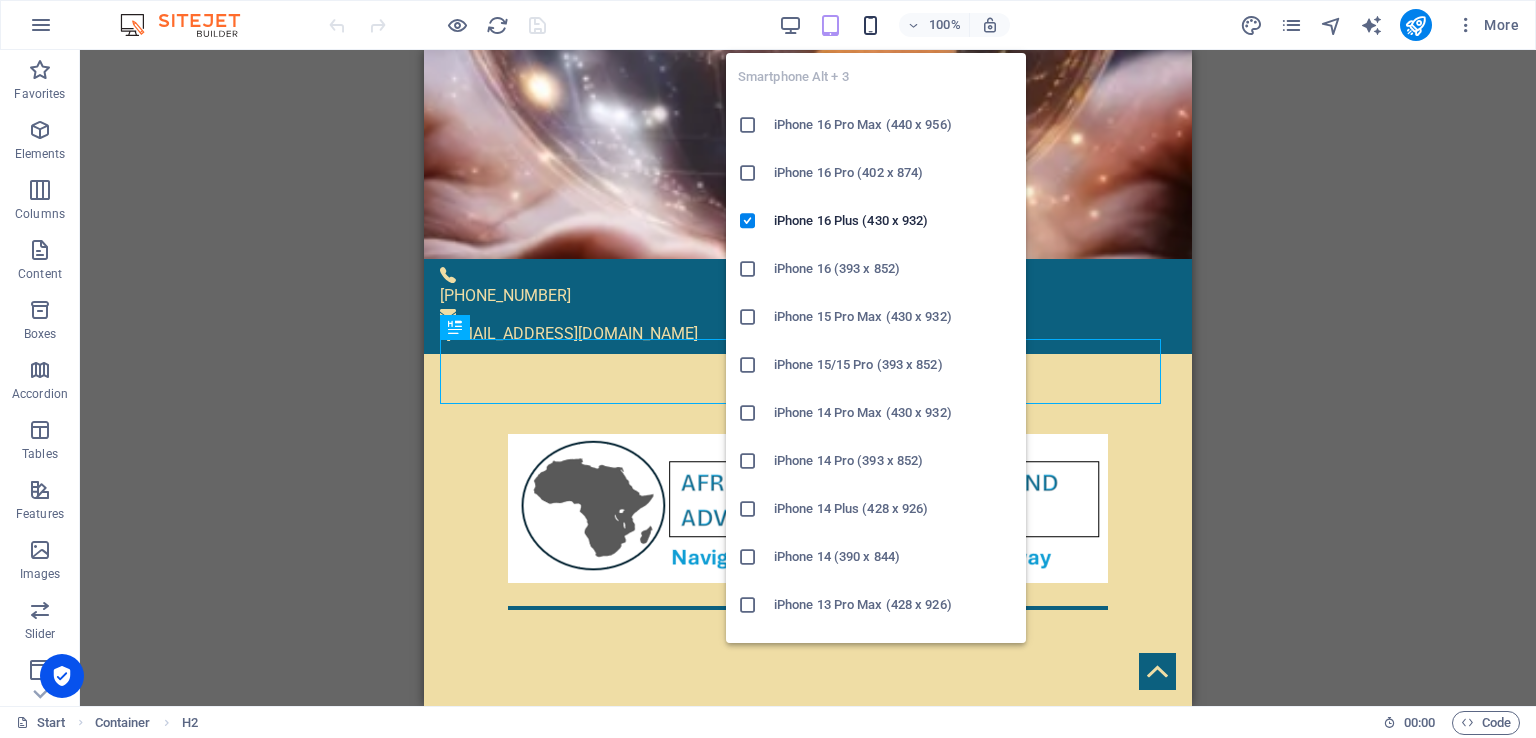 click at bounding box center [870, 25] 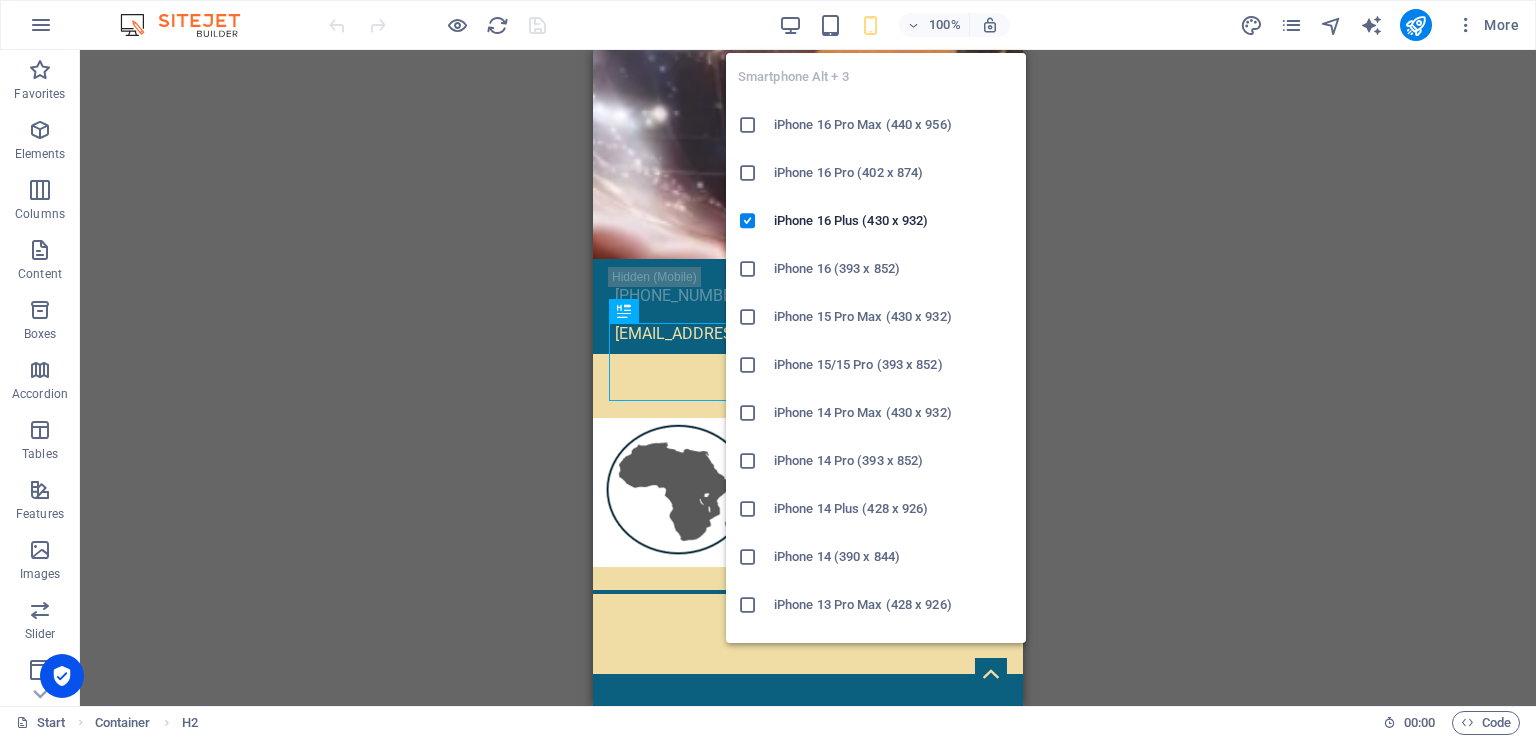 click at bounding box center (870, 25) 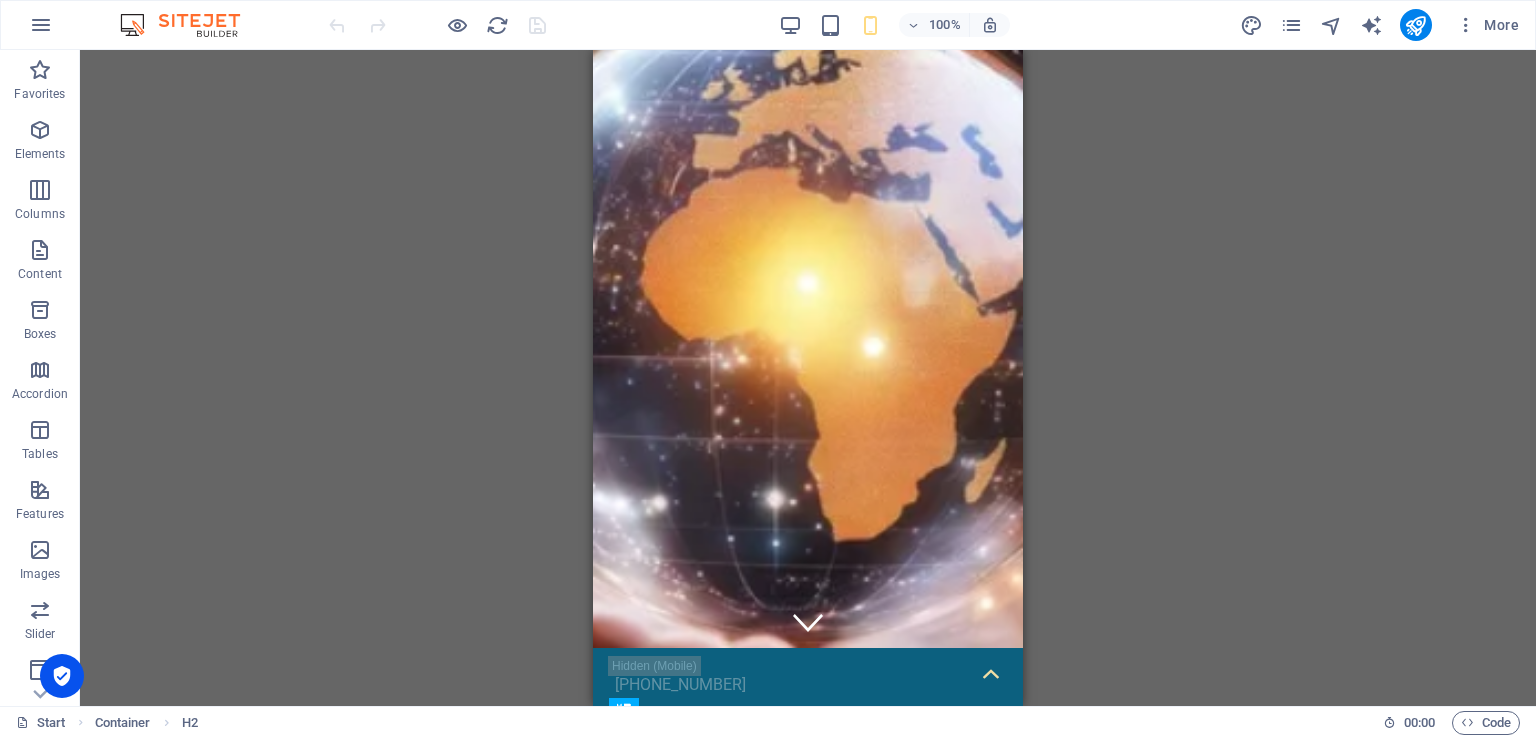 scroll, scrollTop: 0, scrollLeft: 0, axis: both 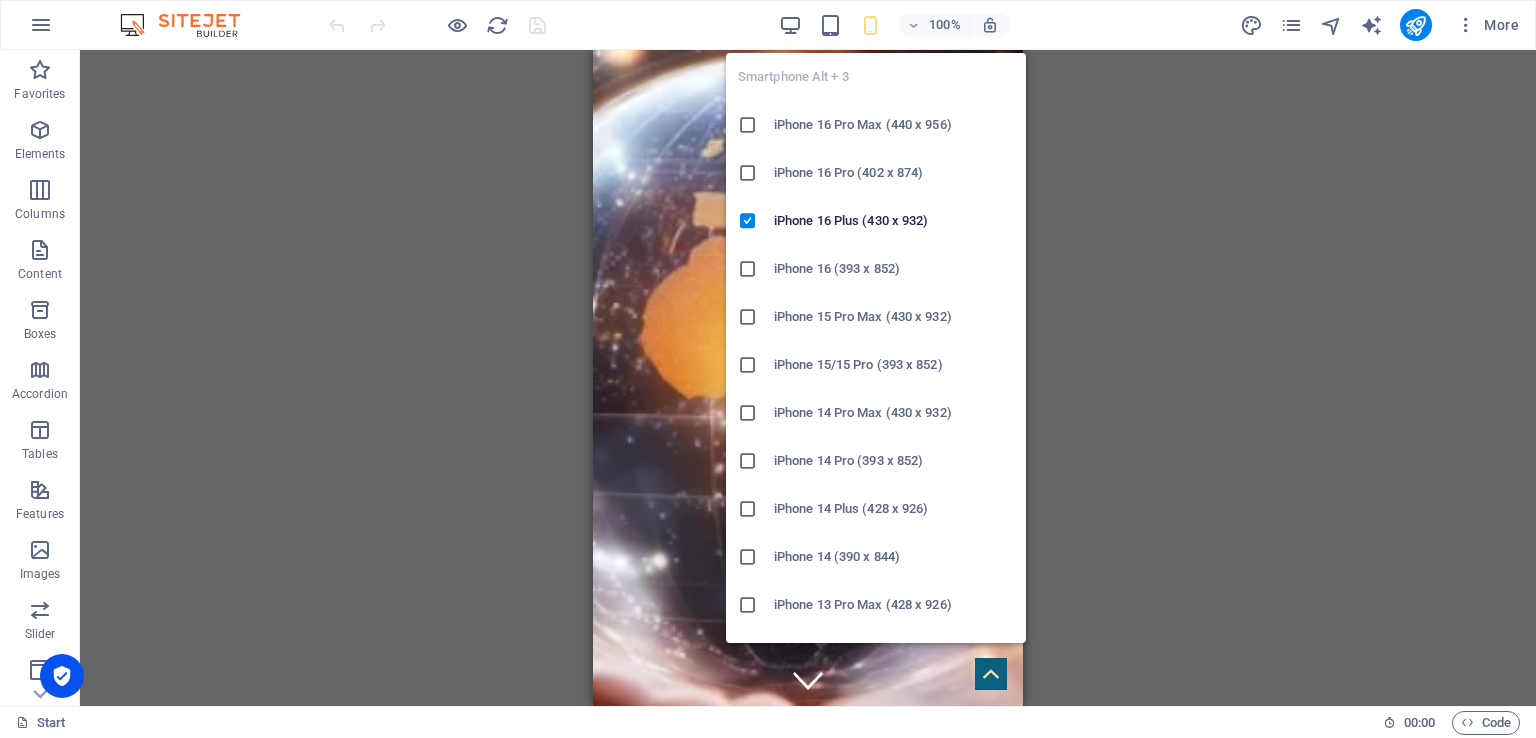 click at bounding box center [870, 25] 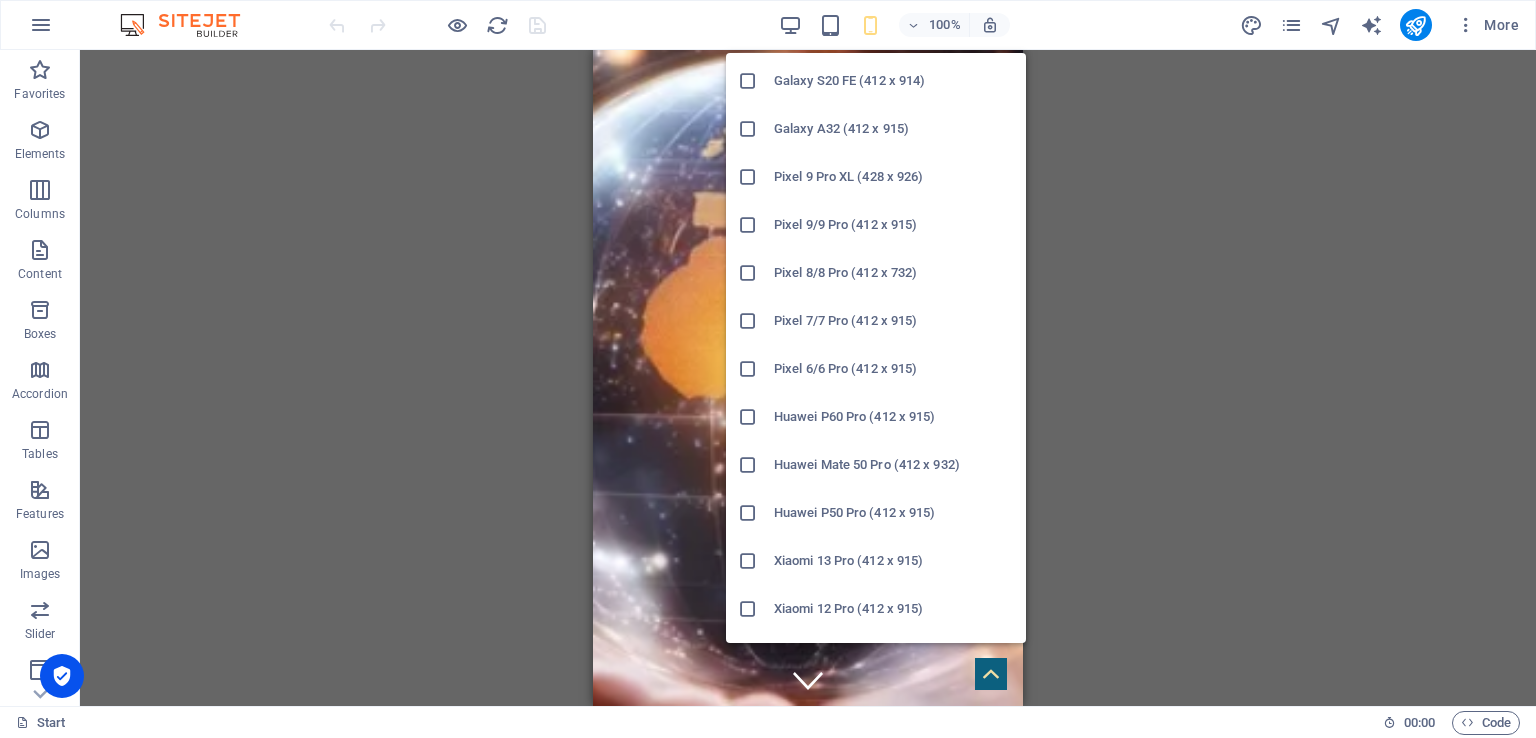 scroll, scrollTop: 993, scrollLeft: 0, axis: vertical 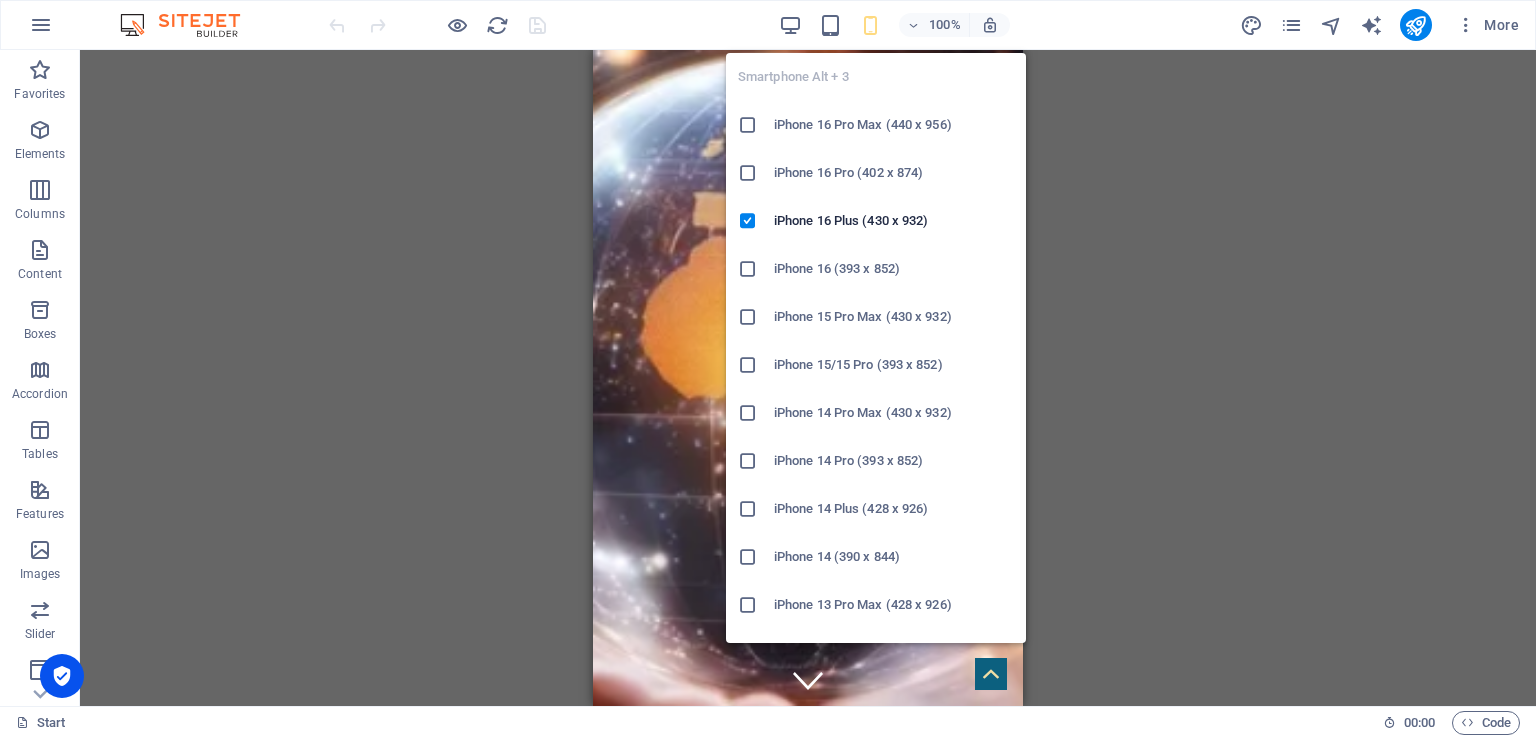 click at bounding box center [870, 25] 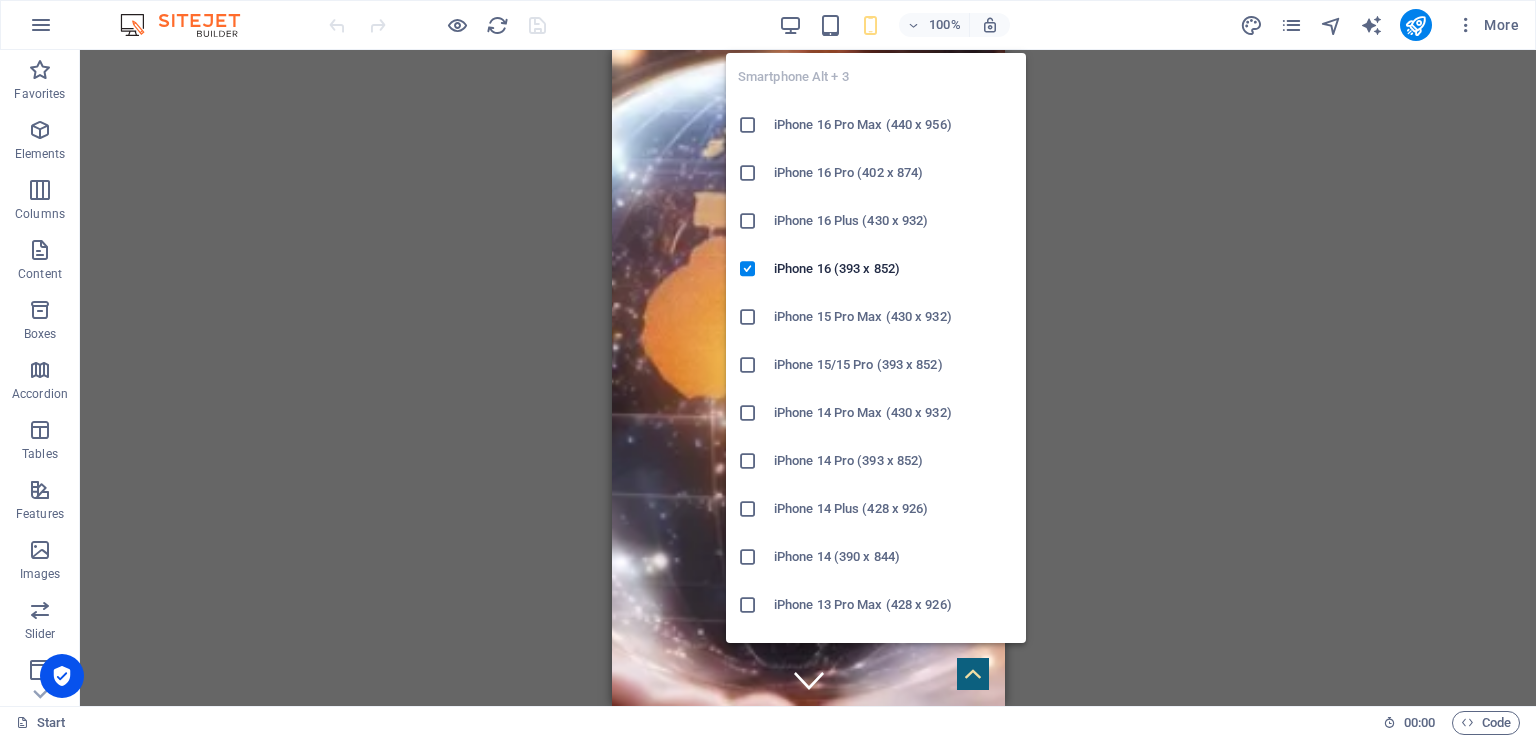 click at bounding box center [870, 25] 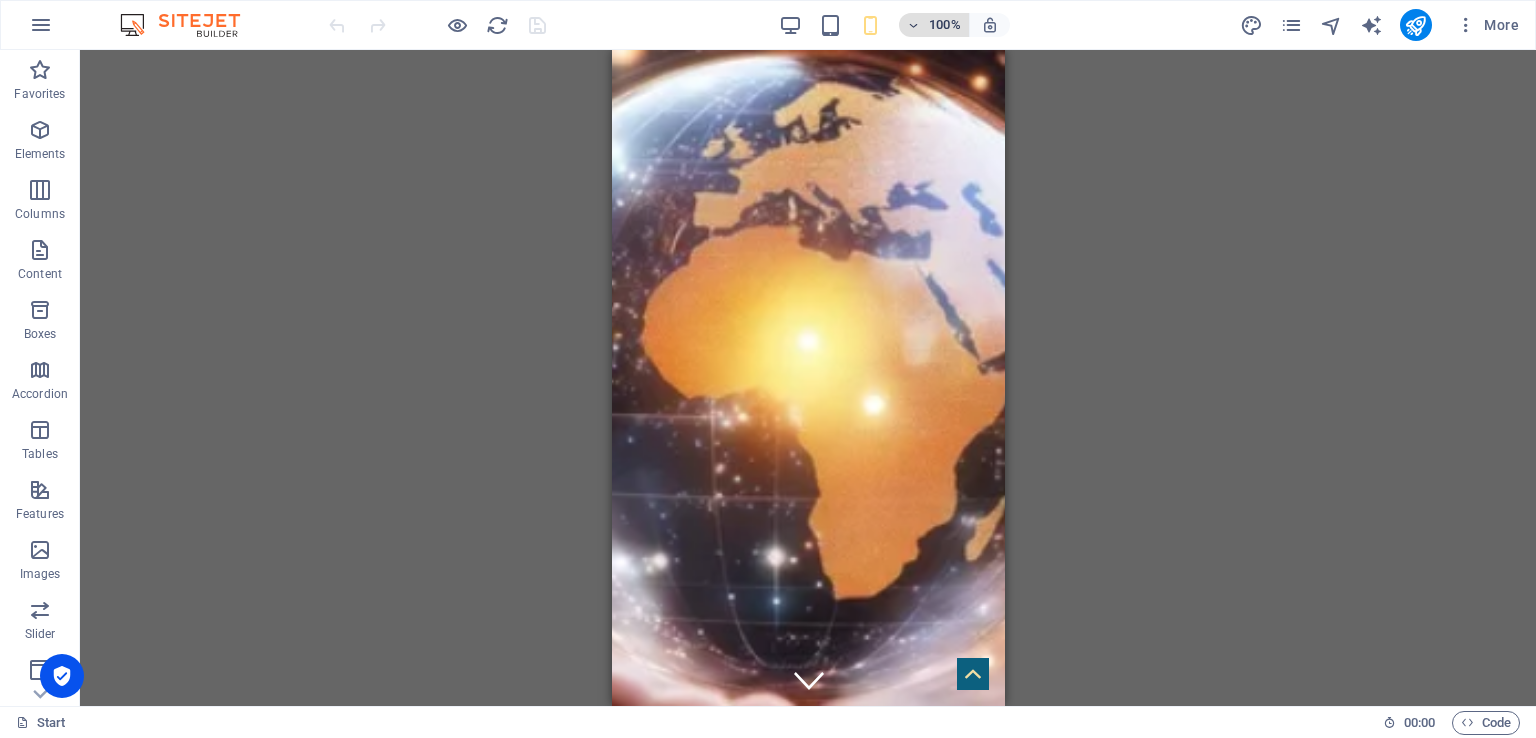 click on "100%" at bounding box center (934, 25) 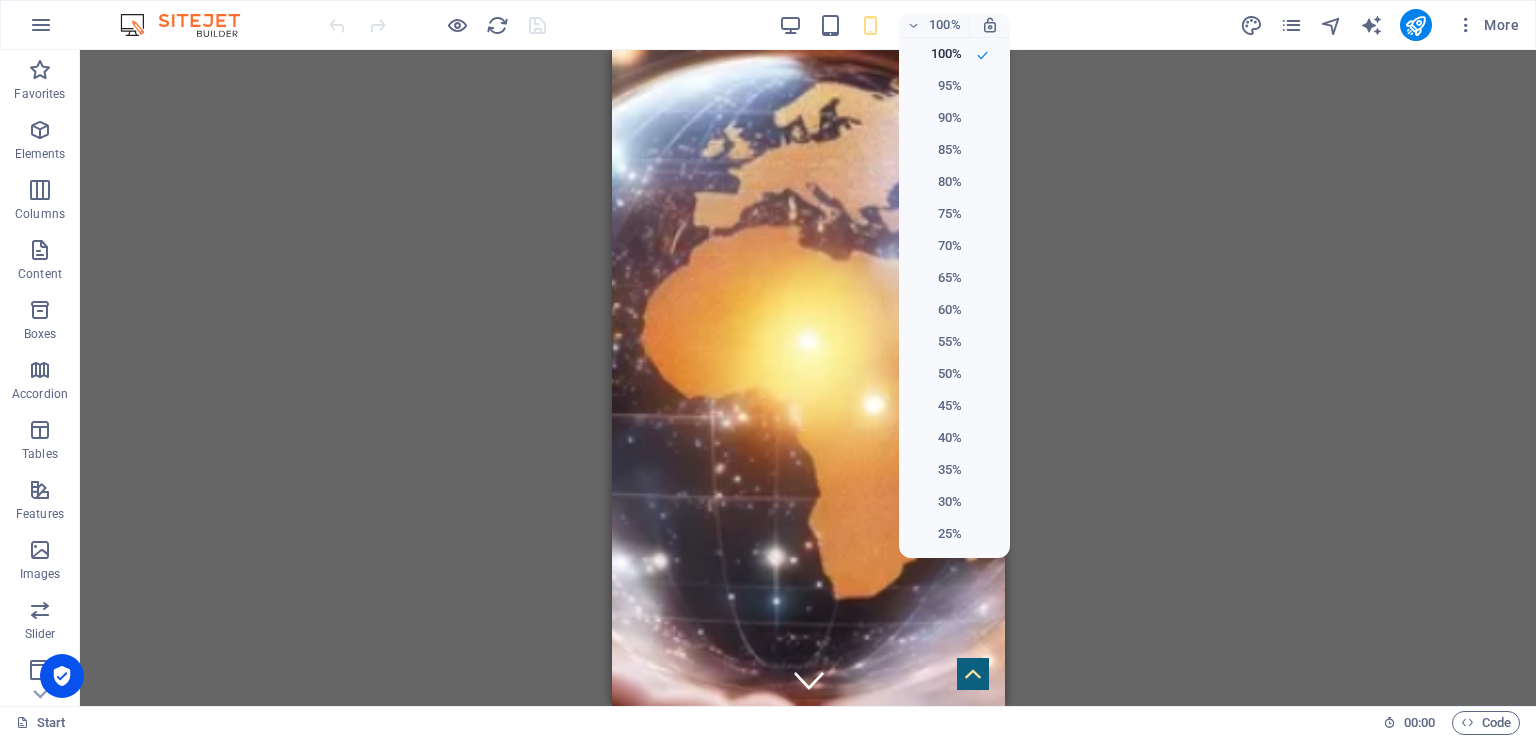 click at bounding box center [768, 369] 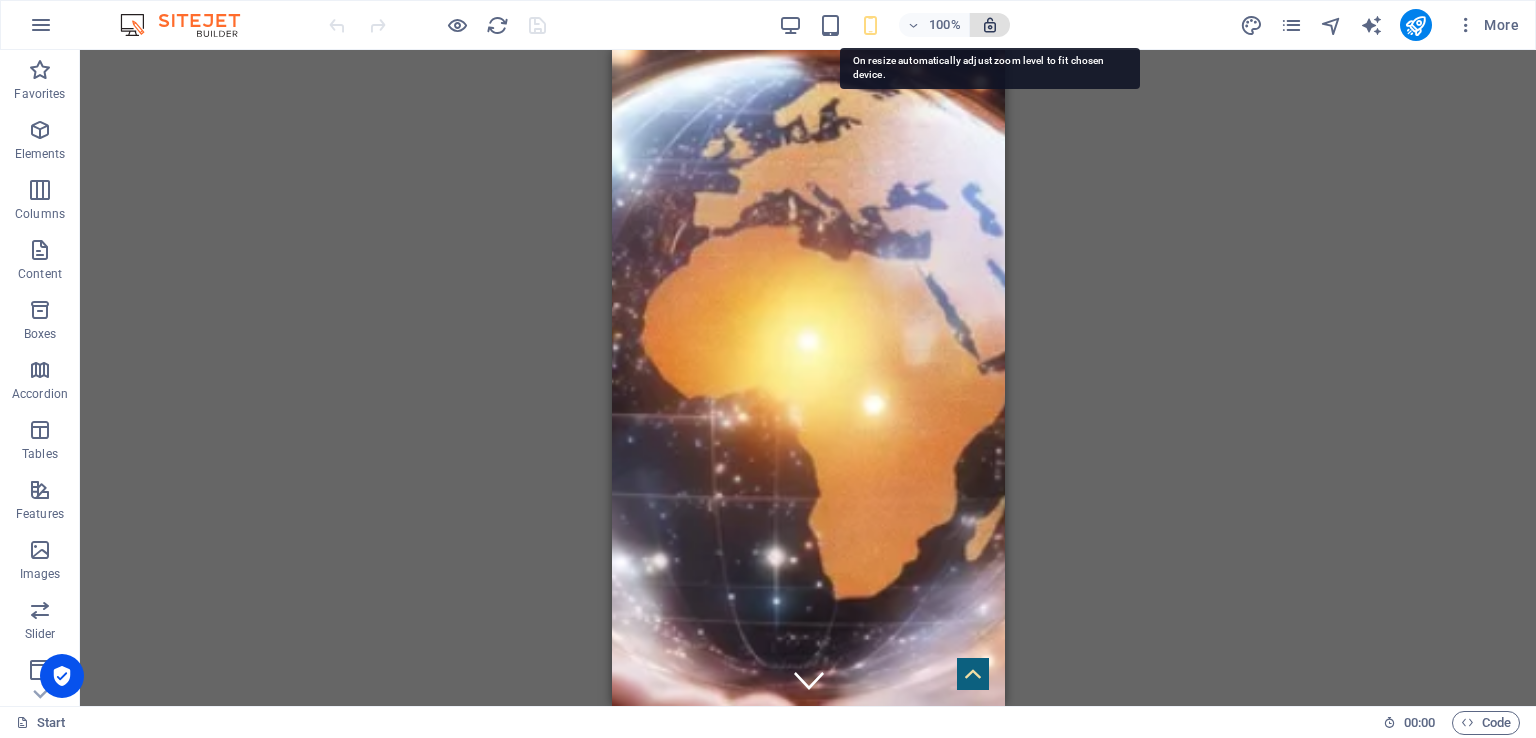 click at bounding box center [990, 25] 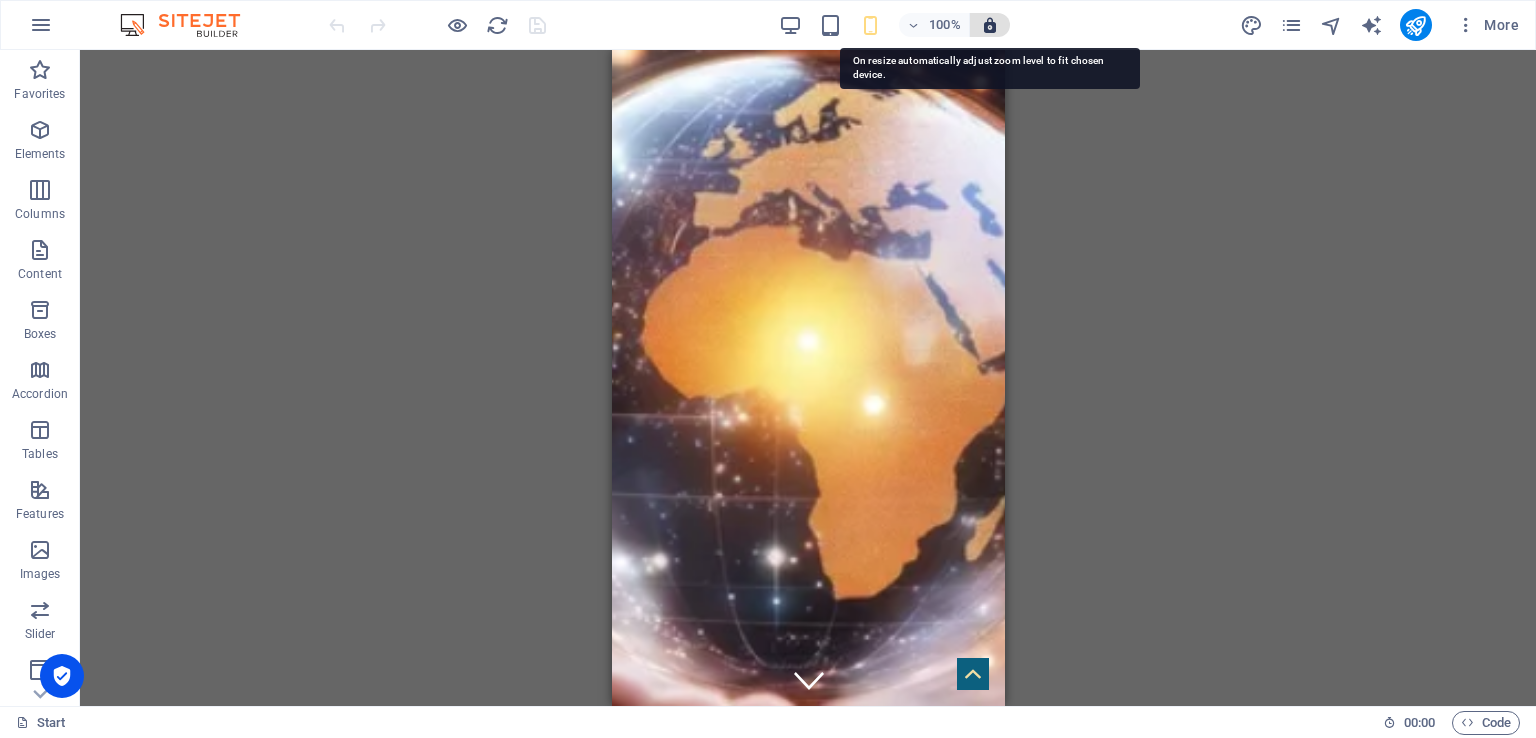 click at bounding box center [990, 25] 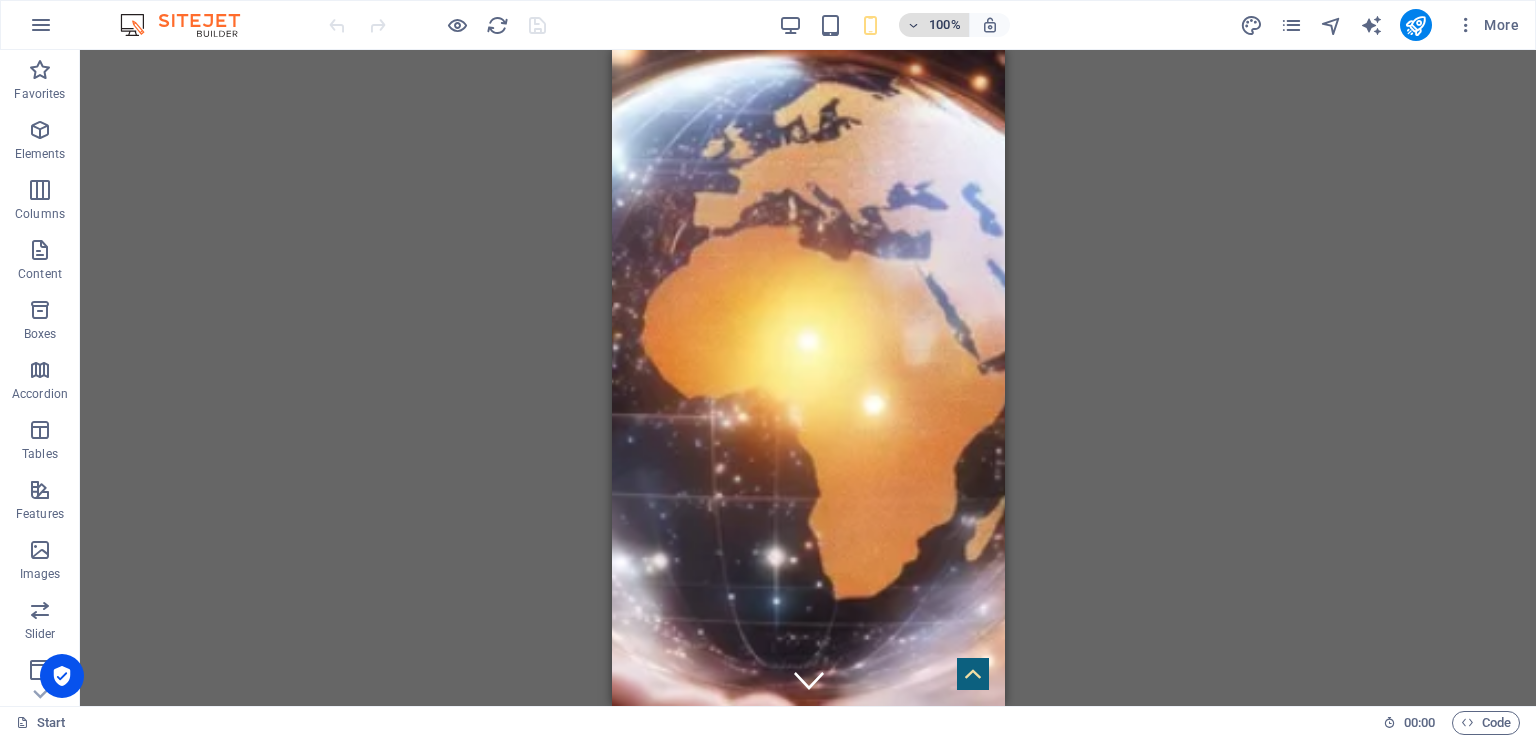 click on "100%" at bounding box center (934, 25) 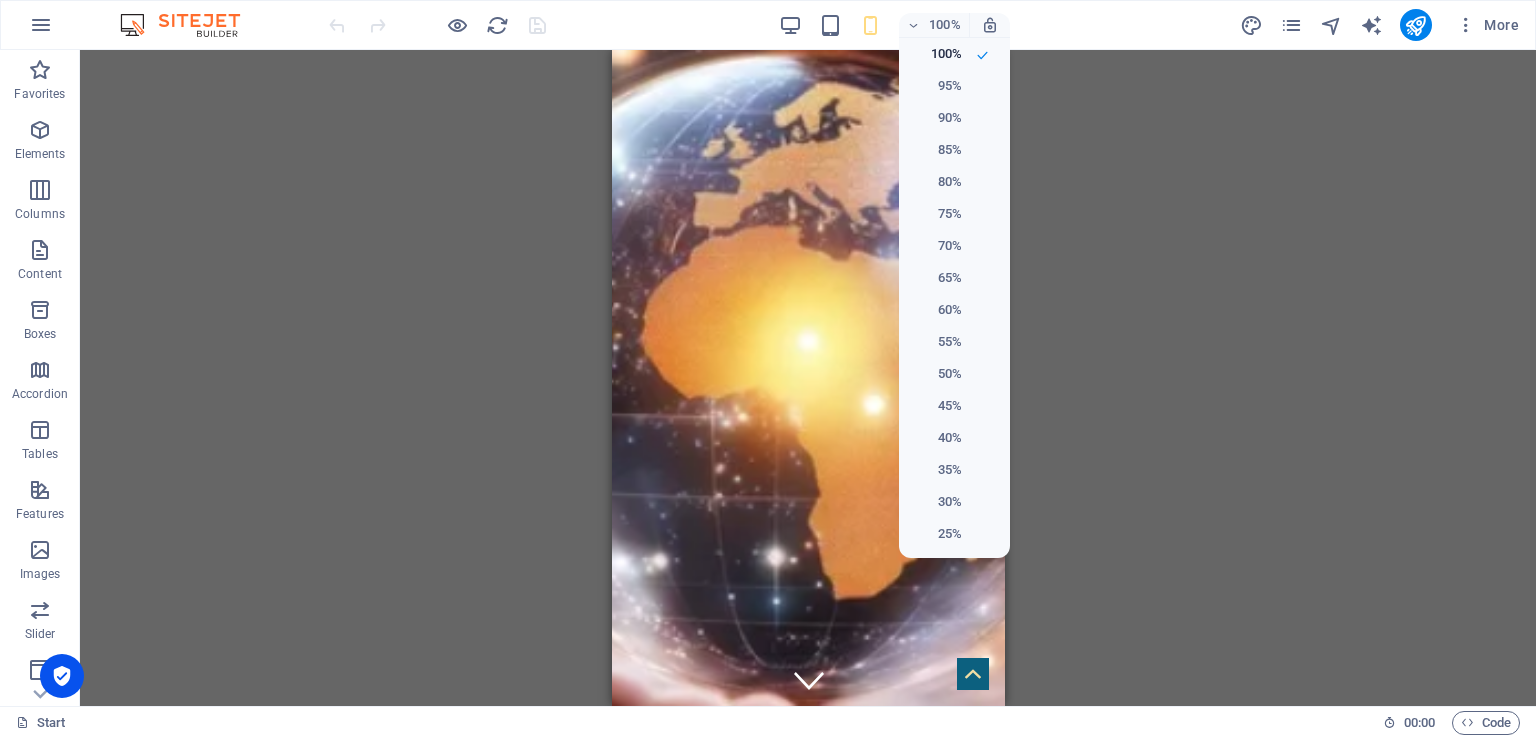 click at bounding box center [768, 369] 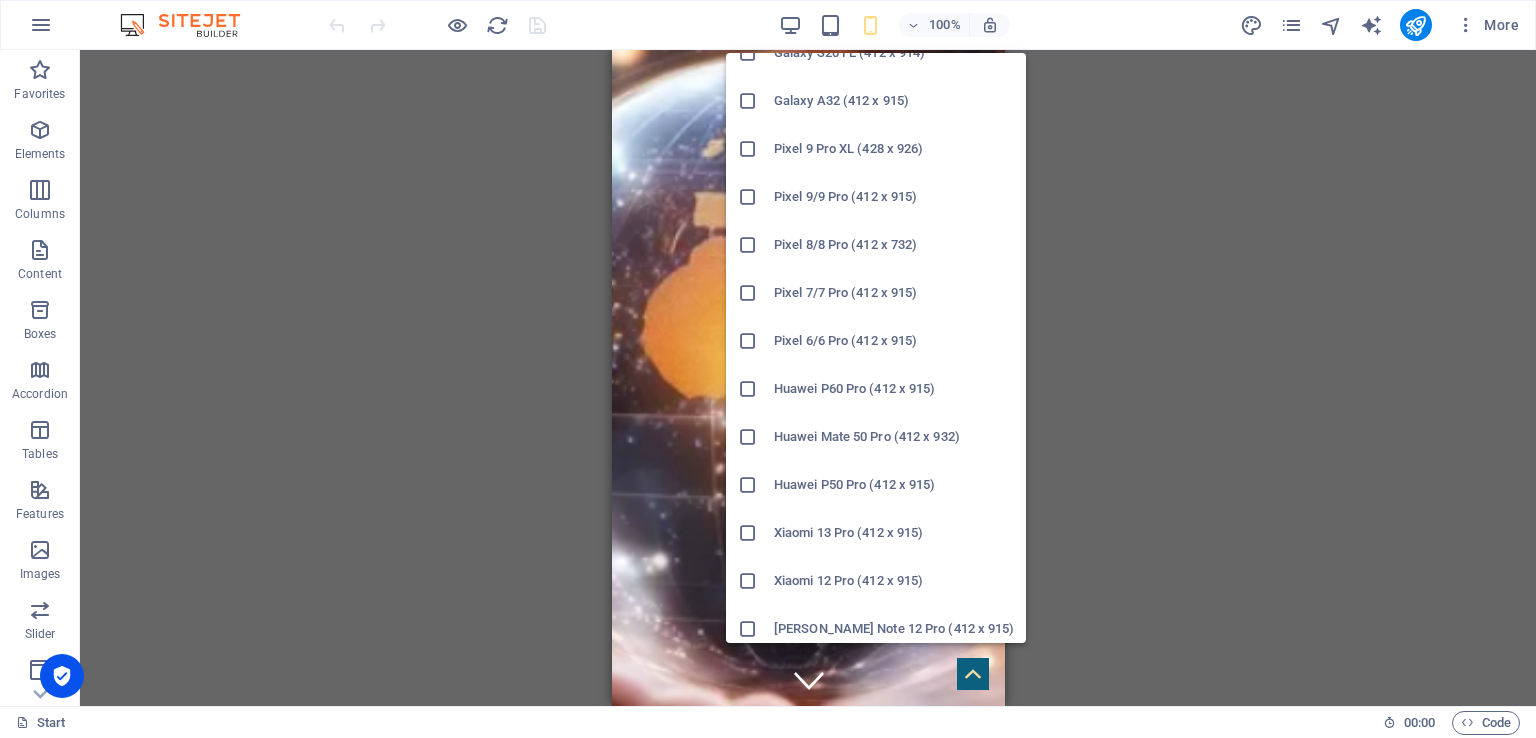 scroll, scrollTop: 993, scrollLeft: 0, axis: vertical 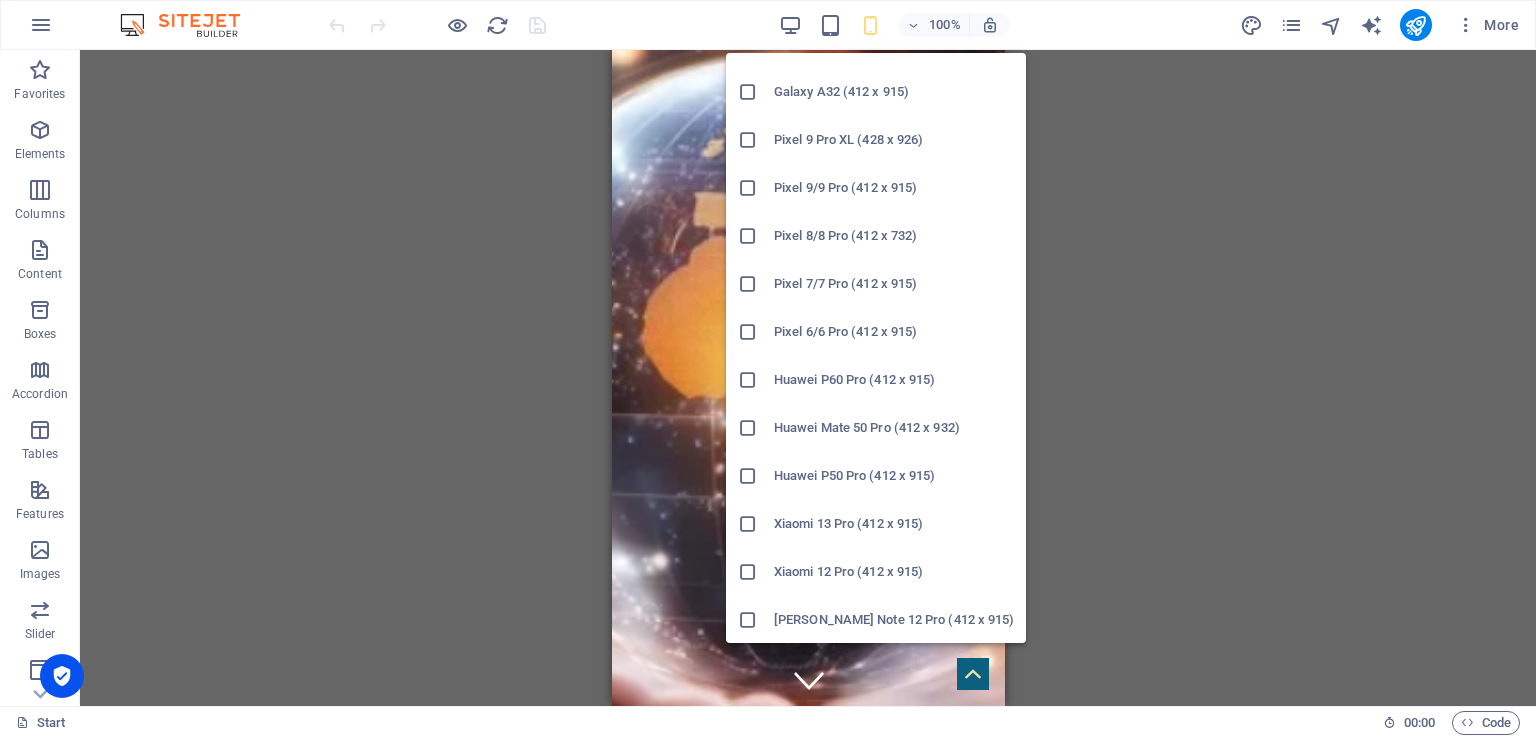 click at bounding box center (748, 476) 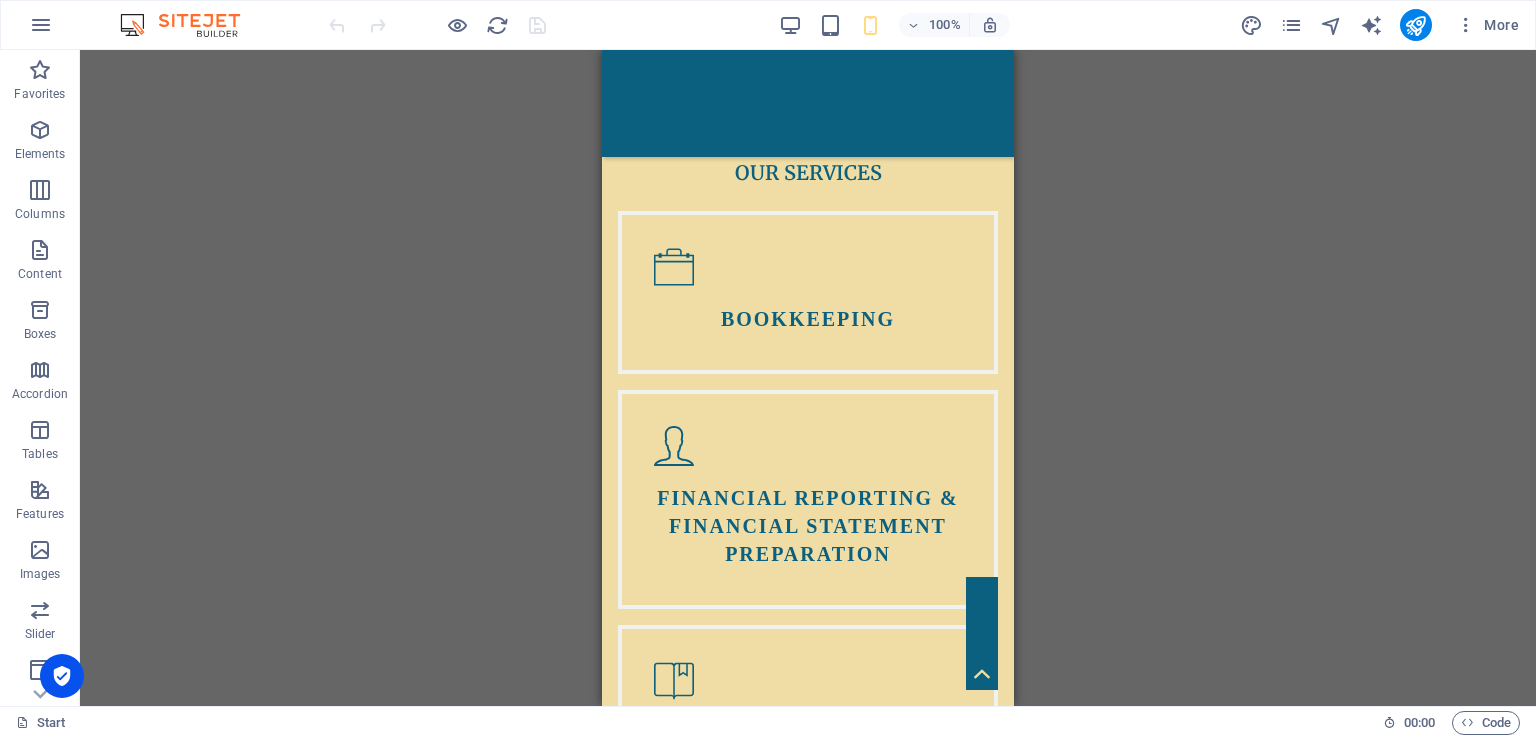 scroll, scrollTop: 0, scrollLeft: 0, axis: both 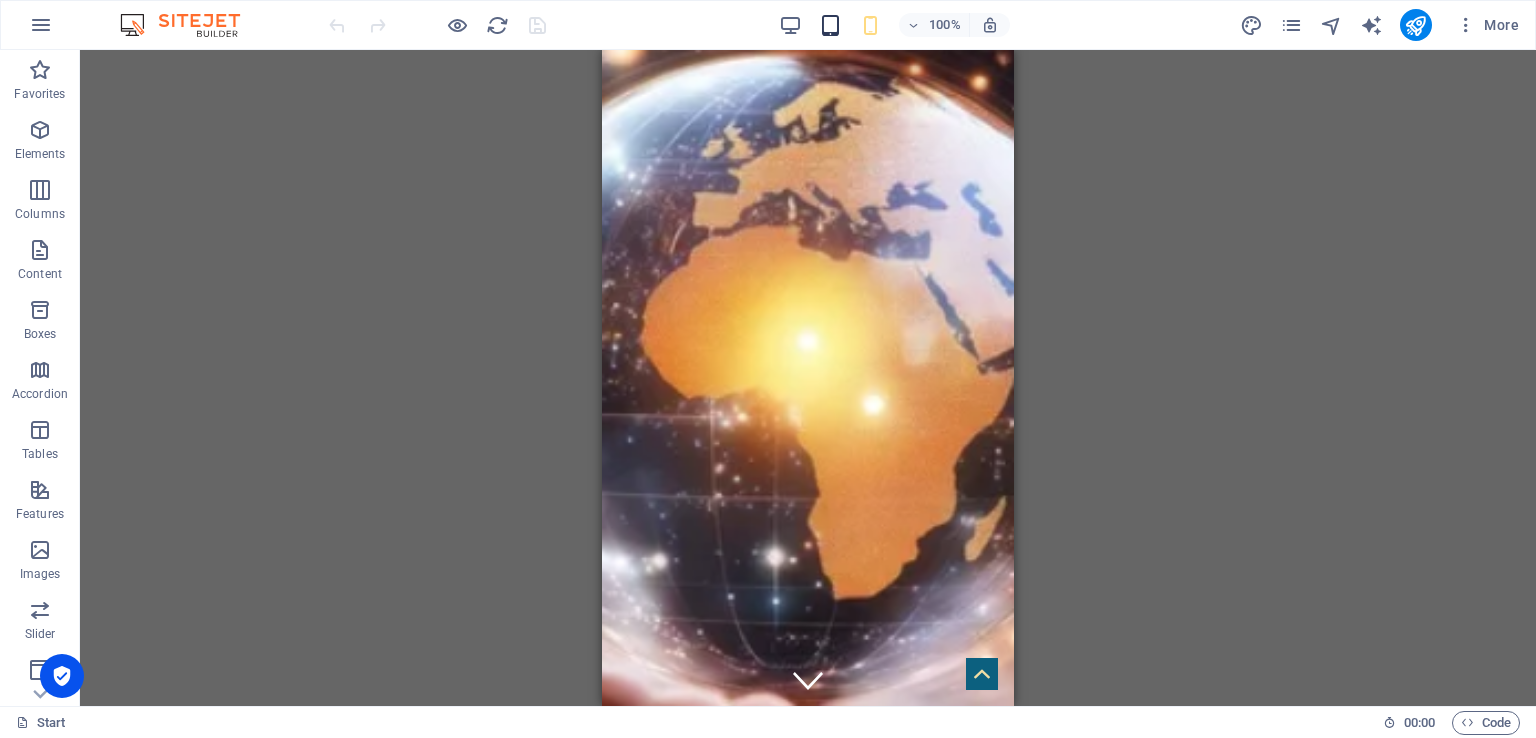 click at bounding box center [830, 25] 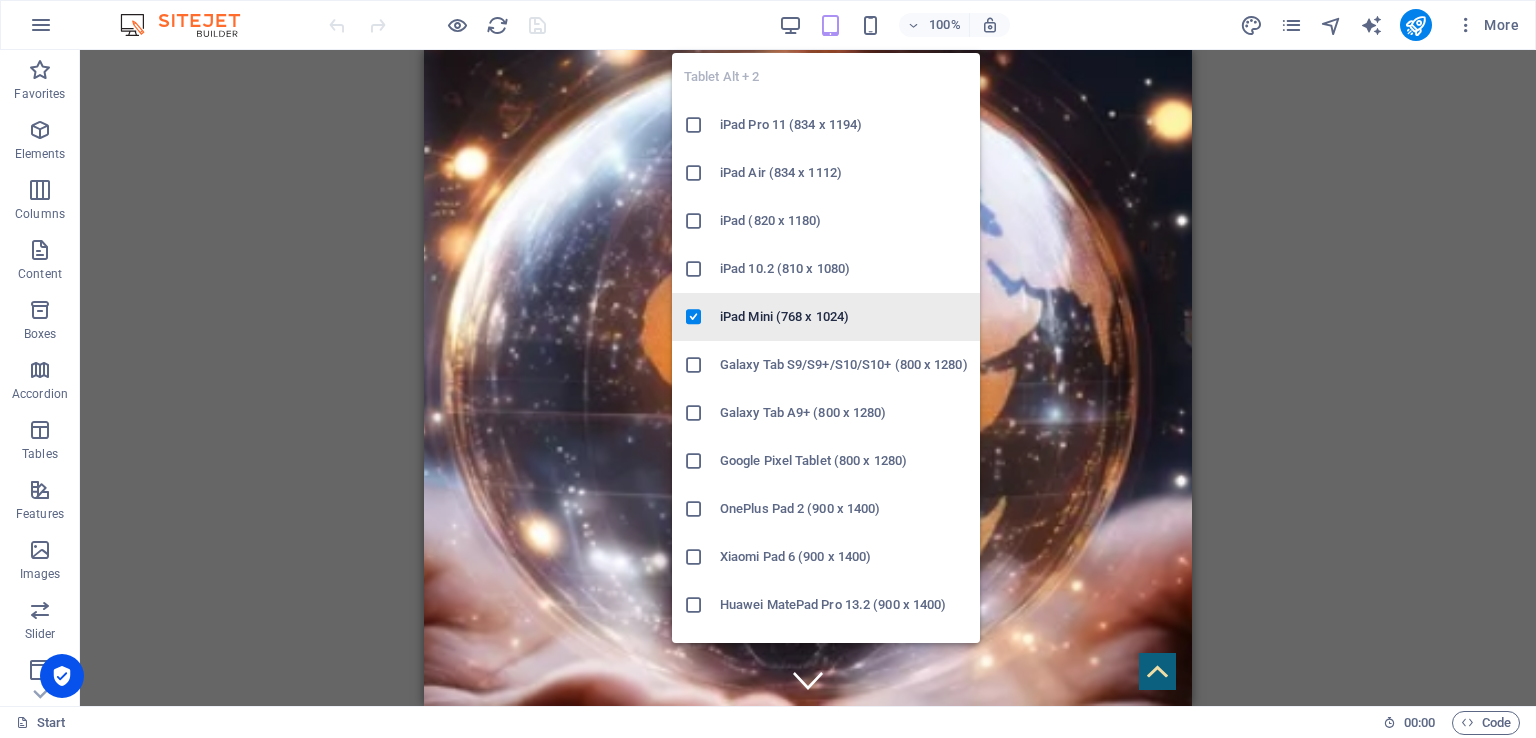 drag, startPoint x: 984, startPoint y: 256, endPoint x: 975, endPoint y: 320, distance: 64.629715 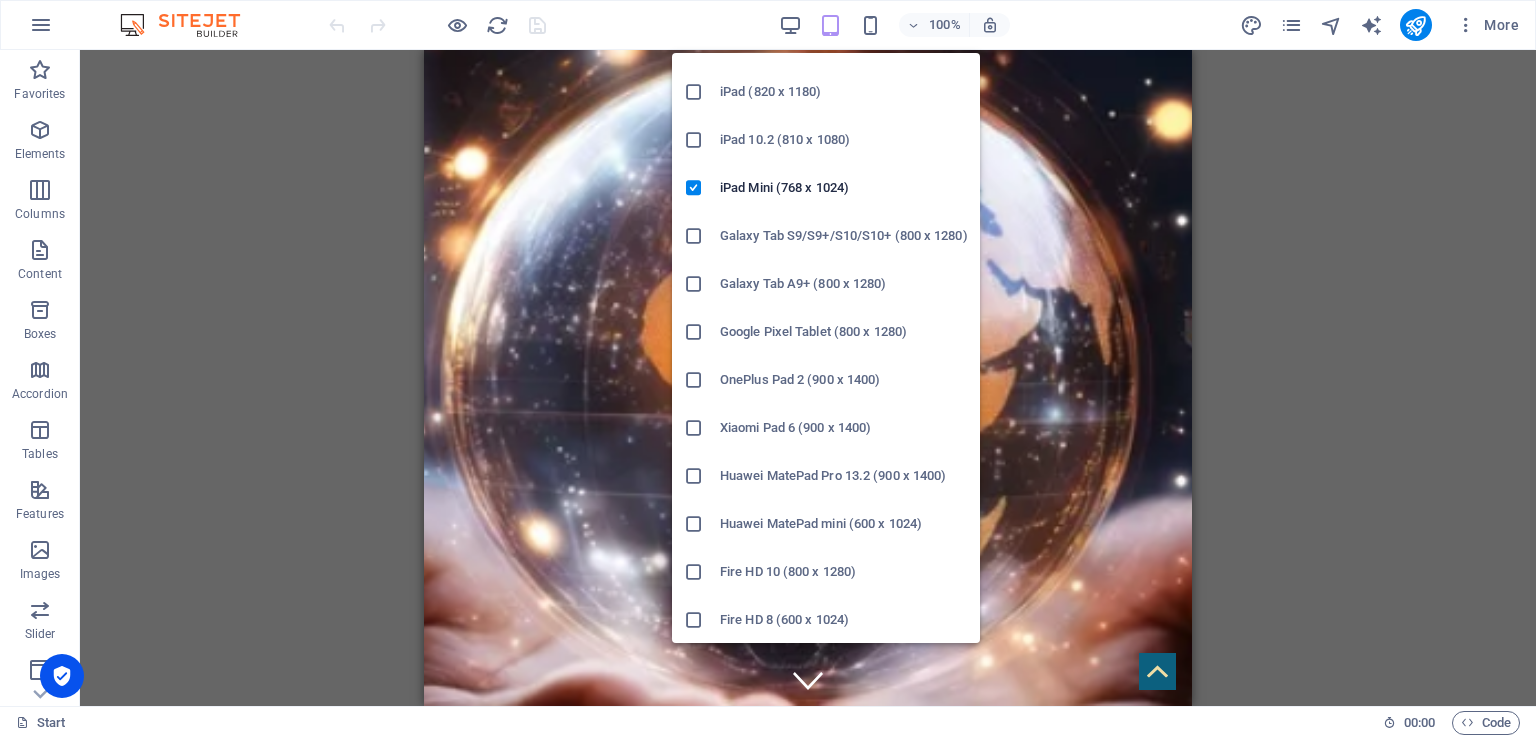 scroll, scrollTop: 0, scrollLeft: 0, axis: both 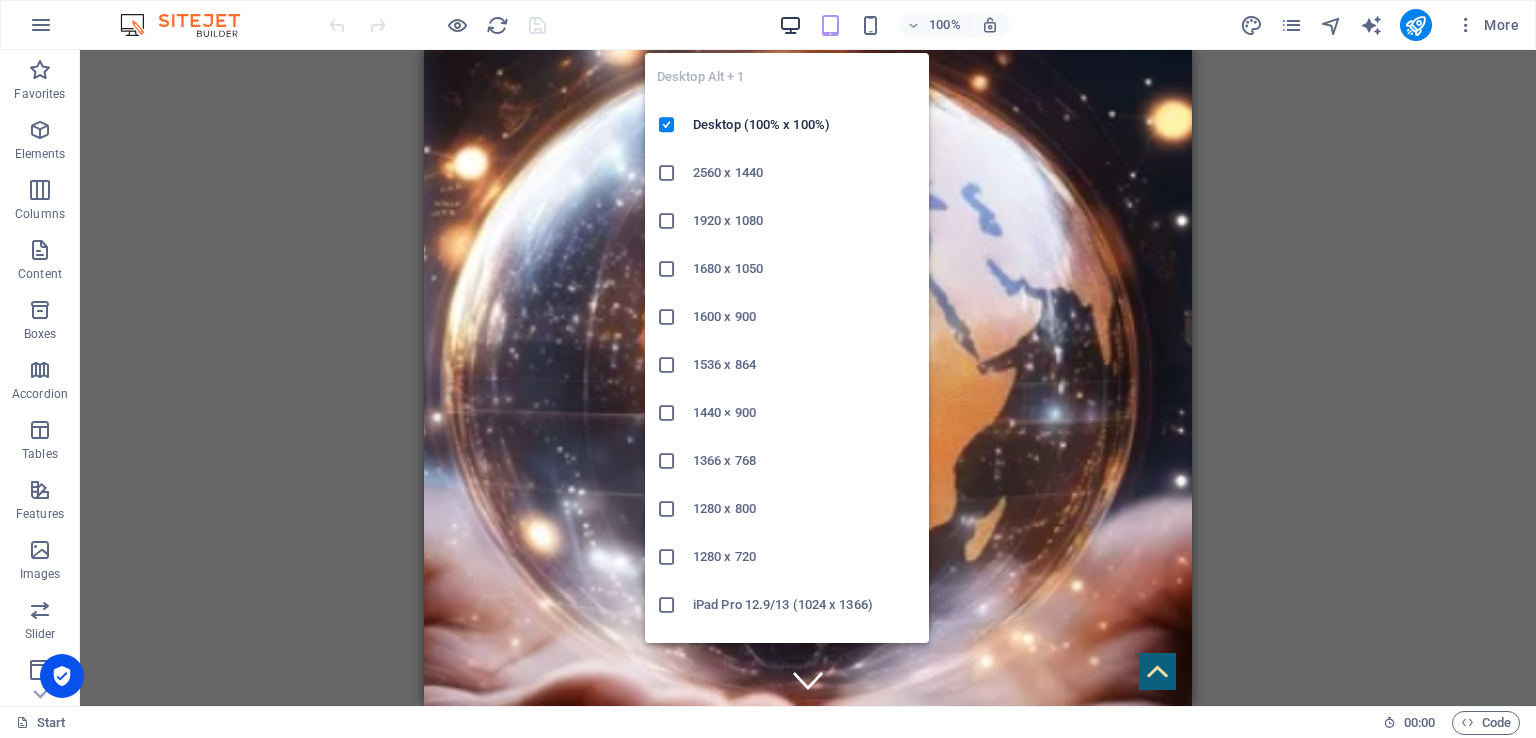 click at bounding box center [790, 25] 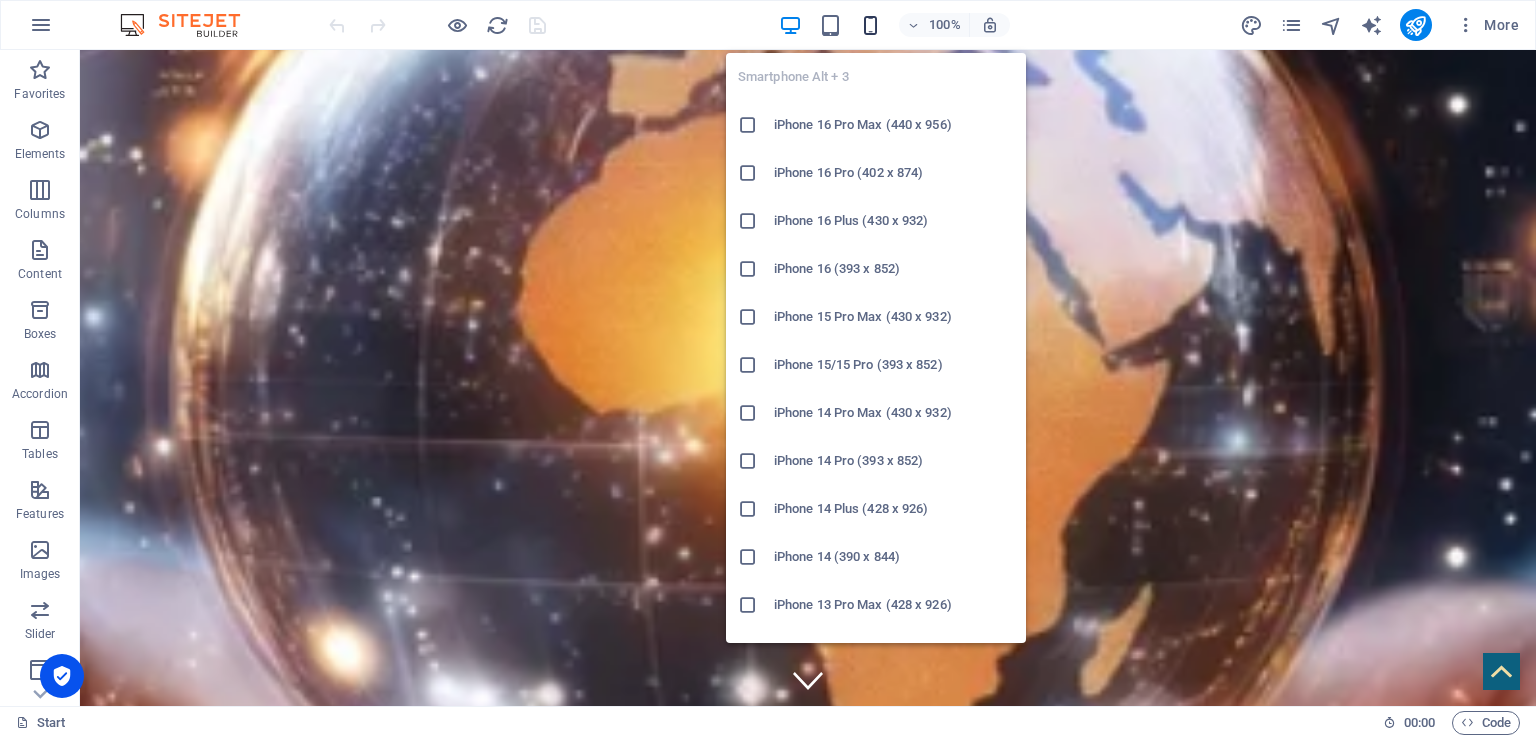 click at bounding box center [870, 25] 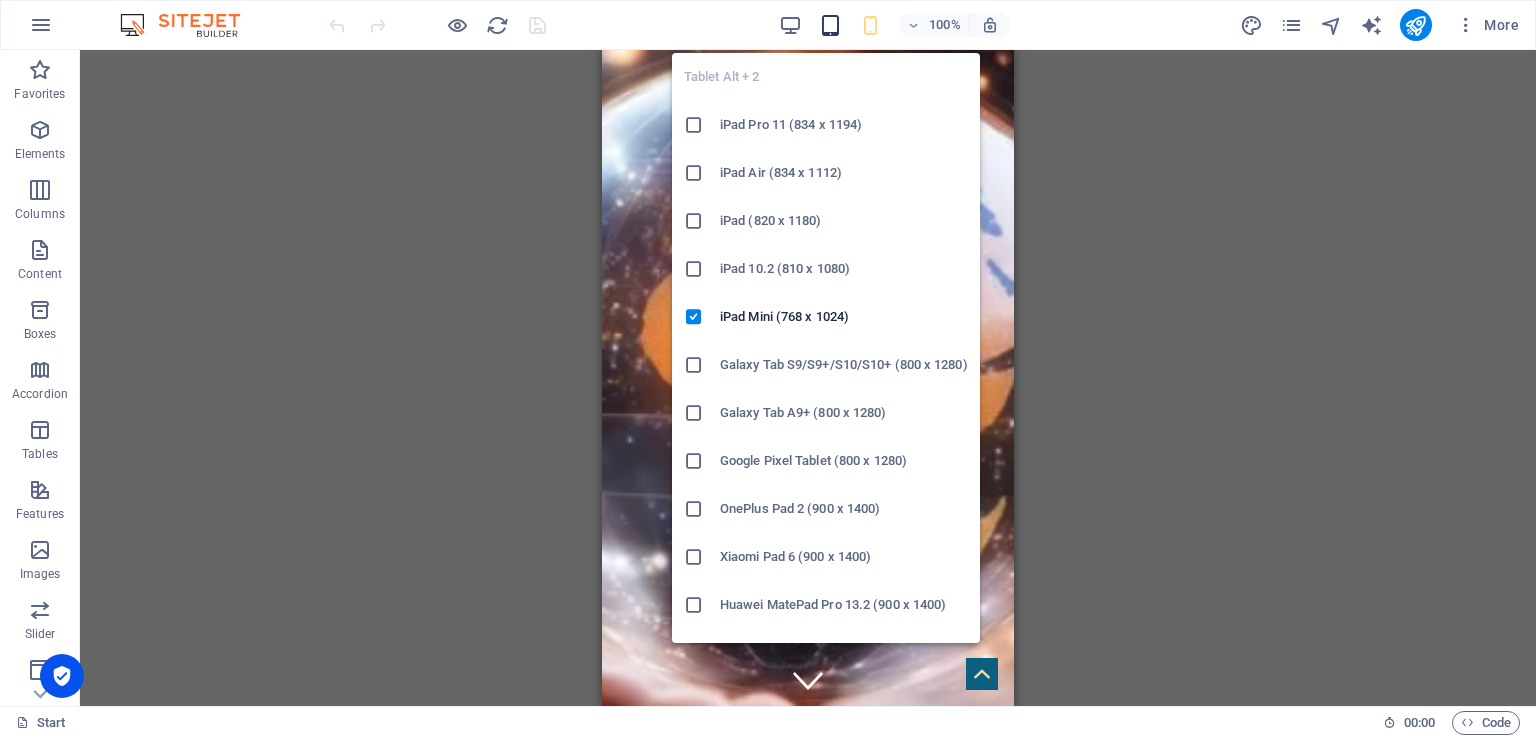 click at bounding box center (830, 25) 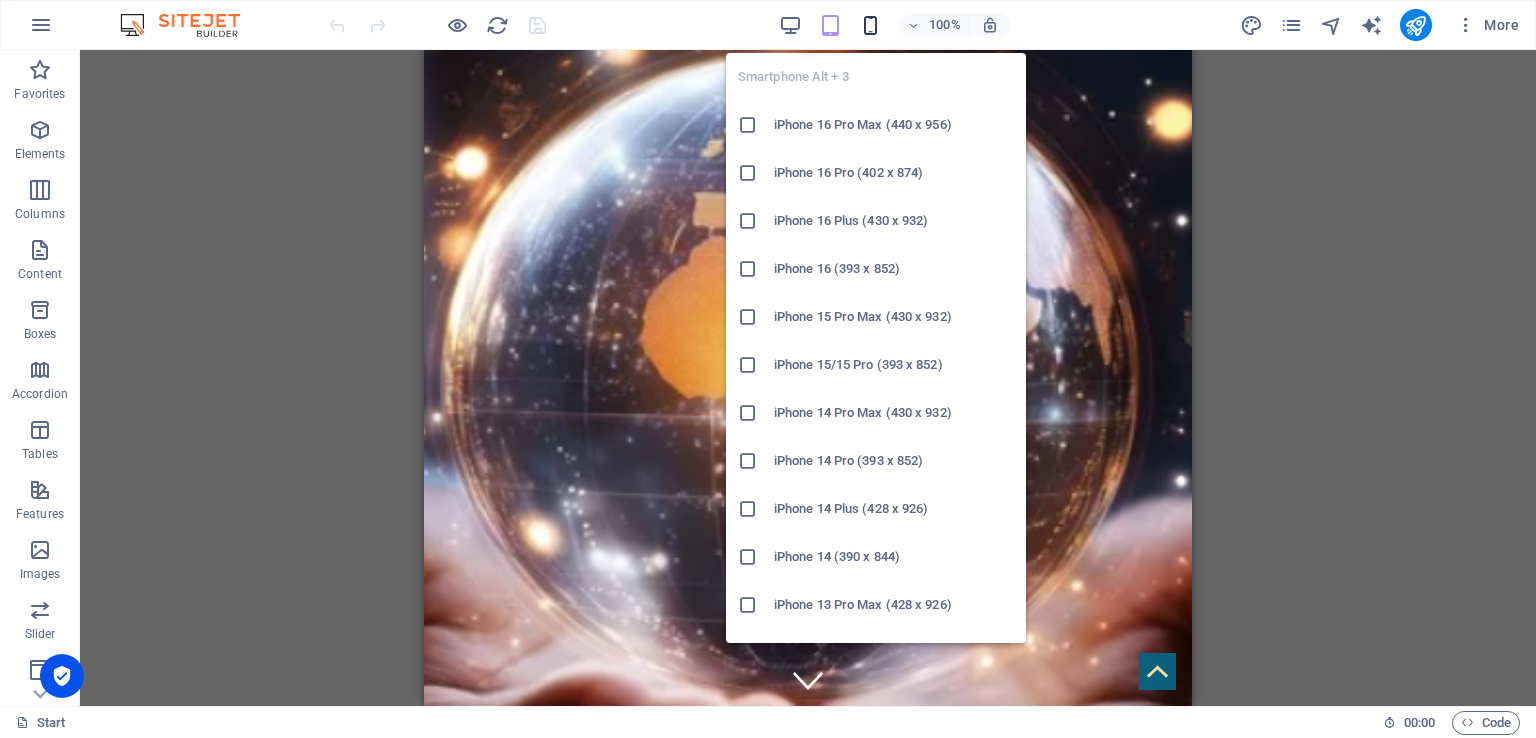 click at bounding box center [870, 25] 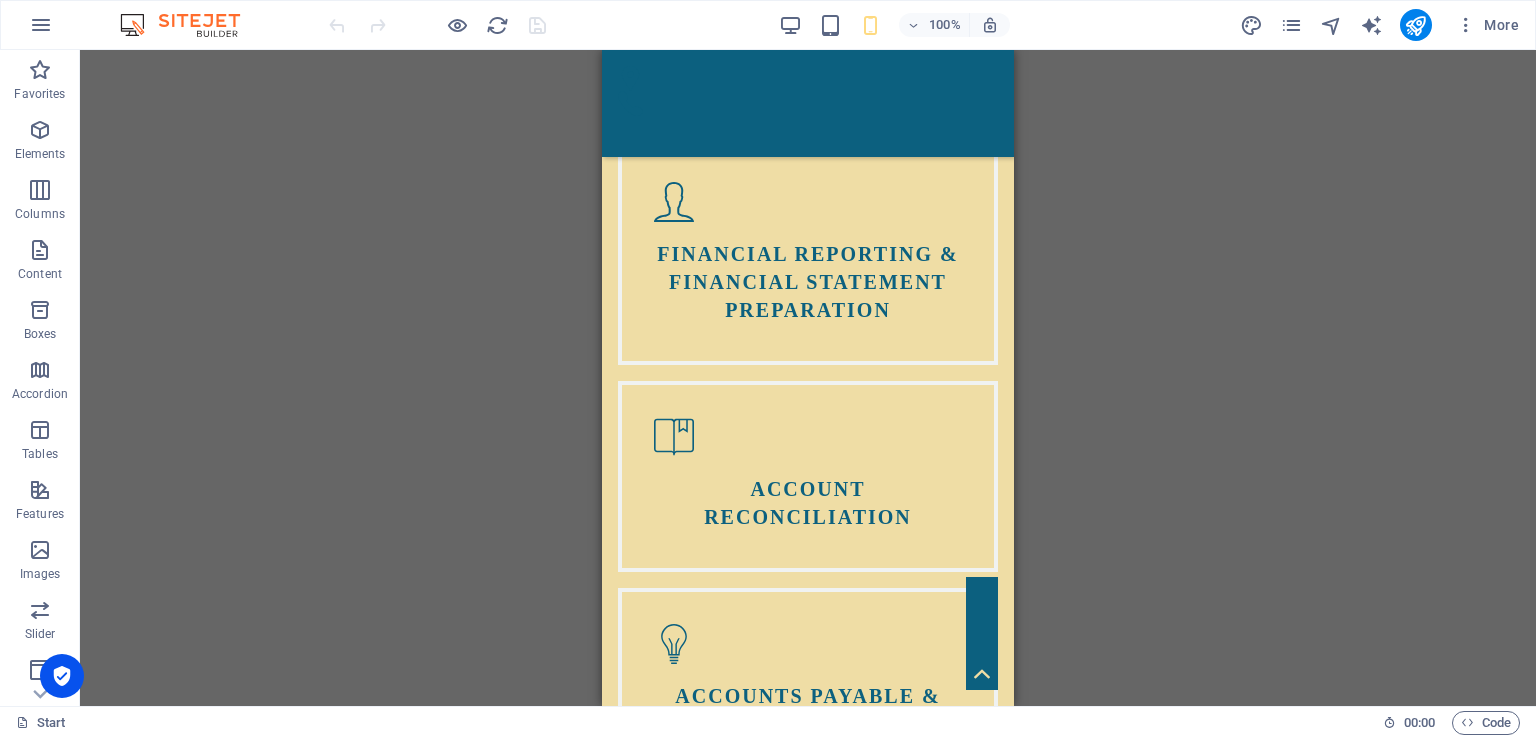 scroll, scrollTop: 0, scrollLeft: 0, axis: both 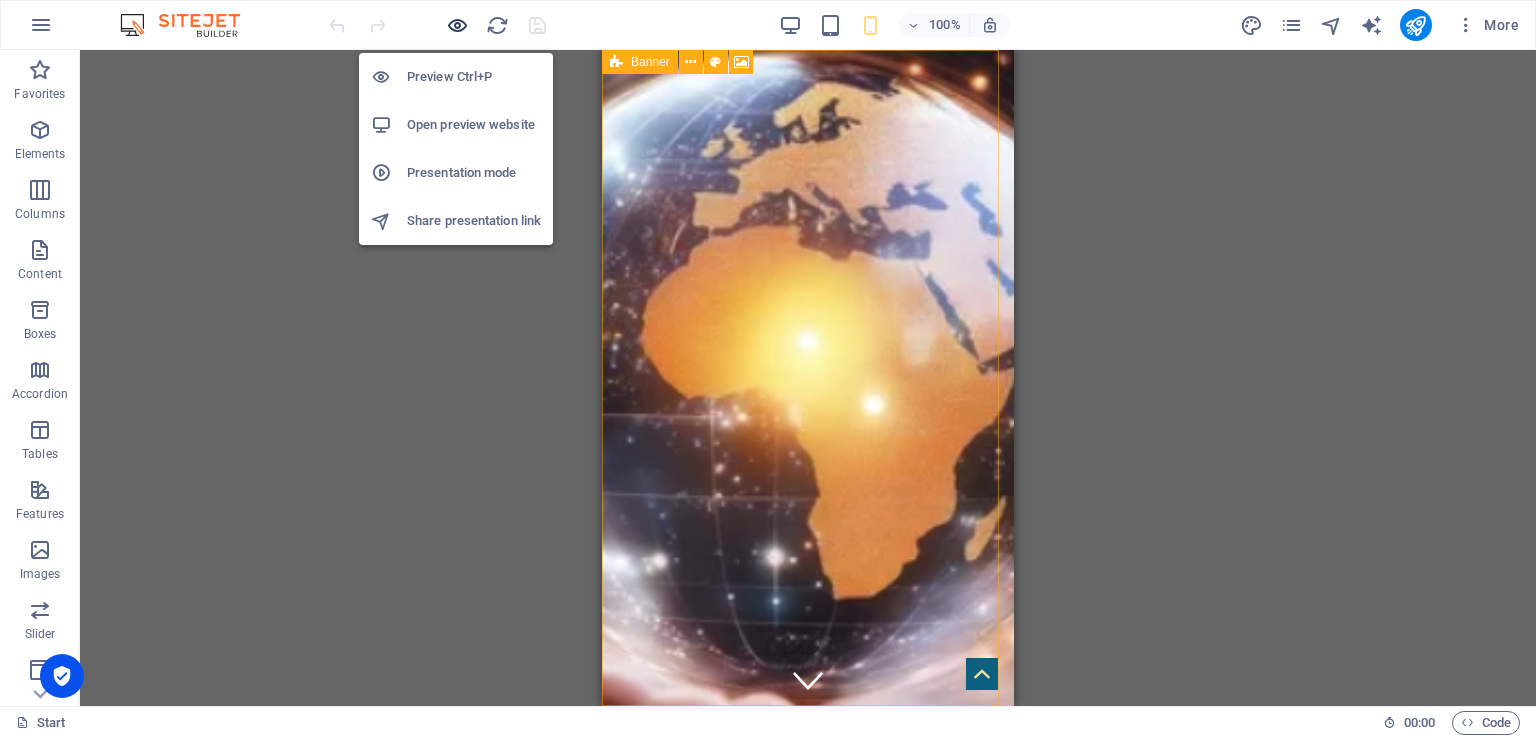 click at bounding box center [457, 25] 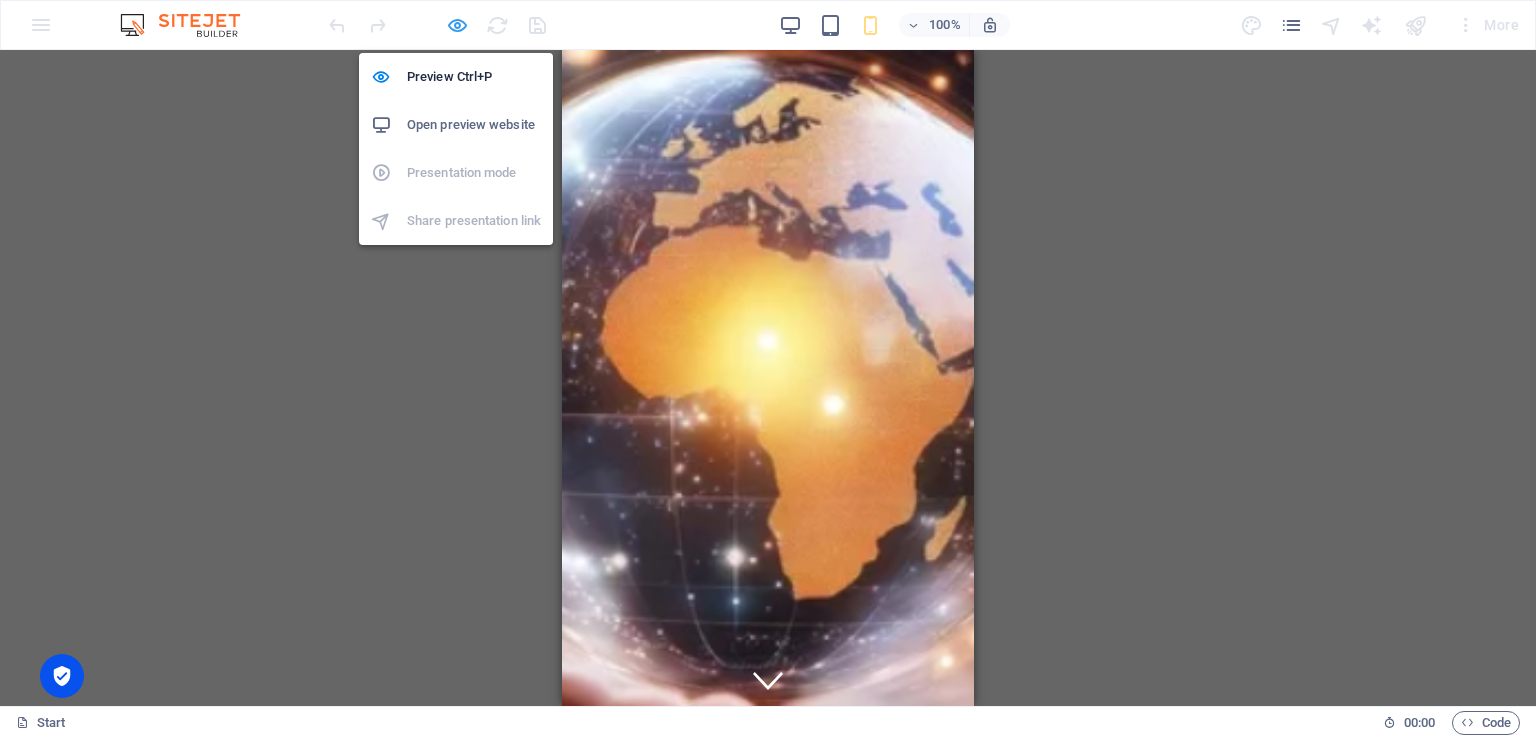 click at bounding box center [457, 25] 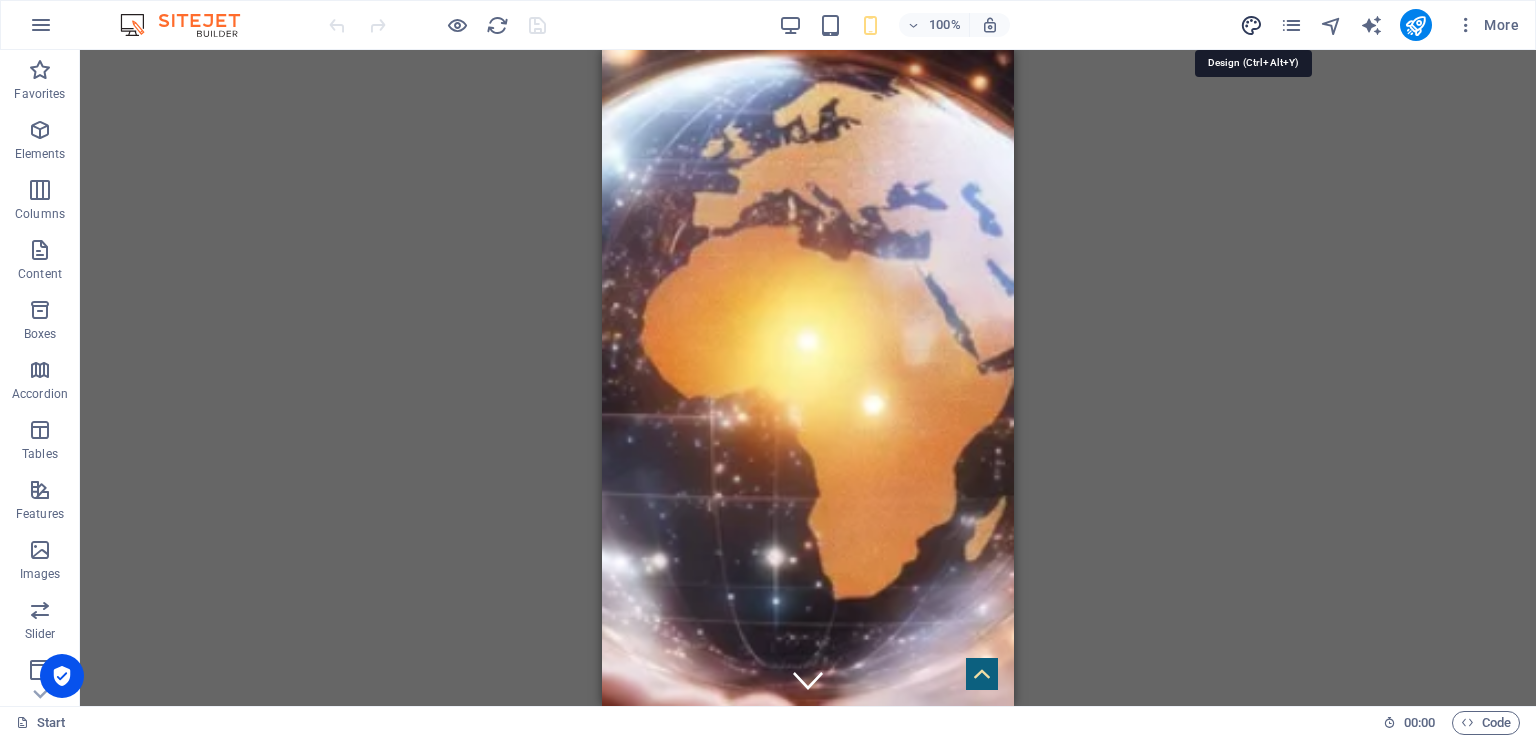 click at bounding box center (1251, 25) 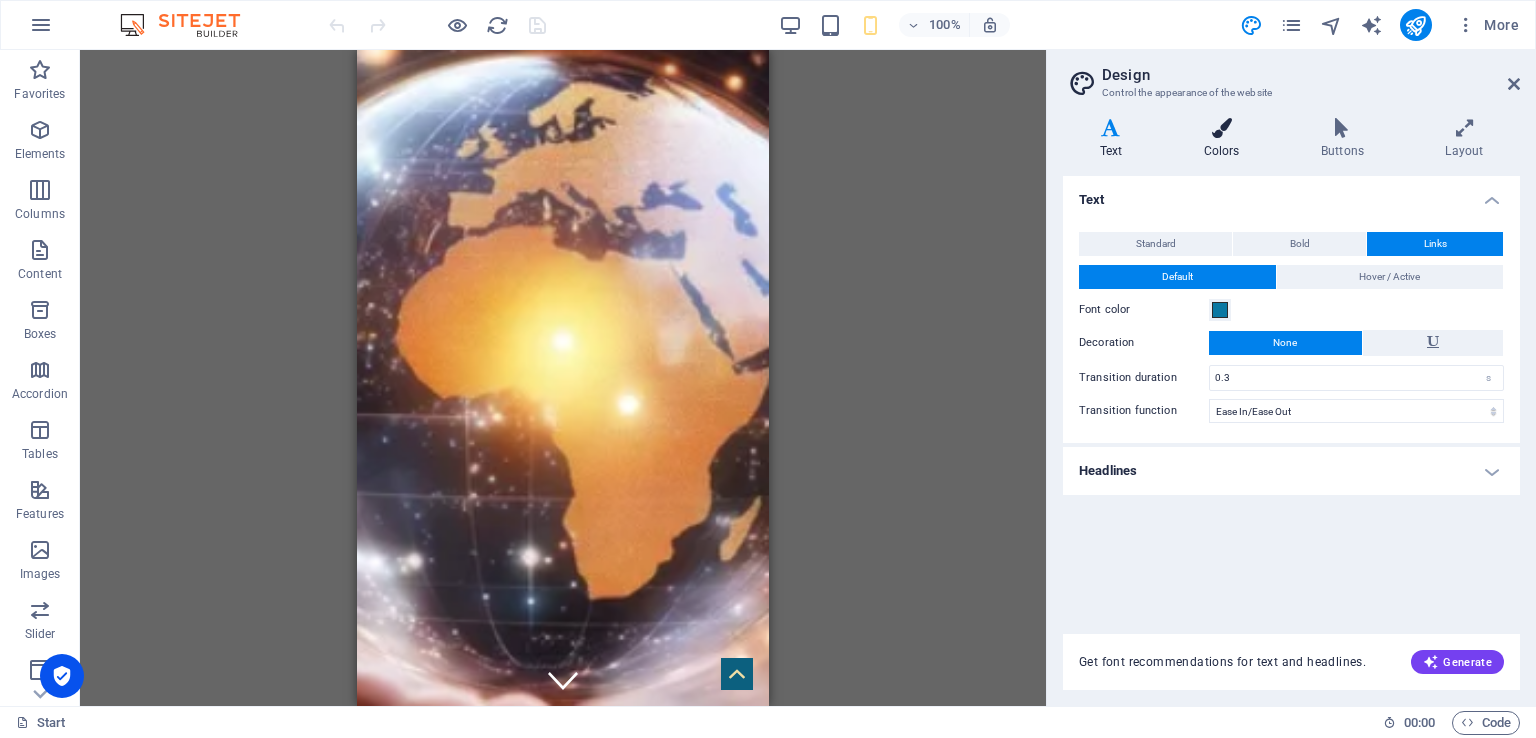 click at bounding box center [1221, 128] 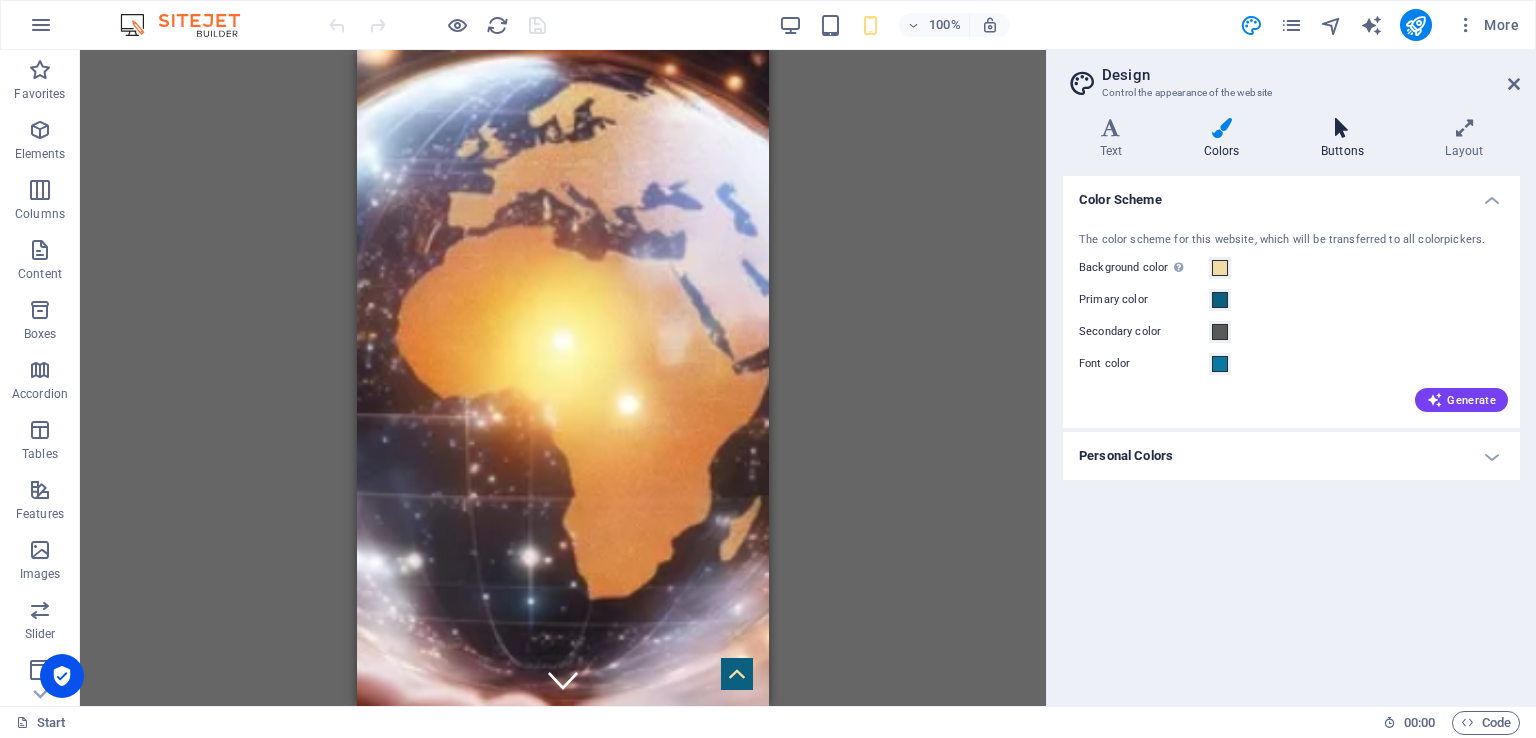 click at bounding box center [1342, 128] 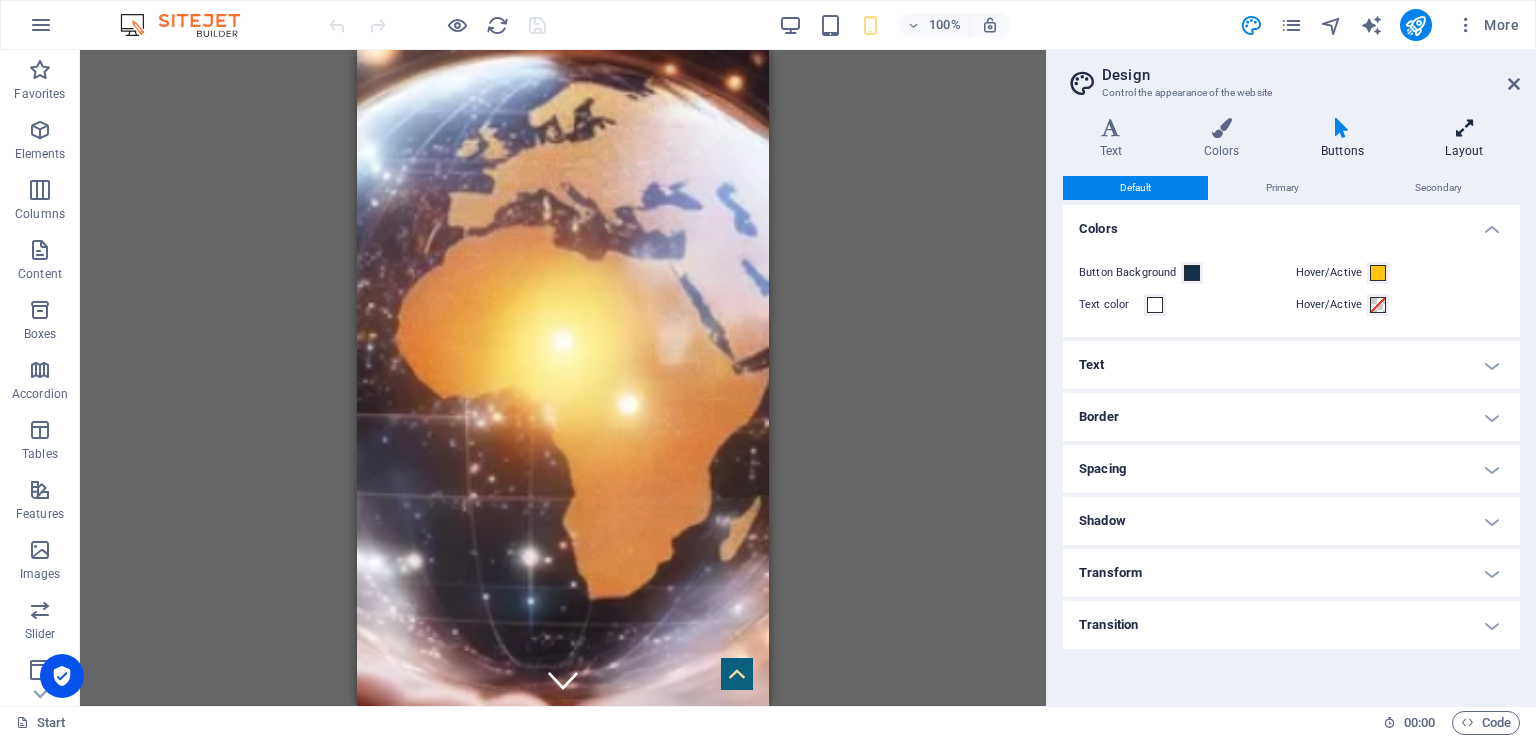 click at bounding box center (1464, 128) 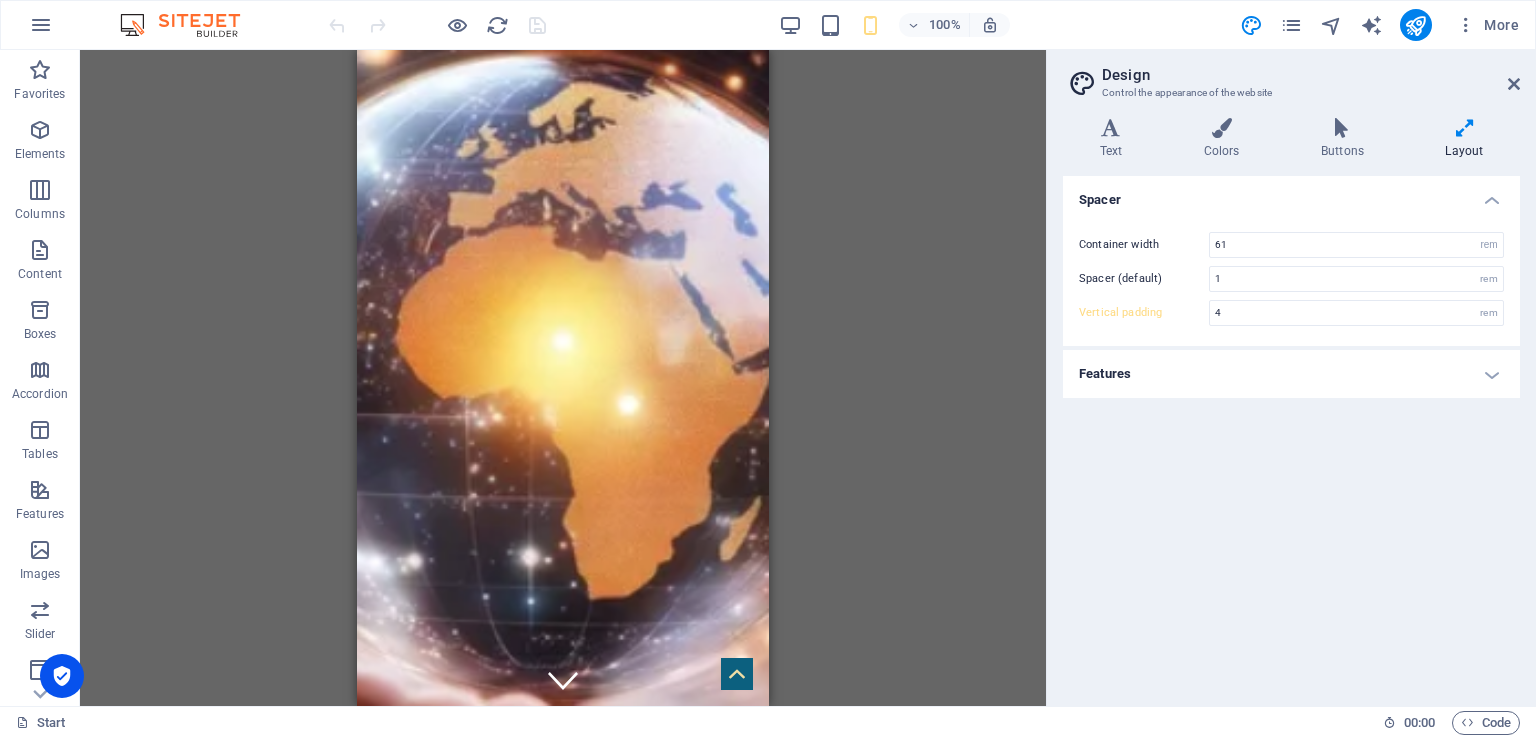 click on "Features" at bounding box center [1291, 374] 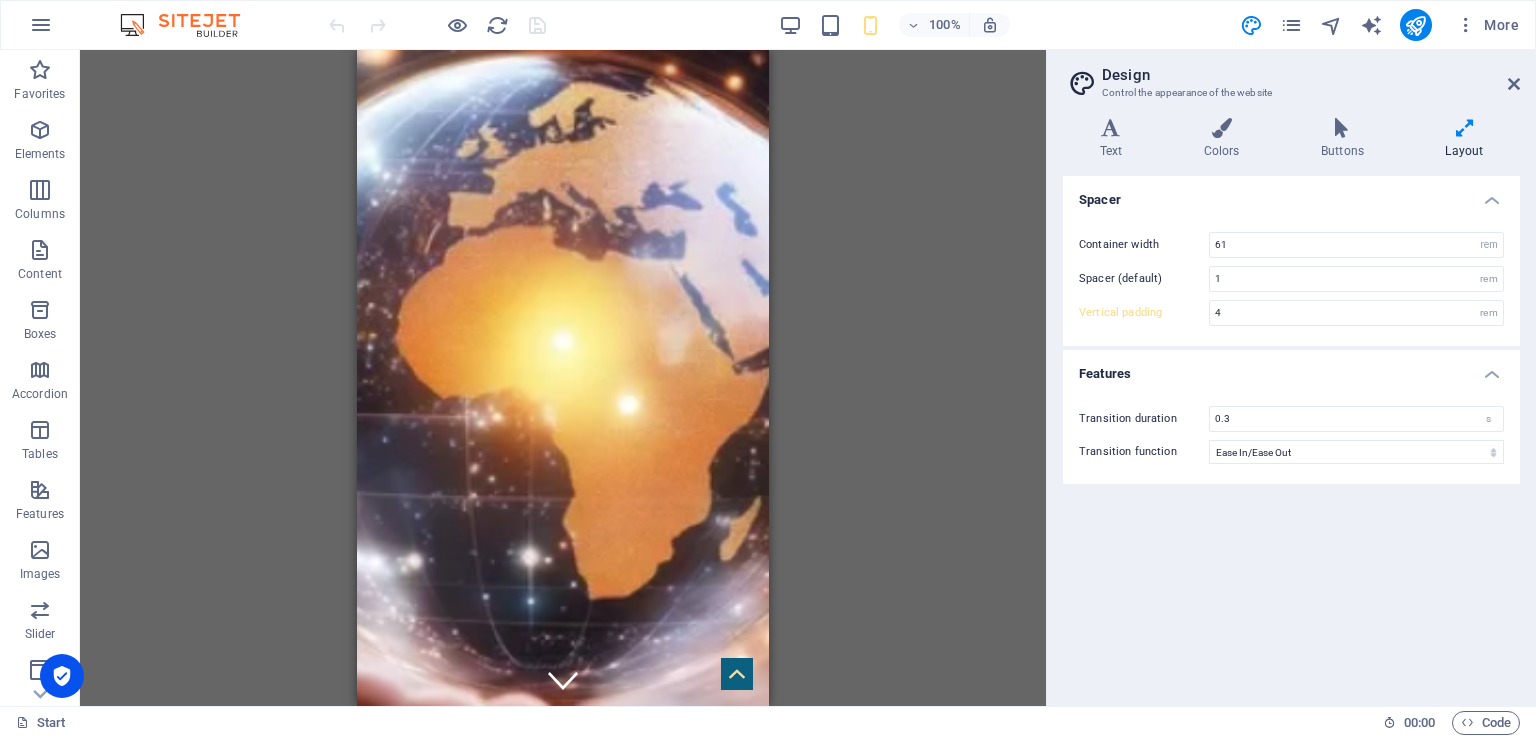 click on "Features" at bounding box center (1291, 368) 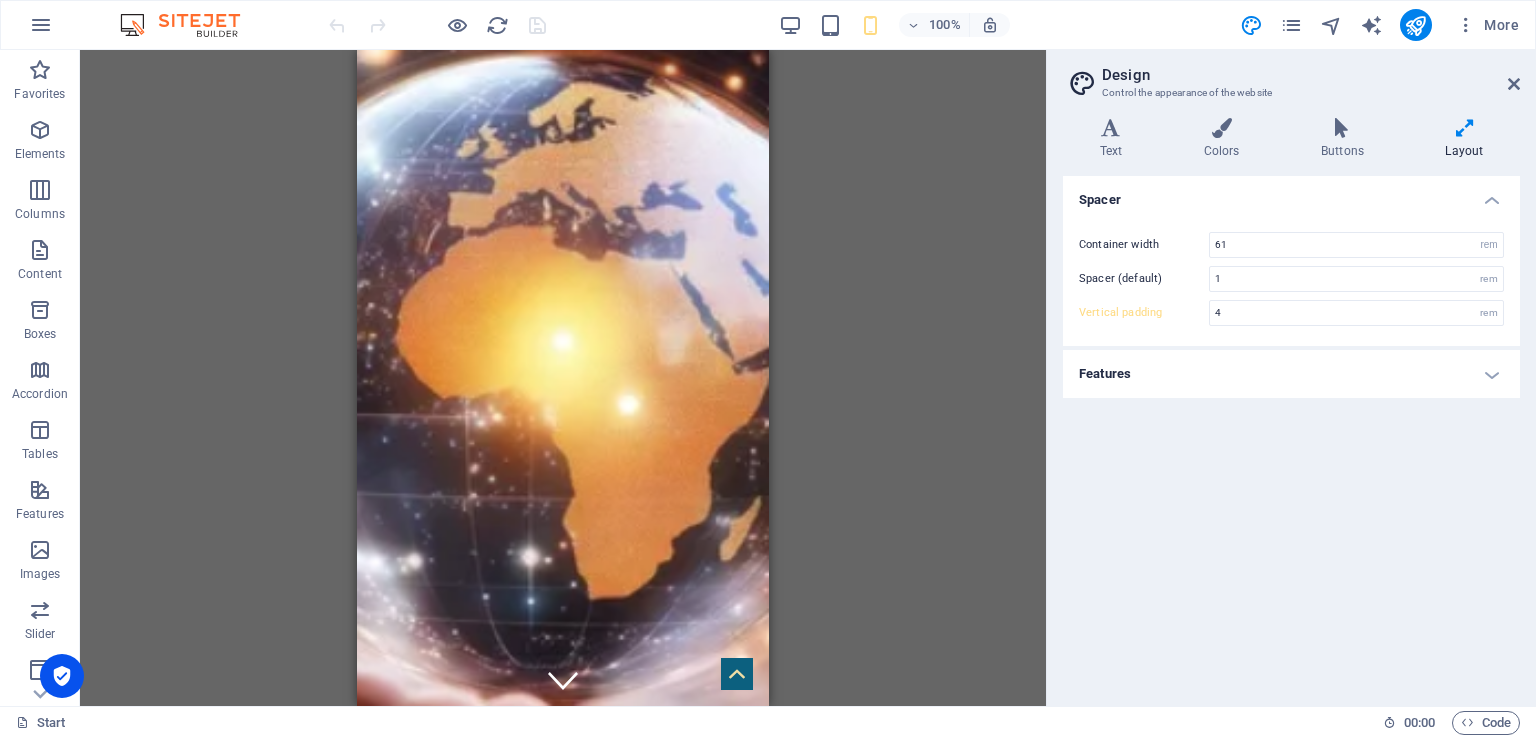 click on "Spacer" at bounding box center [1291, 194] 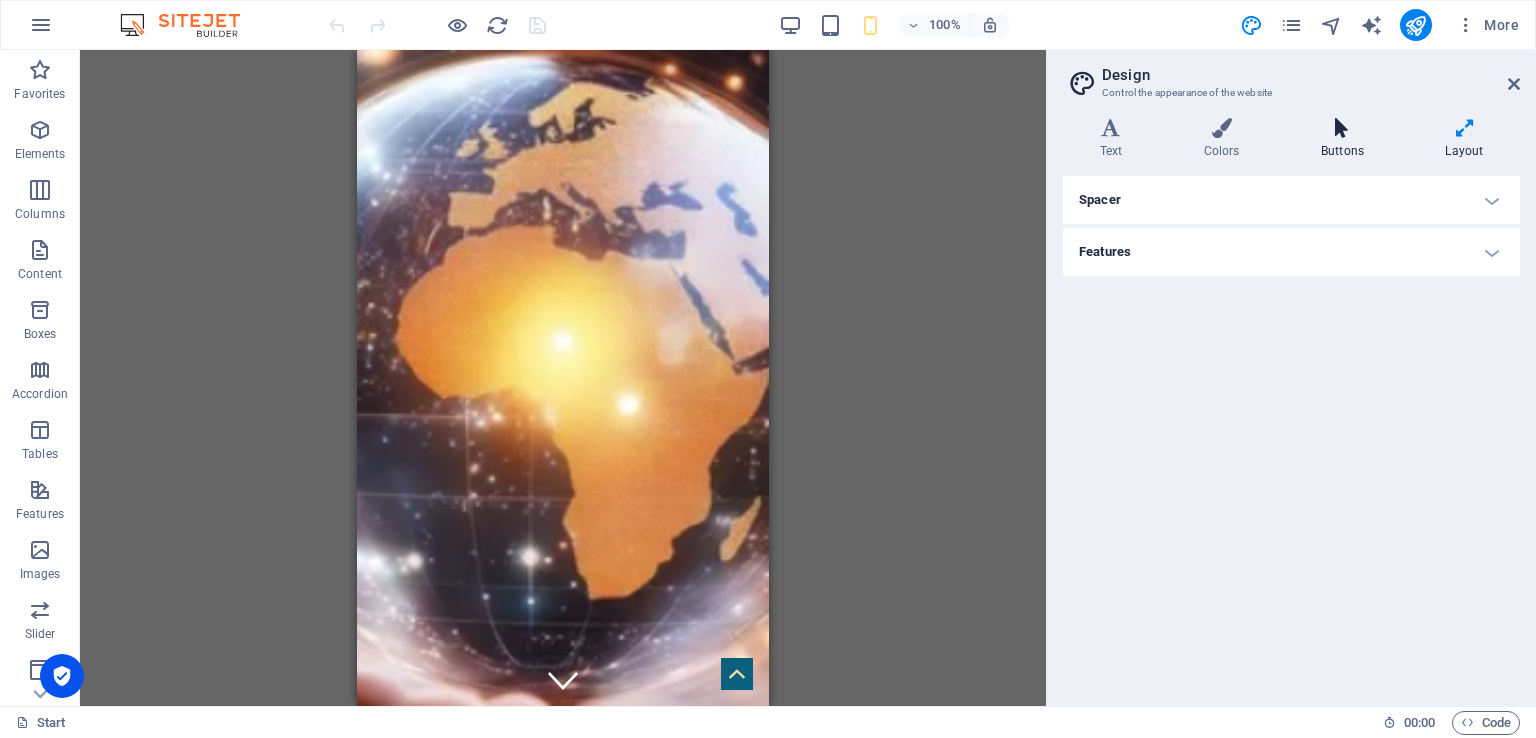 click on "Buttons" at bounding box center [1346, 139] 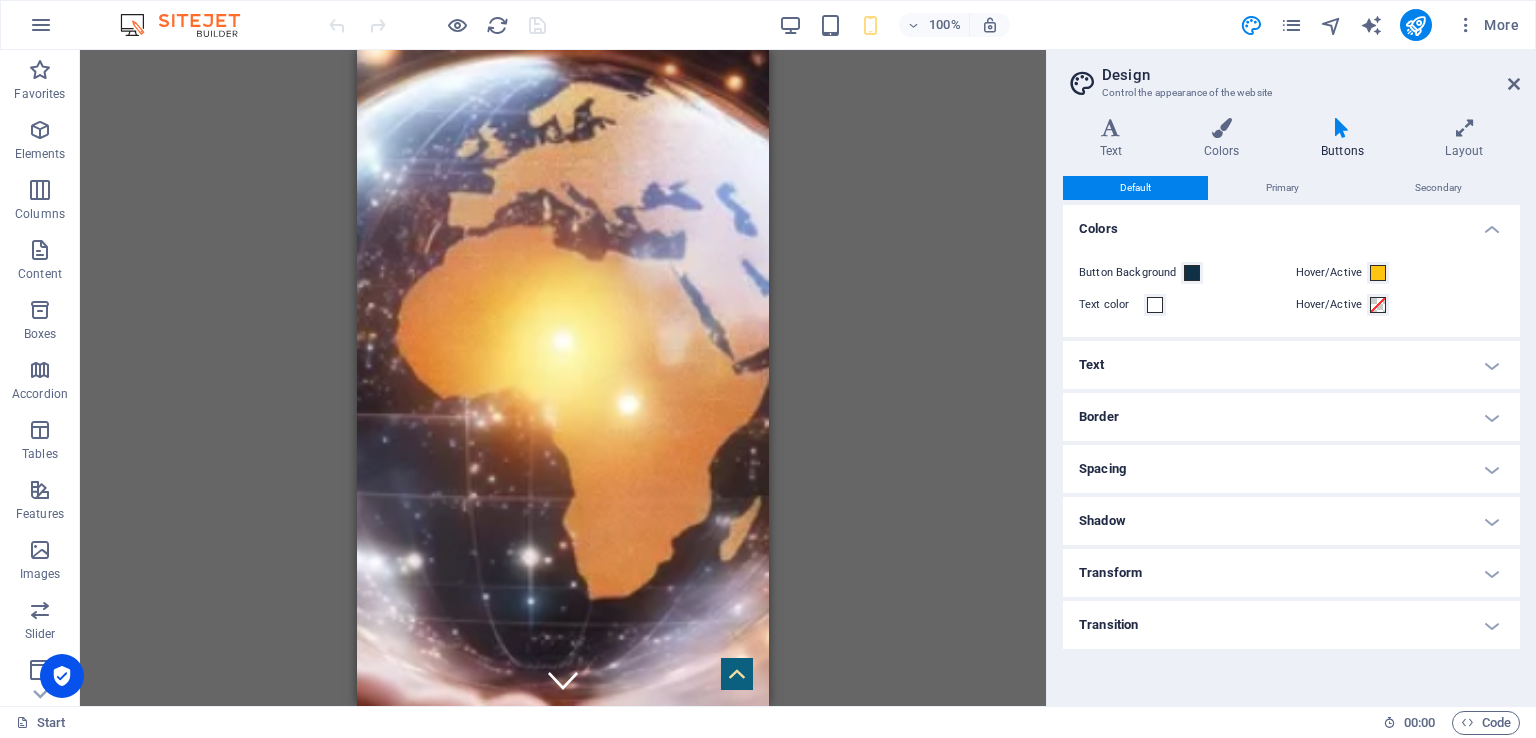 click on "Transition" at bounding box center (1291, 625) 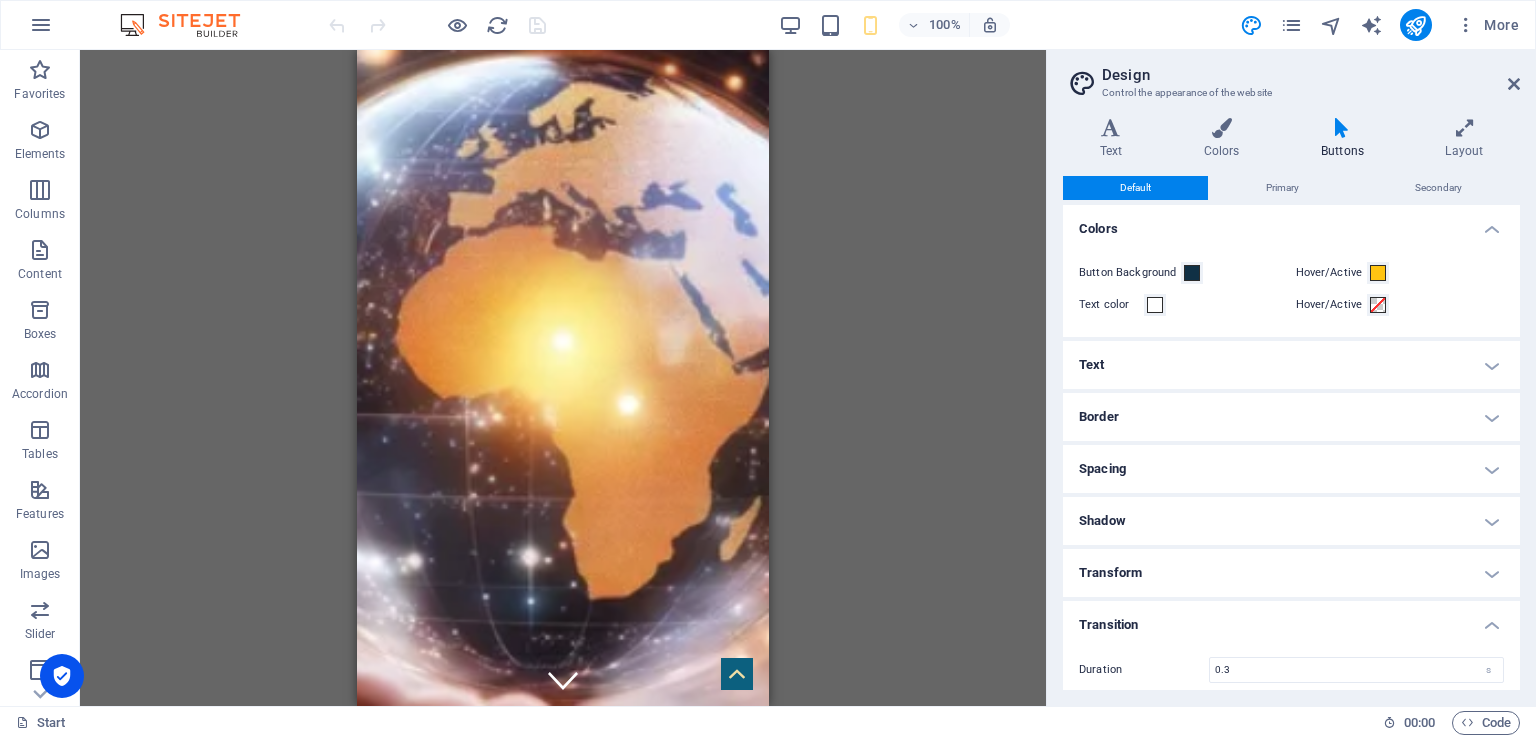 click on "Transform" at bounding box center (1291, 573) 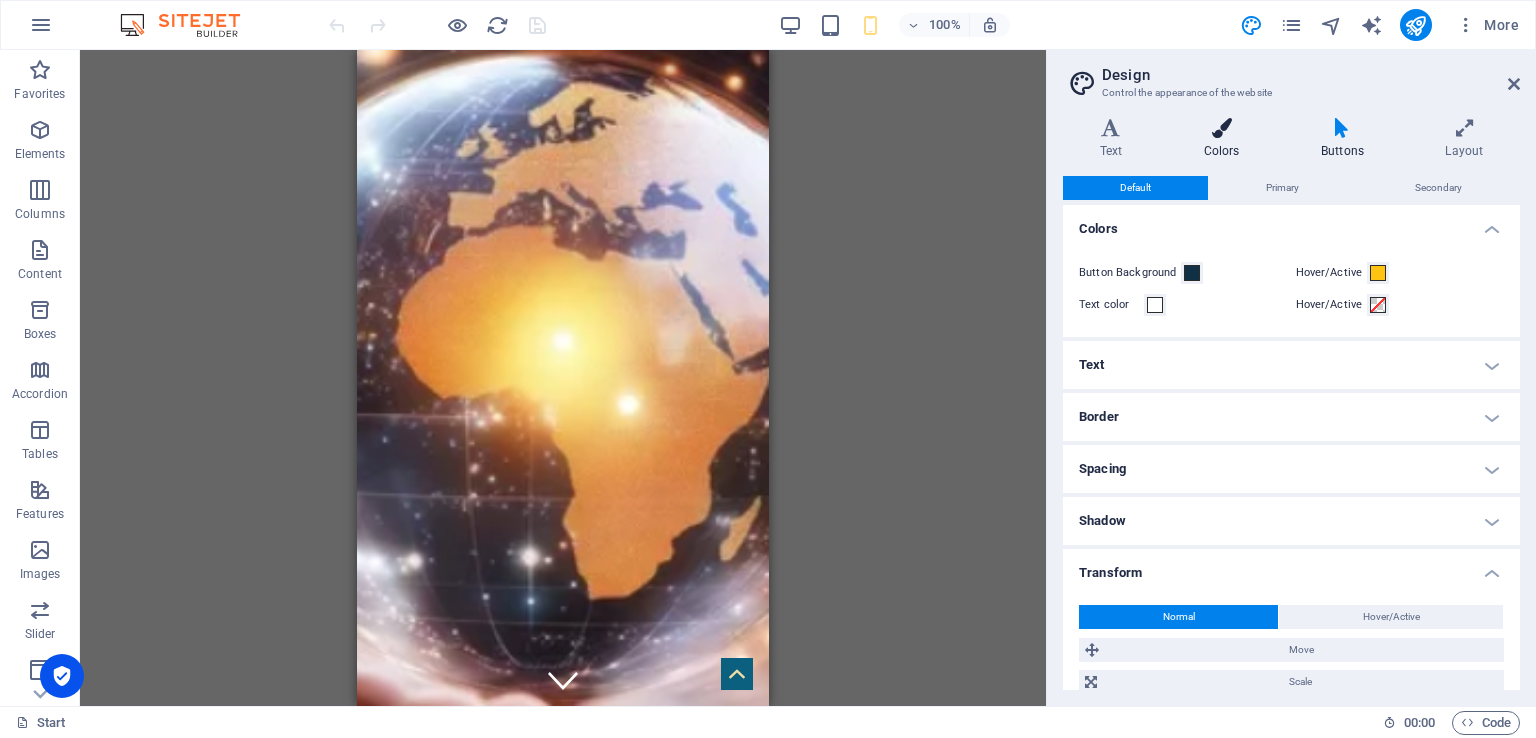 click at bounding box center (1221, 128) 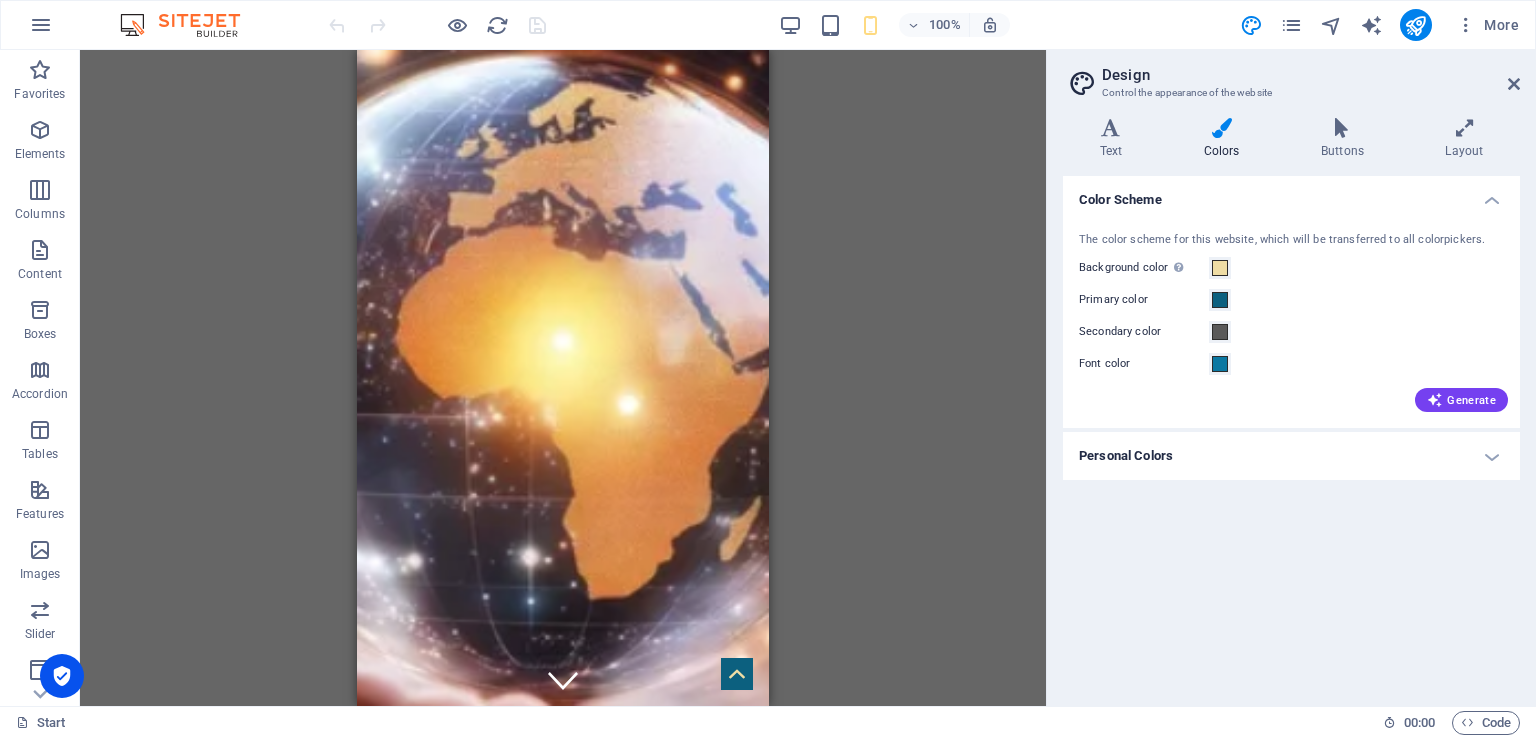 click on "Personal Colors" at bounding box center [1291, 456] 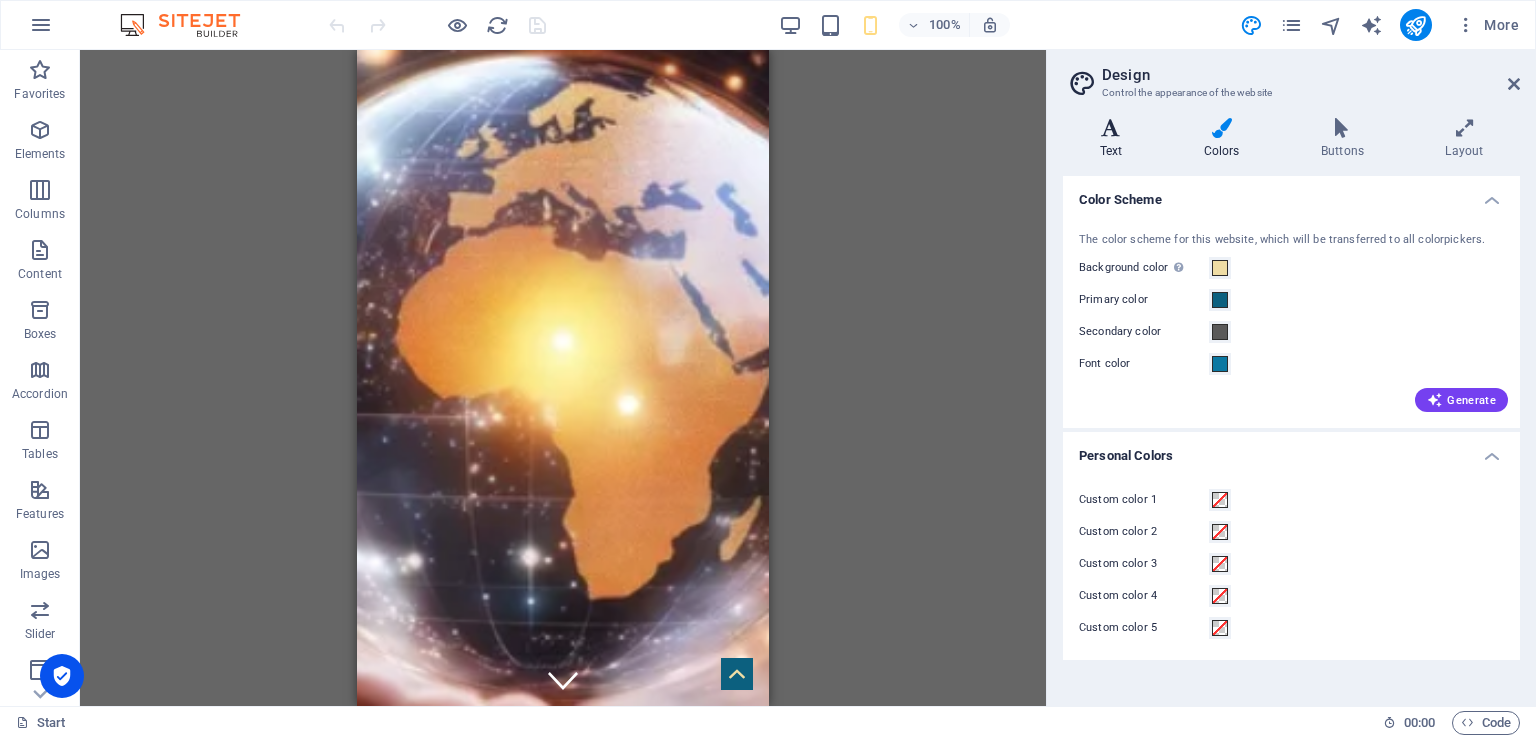 click at bounding box center [1111, 128] 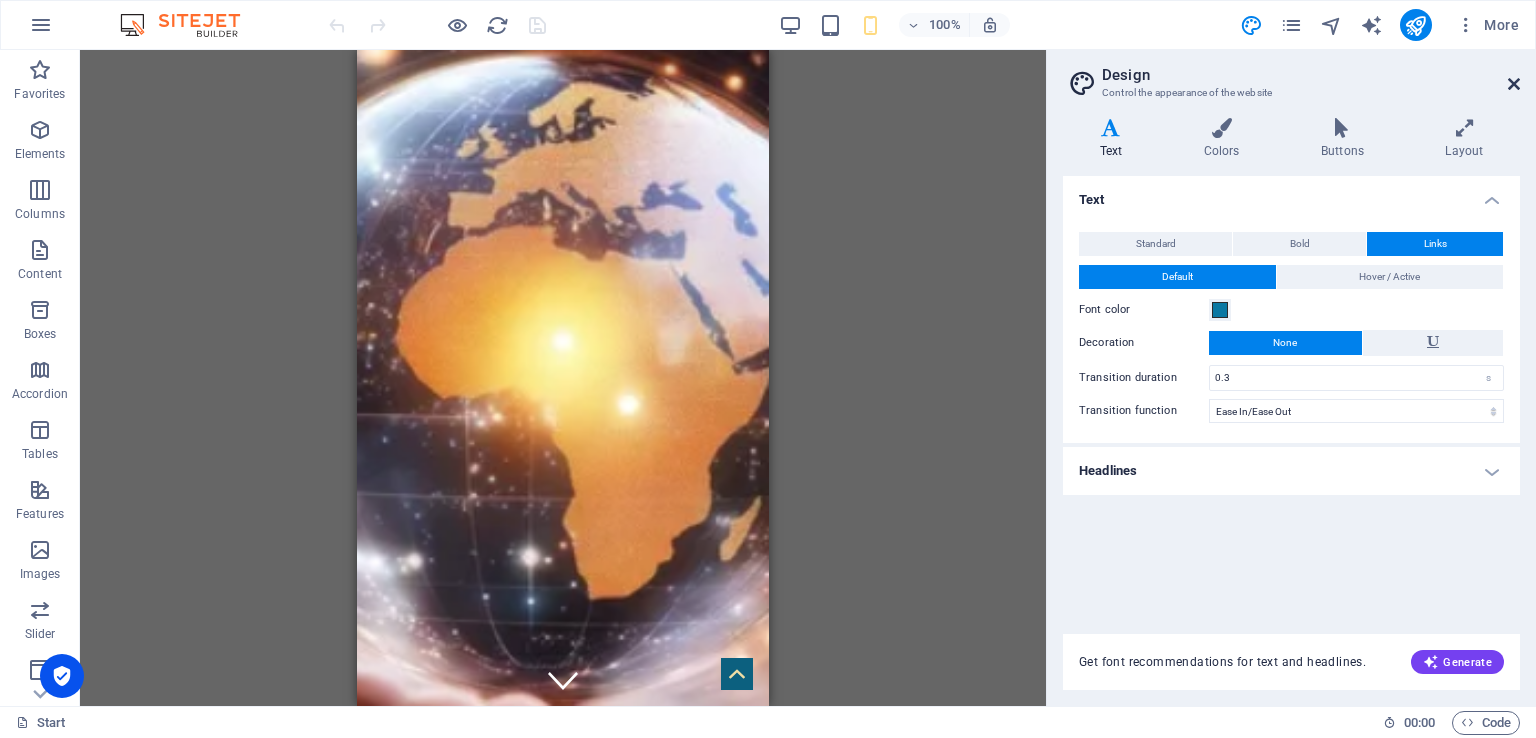 click at bounding box center (1514, 84) 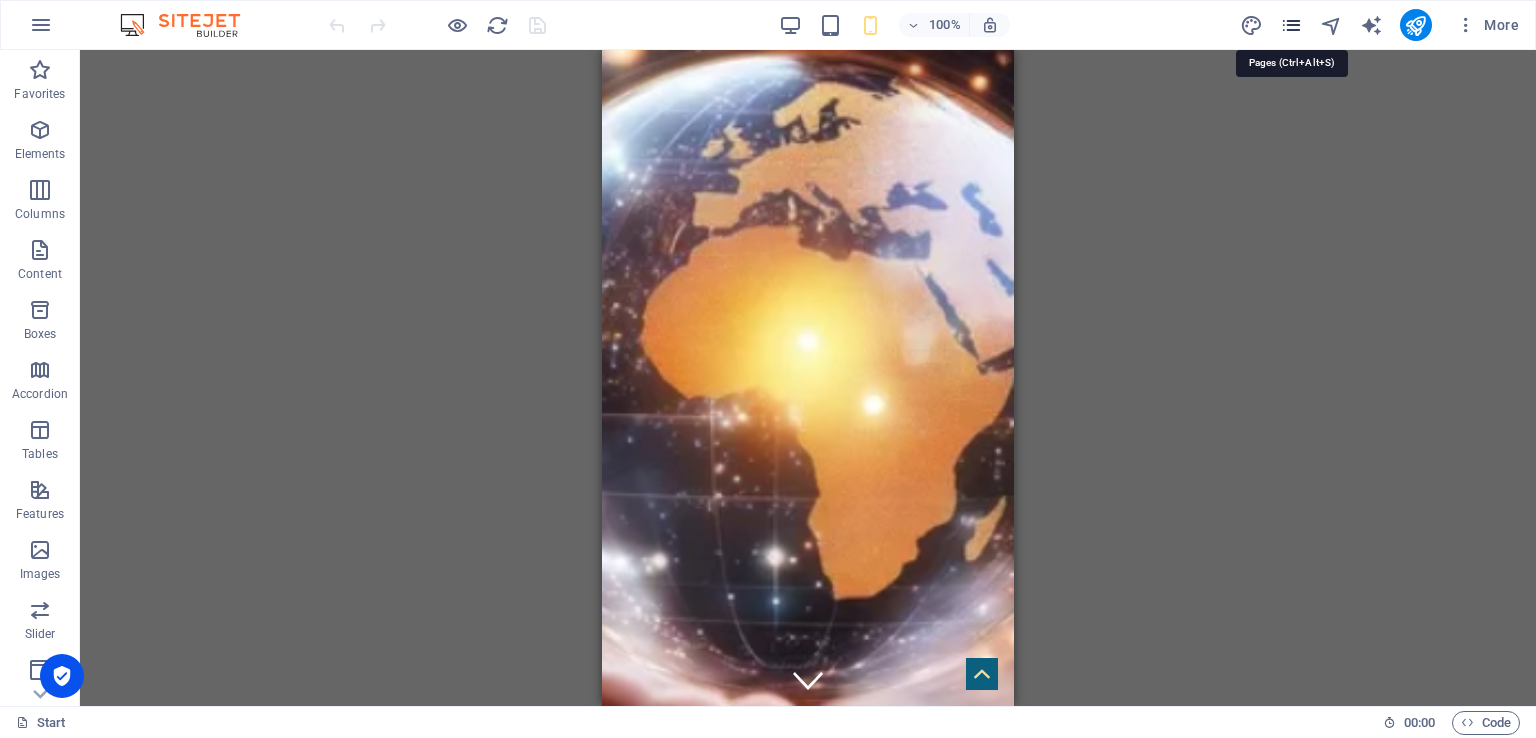 click at bounding box center (1291, 25) 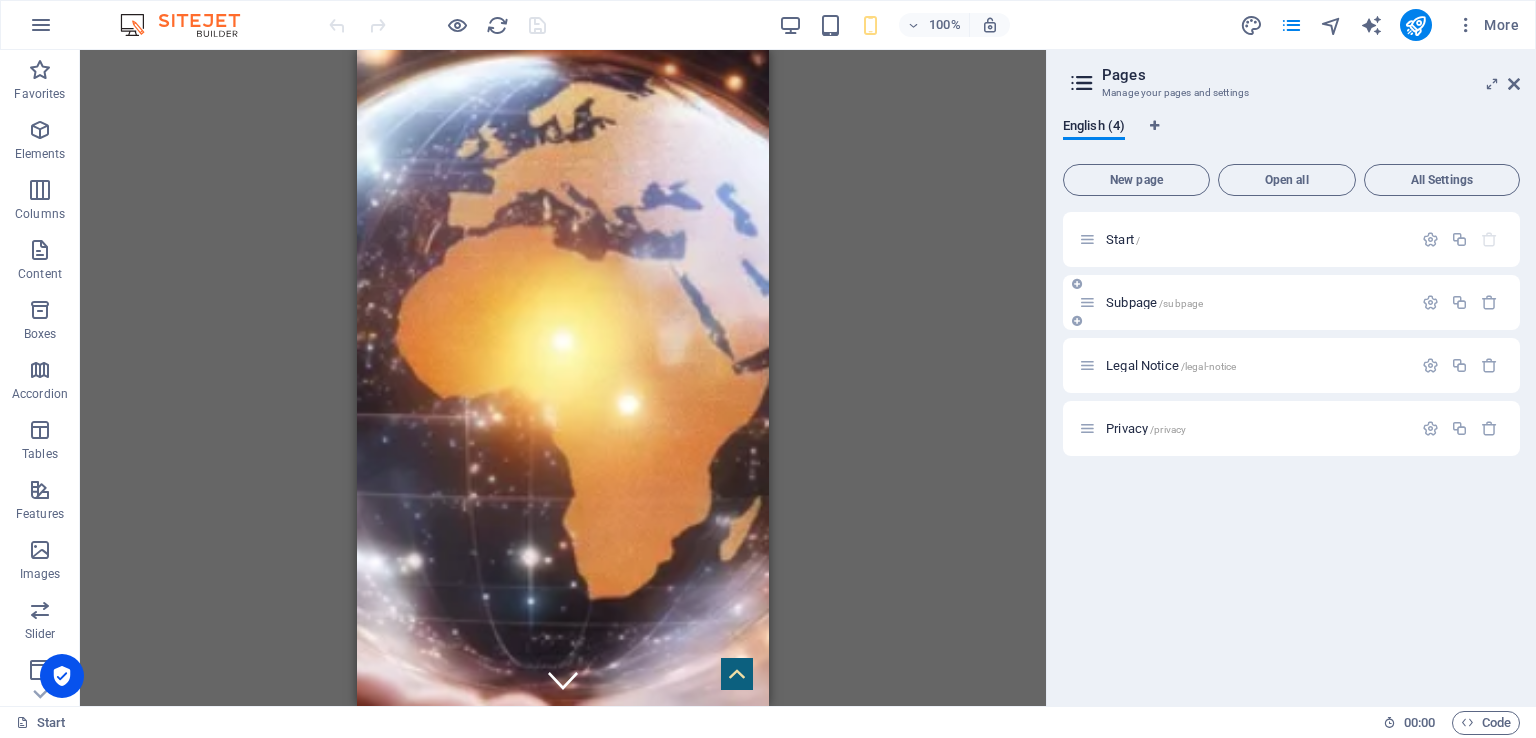 click on "Subpage /subpage" at bounding box center (1245, 302) 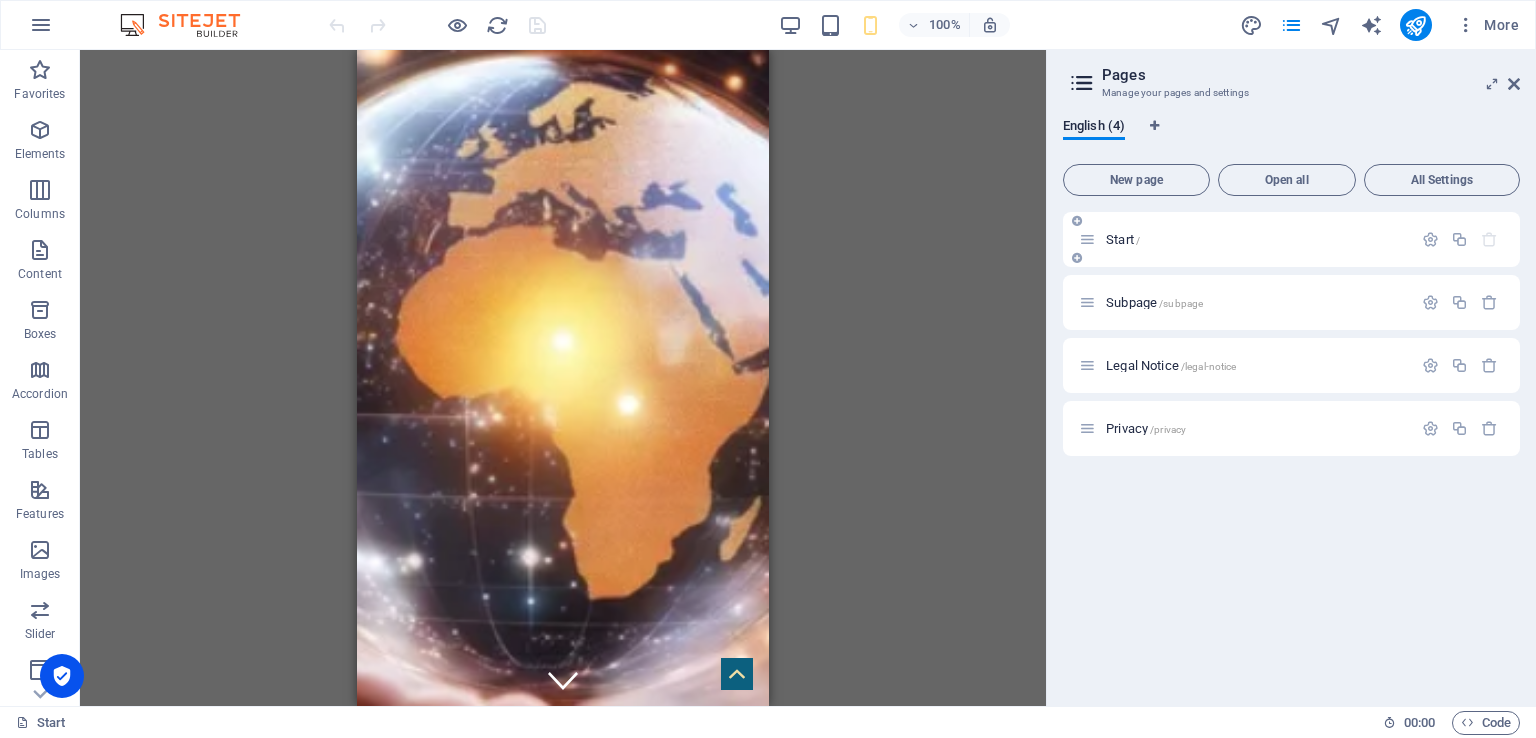 click on "Start /" at bounding box center [1123, 239] 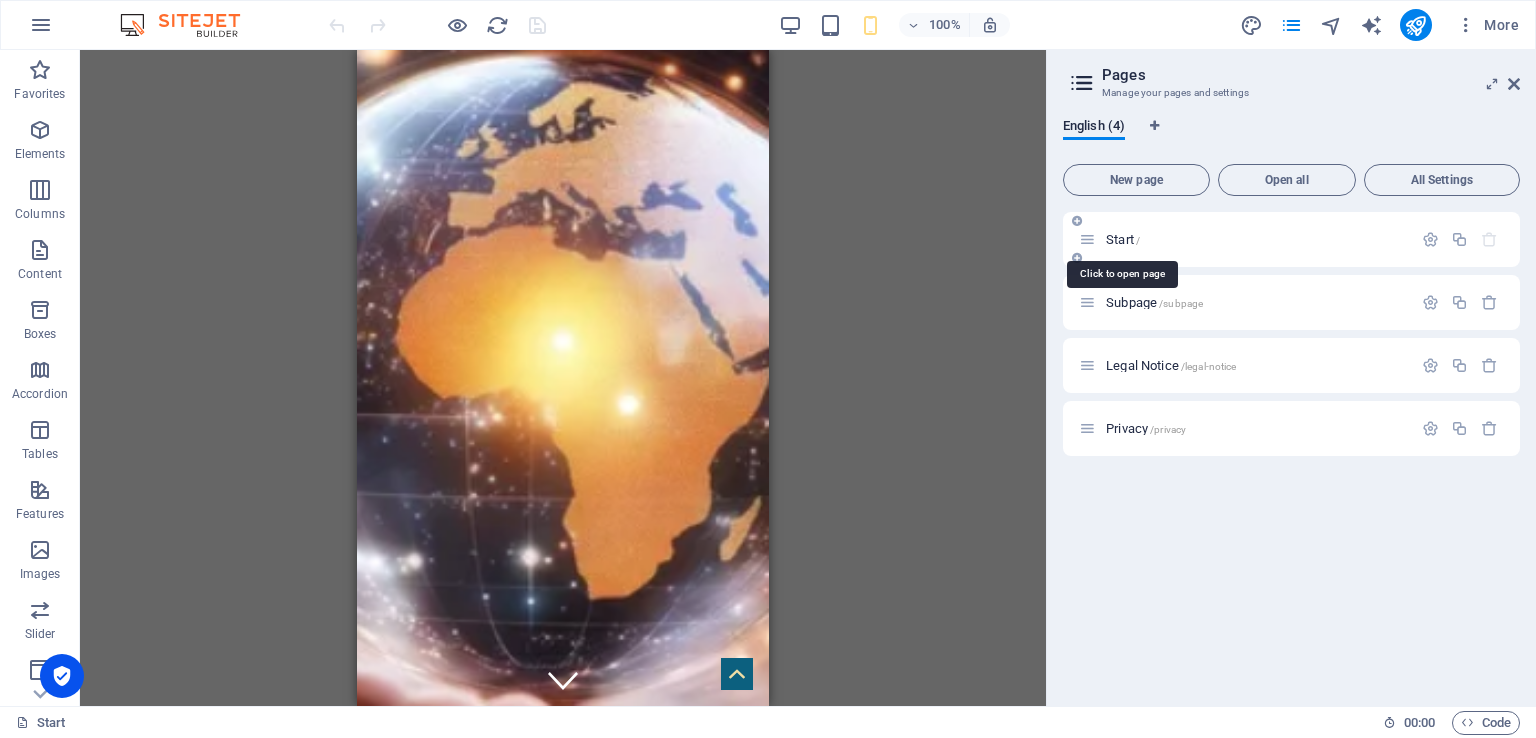 click on "Start /" at bounding box center [1123, 239] 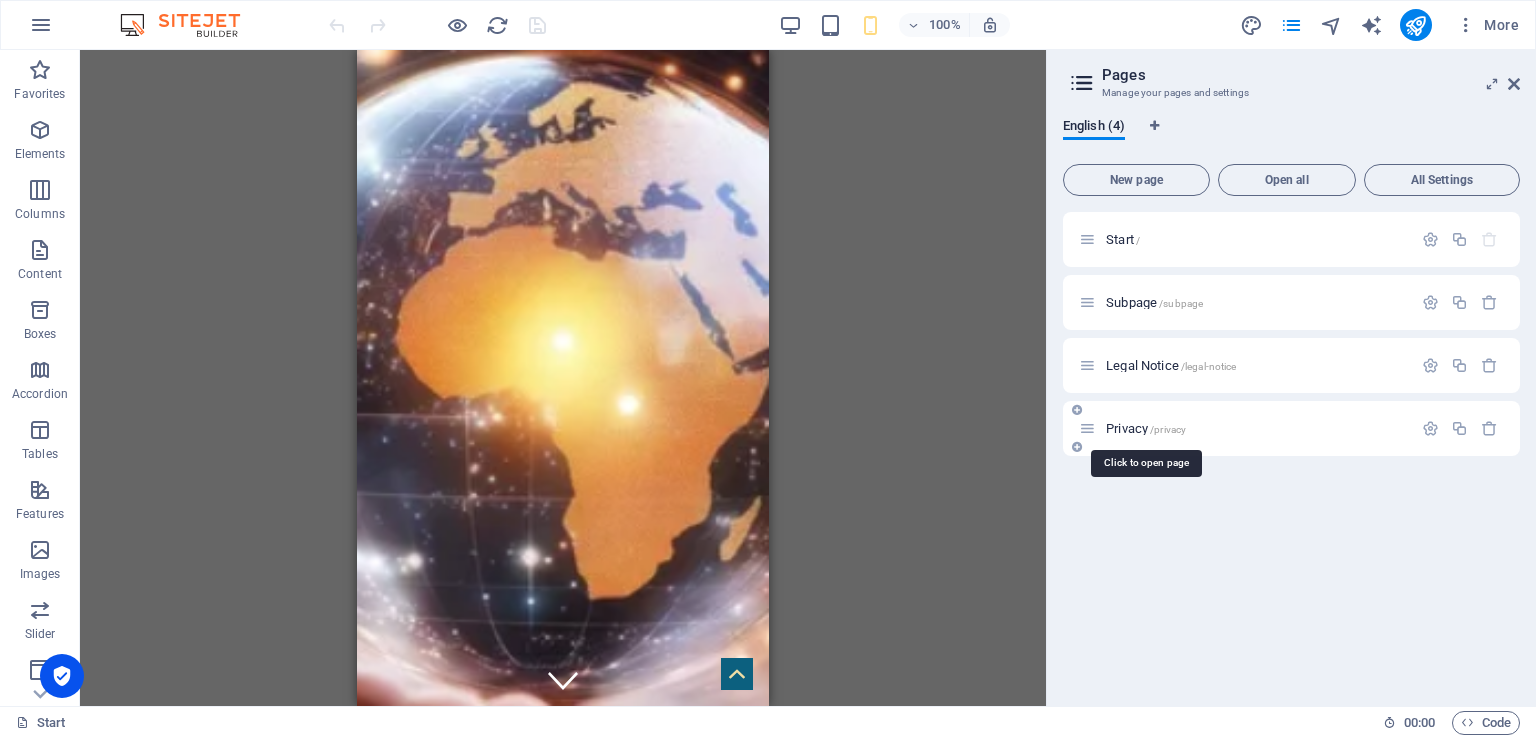 click on "/privacy" at bounding box center (1168, 429) 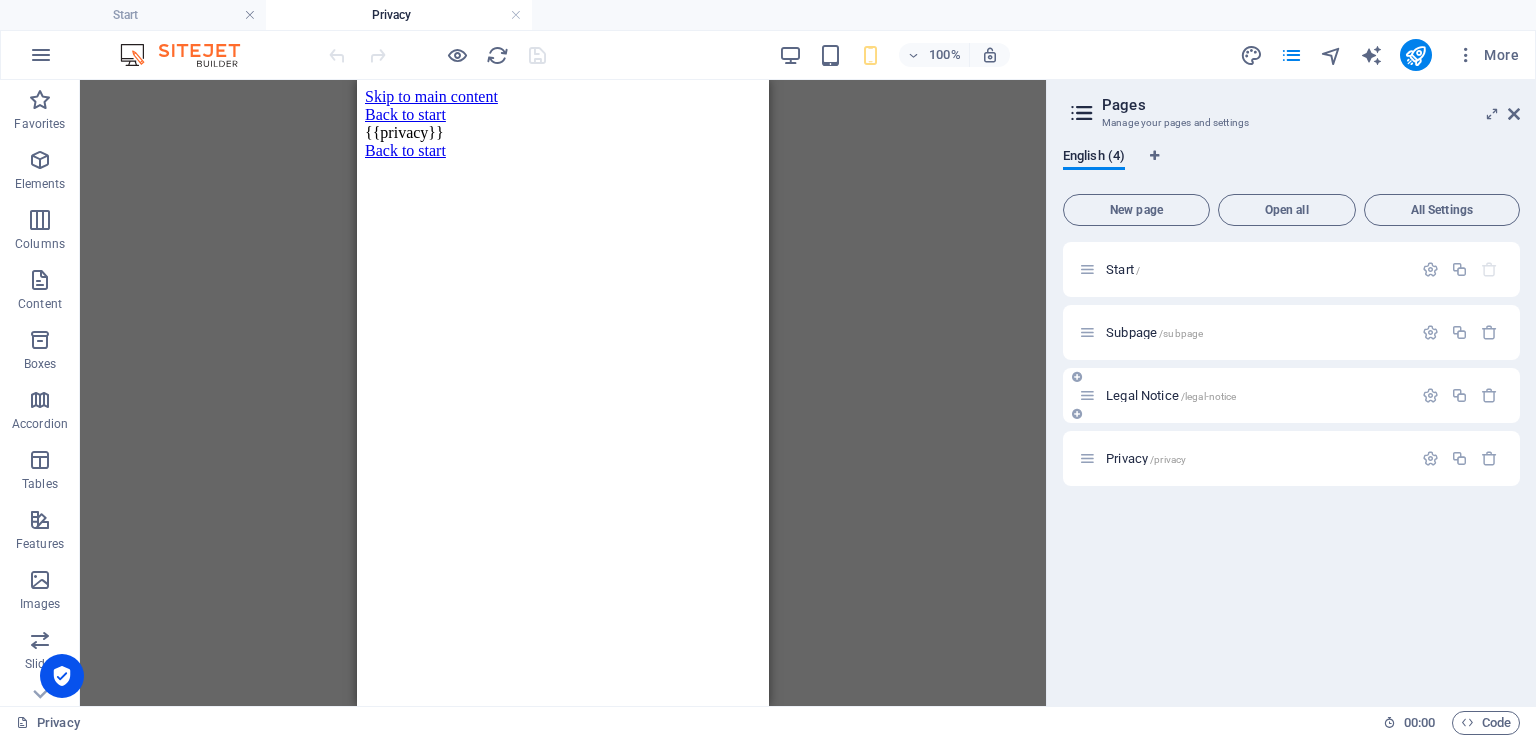 scroll, scrollTop: 0, scrollLeft: 0, axis: both 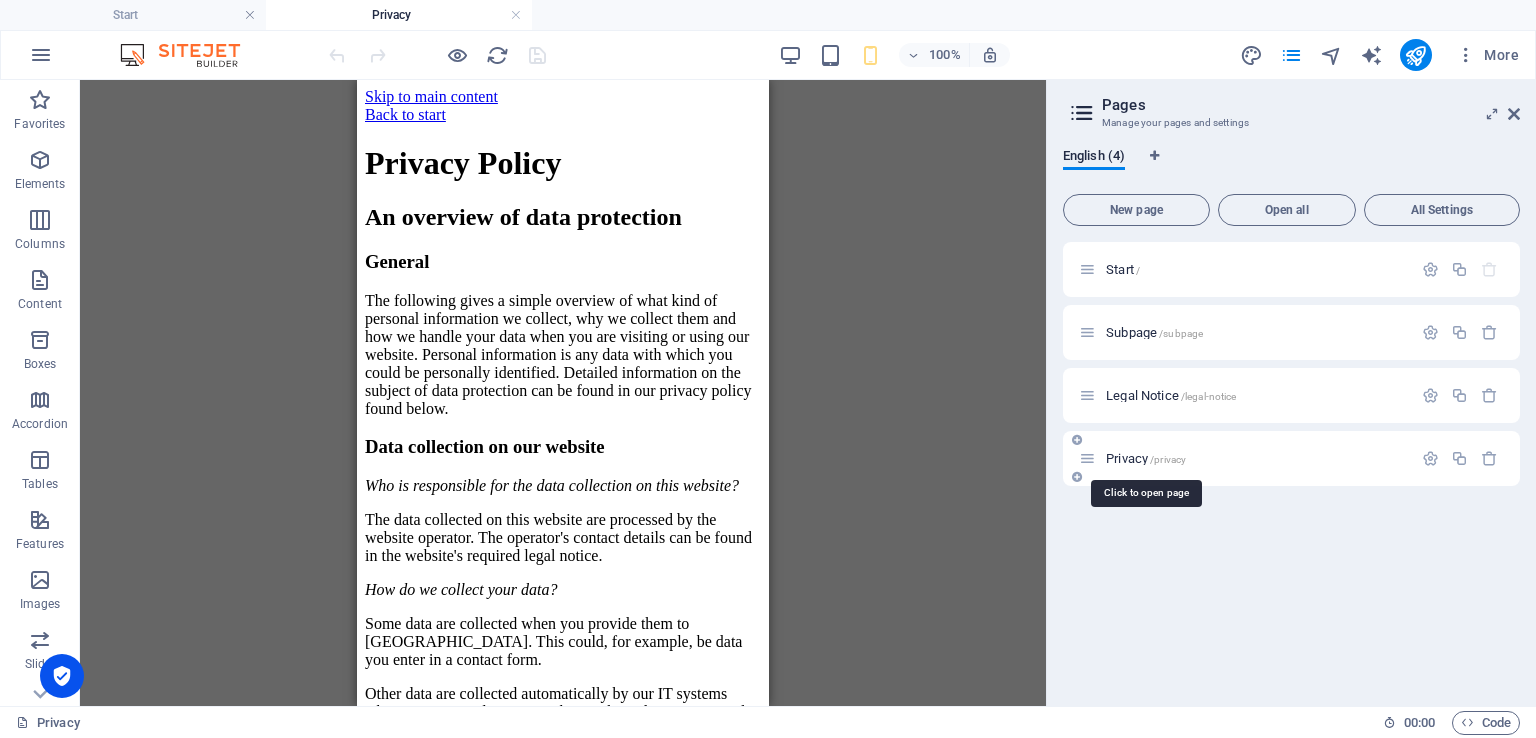 click on "Privacy /privacy" at bounding box center (1146, 458) 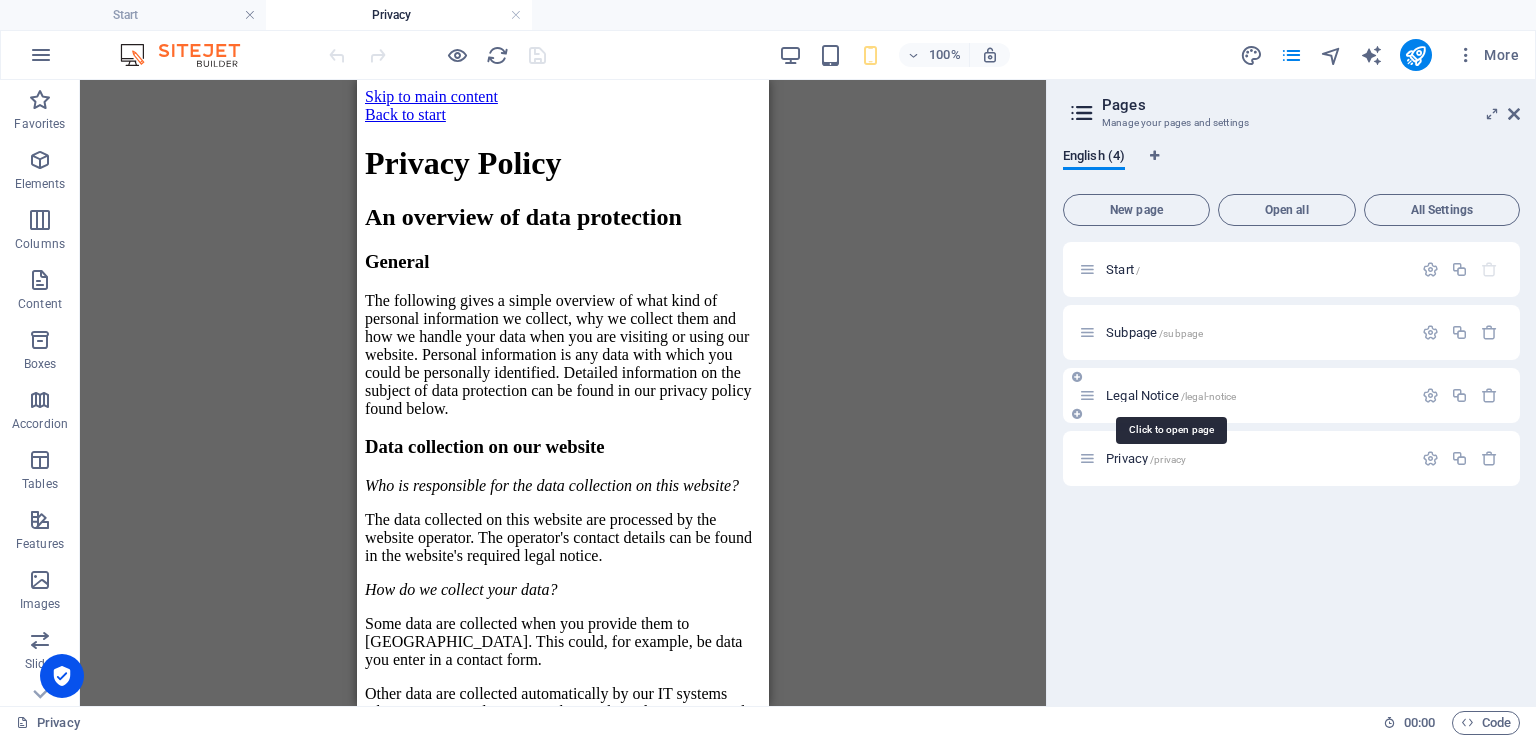 click on "Legal Notice /legal-notice" at bounding box center [1171, 395] 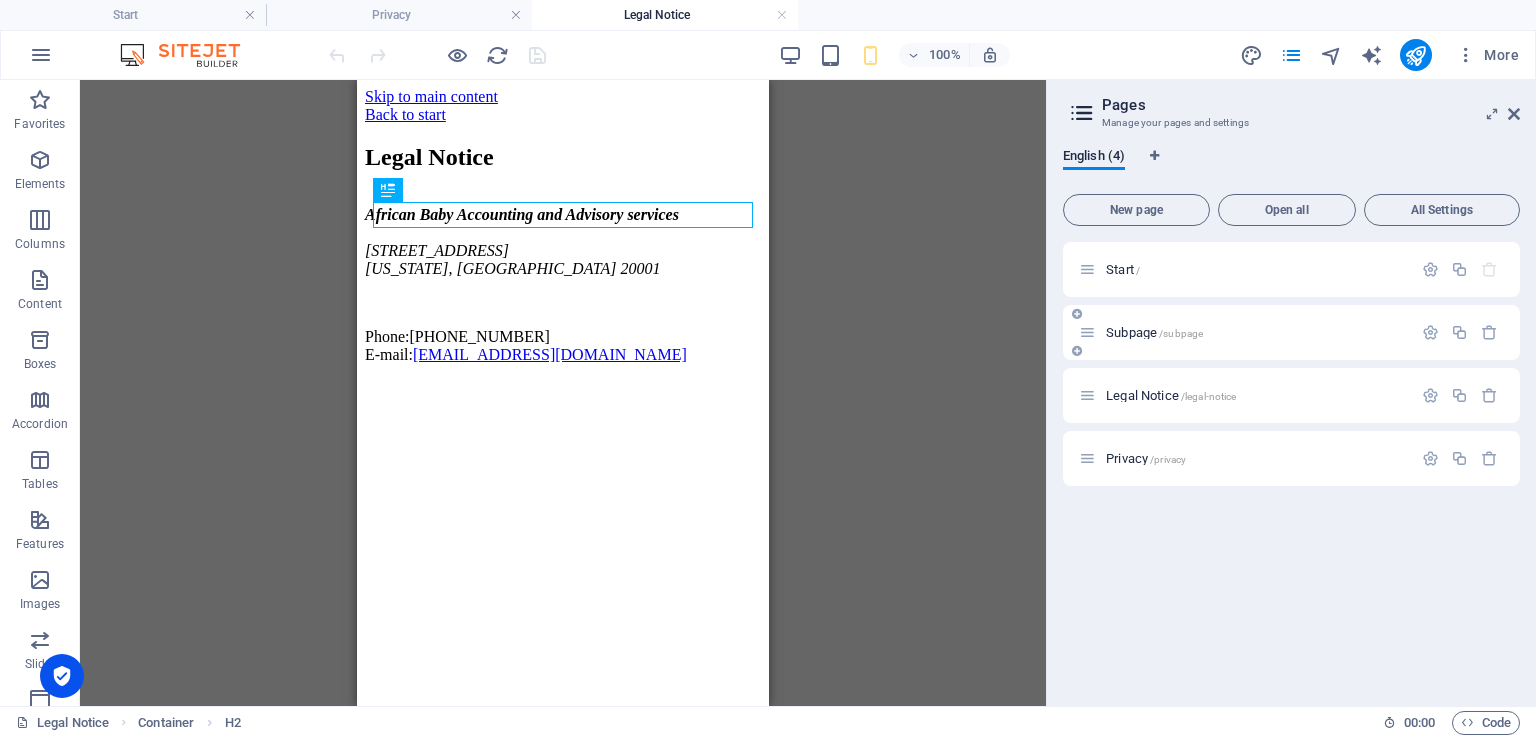 scroll, scrollTop: 0, scrollLeft: 0, axis: both 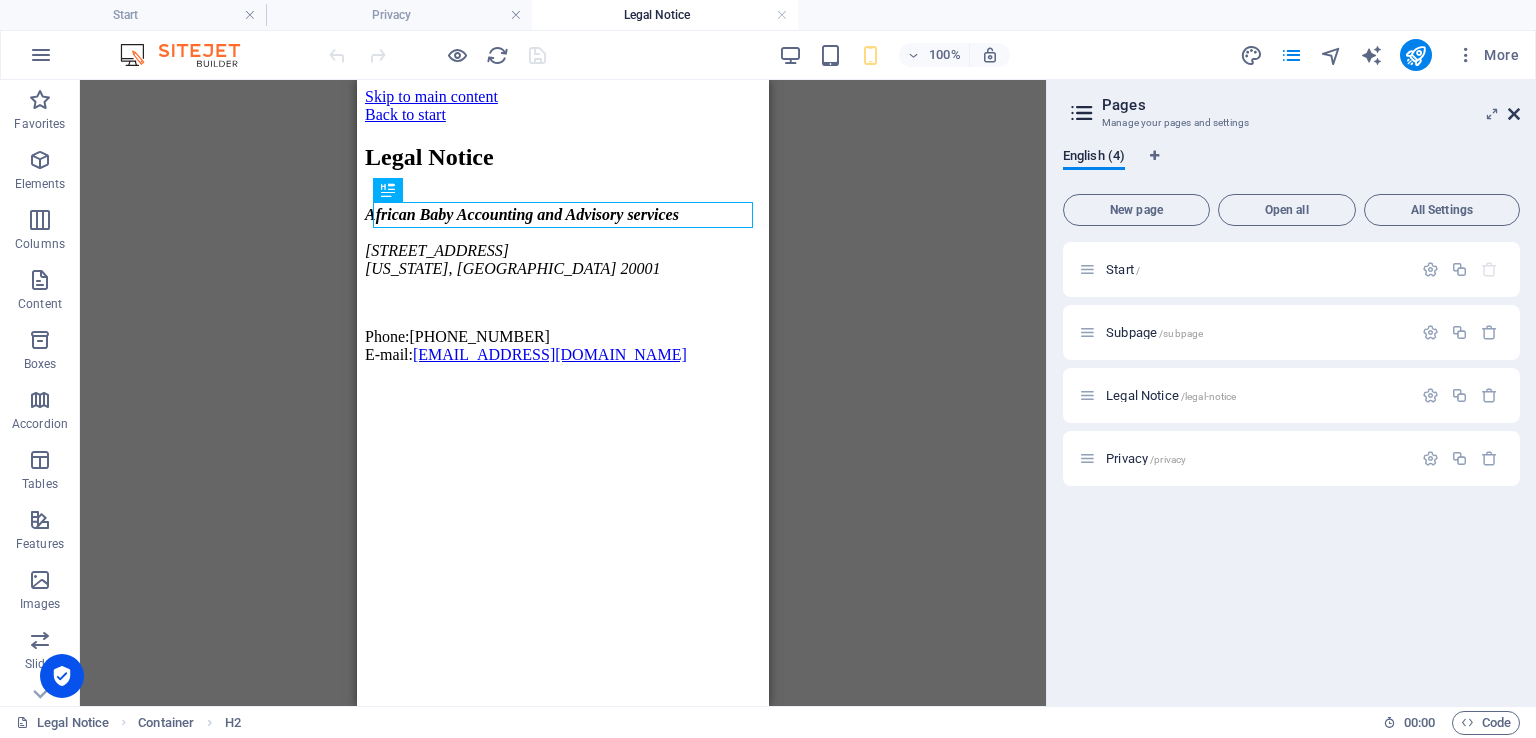 click at bounding box center [1514, 114] 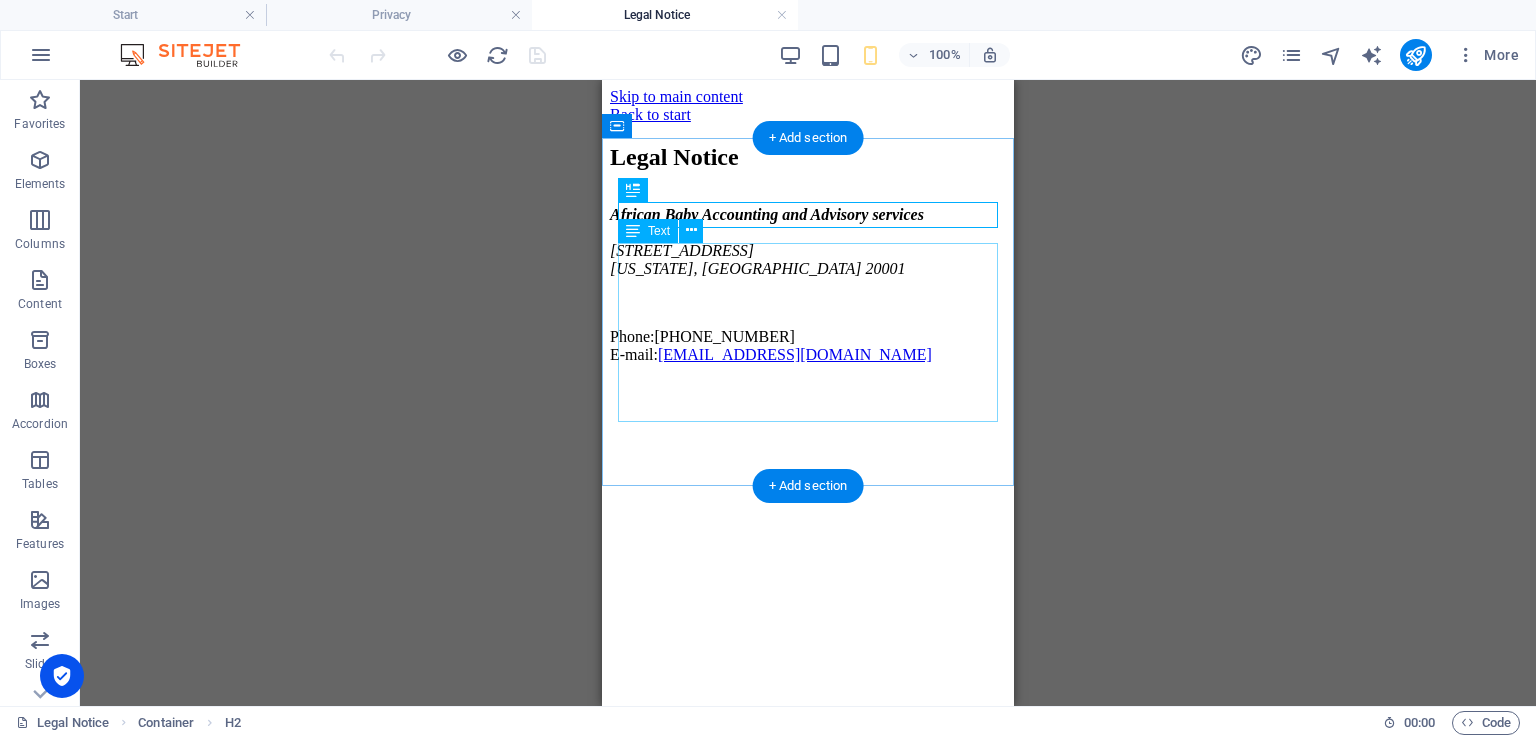 click on "African Baby Accounting and Advisory services   401 F St NW Washington, DC   20001 Phone:  +2781 779 2080 E-mail:  info@africanbaby.co.za" at bounding box center (808, 285) 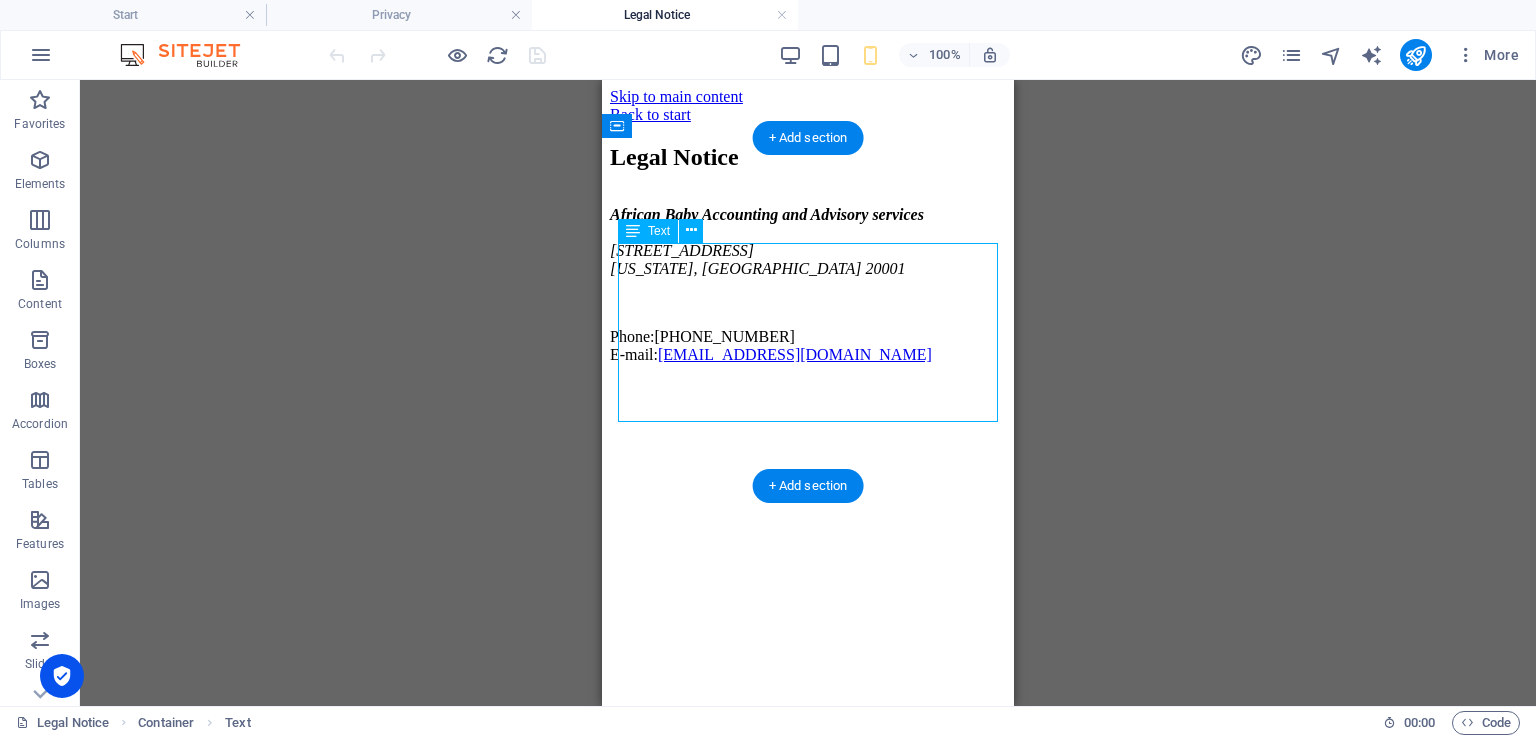 click on "African Baby Accounting and Advisory services   401 F St NW Washington, DC   20001 Phone:  +2781 779 2080 E-mail:  info@africanbaby.co.za" at bounding box center (808, 285) 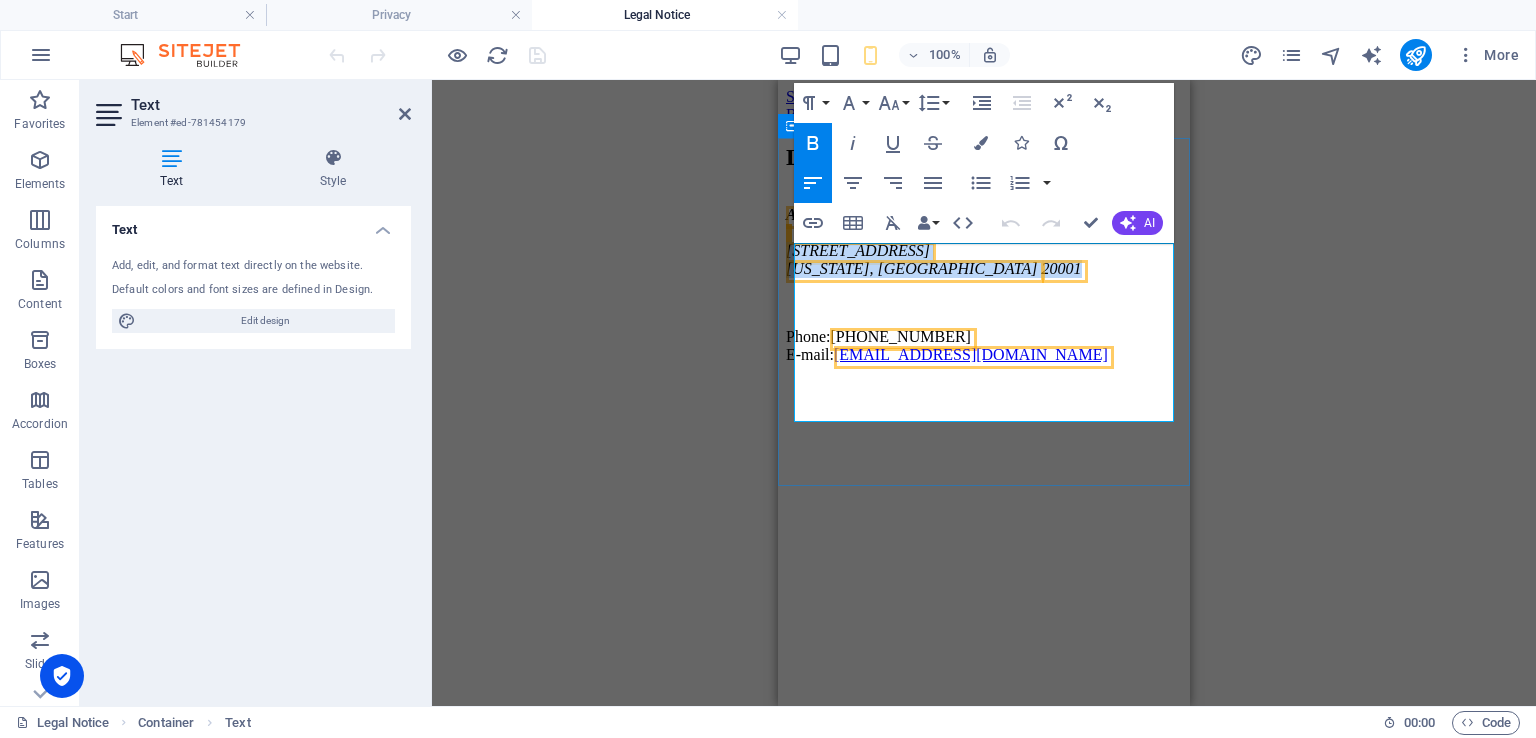 drag, startPoint x: 797, startPoint y: 301, endPoint x: 964, endPoint y: 341, distance: 171.72362 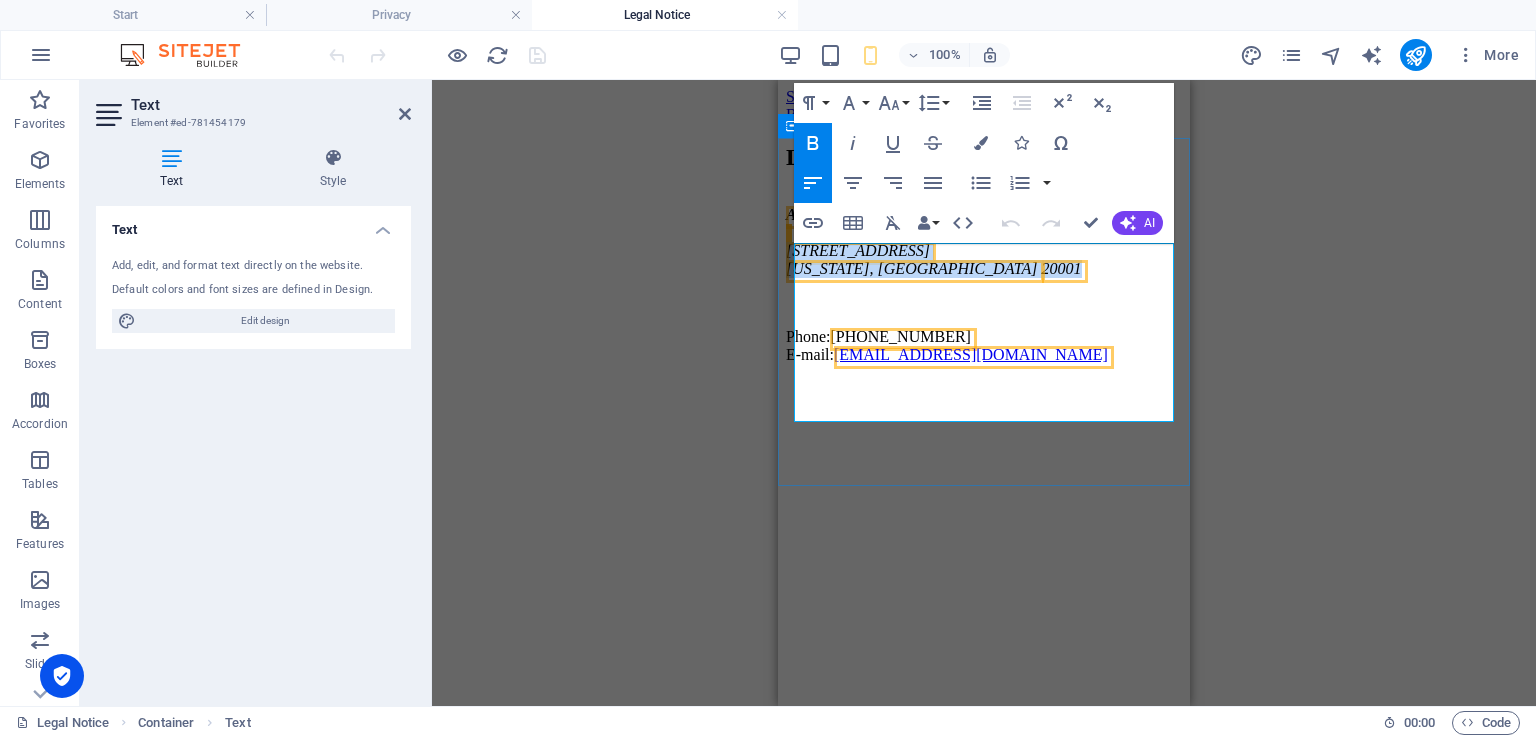click on "African Baby Accounting and Advisory services   401 F St NW Washington, DC   20001" at bounding box center (984, 242) 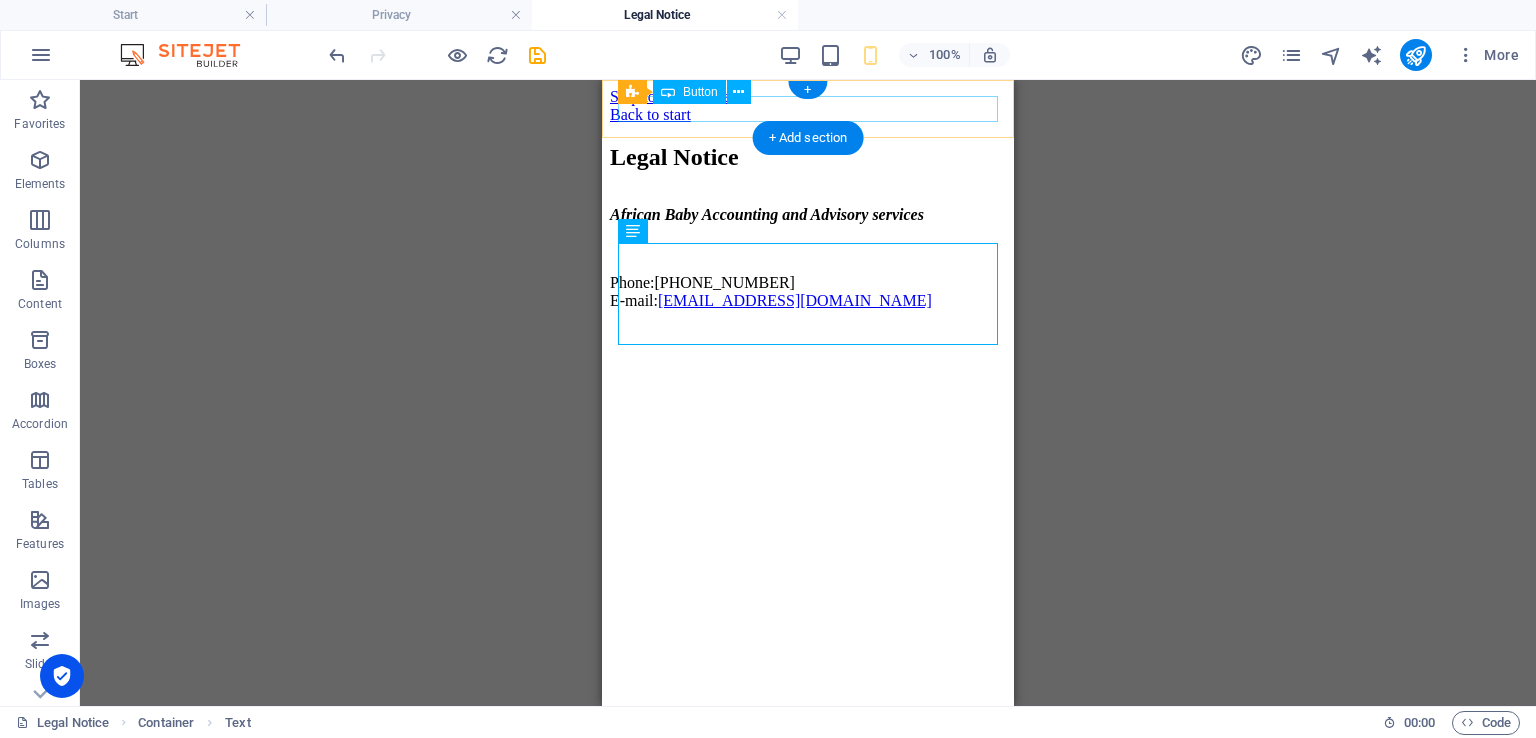 click on "Back to start" at bounding box center (808, 115) 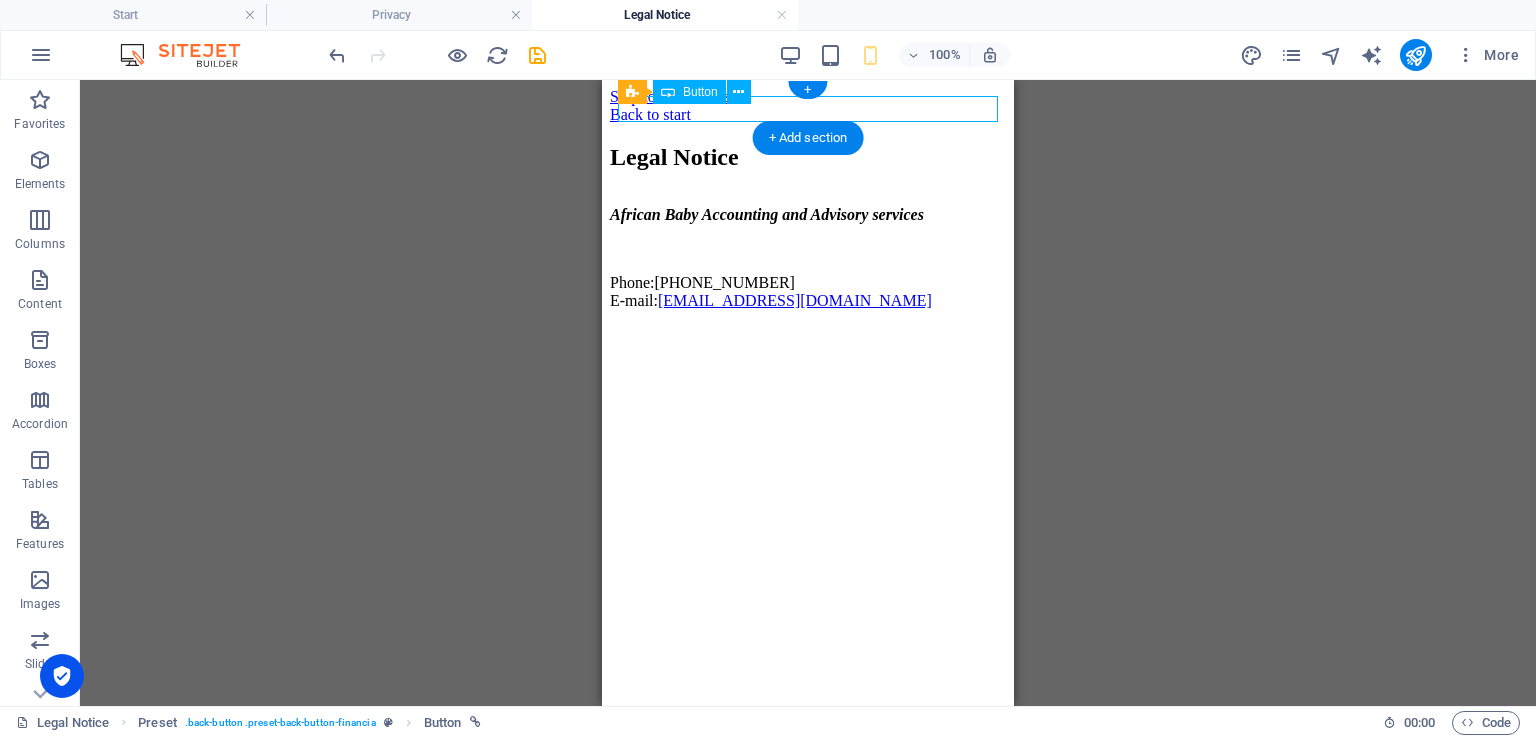 click on "Back to start" at bounding box center (808, 115) 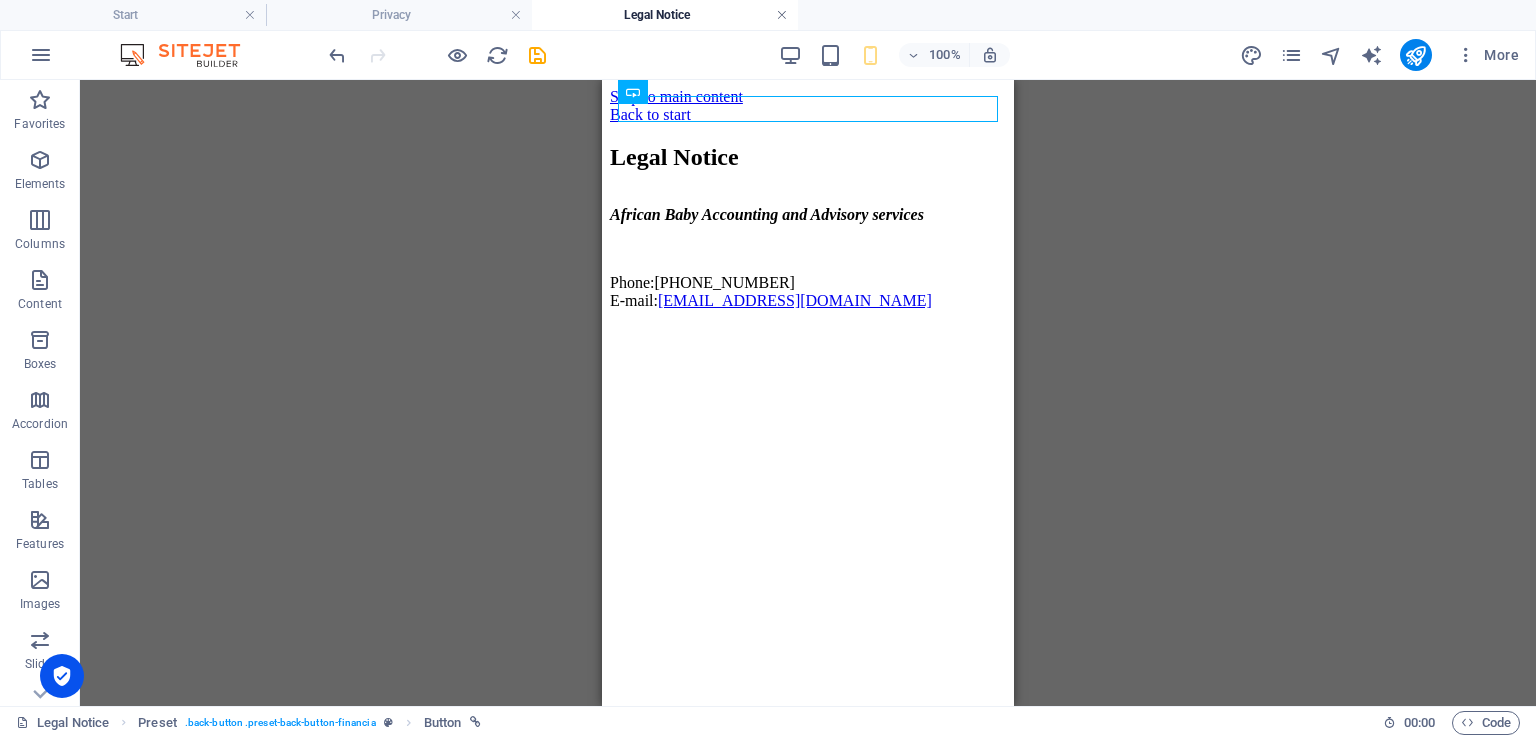 click at bounding box center [782, 15] 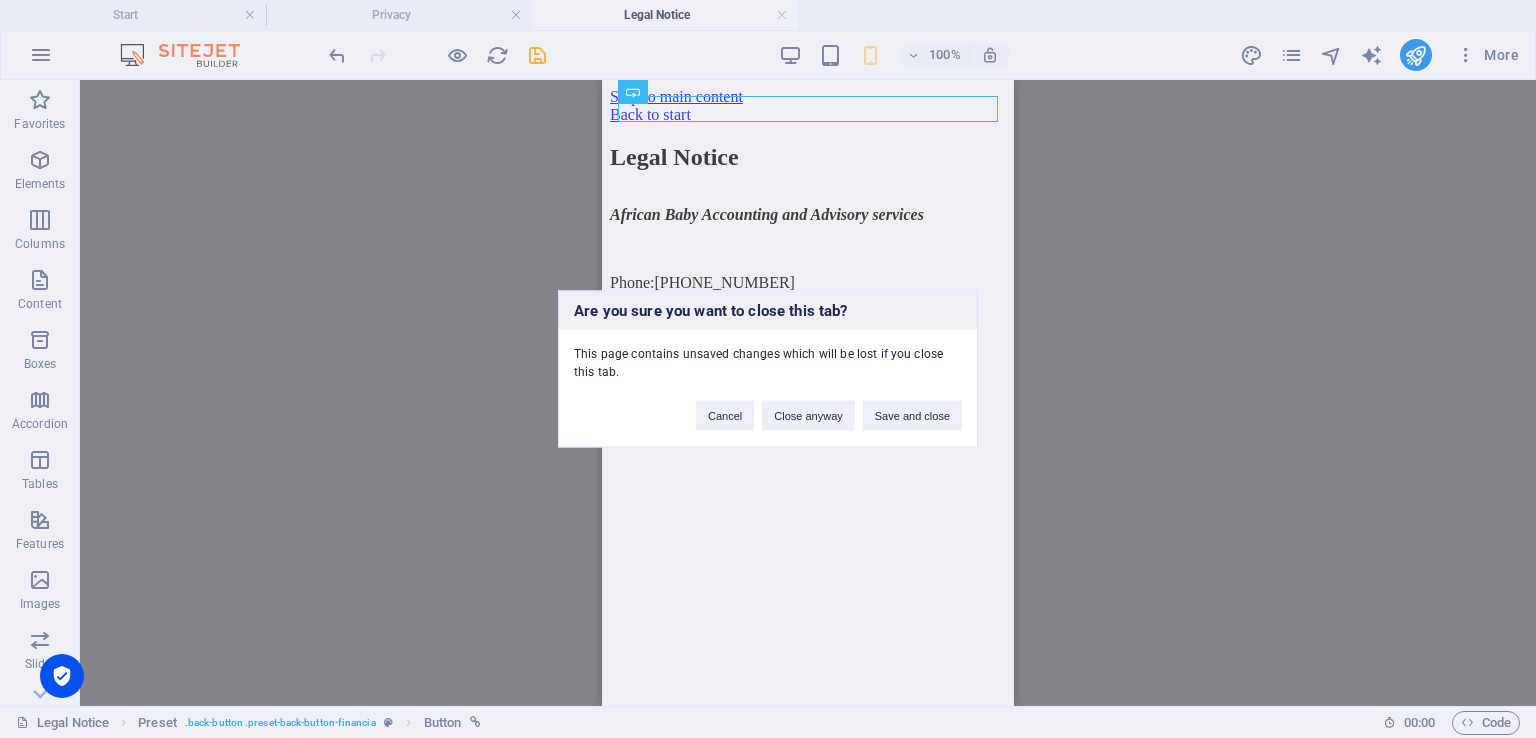 click on "Cancel Close anyway Save and close" at bounding box center (829, 406) 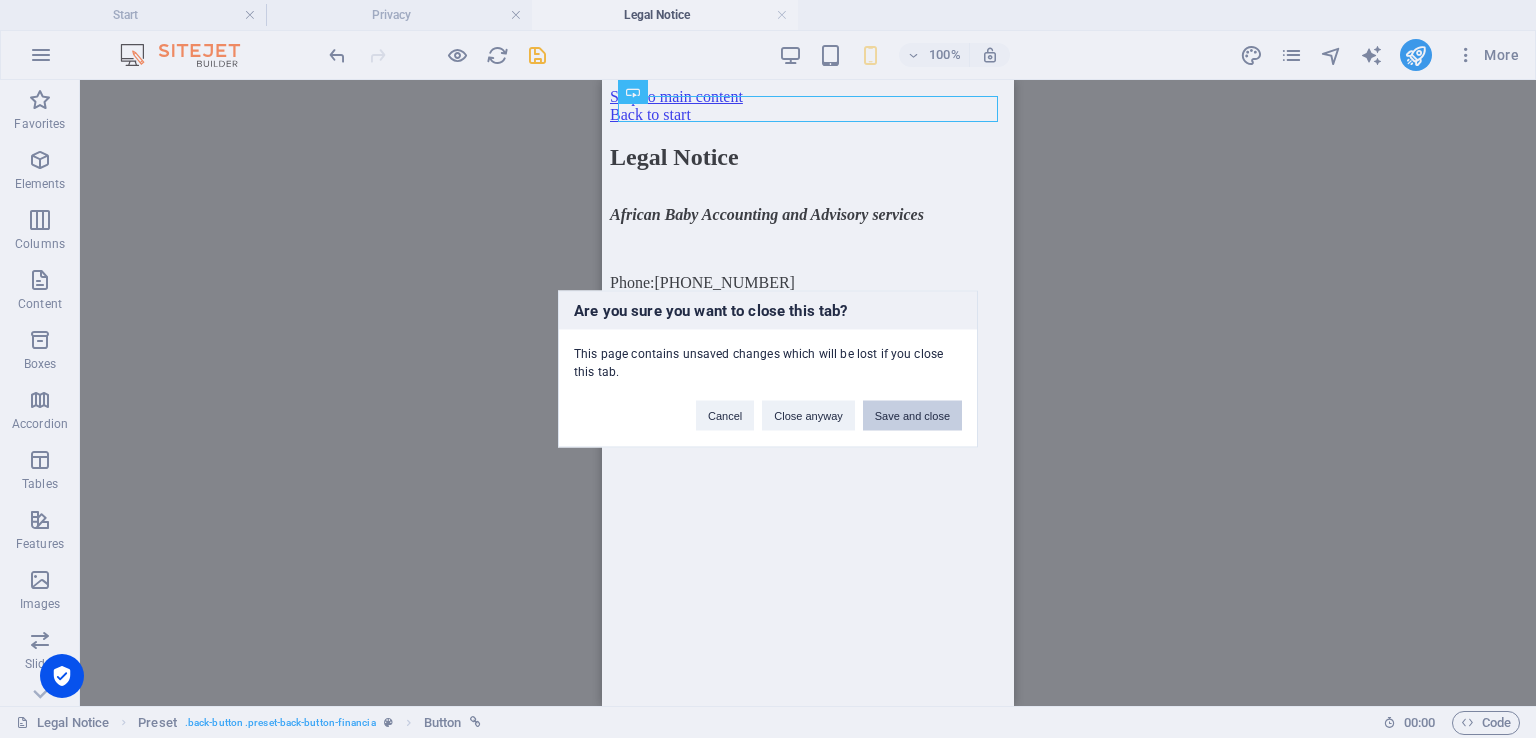 click on "Save and close" at bounding box center (912, 416) 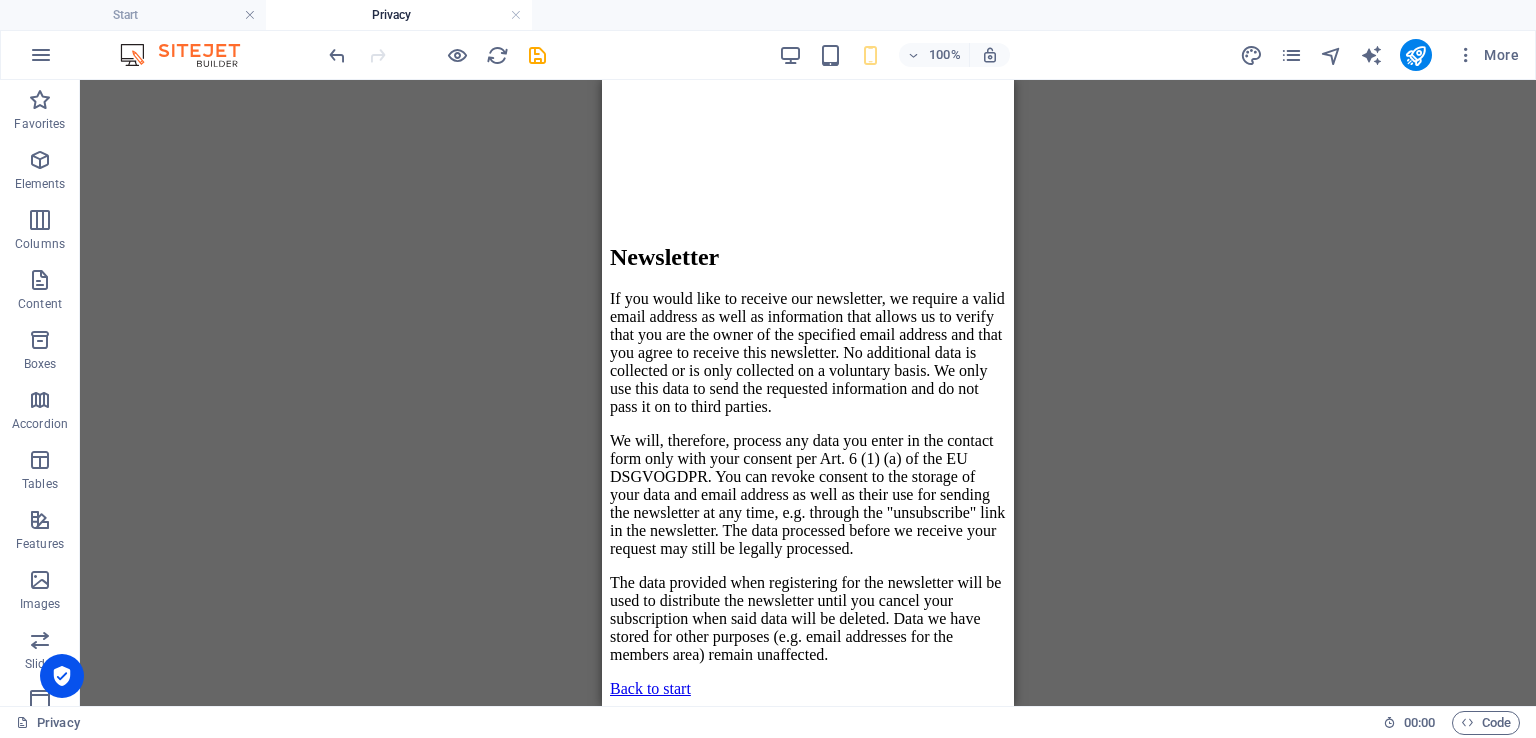 scroll, scrollTop: 10392, scrollLeft: 0, axis: vertical 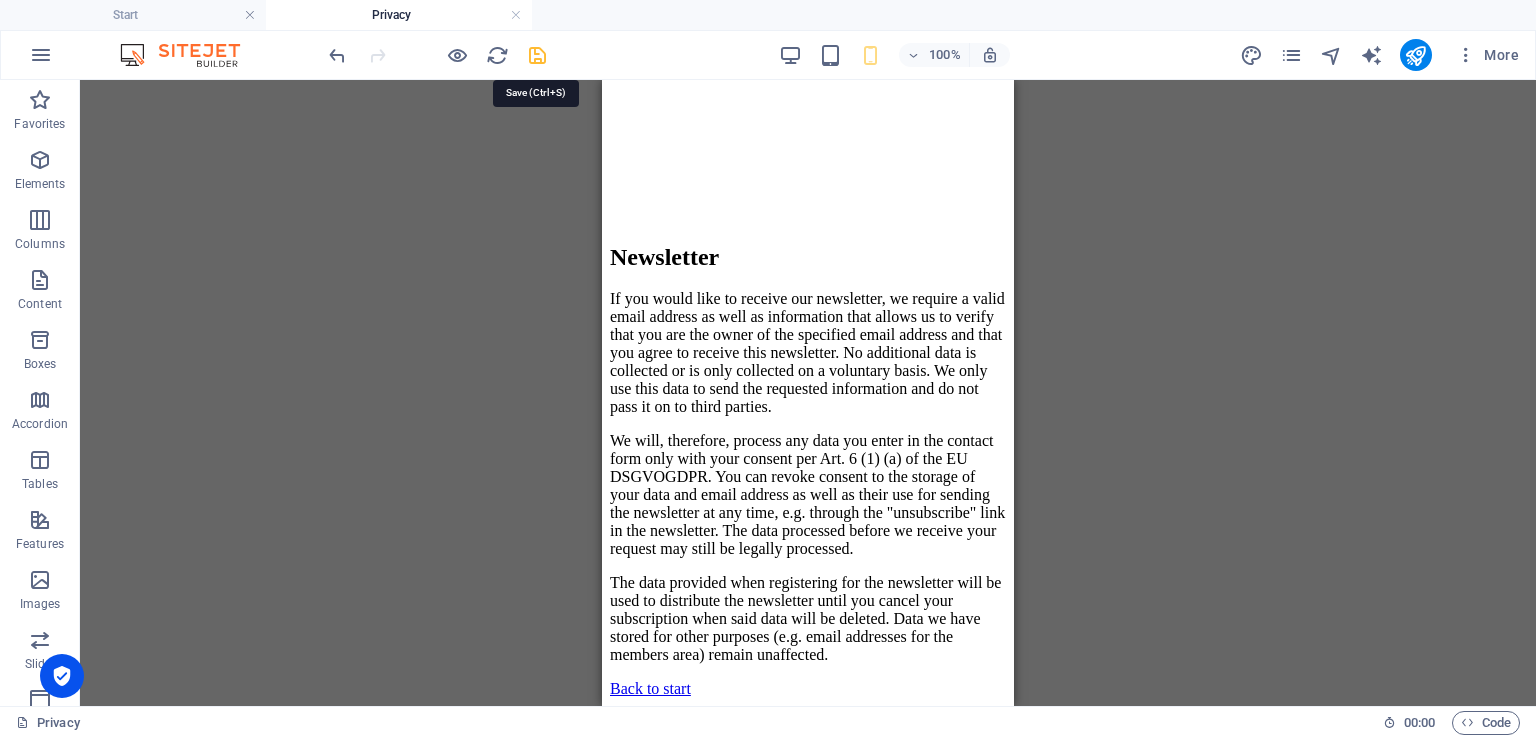 click at bounding box center [537, 55] 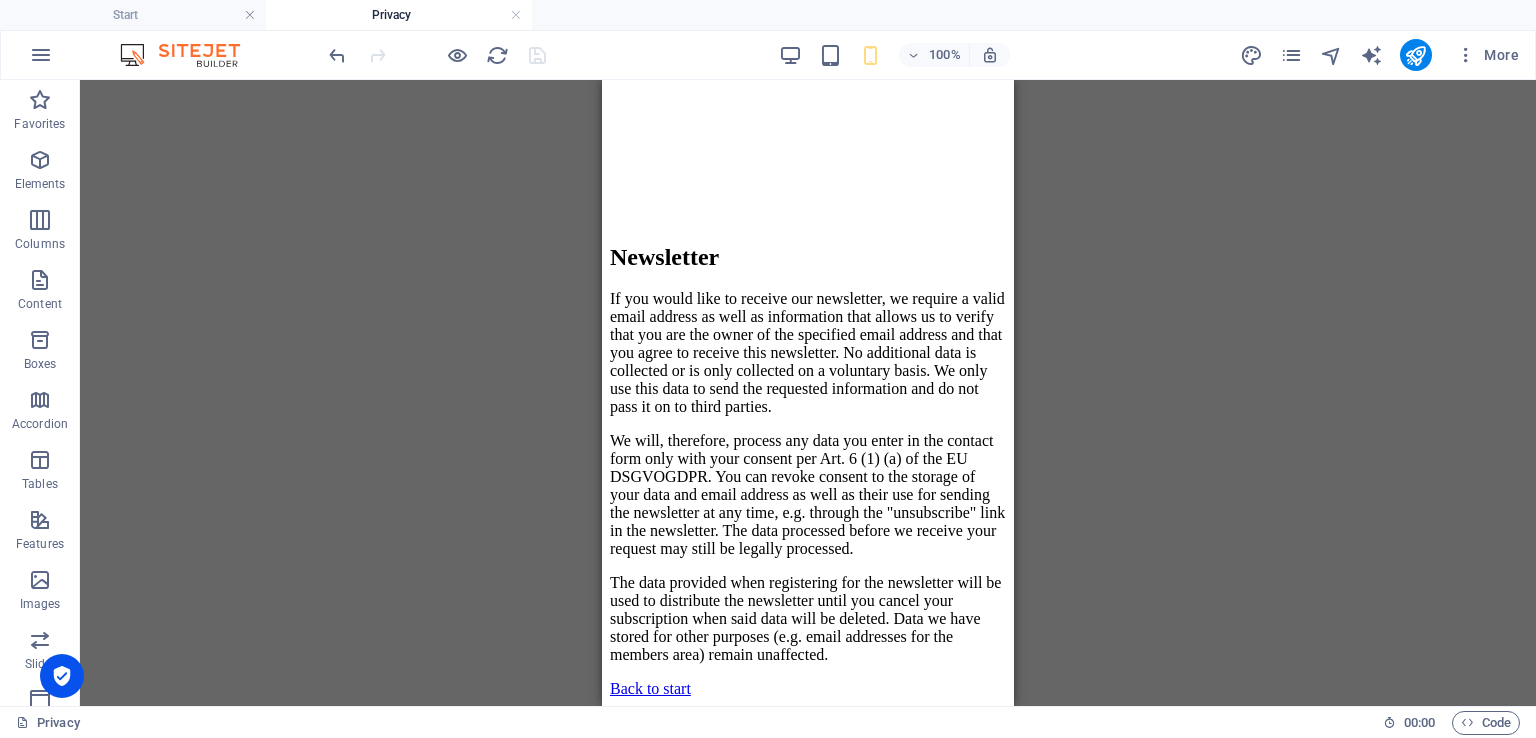 click on "Privacy" at bounding box center (399, 15) 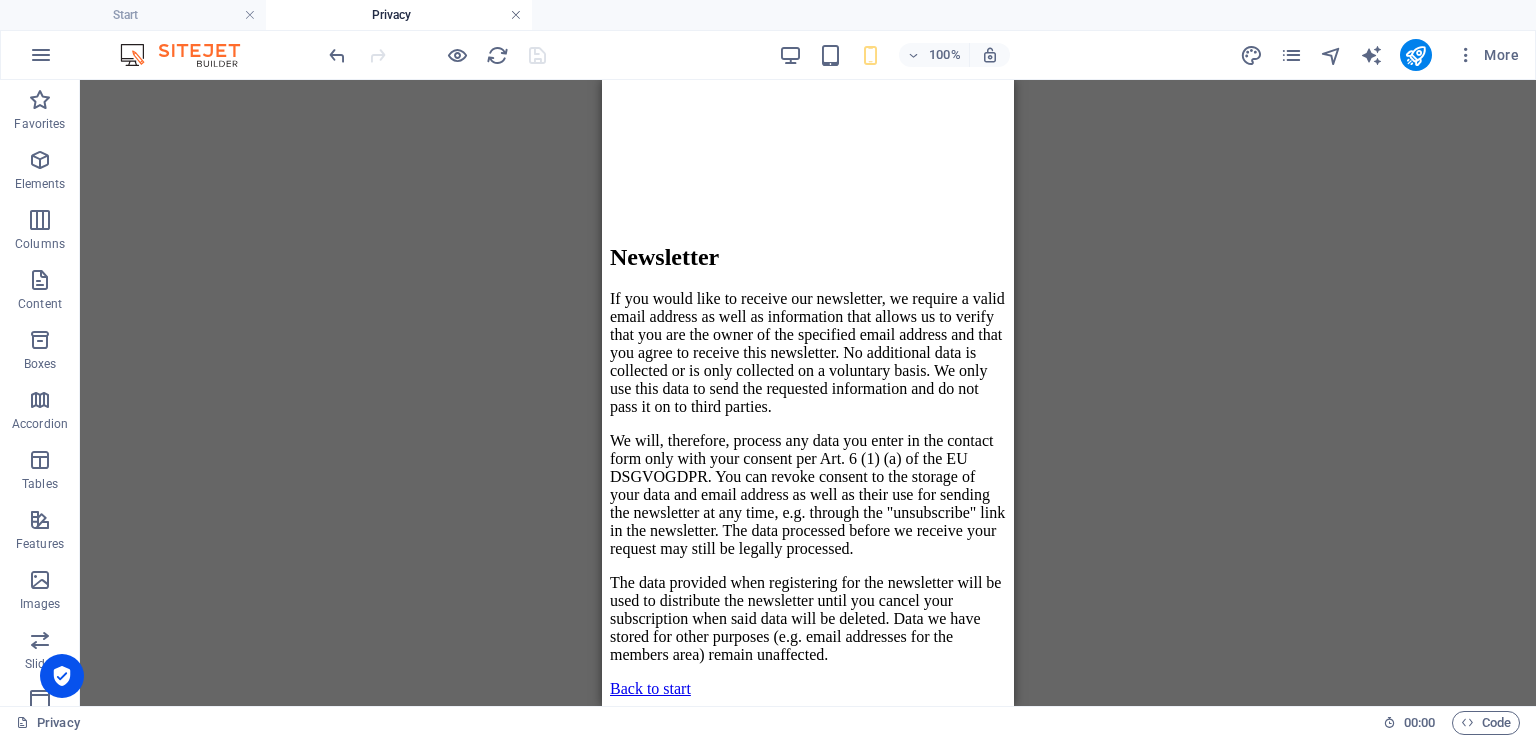 click at bounding box center (516, 15) 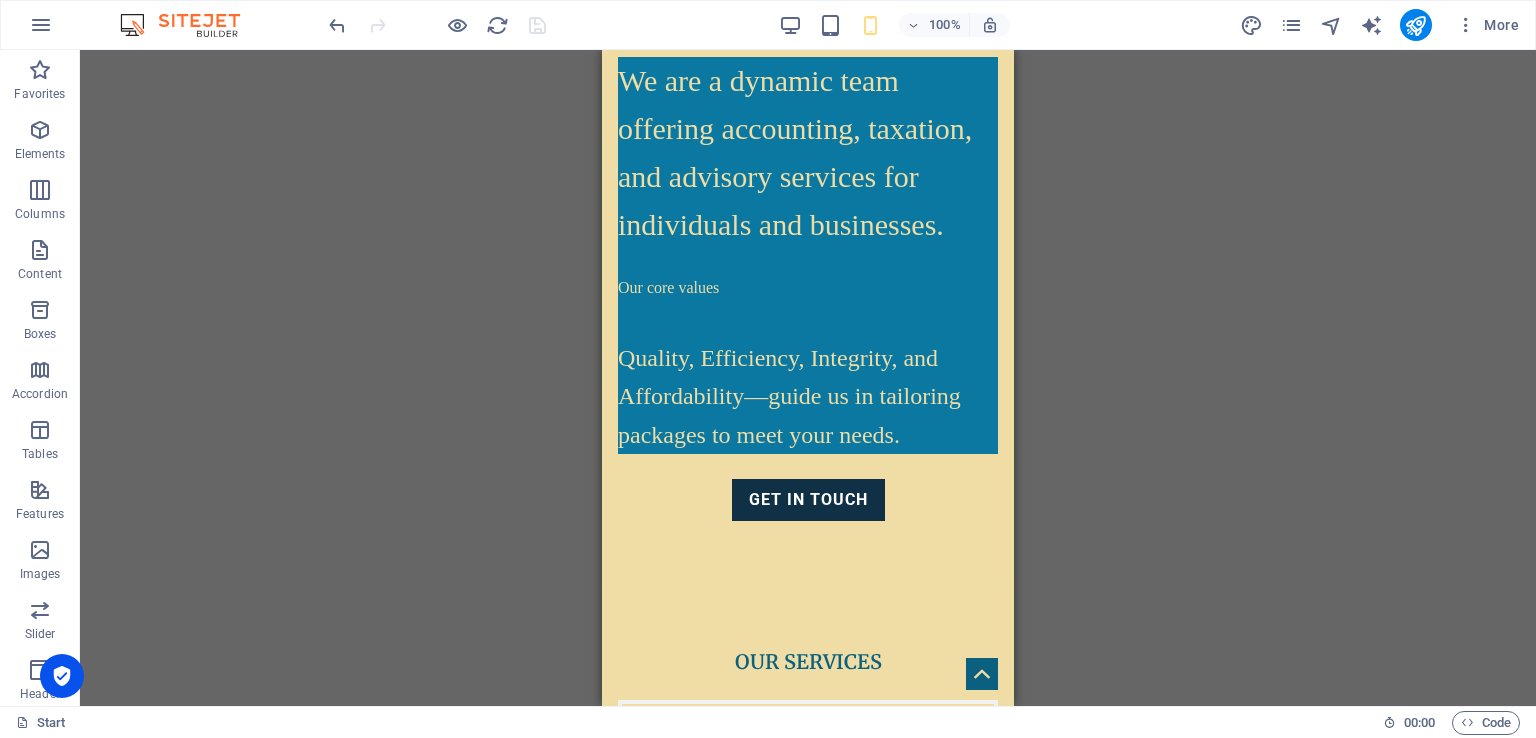 scroll, scrollTop: 0, scrollLeft: 0, axis: both 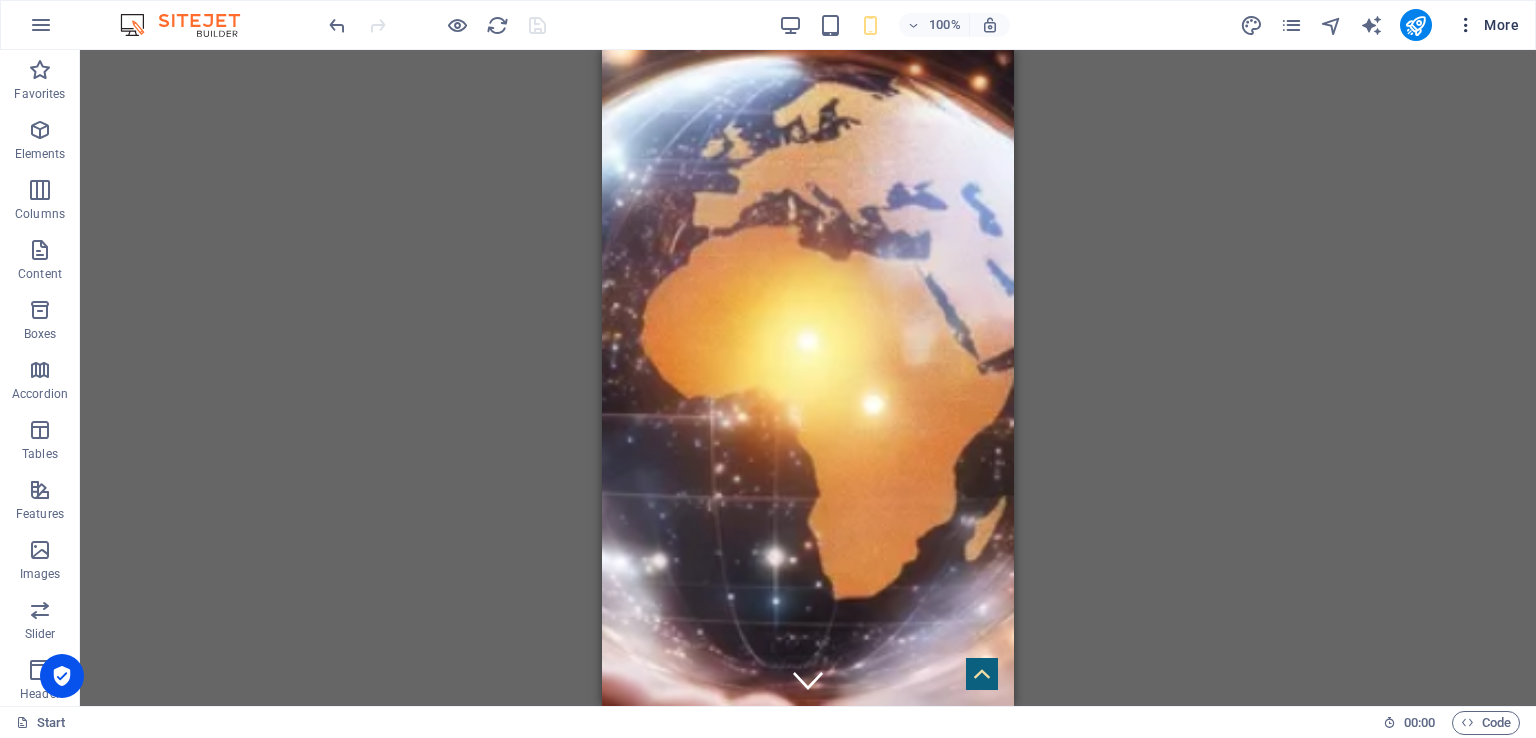 click at bounding box center (1466, 25) 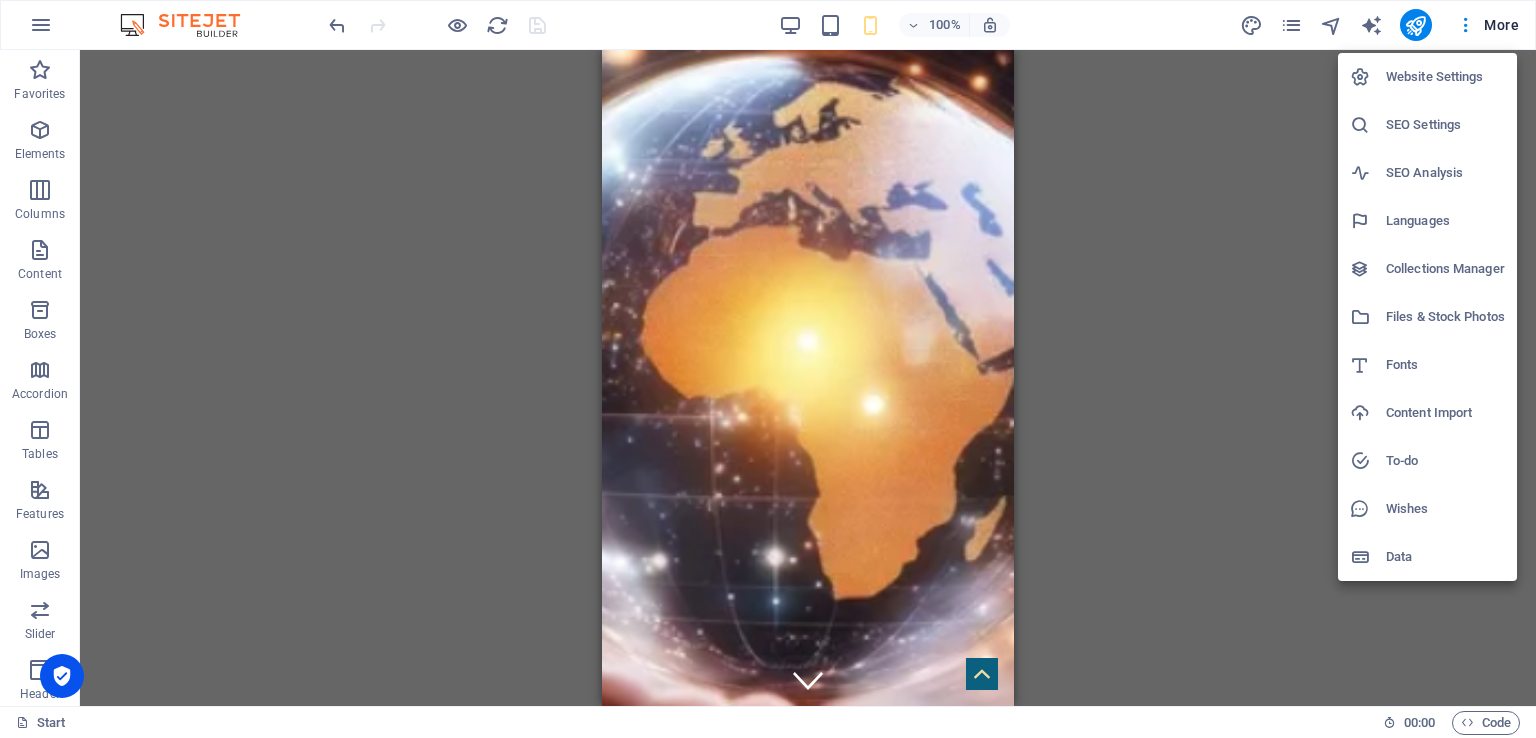 click on "SEO Settings" at bounding box center [1445, 125] 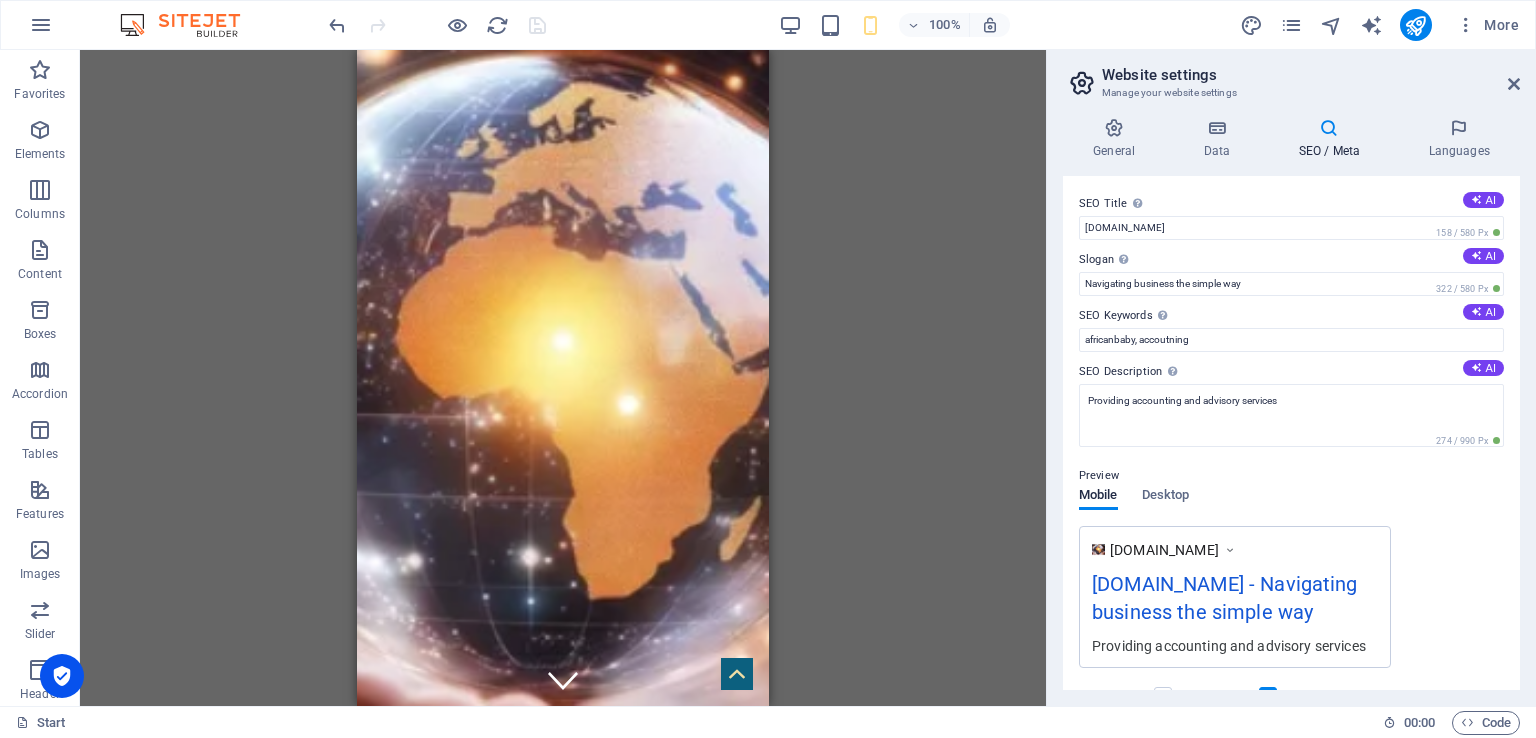drag, startPoint x: 1520, startPoint y: 220, endPoint x: 1518, endPoint y: 297, distance: 77.02597 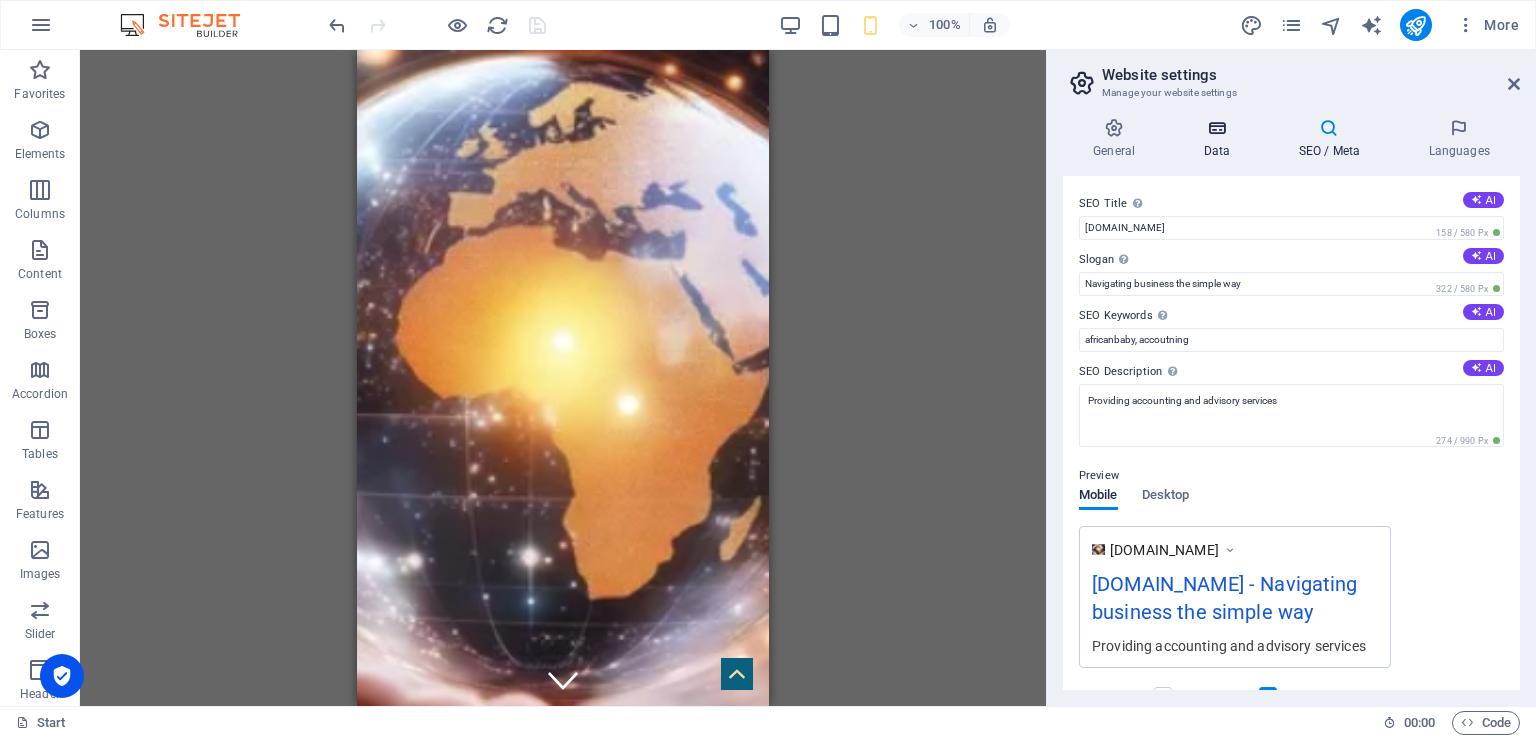 click on "Data" at bounding box center (1220, 139) 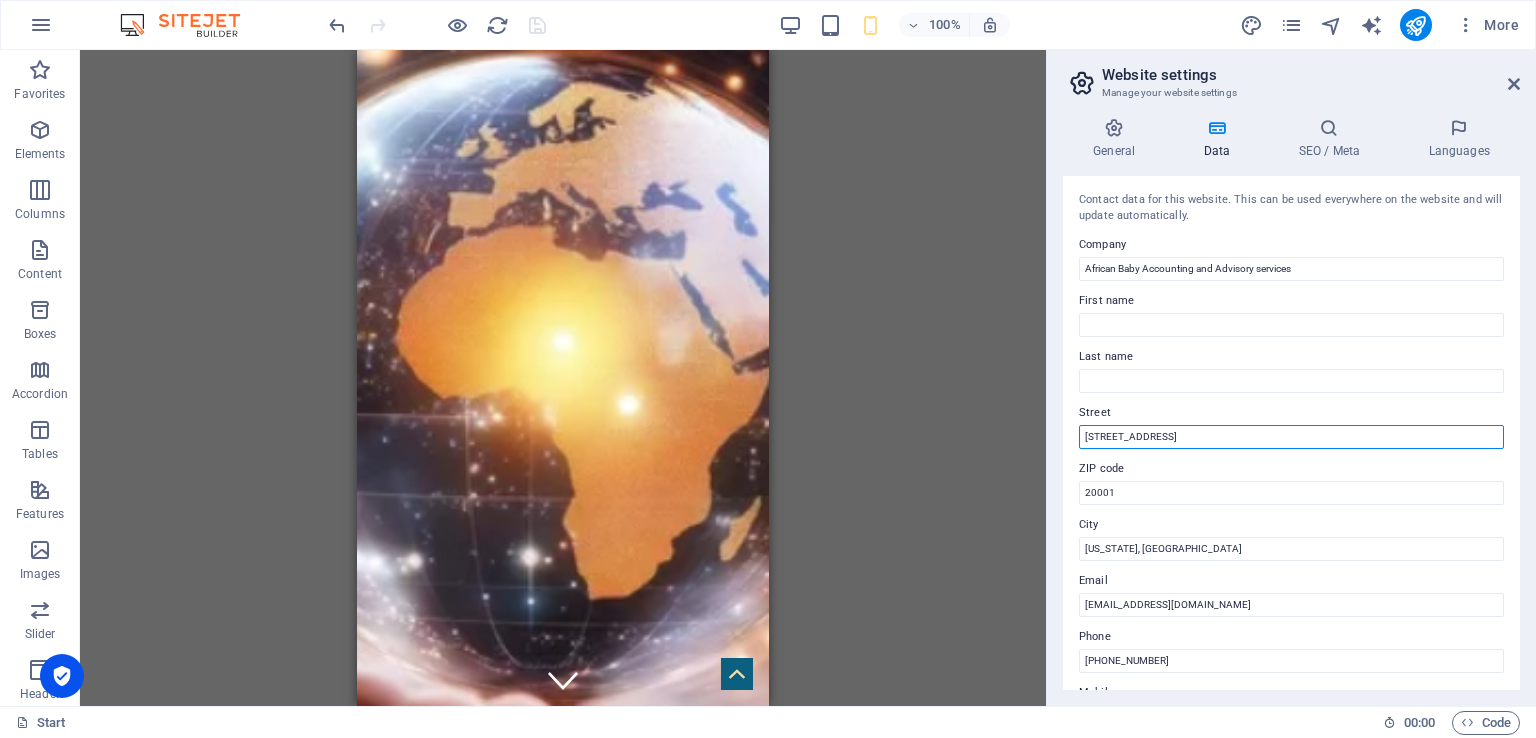 drag, startPoint x: 1172, startPoint y: 434, endPoint x: 1022, endPoint y: 413, distance: 151.46286 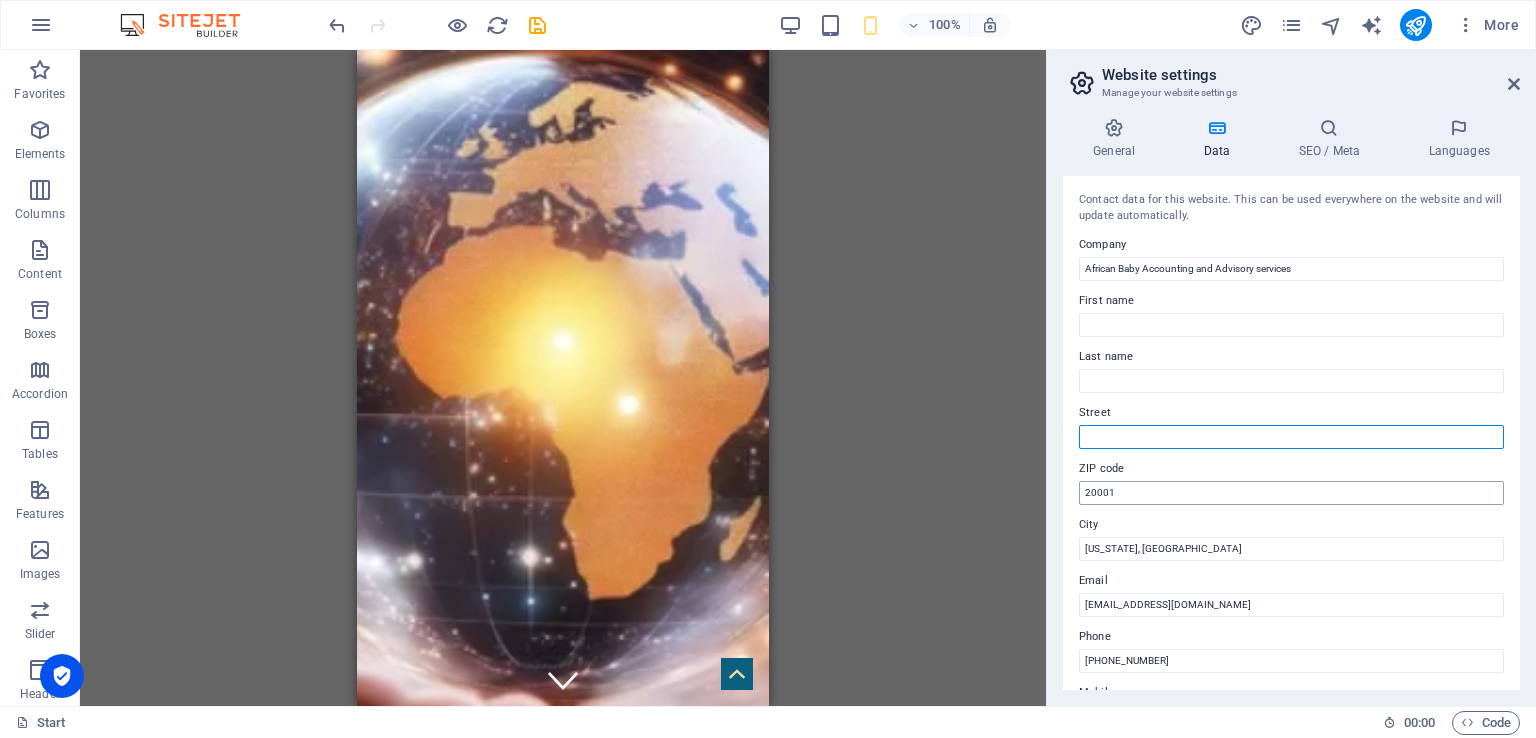 type 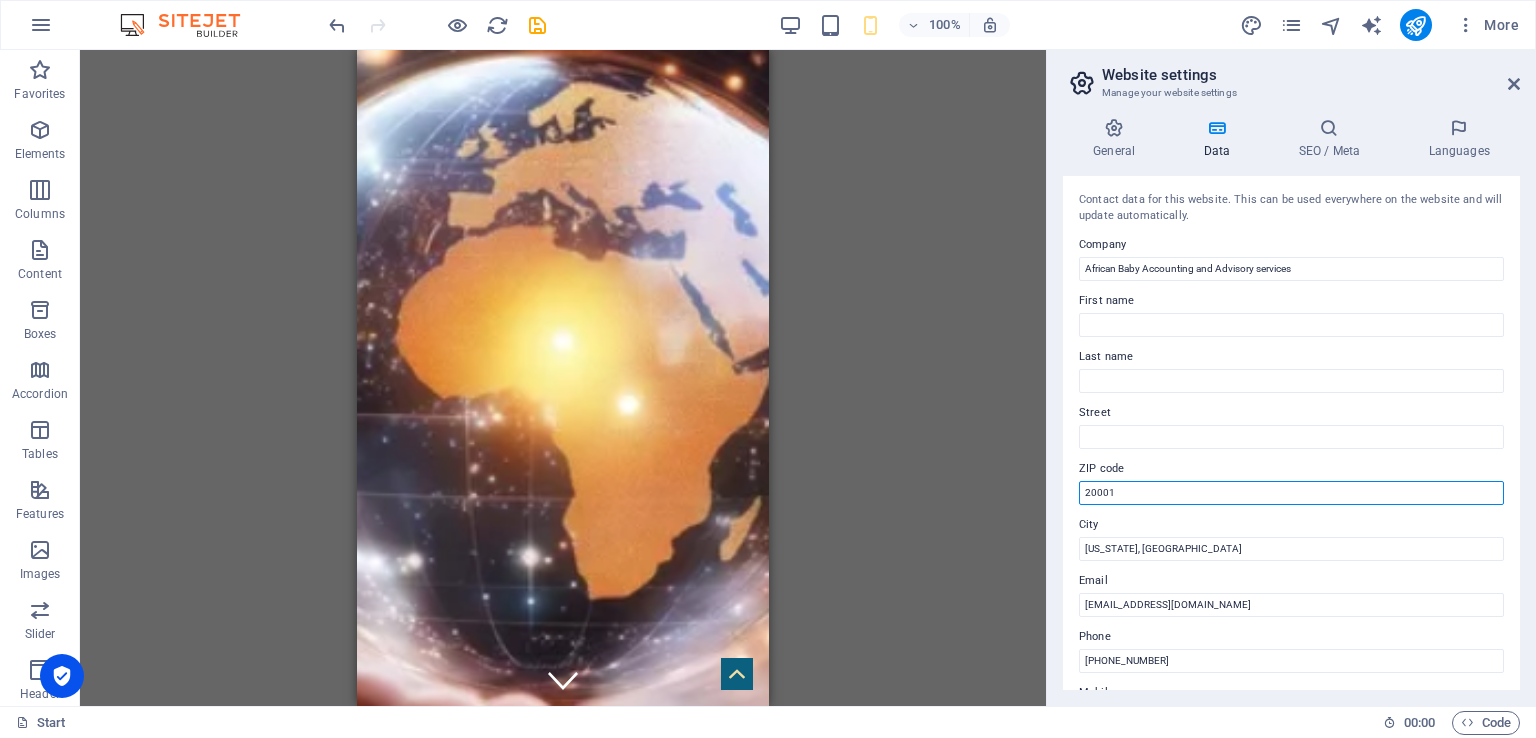drag, startPoint x: 1127, startPoint y: 497, endPoint x: 1052, endPoint y: 490, distance: 75.32596 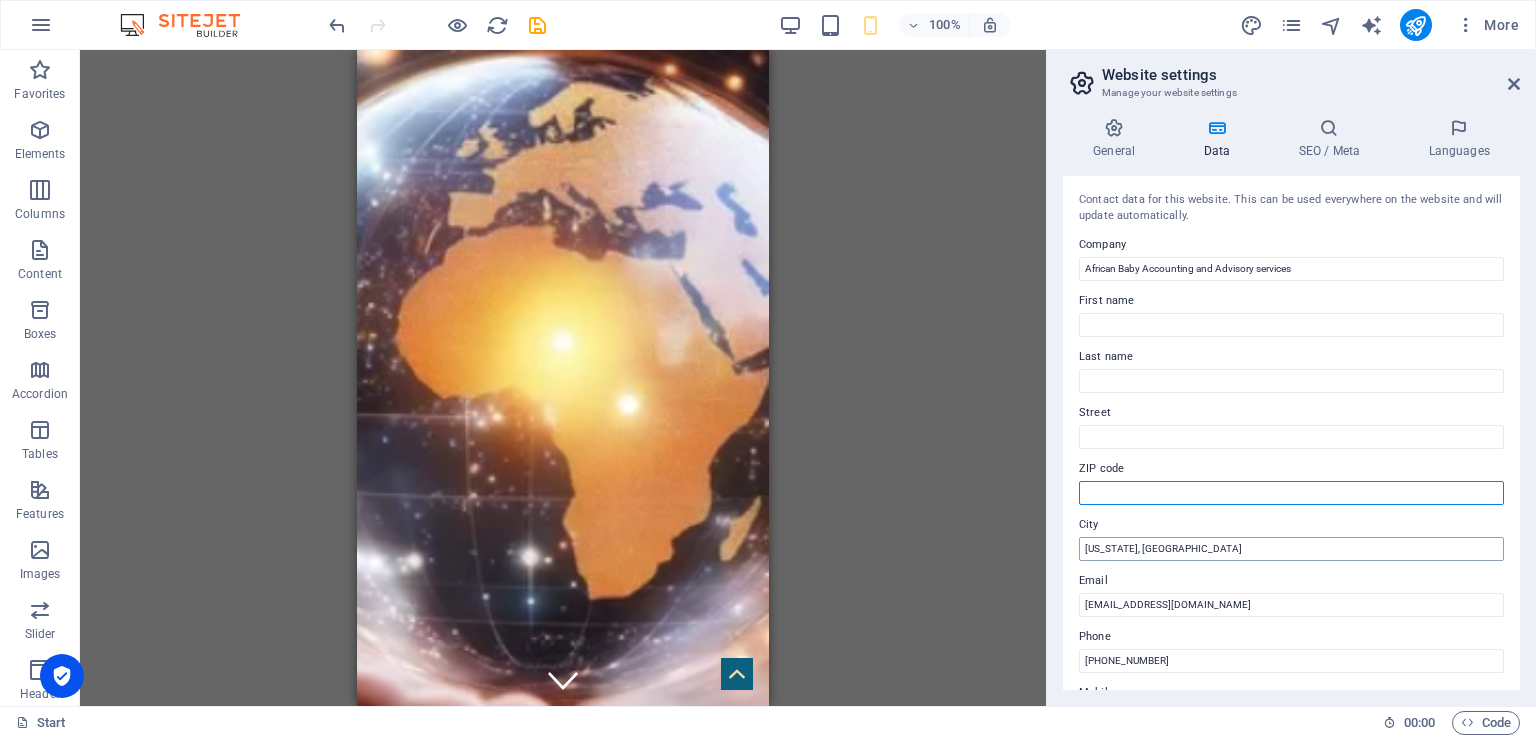 type 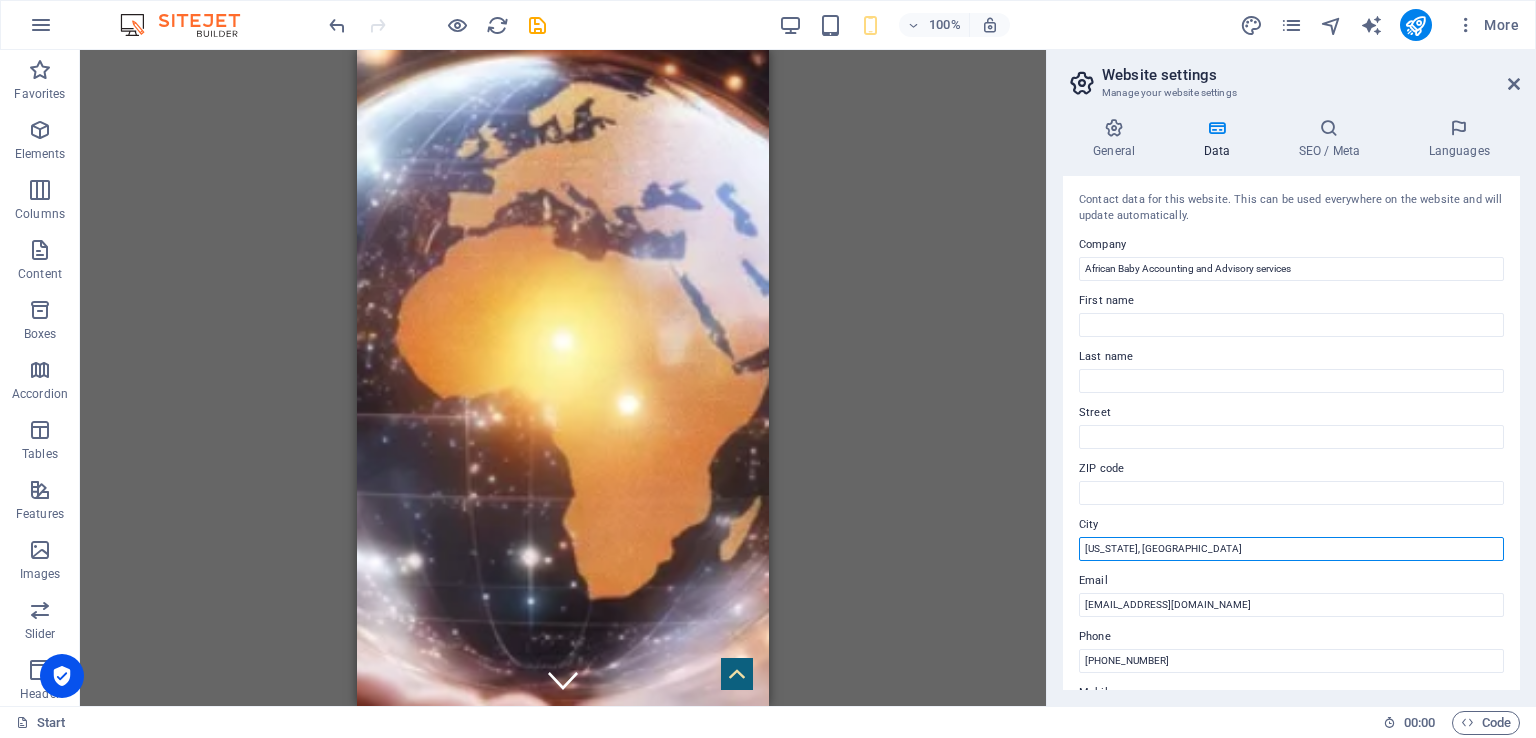 drag, startPoint x: 1163, startPoint y: 549, endPoint x: 1032, endPoint y: 539, distance: 131.38112 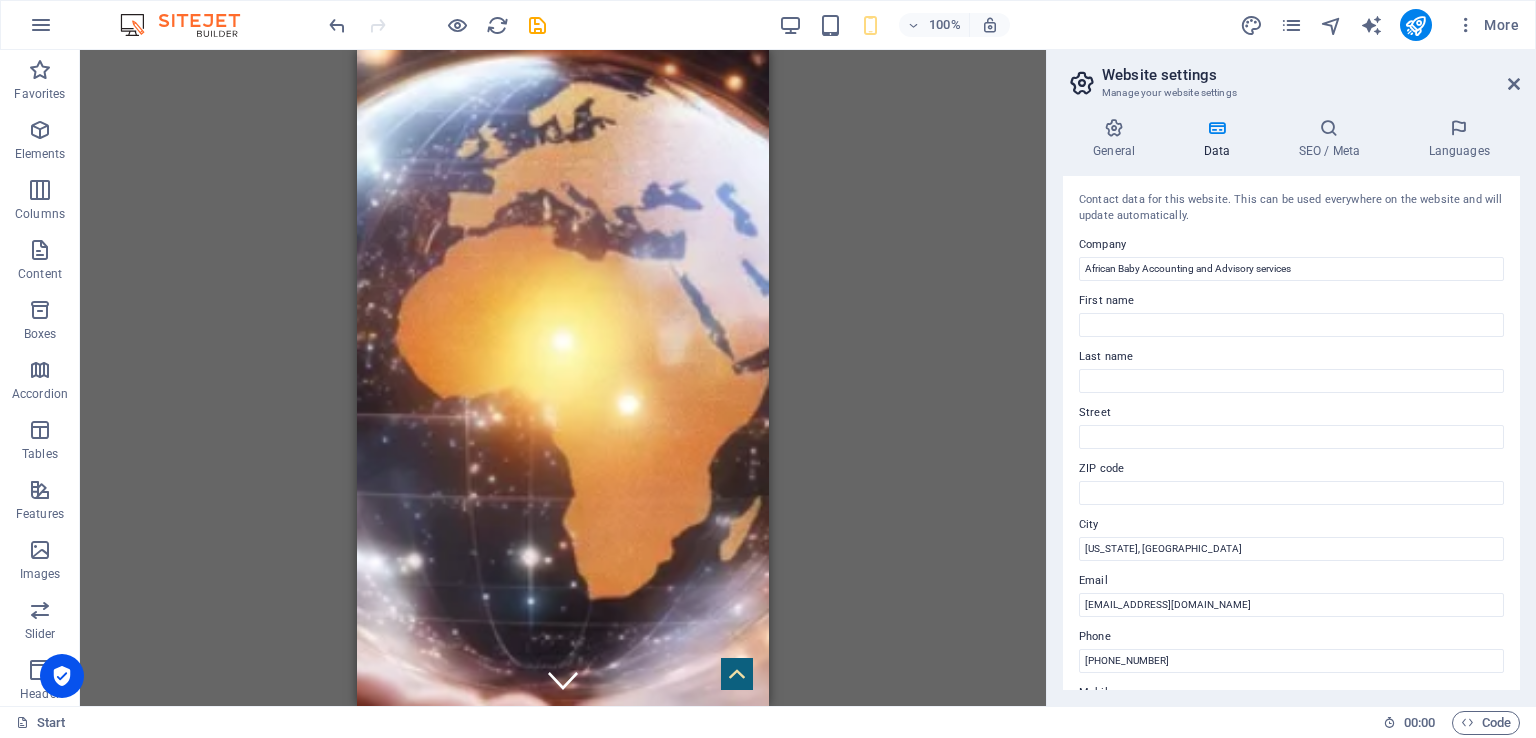 click on "Drag here to replace the existing content. Press “Ctrl” if you want to create a new element.
H2   Container   Container   Banner   Menu Bar   Menu   Banner   Info Bar   Container   Text   Container   Image   Spacer" at bounding box center (563, 378) 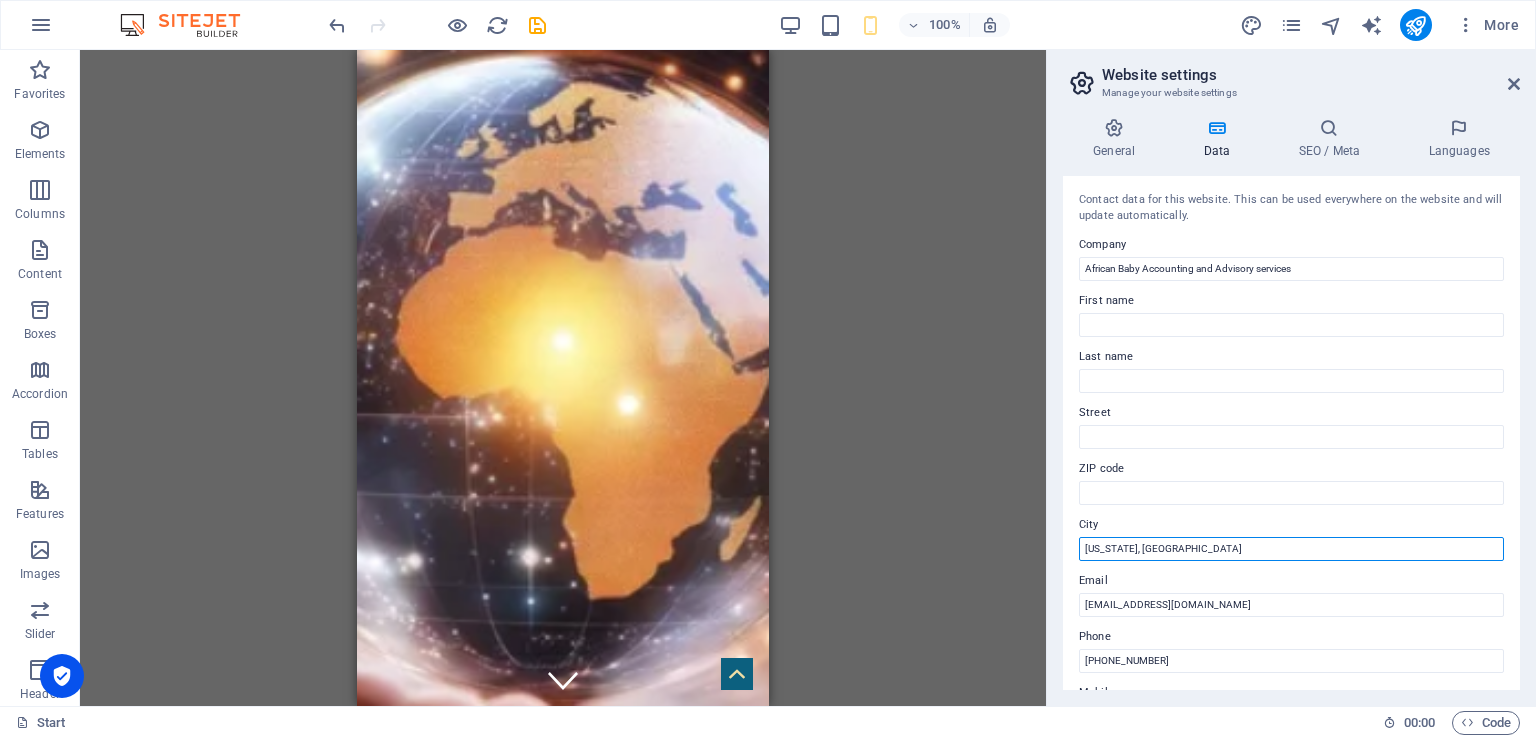 drag, startPoint x: 1165, startPoint y: 554, endPoint x: 983, endPoint y: 525, distance: 184.29596 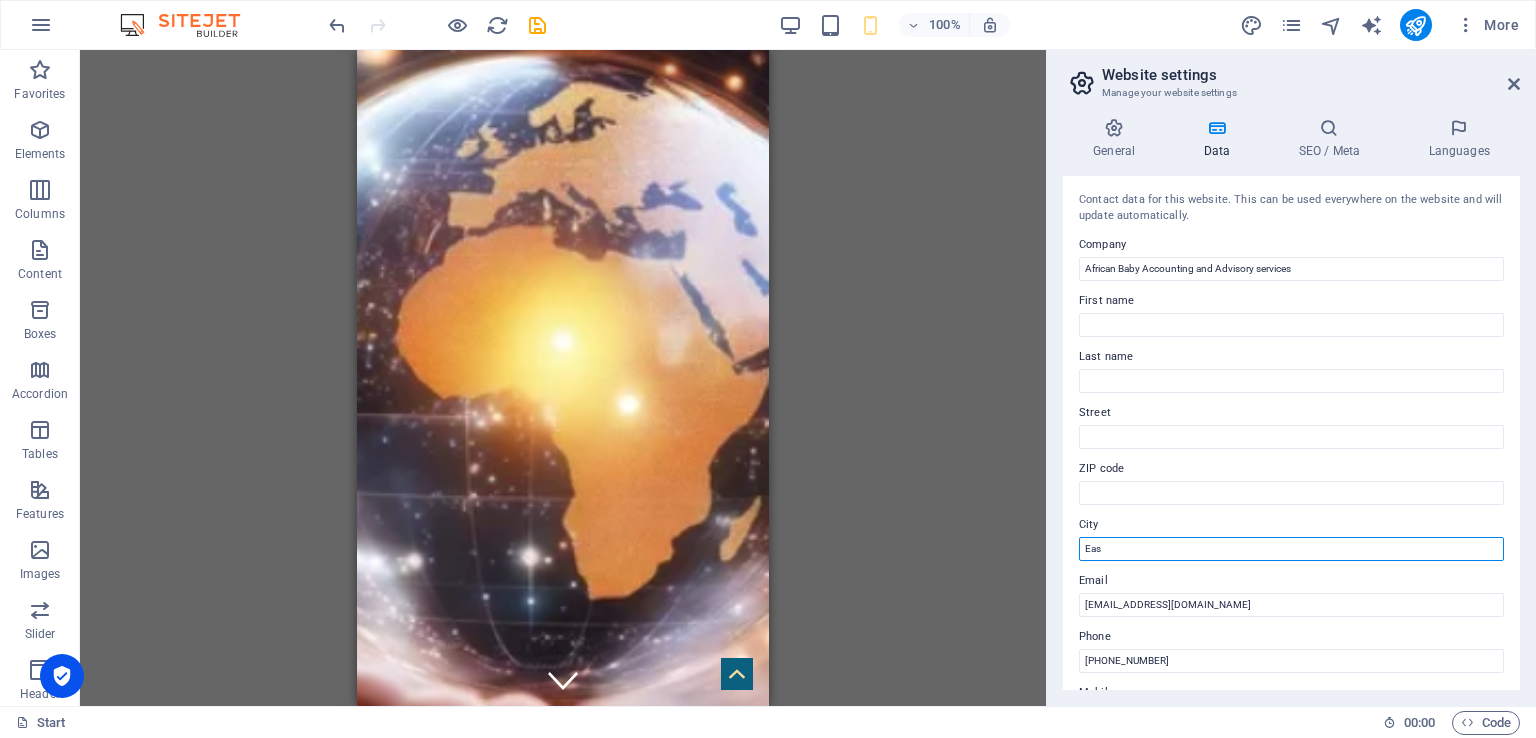 type on "EAST LONDON" 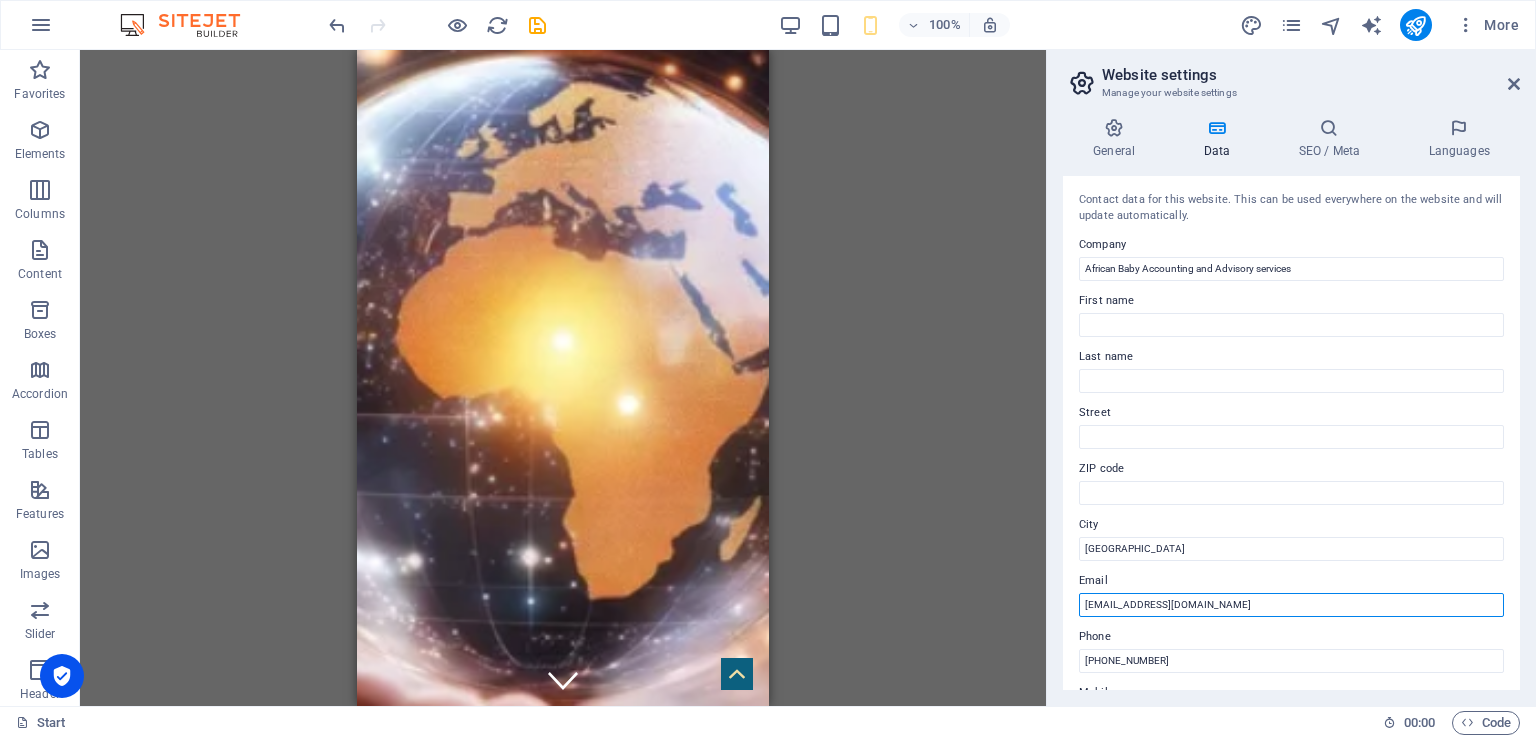click on "[EMAIL_ADDRESS][DOMAIN_NAME]" at bounding box center (1291, 605) 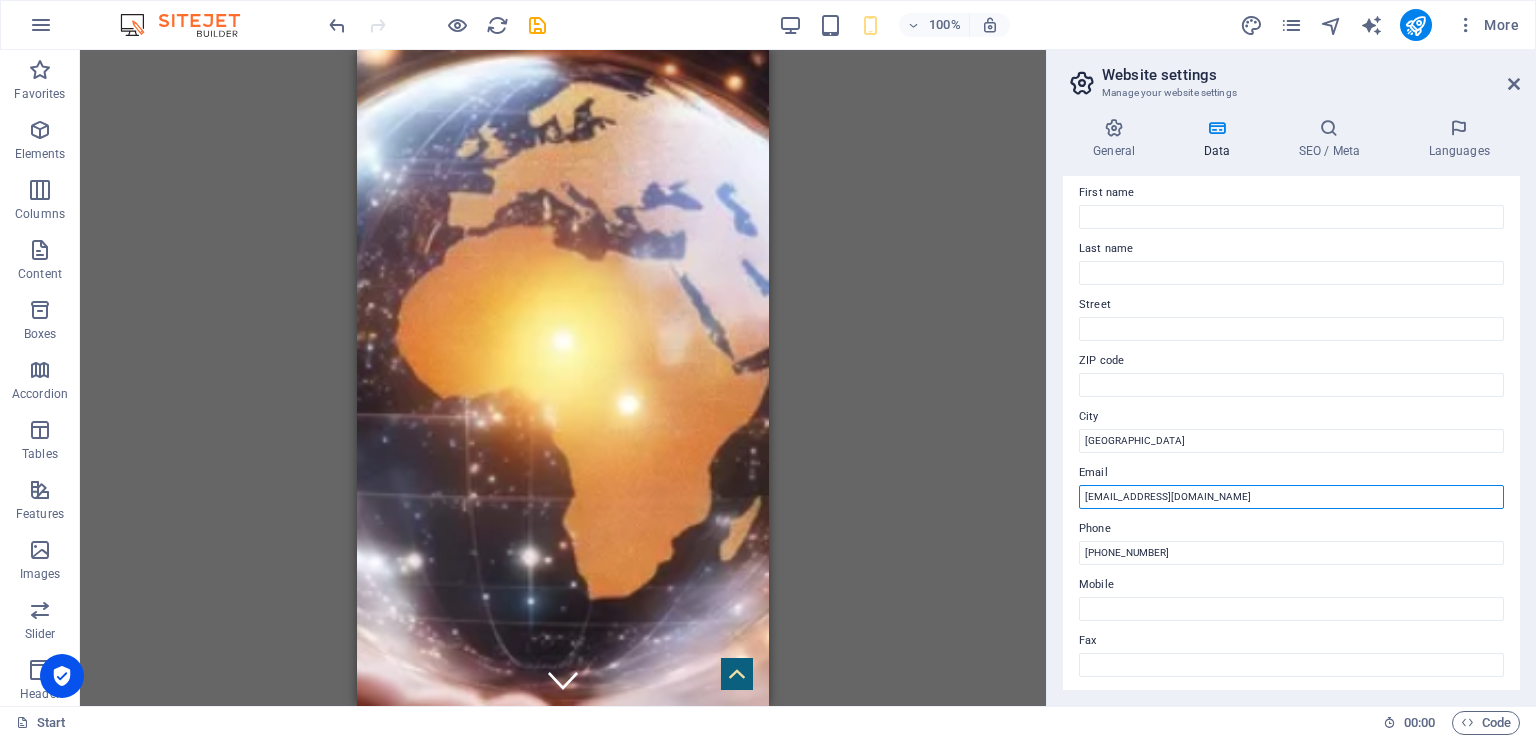 scroll, scrollTop: 115, scrollLeft: 0, axis: vertical 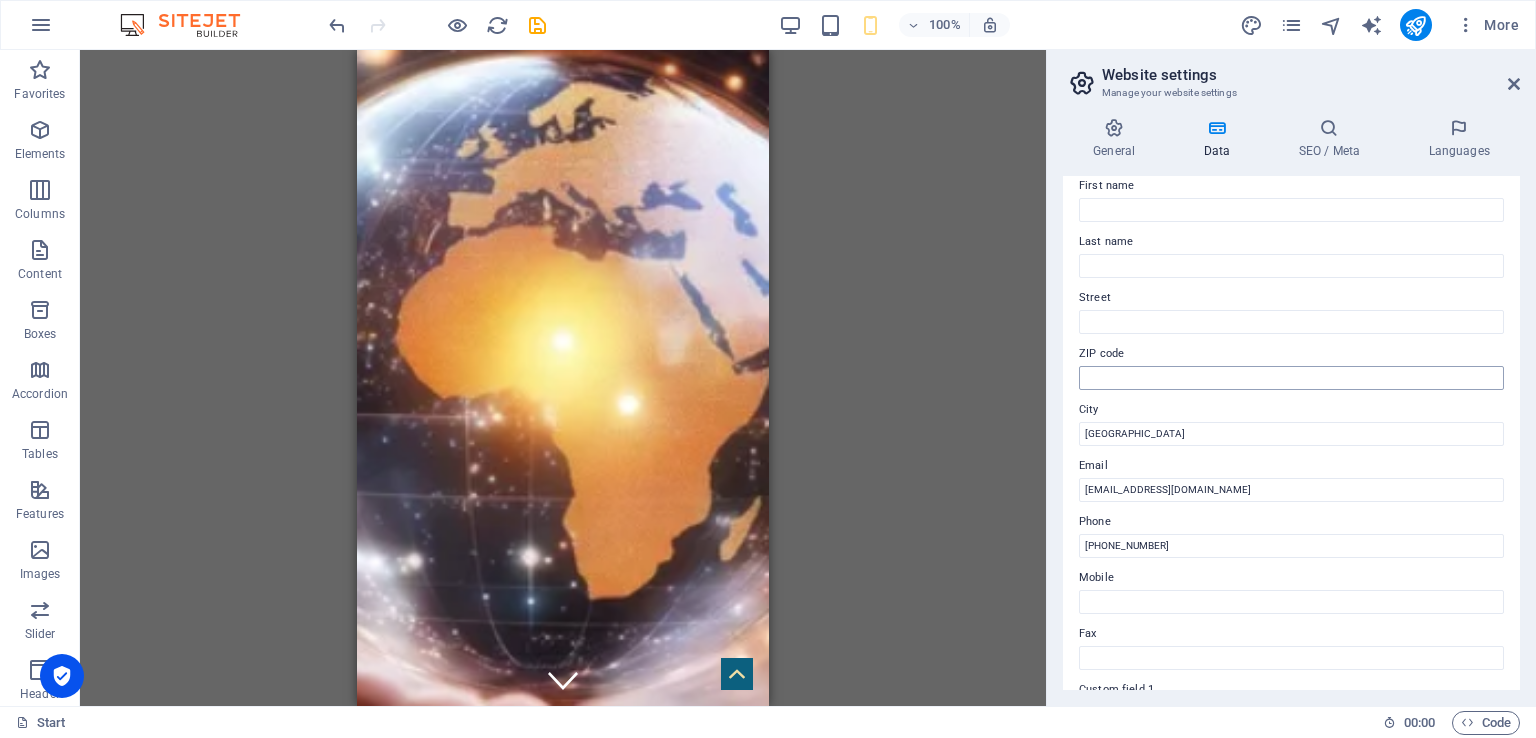 click on "Contact data for this website. This can be used everywhere on the website and will update automatically. Company African Baby Accounting and Advisory services First name Last name Street ZIP code City EAST LONDON Email info@africanbaby.co.za Phone +2781 779 2080 Mobile Fax Custom field 1 Custom field 2 Custom field 3 Custom field 4 Custom field 5 Custom field 6" at bounding box center [1291, 433] 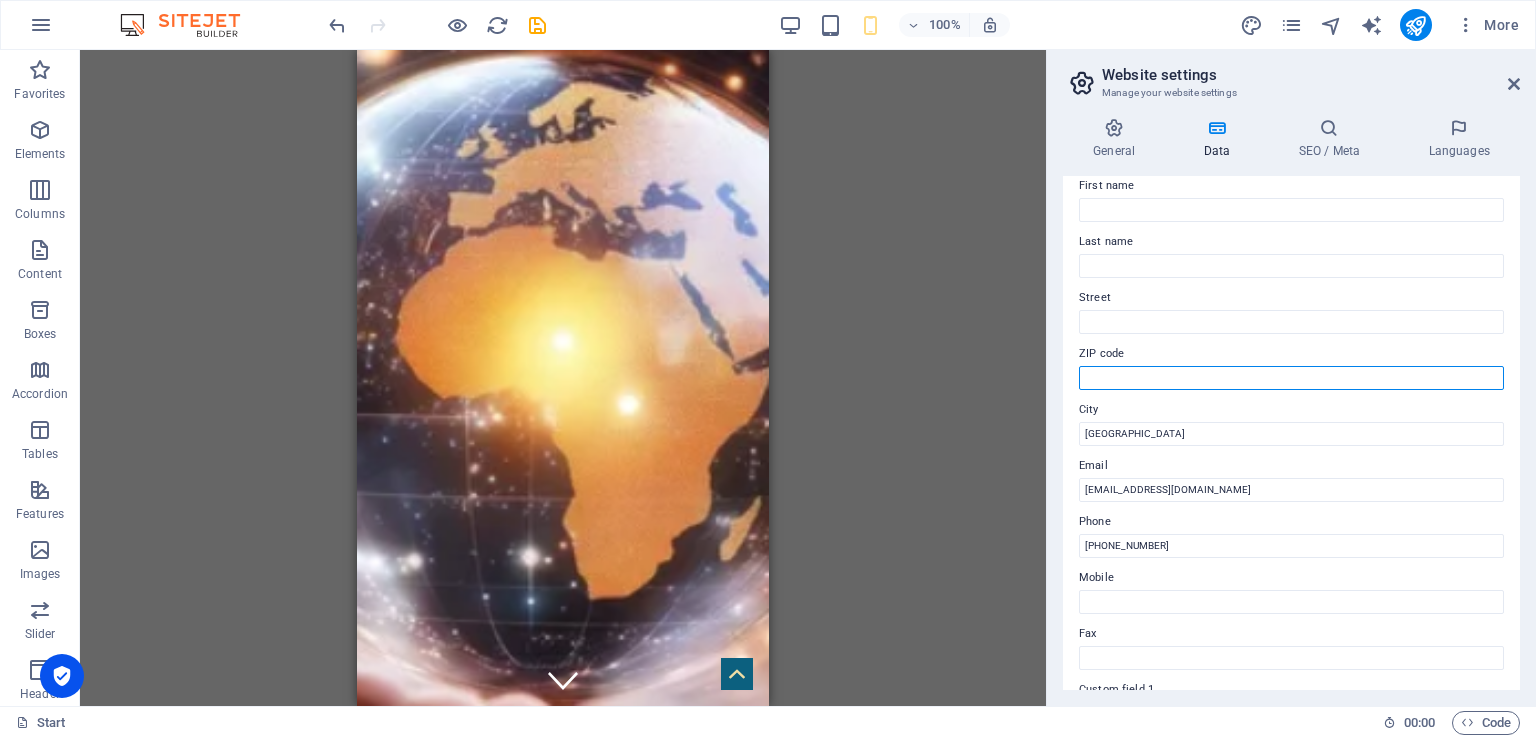 click on "ZIP code" at bounding box center [1291, 378] 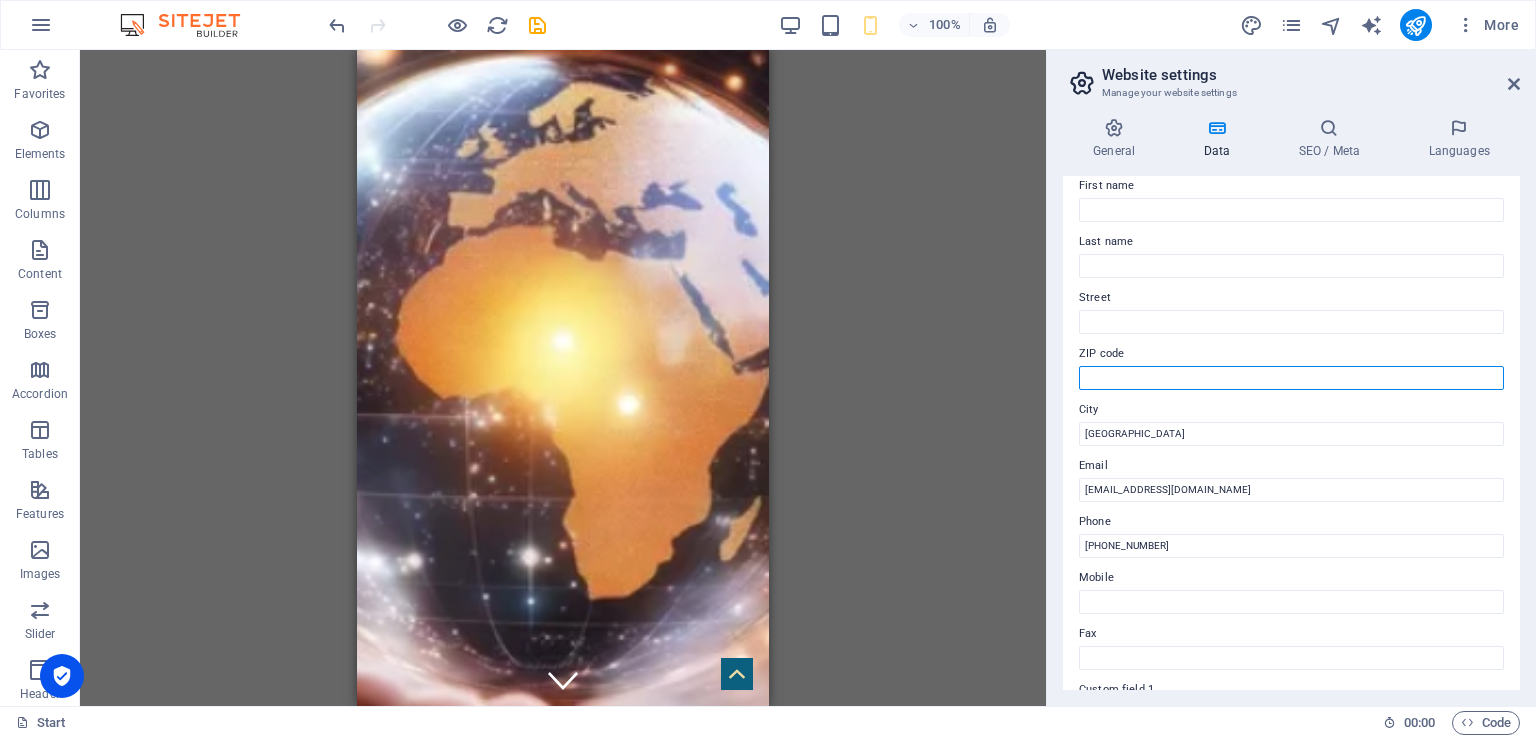type on "5201" 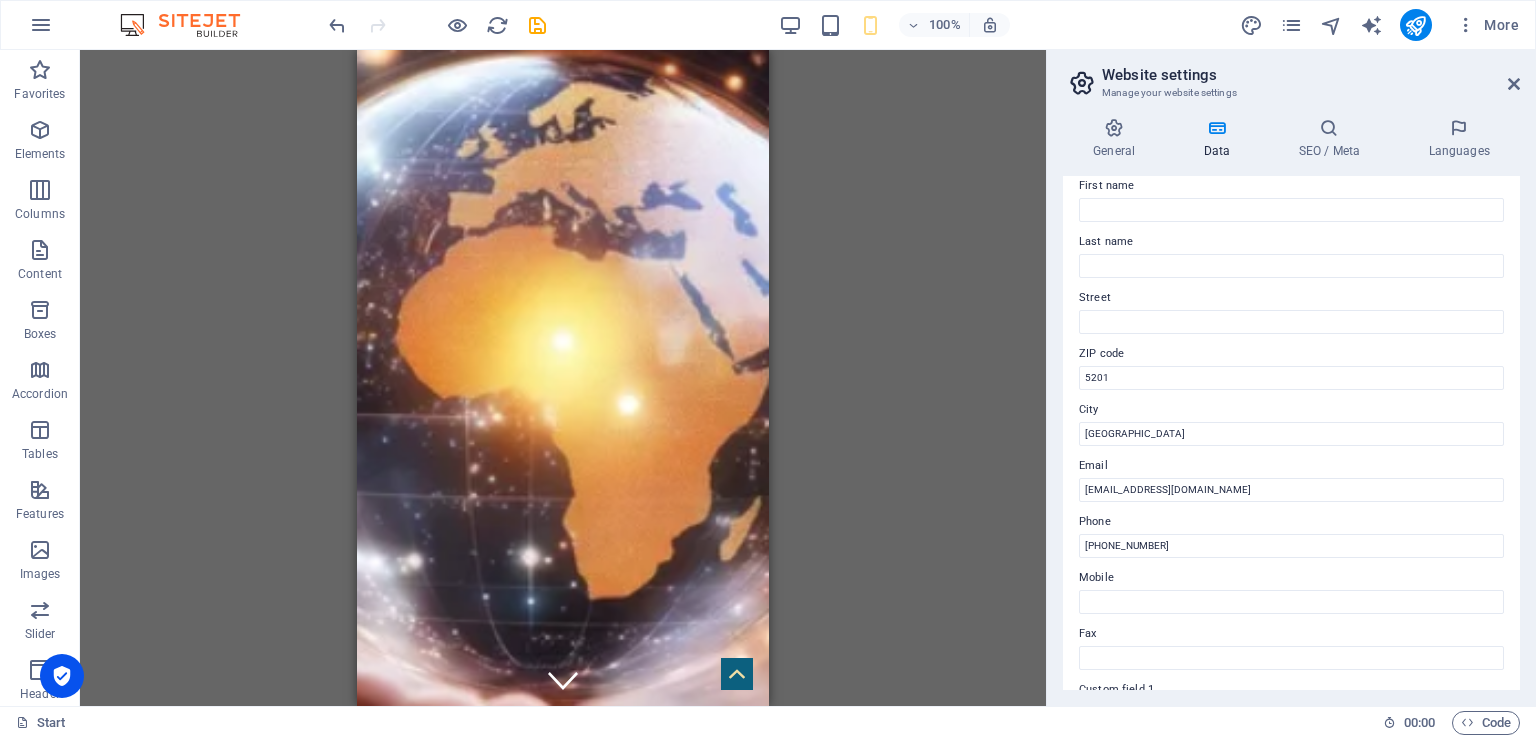 drag, startPoint x: 1519, startPoint y: 406, endPoint x: 1527, endPoint y: 454, distance: 48.6621 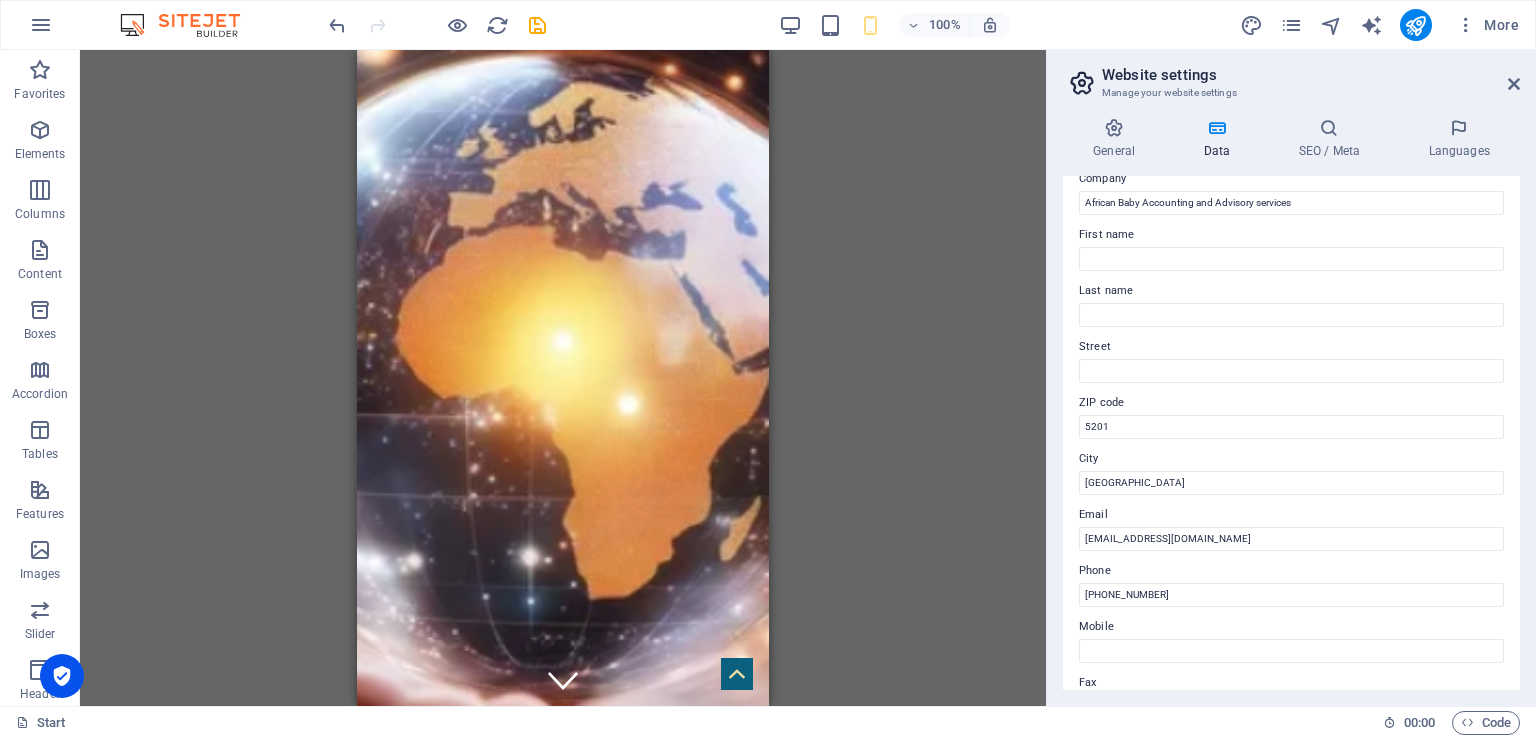scroll, scrollTop: 0, scrollLeft: 0, axis: both 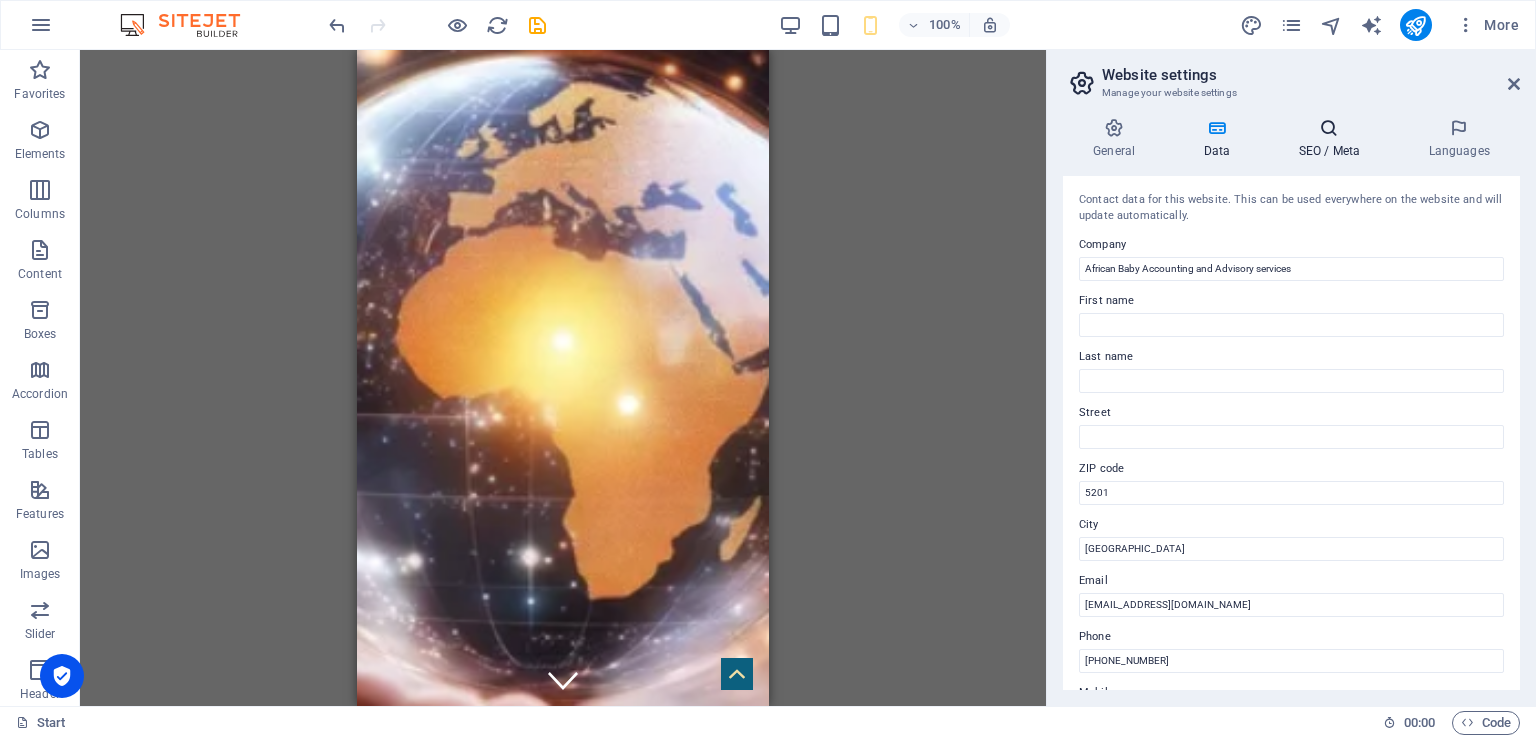 click on "SEO / Meta" at bounding box center [1333, 139] 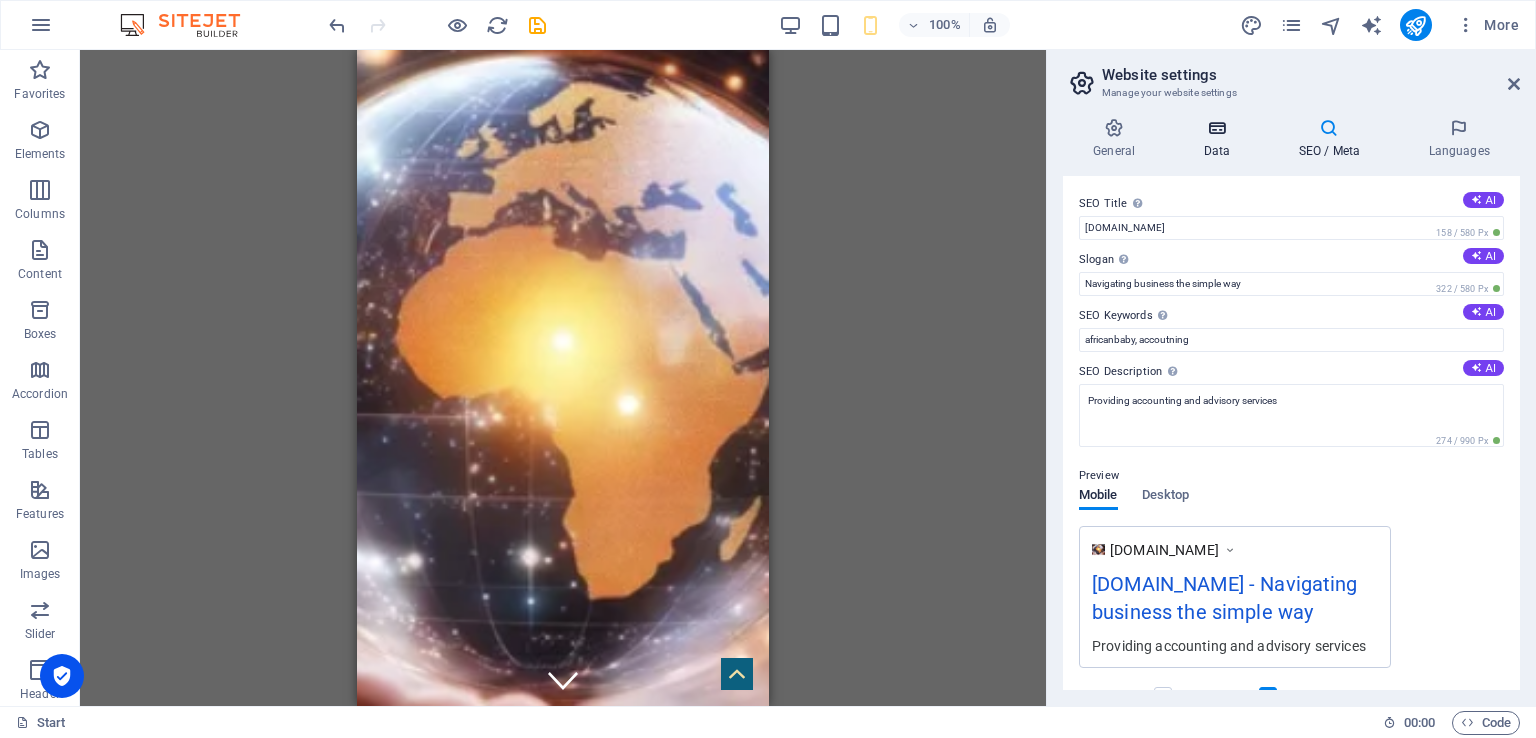 click at bounding box center [1216, 128] 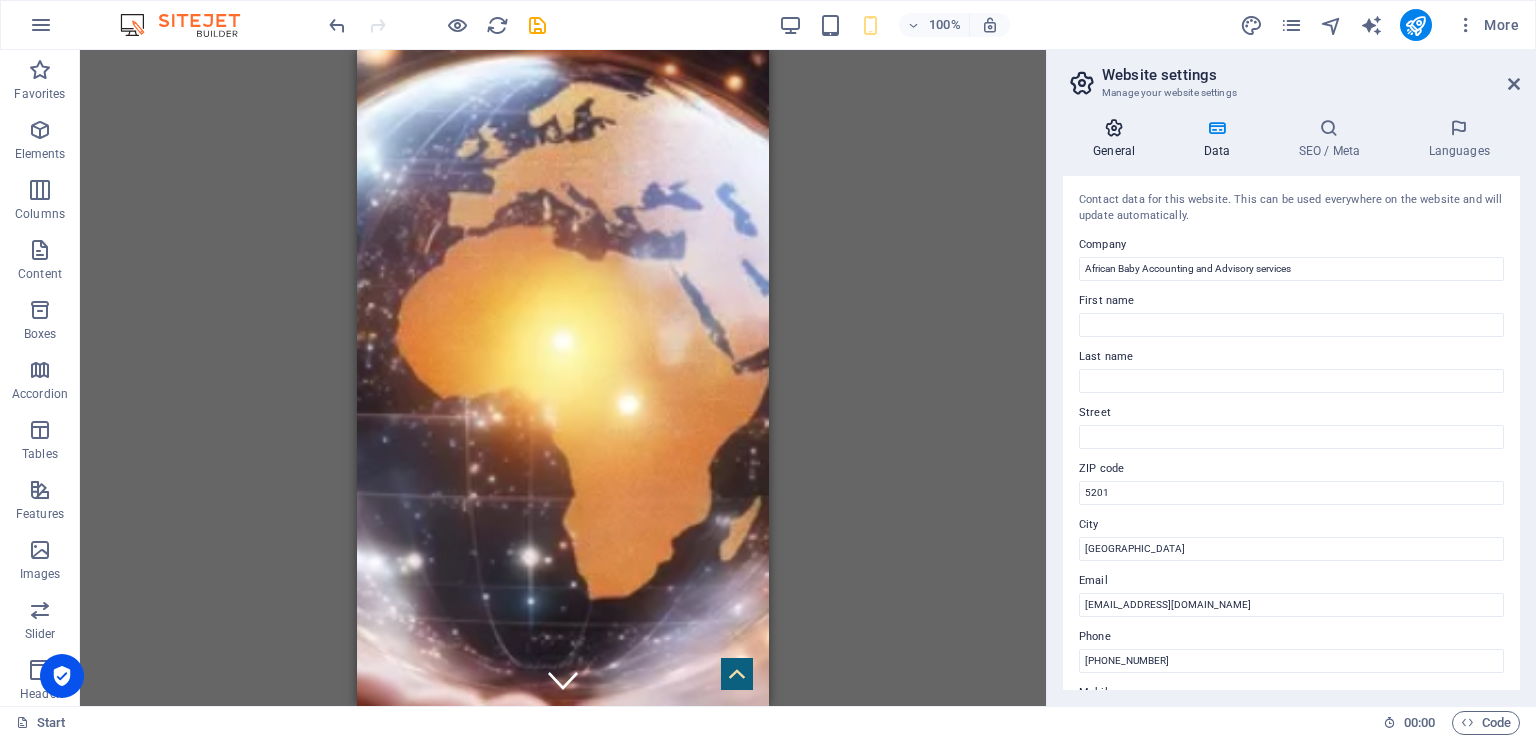 click on "General" at bounding box center (1118, 139) 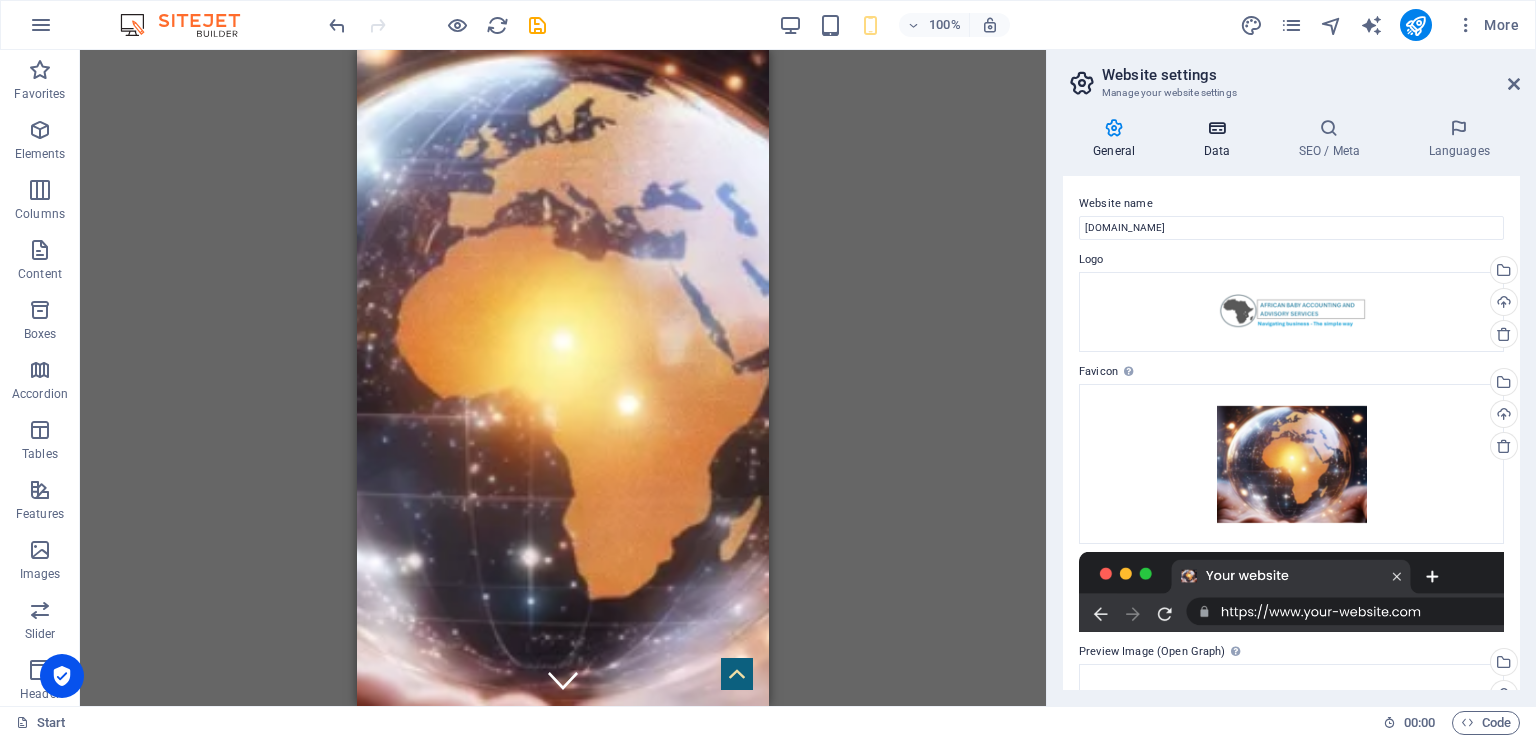 click at bounding box center (1216, 128) 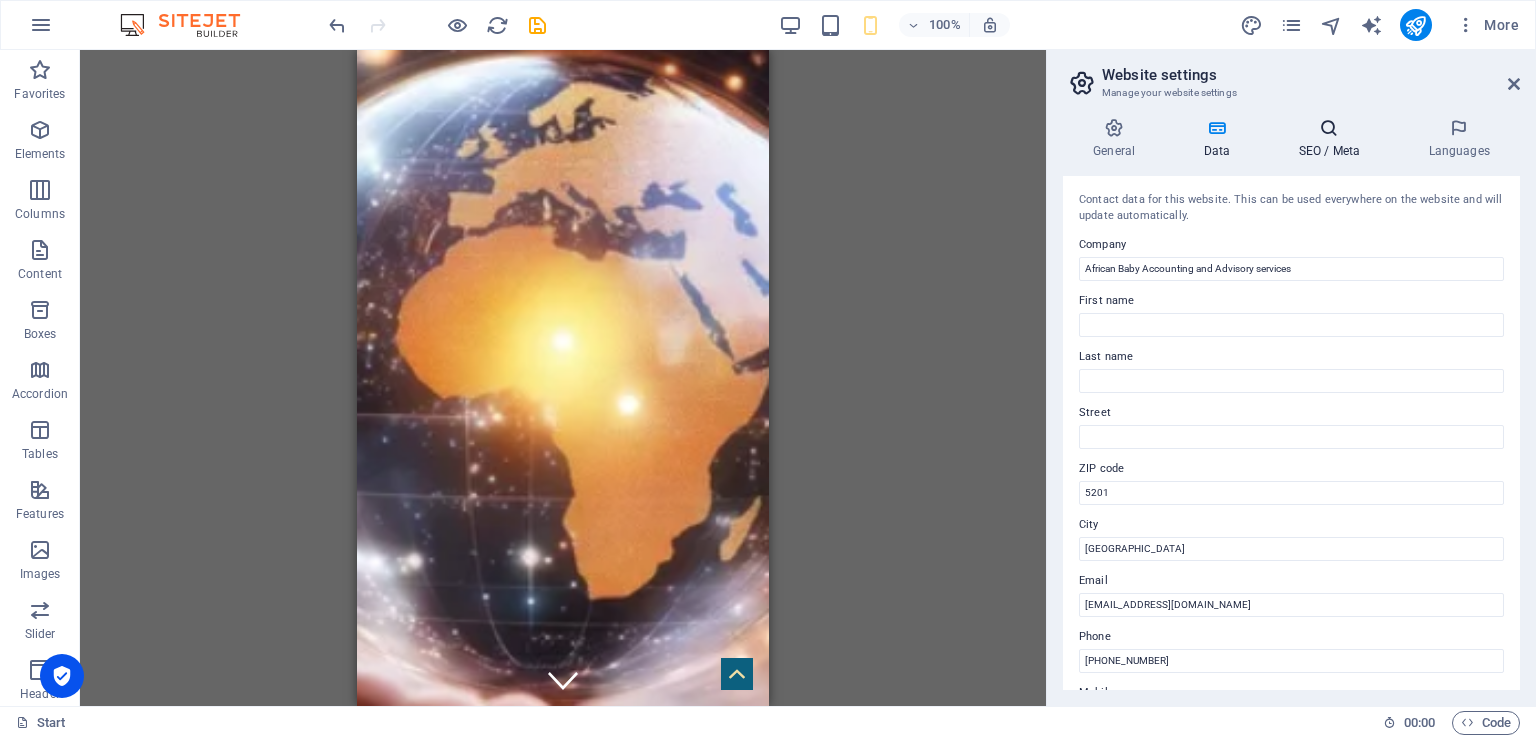 click at bounding box center [1329, 128] 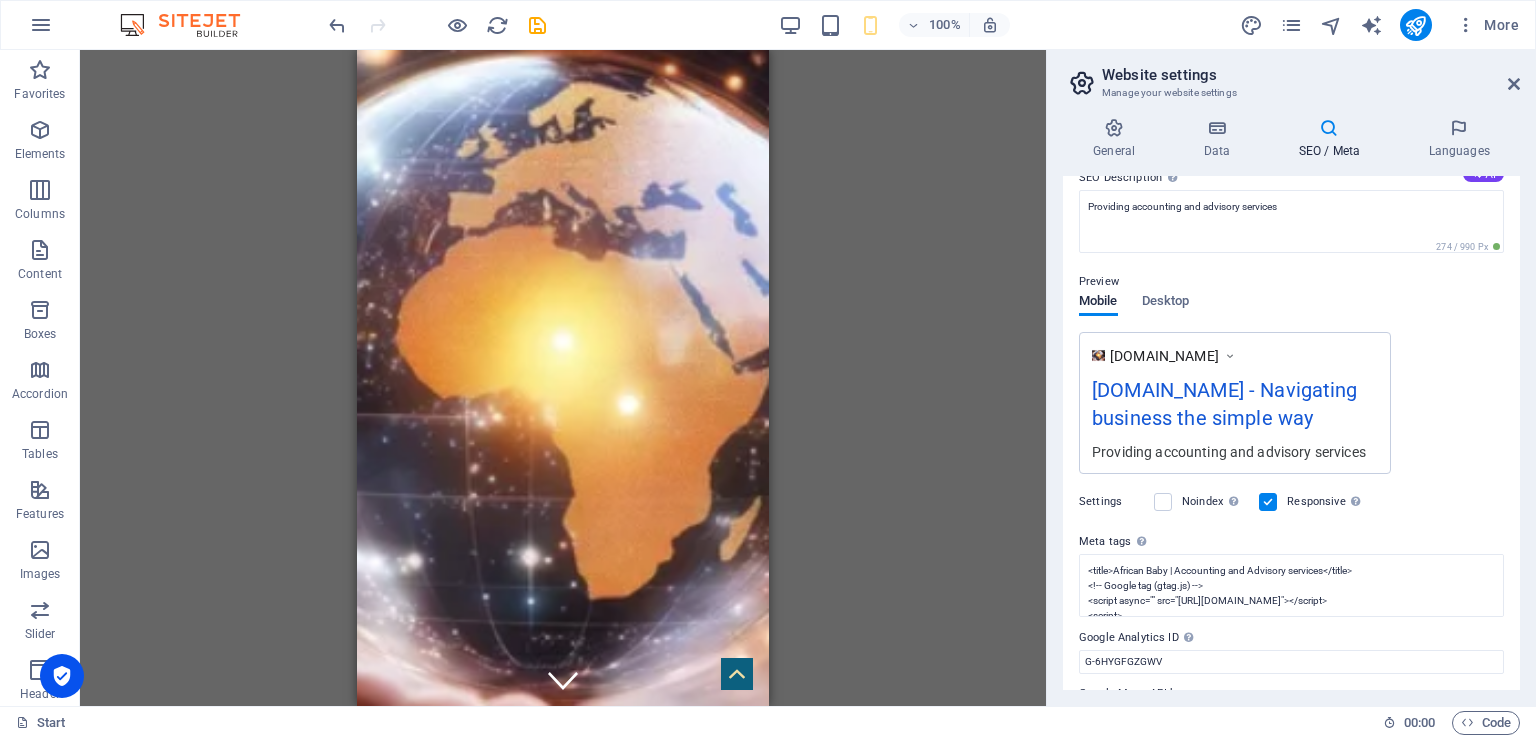 scroll, scrollTop: 210, scrollLeft: 0, axis: vertical 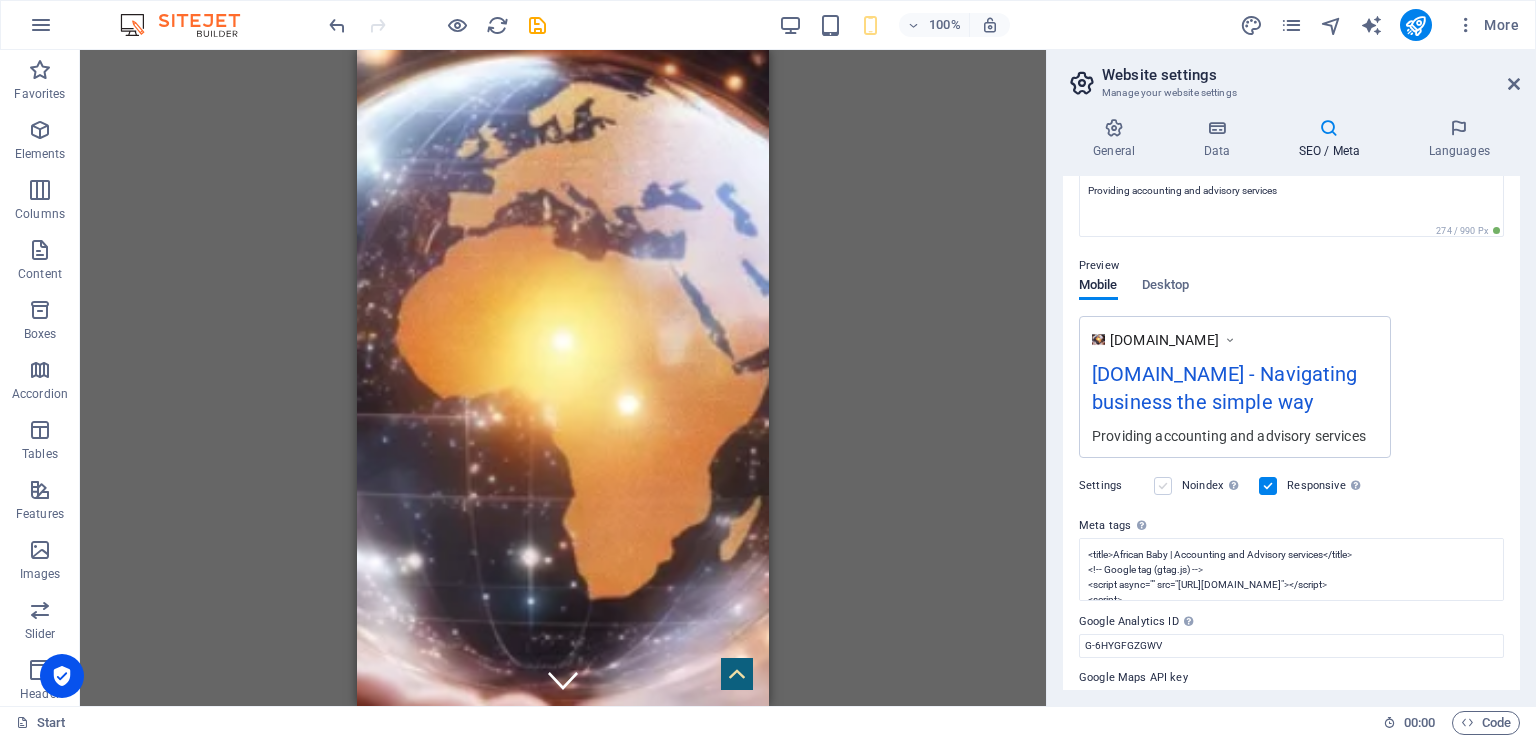 click at bounding box center (1163, 486) 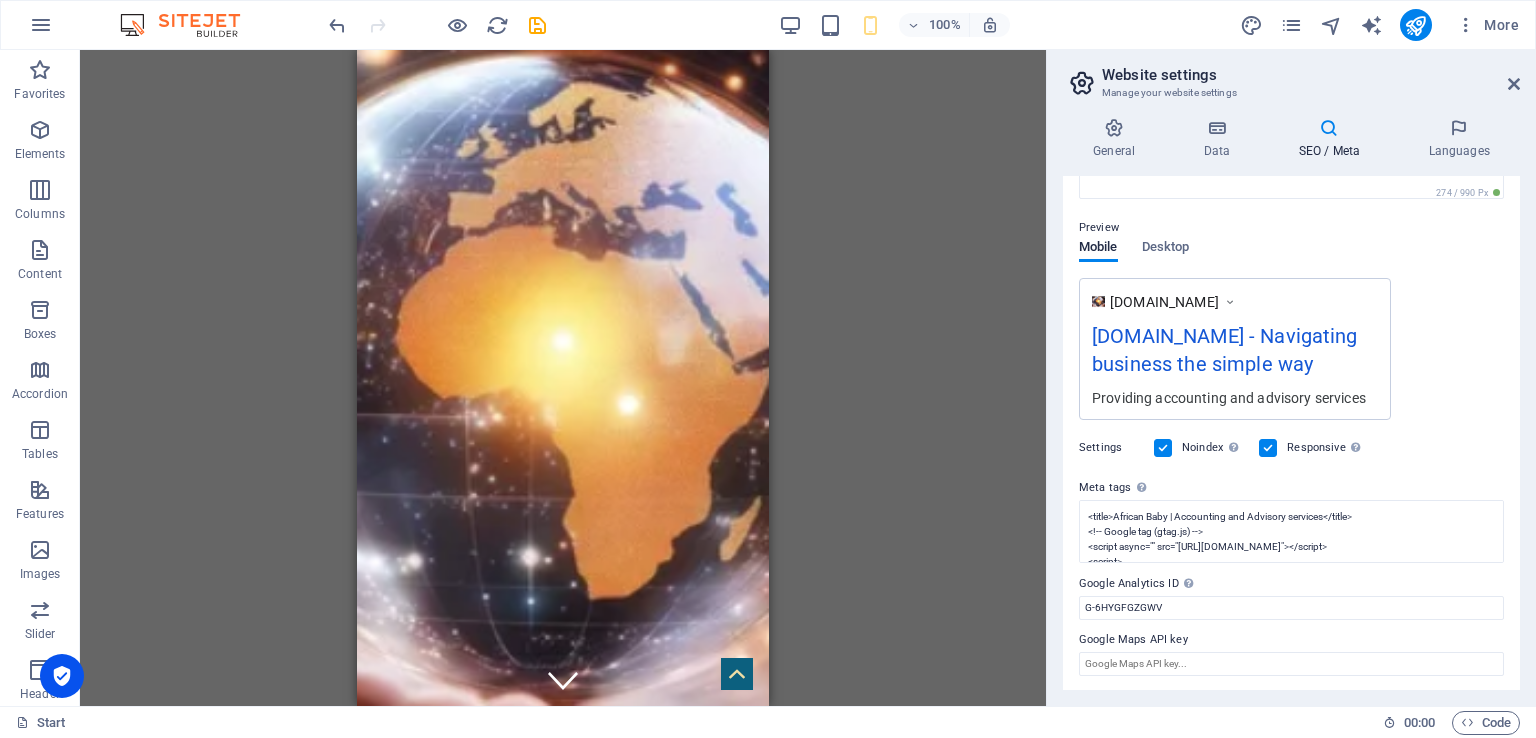 scroll, scrollTop: 214, scrollLeft: 0, axis: vertical 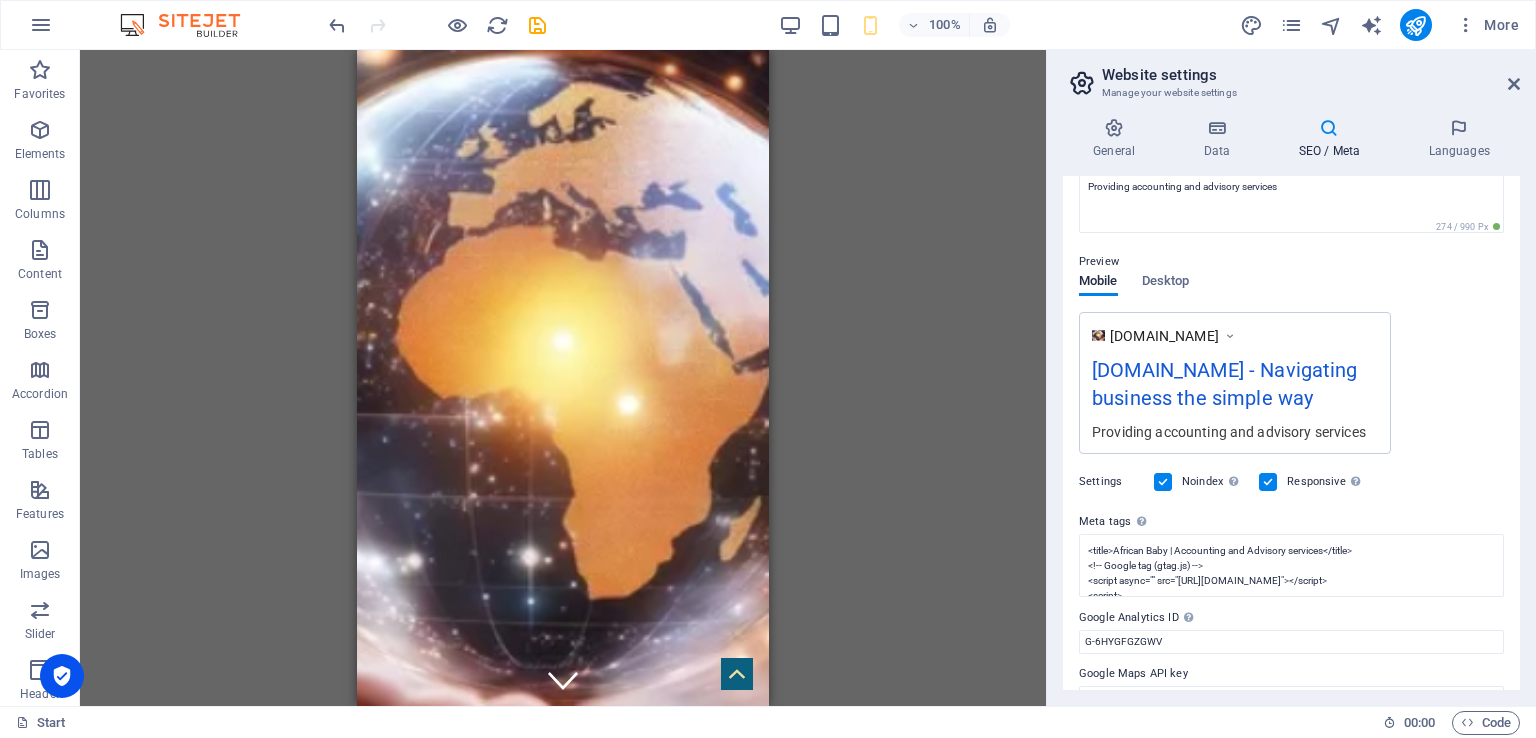 click on "Preview" at bounding box center [1291, 262] 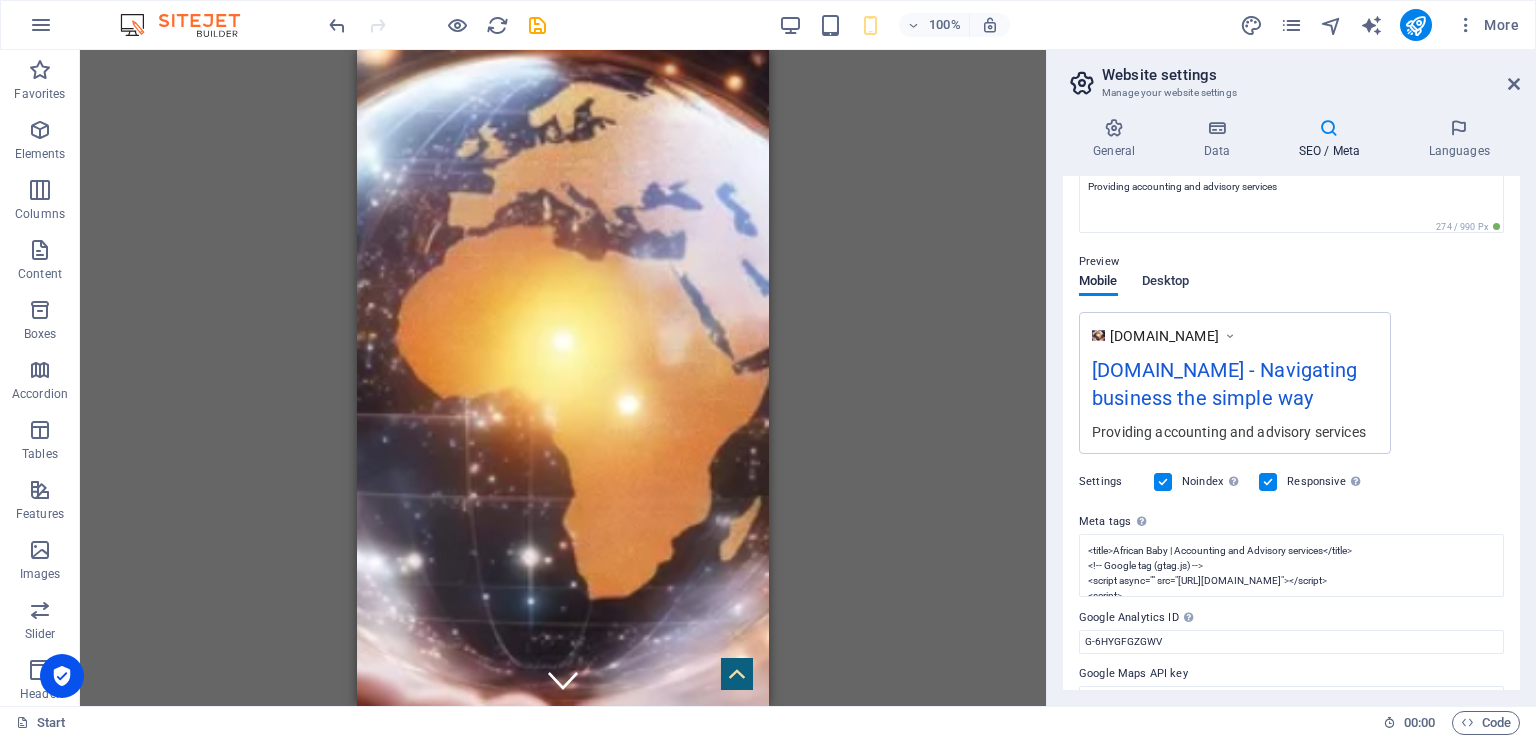 click on "Desktop" at bounding box center [1166, 283] 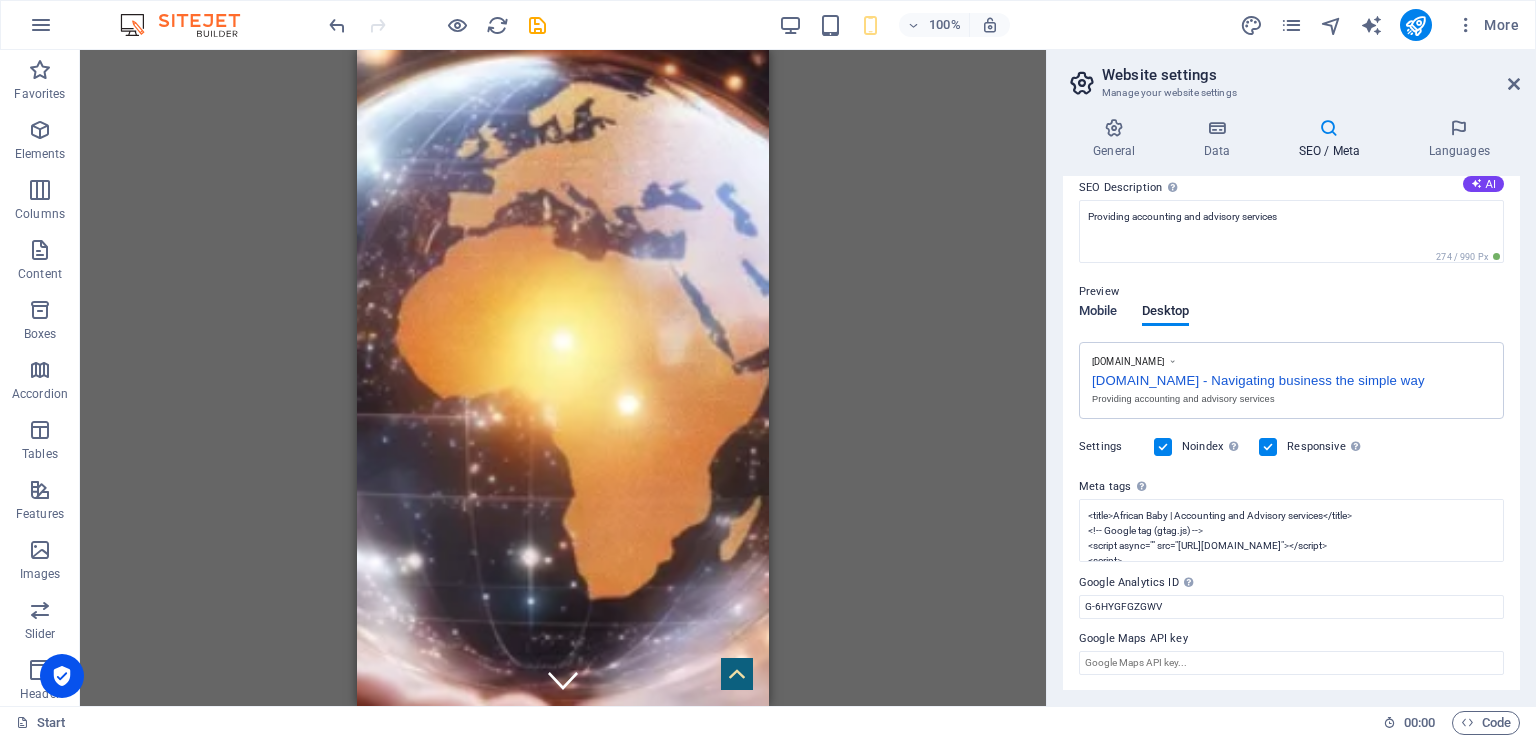 click on "Mobile" at bounding box center (1098, 313) 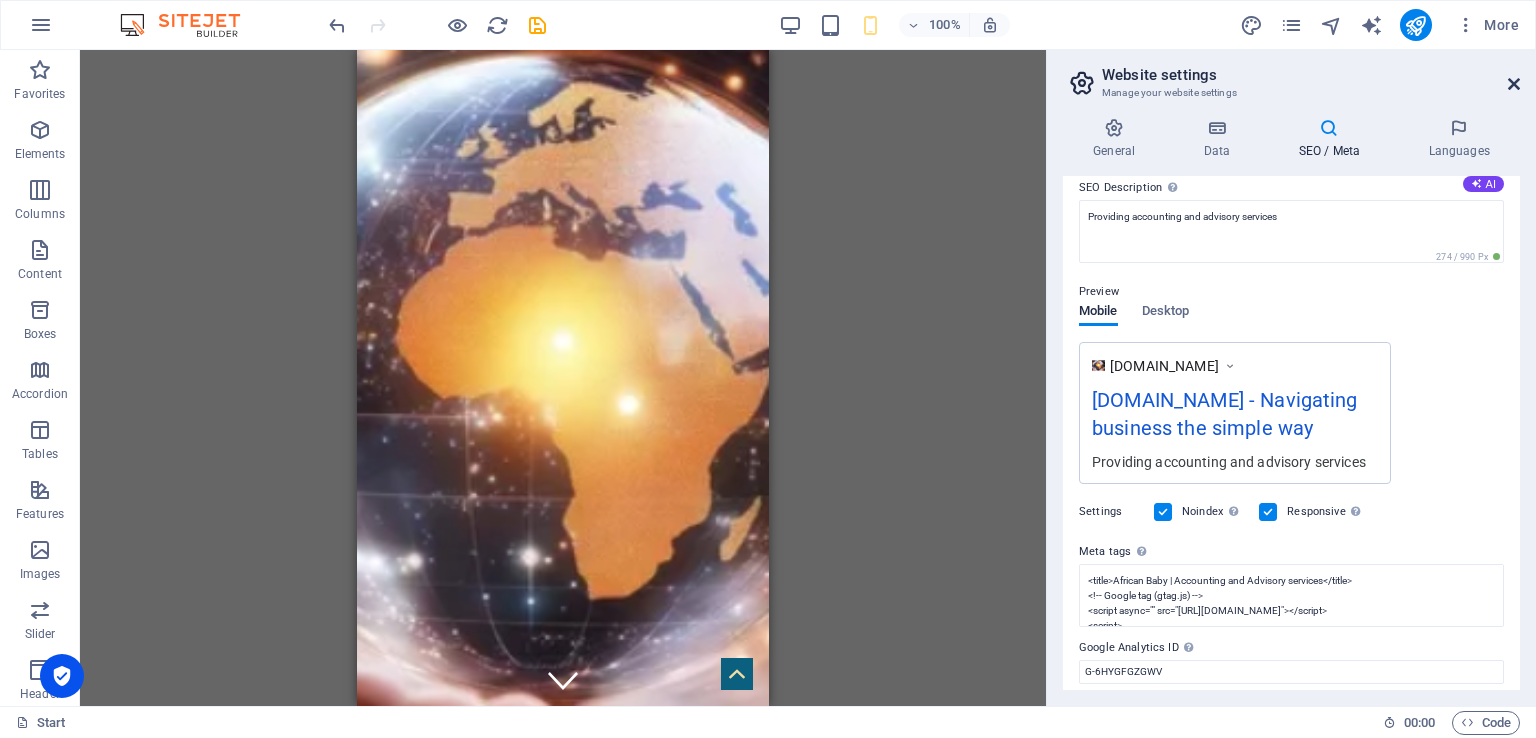 click at bounding box center (1514, 84) 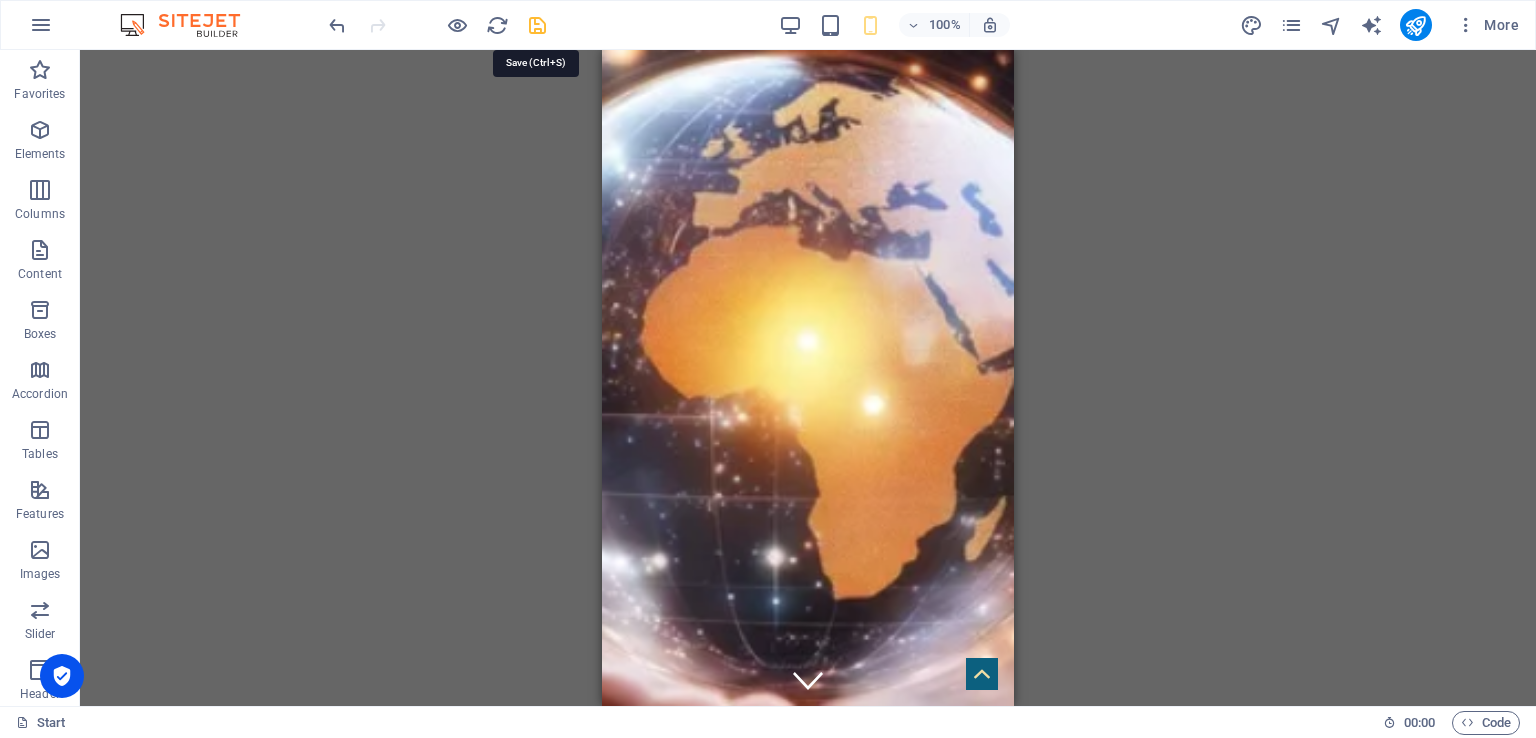 click at bounding box center (537, 25) 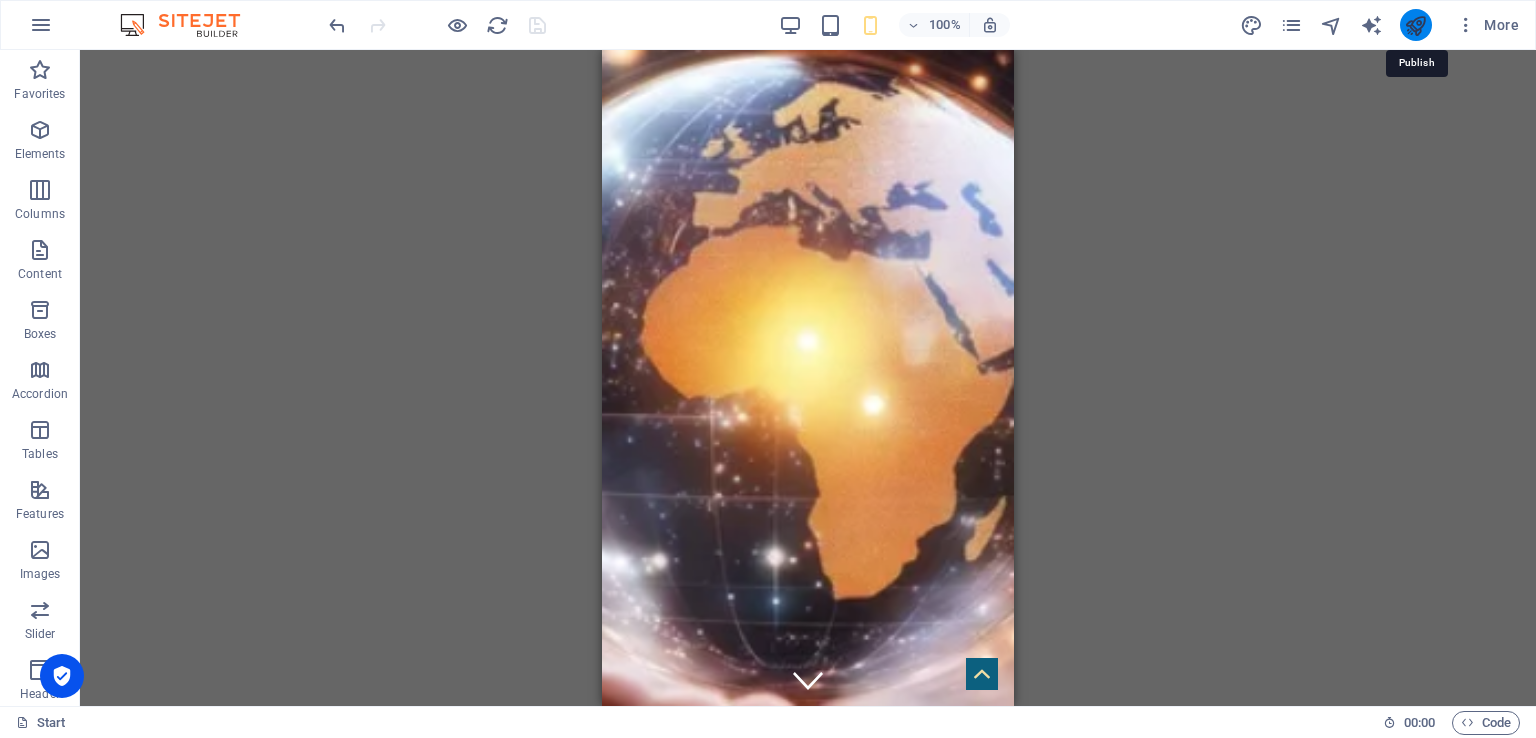 click at bounding box center [1415, 25] 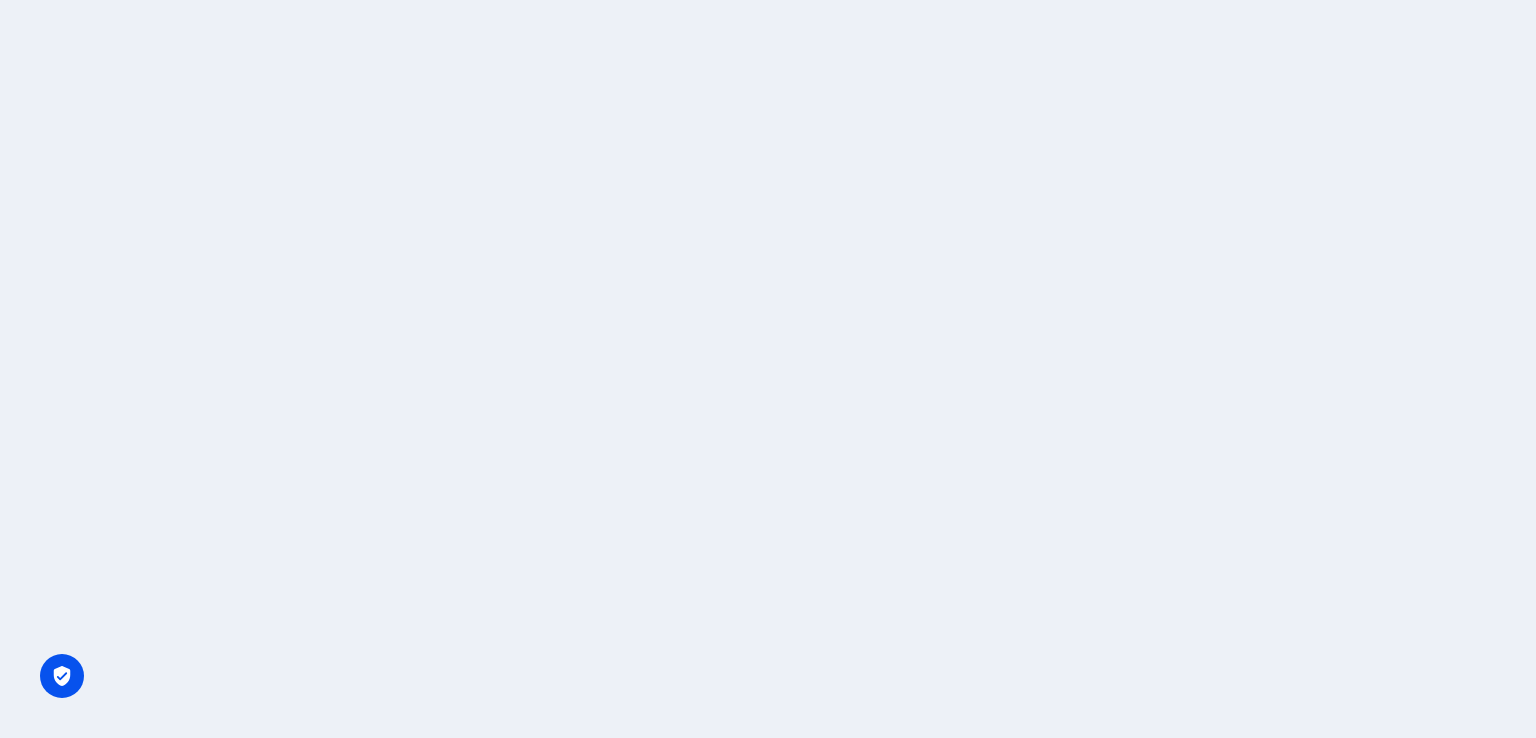 scroll, scrollTop: 0, scrollLeft: 0, axis: both 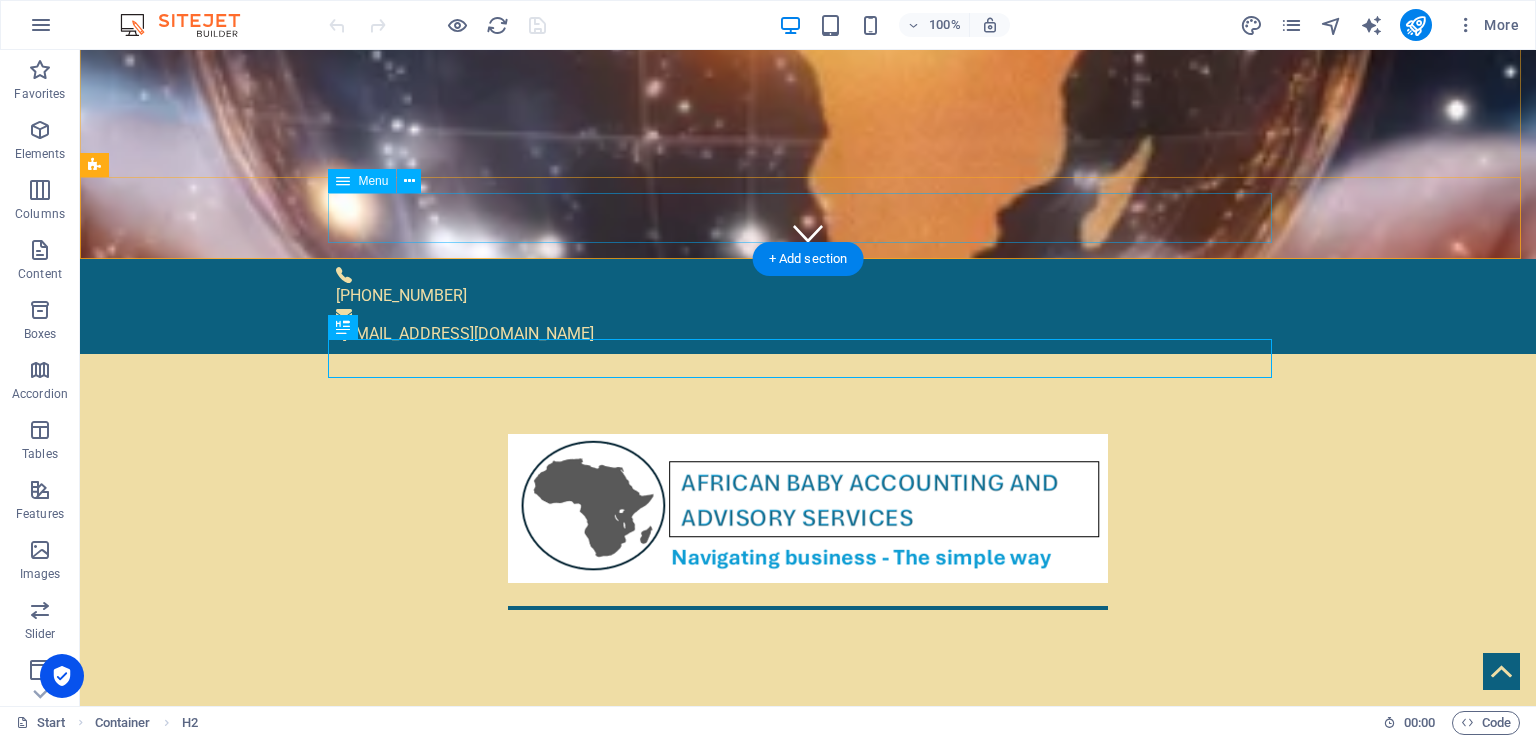 click on "Home About us Our Services Contact" at bounding box center (808, 747) 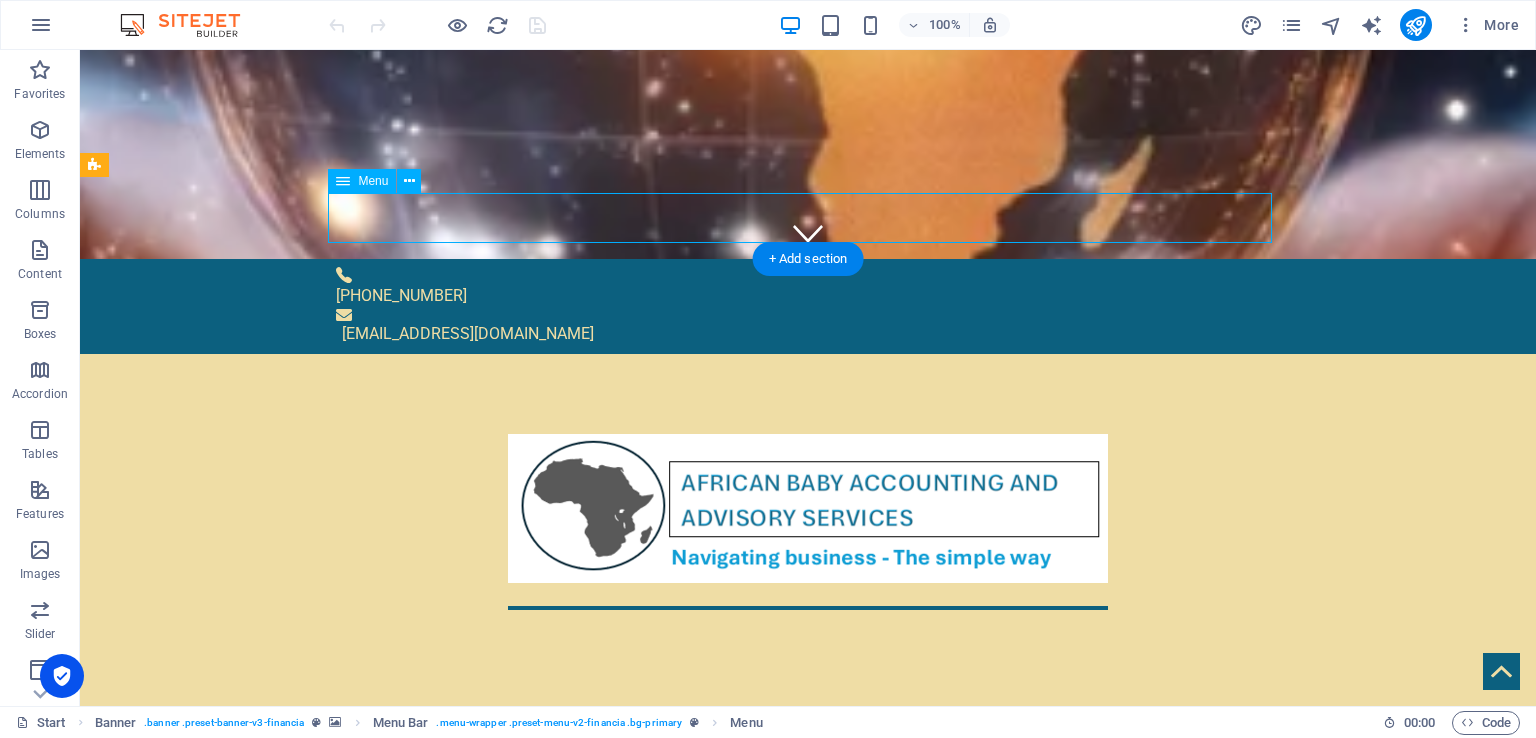 click on "Home About us Our Services Contact" at bounding box center [808, 747] 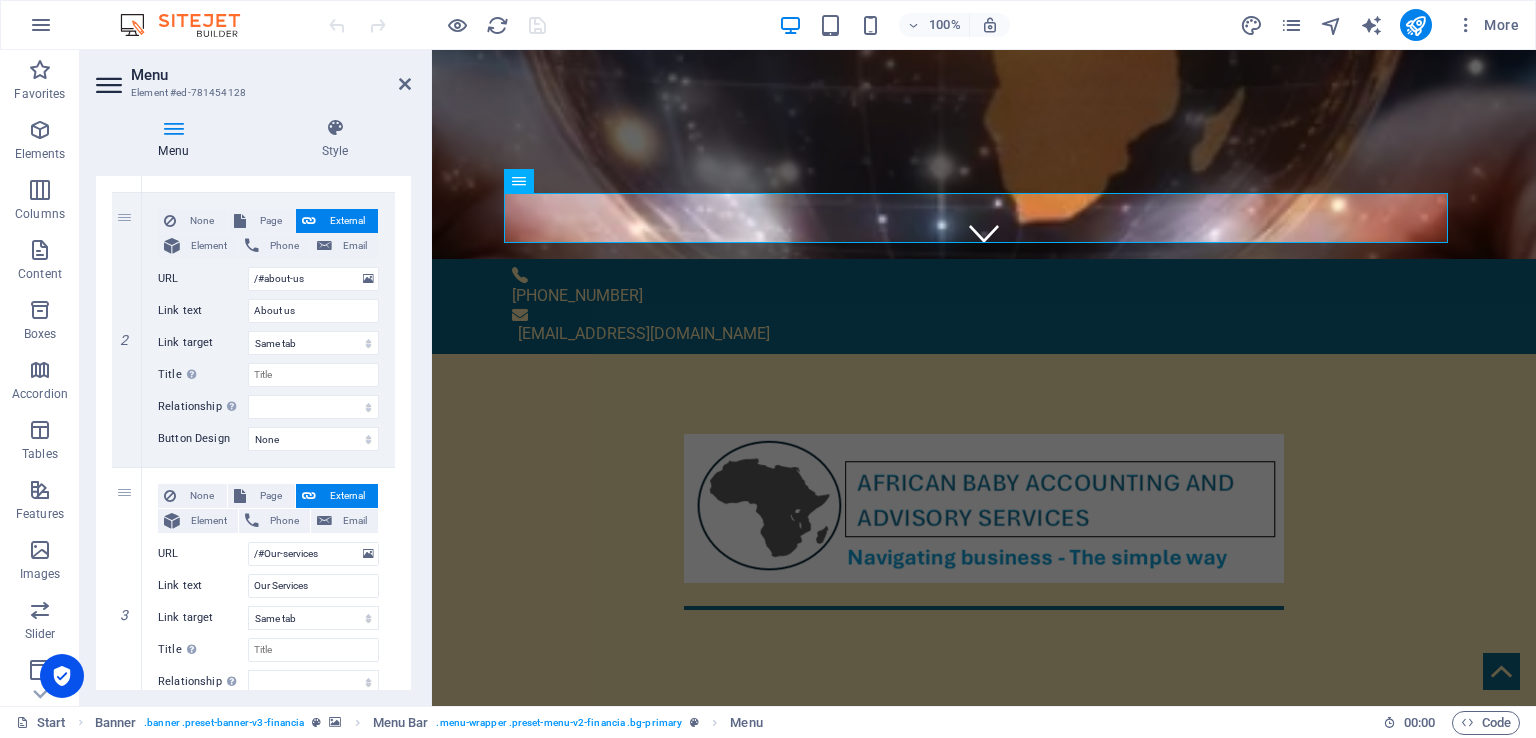 scroll, scrollTop: 452, scrollLeft: 0, axis: vertical 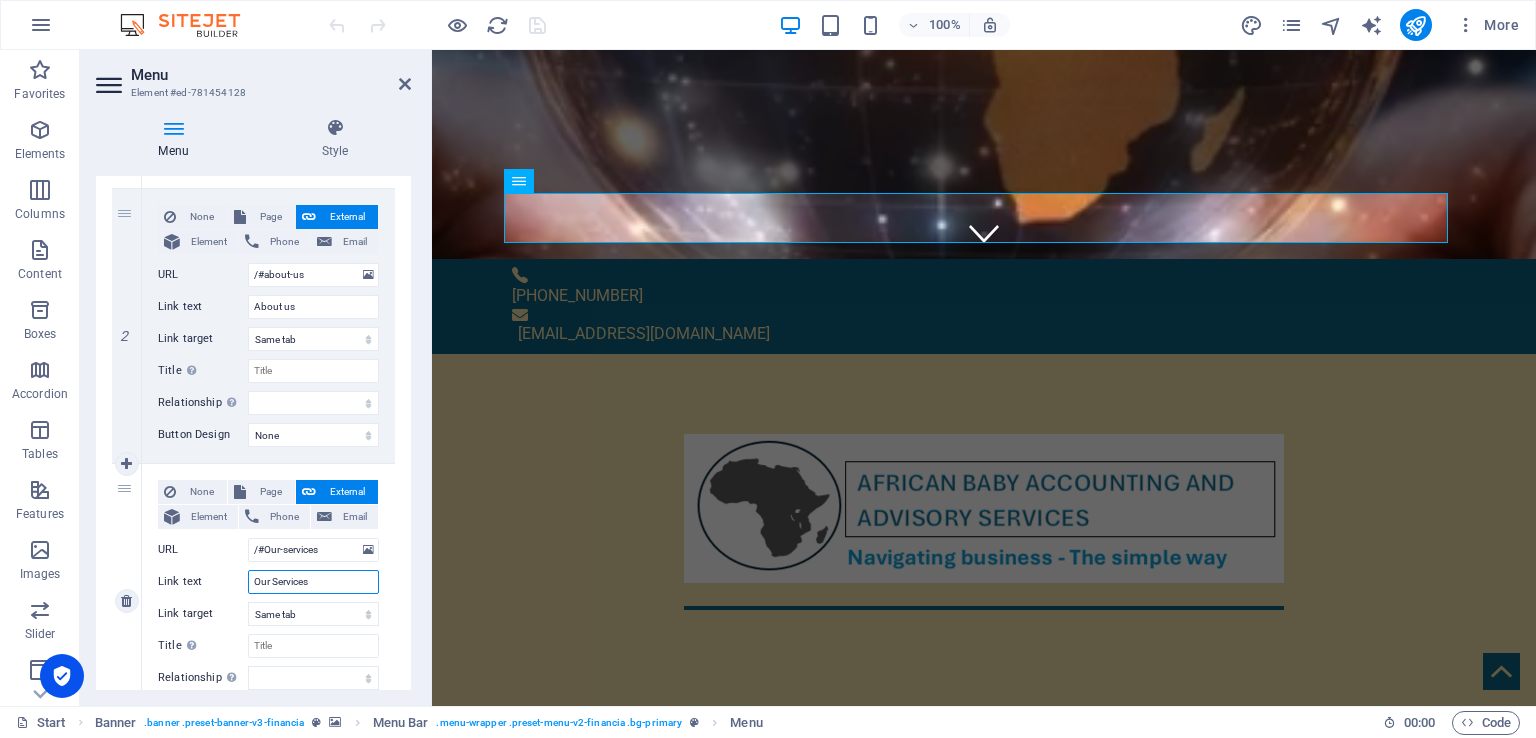 click on "Our Services" at bounding box center [313, 582] 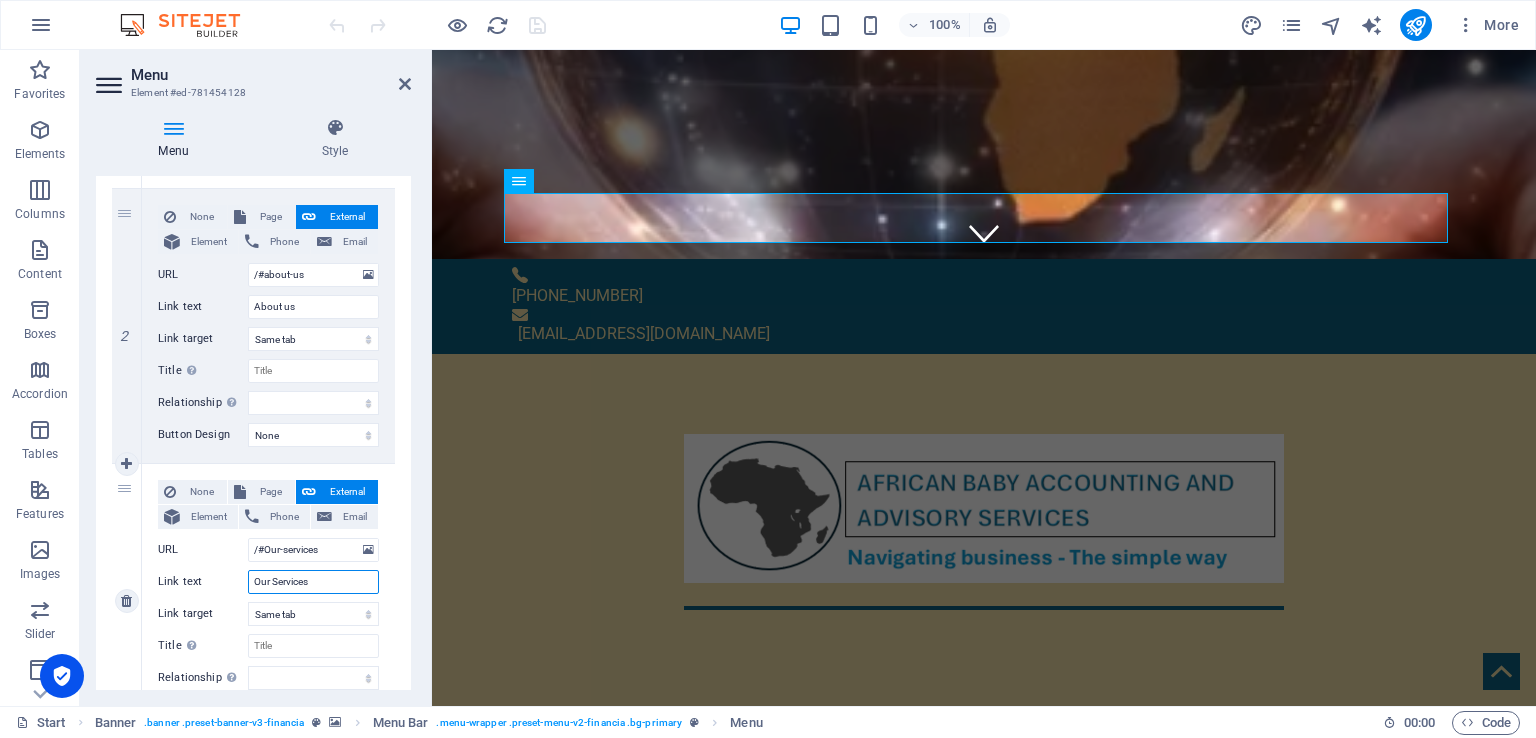 click on "Our Services" at bounding box center [313, 582] 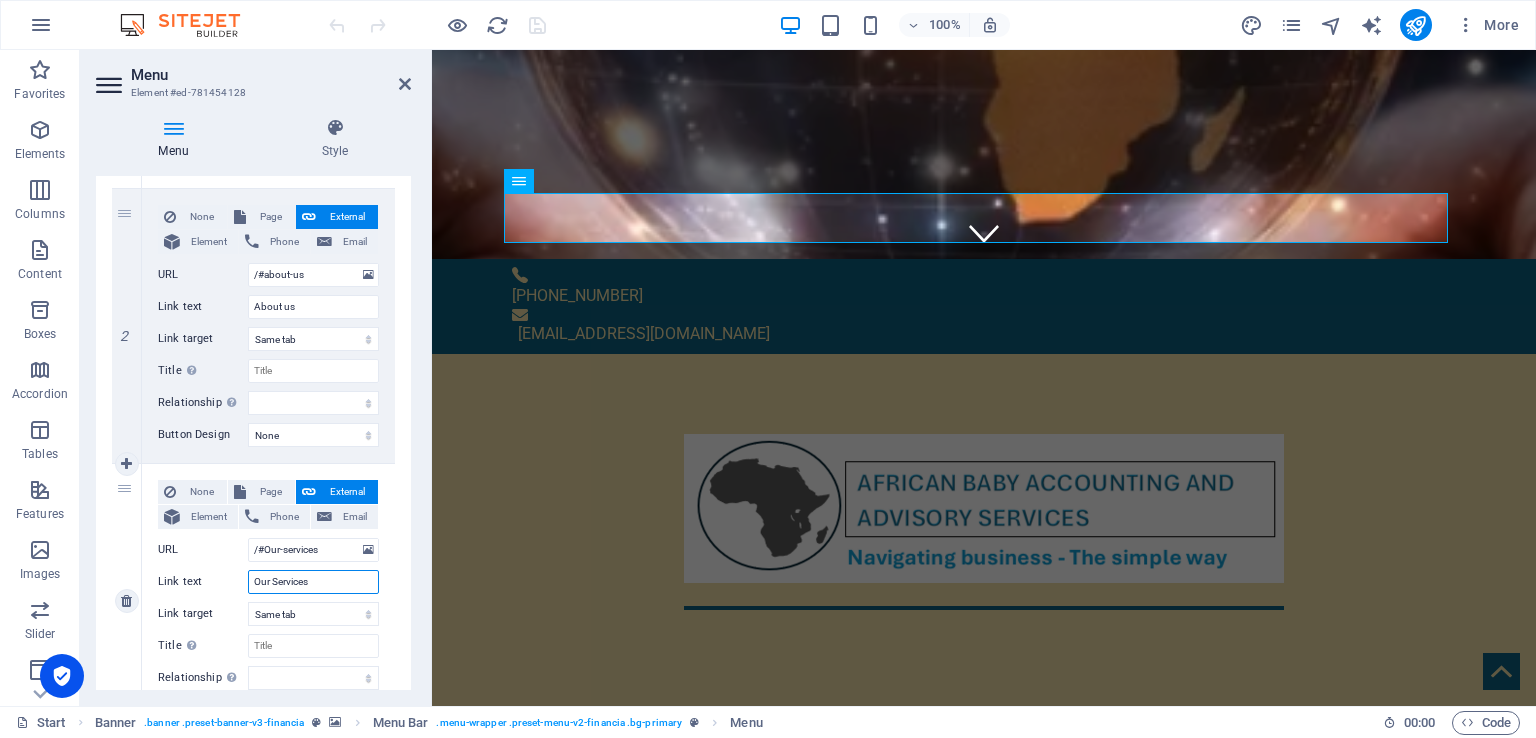 click on "Our Services" at bounding box center (313, 582) 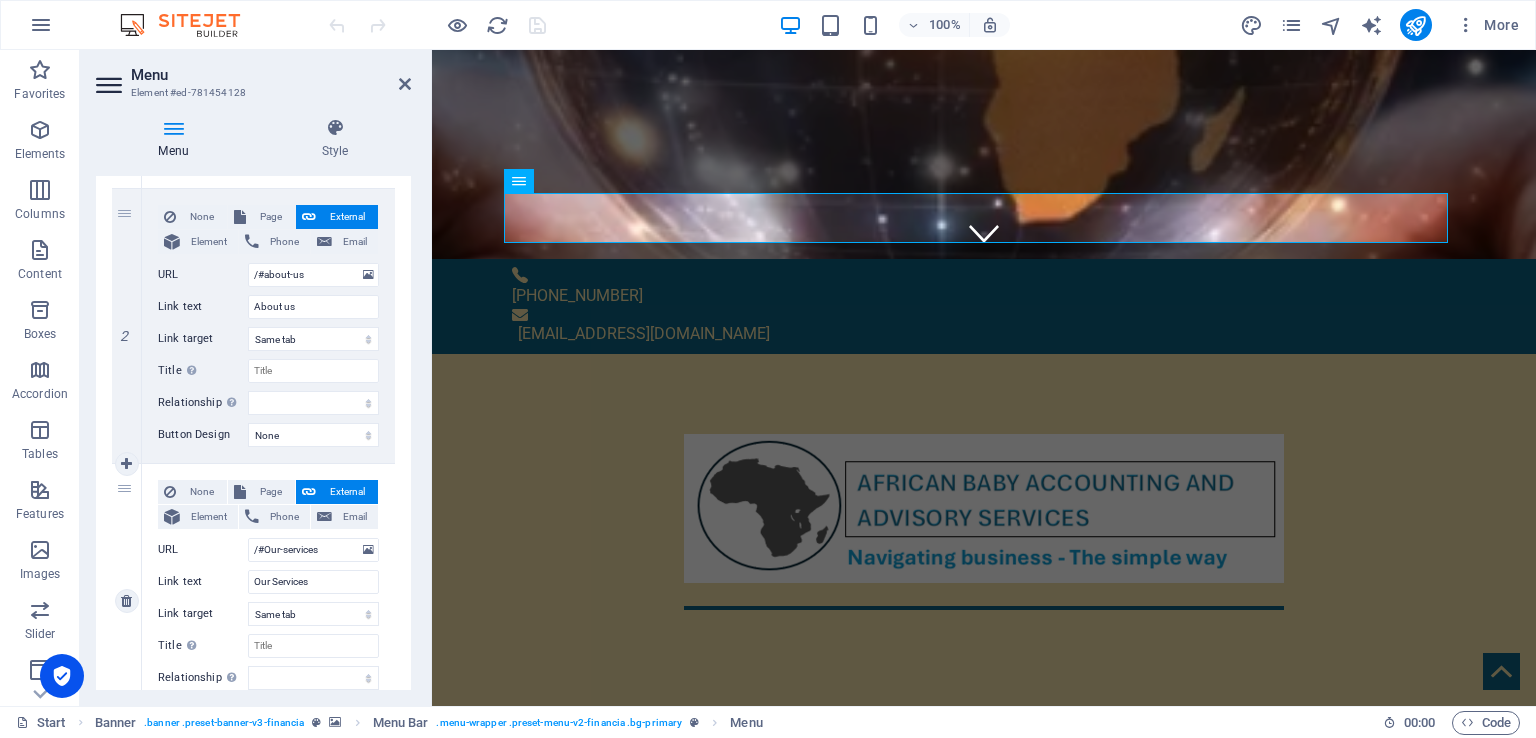 click on "External" at bounding box center (337, 492) 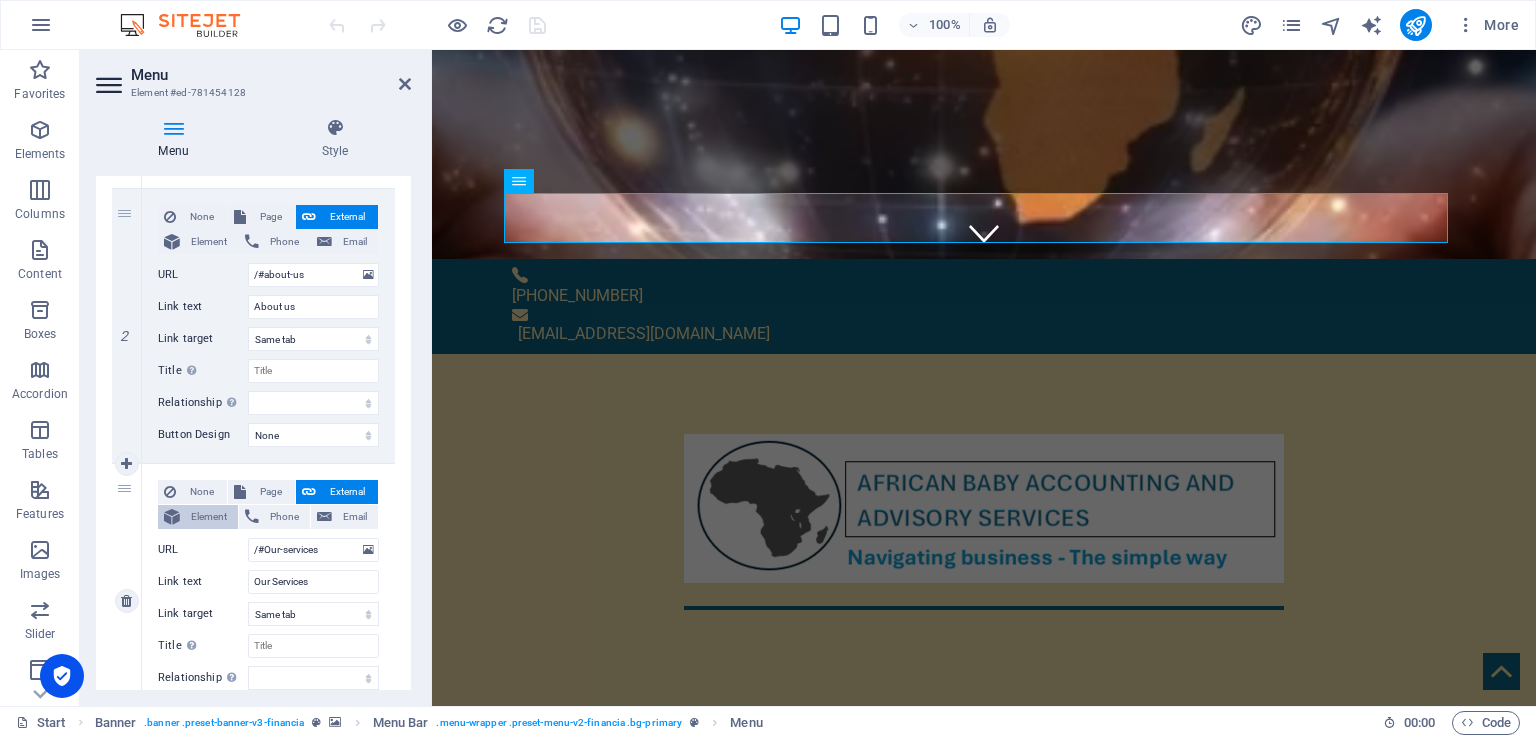 click on "Element" at bounding box center [209, 517] 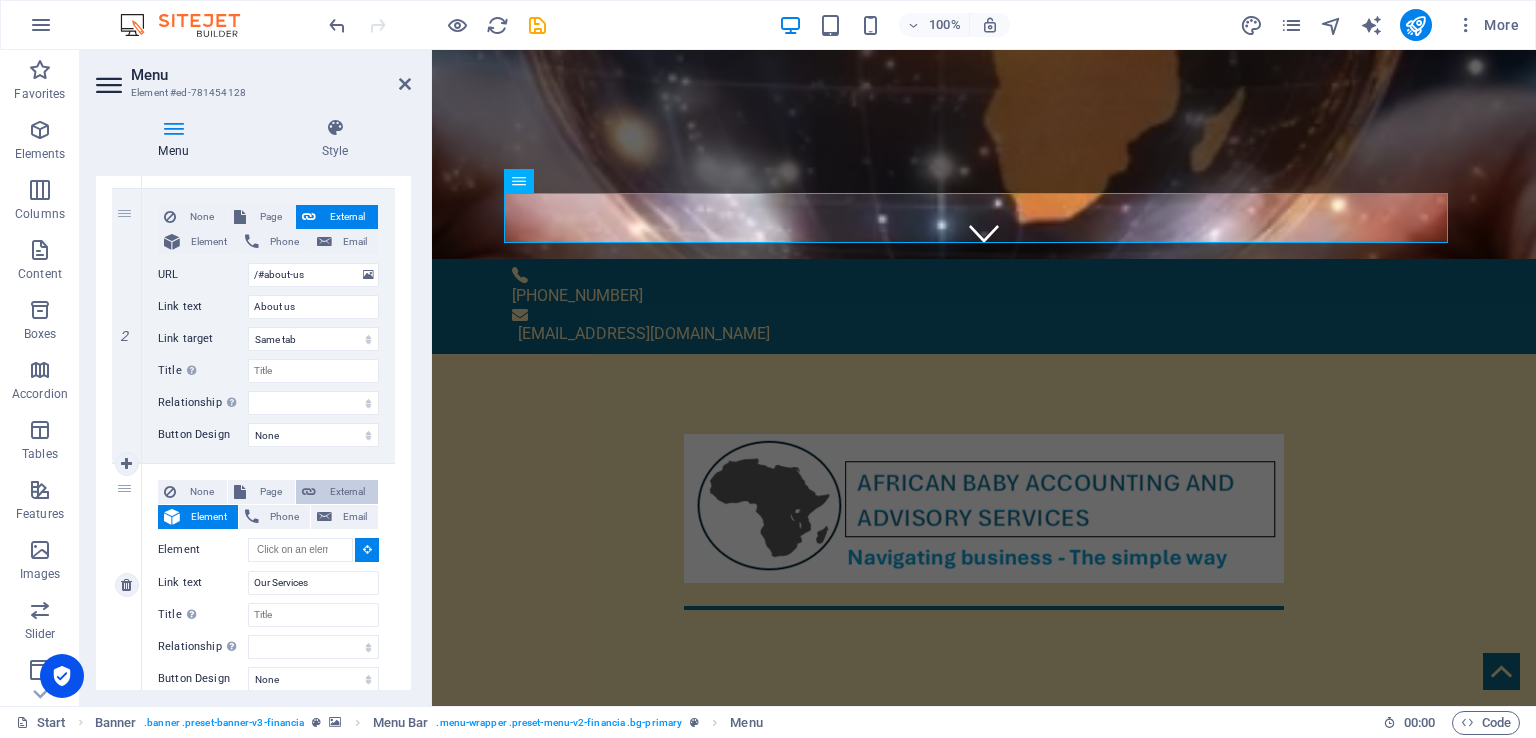 click on "External" at bounding box center (347, 492) 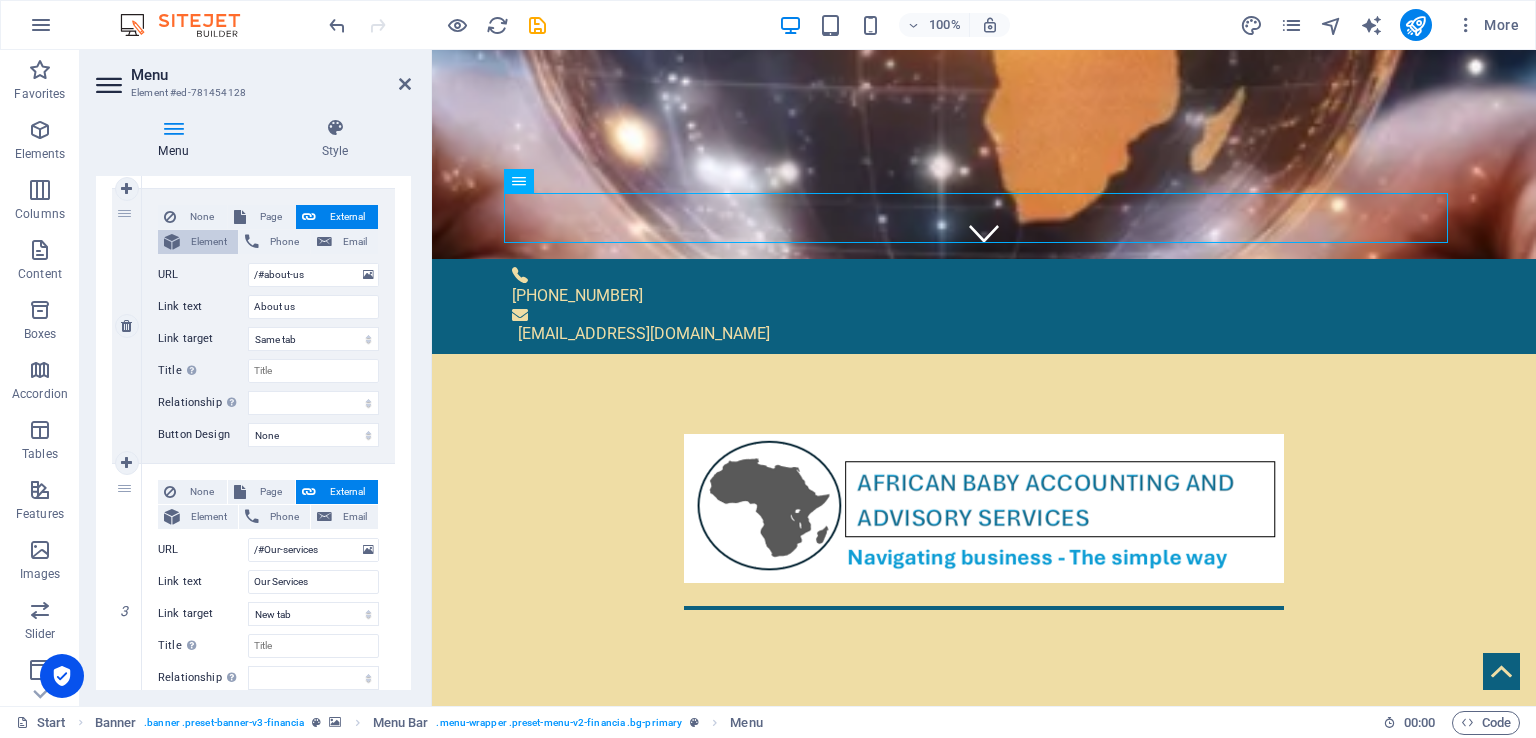 click on "Element" at bounding box center (209, 242) 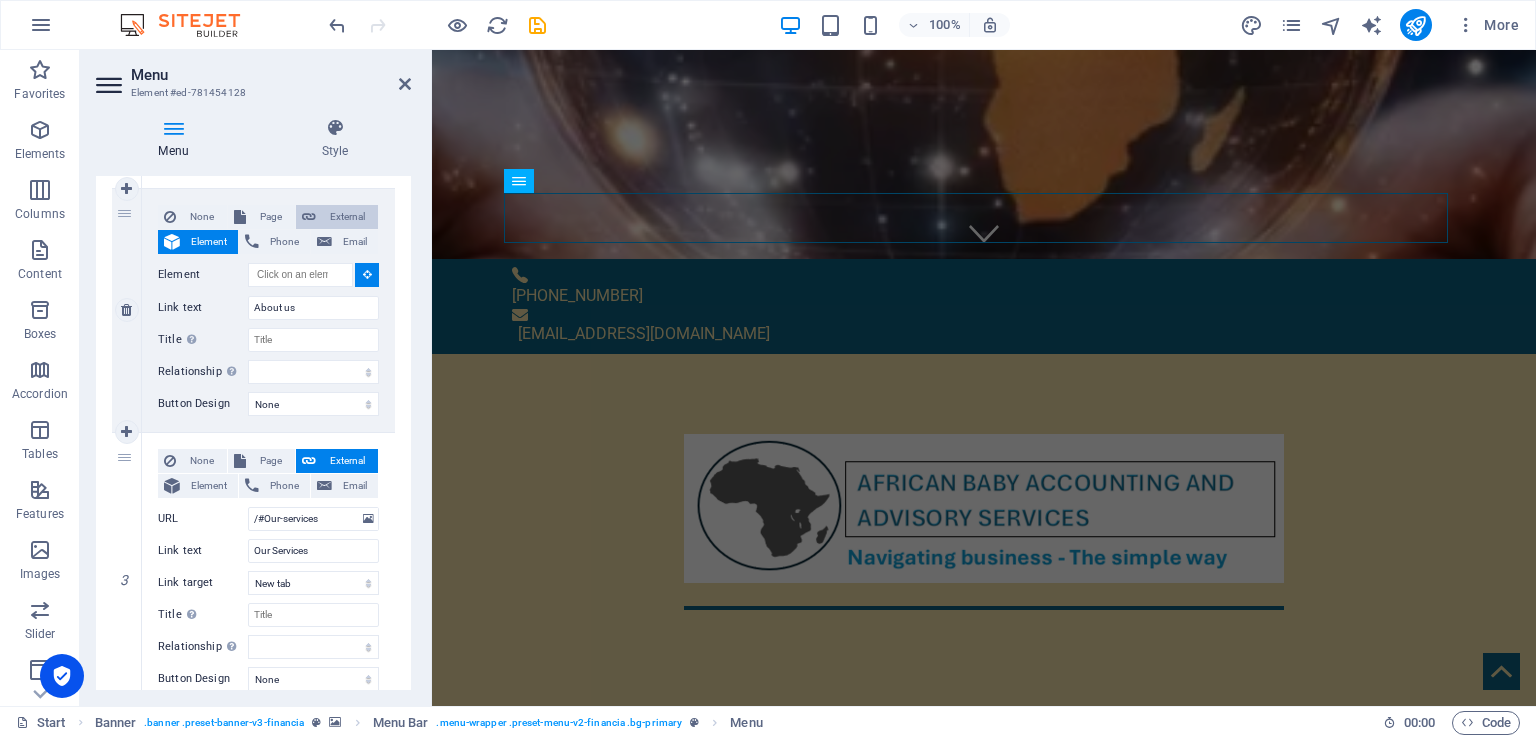 click on "External" at bounding box center [347, 217] 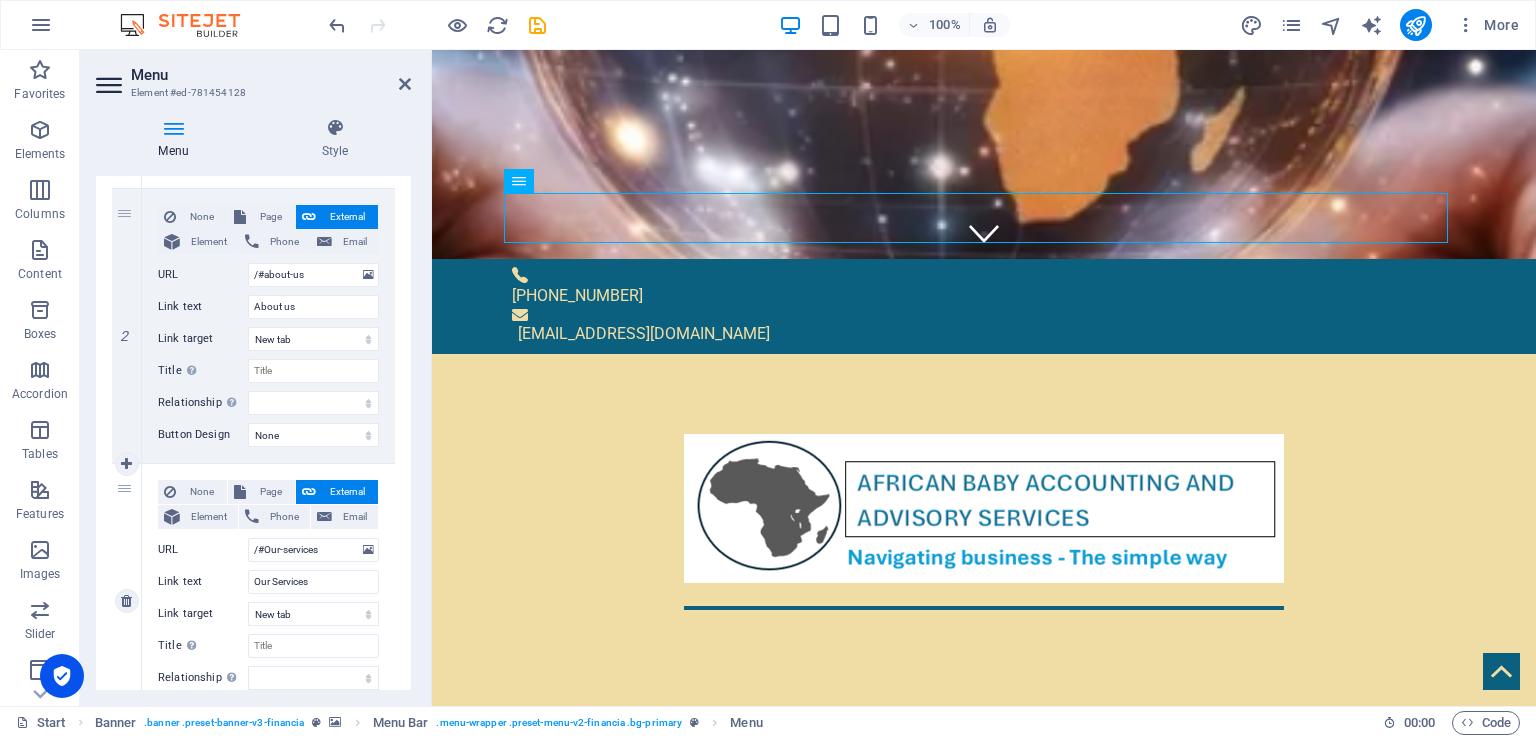 click on "Link text" at bounding box center [203, 582] 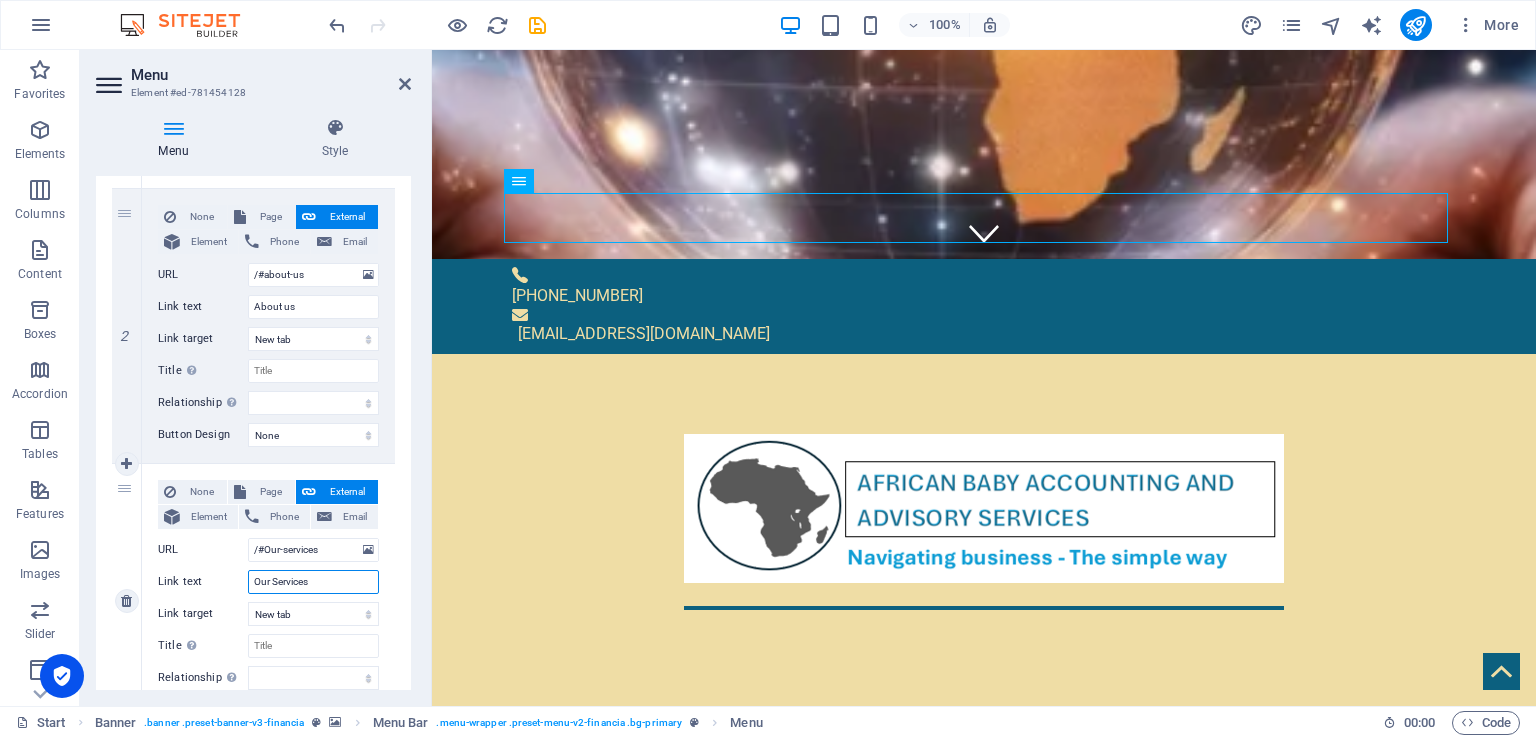 click on "Our Services" at bounding box center [313, 582] 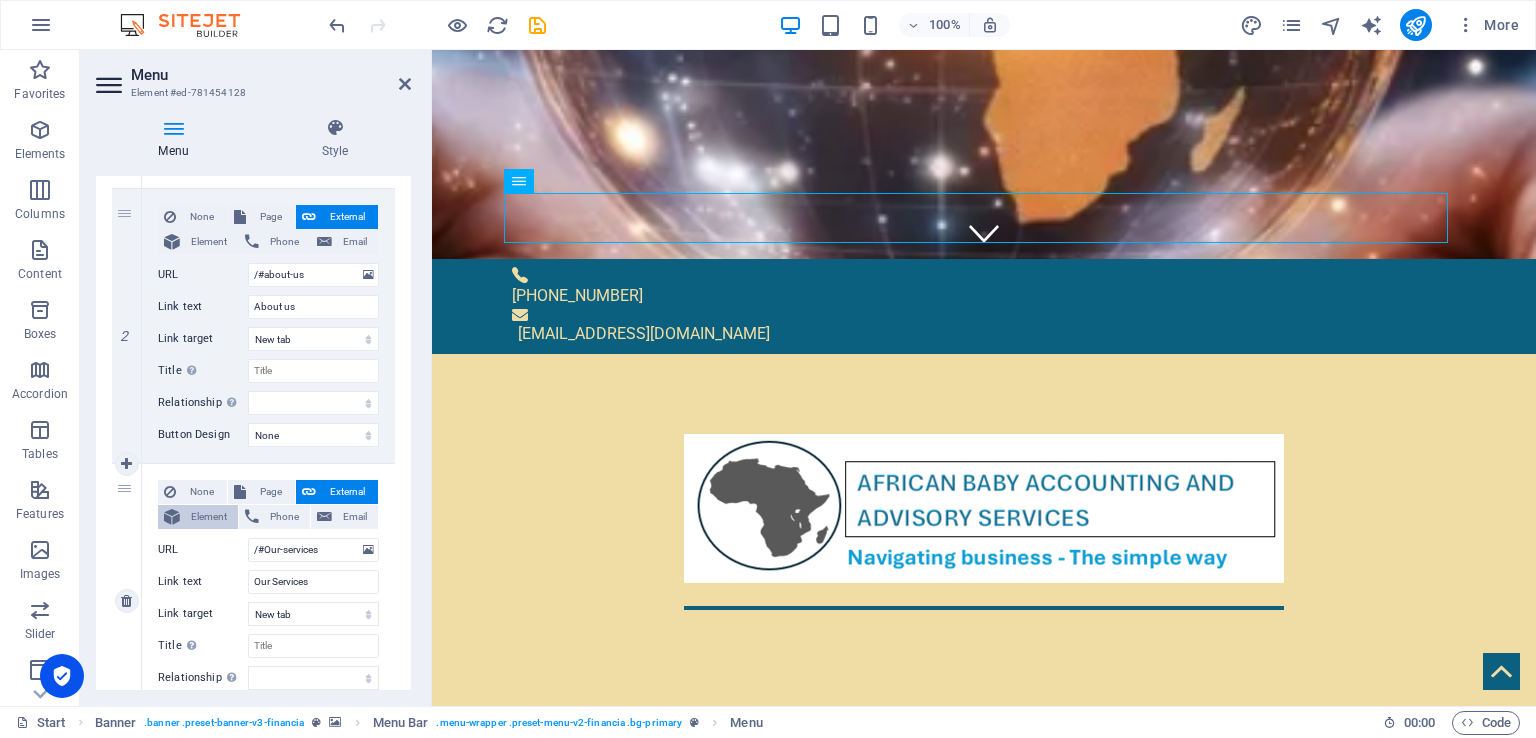 click on "Element" at bounding box center (209, 517) 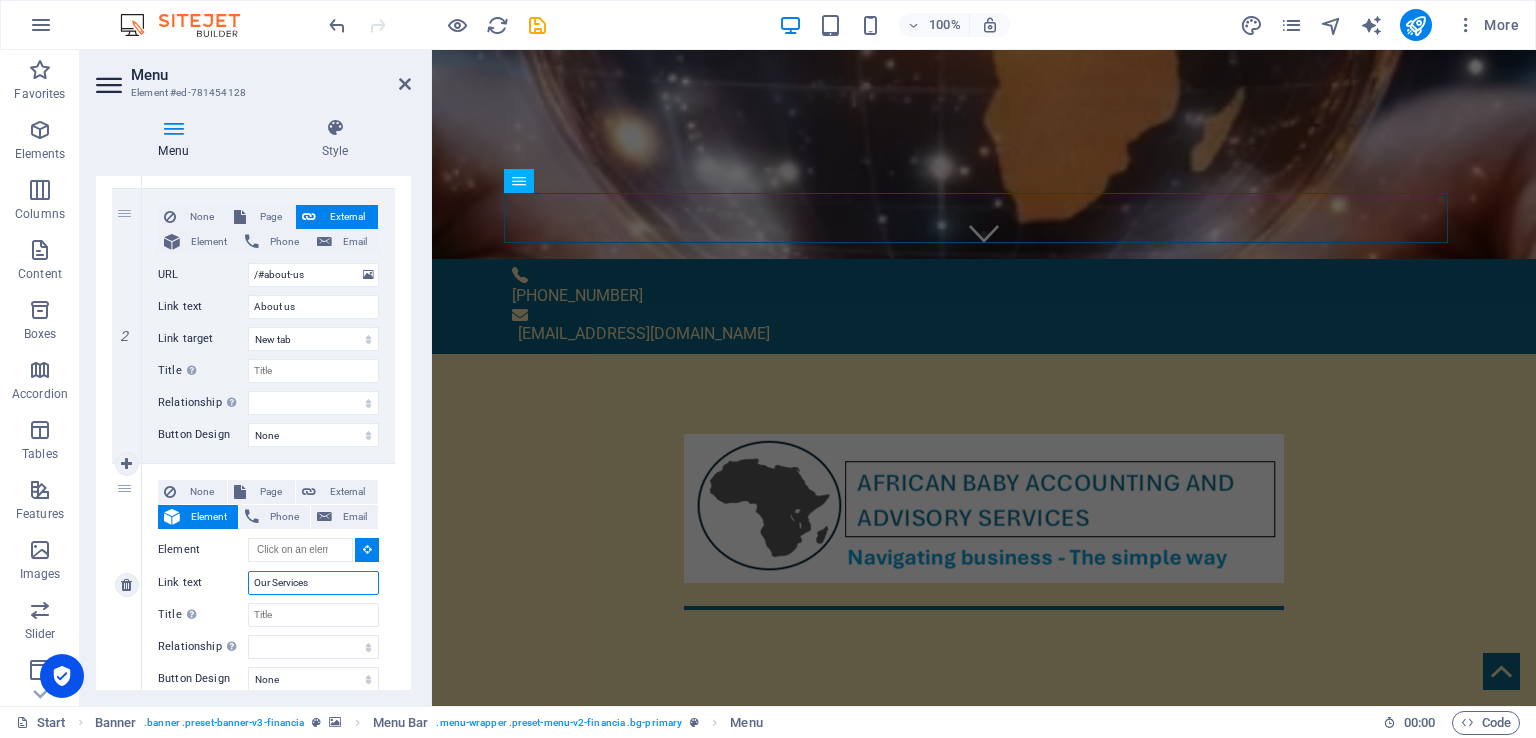 click on "Our Services" at bounding box center [313, 583] 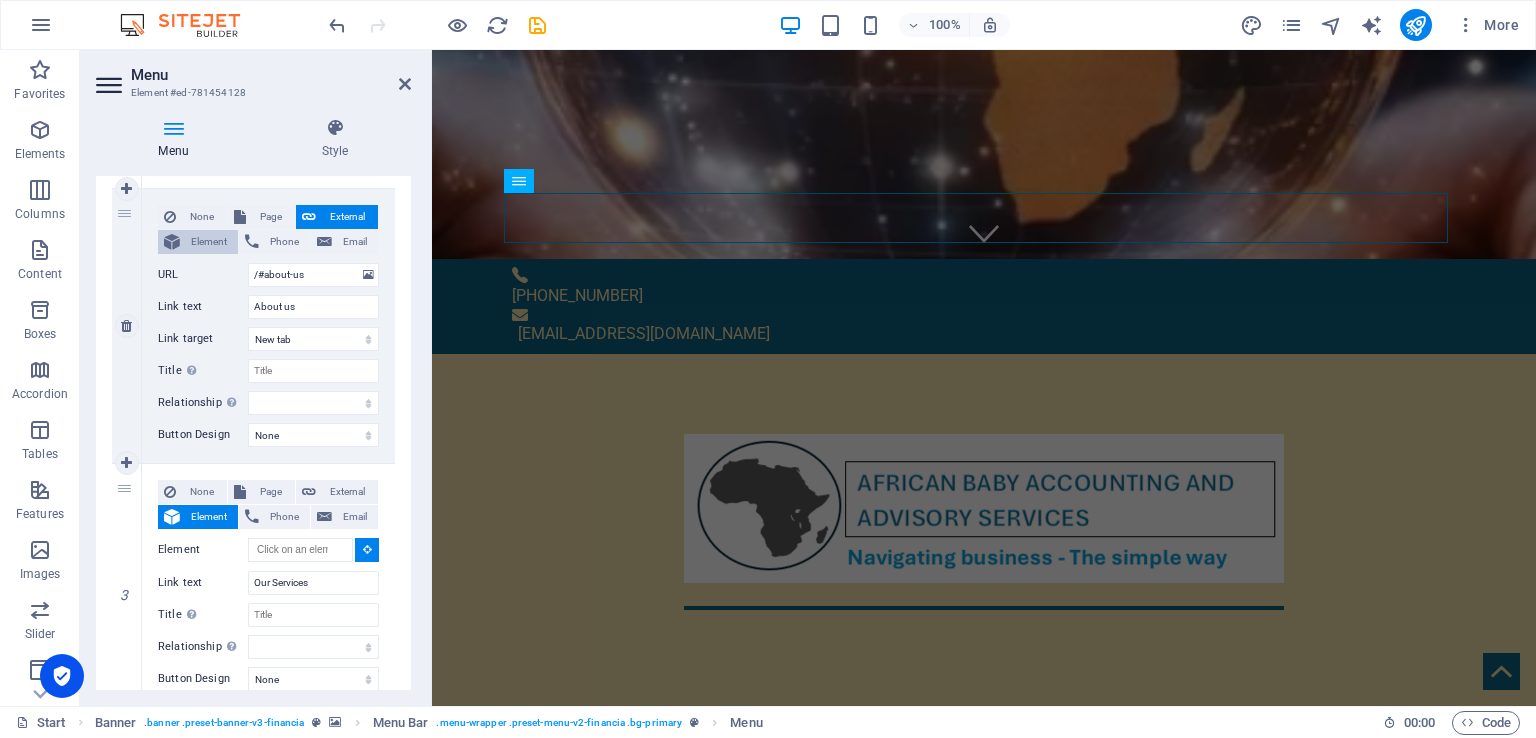 click on "Element" at bounding box center [209, 242] 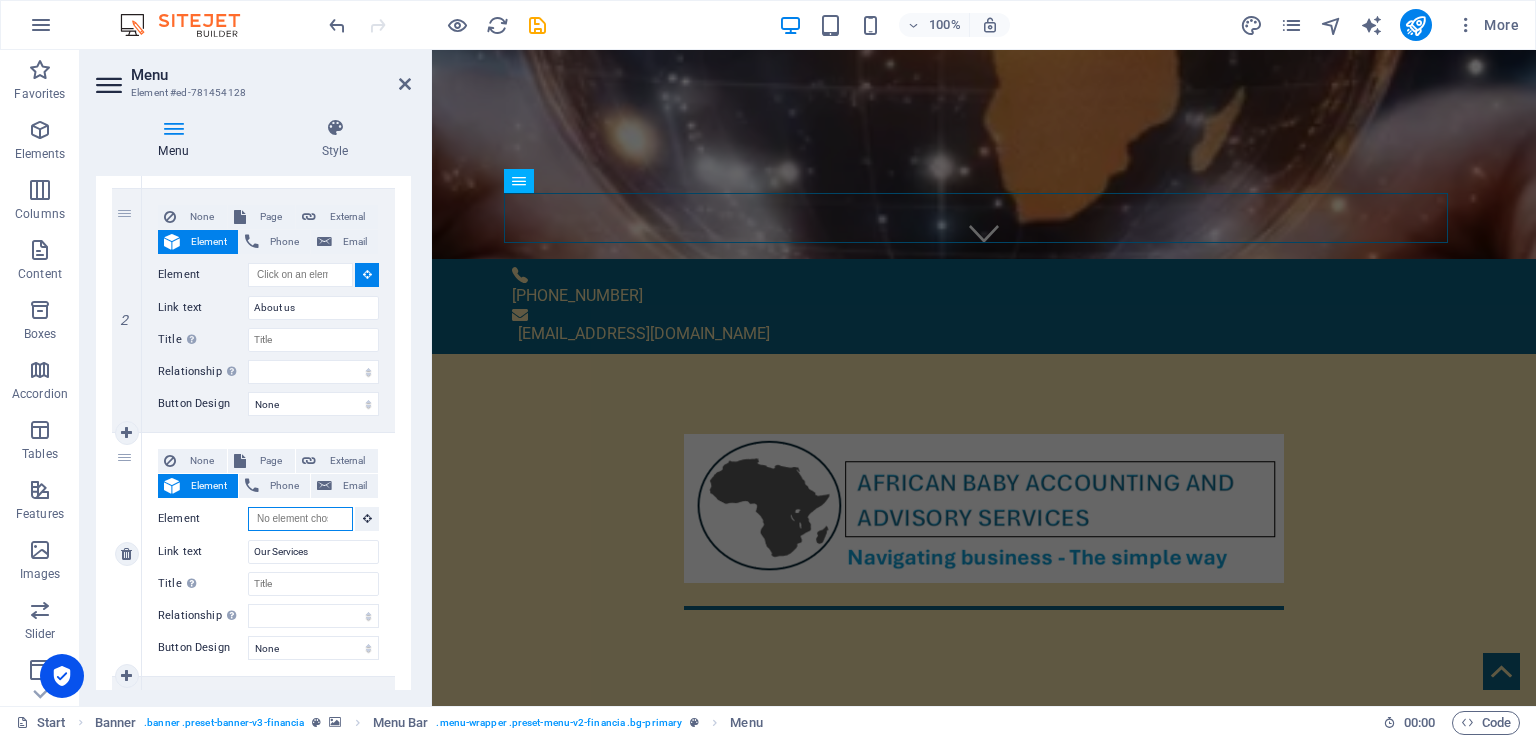 click on "Element" at bounding box center (300, 519) 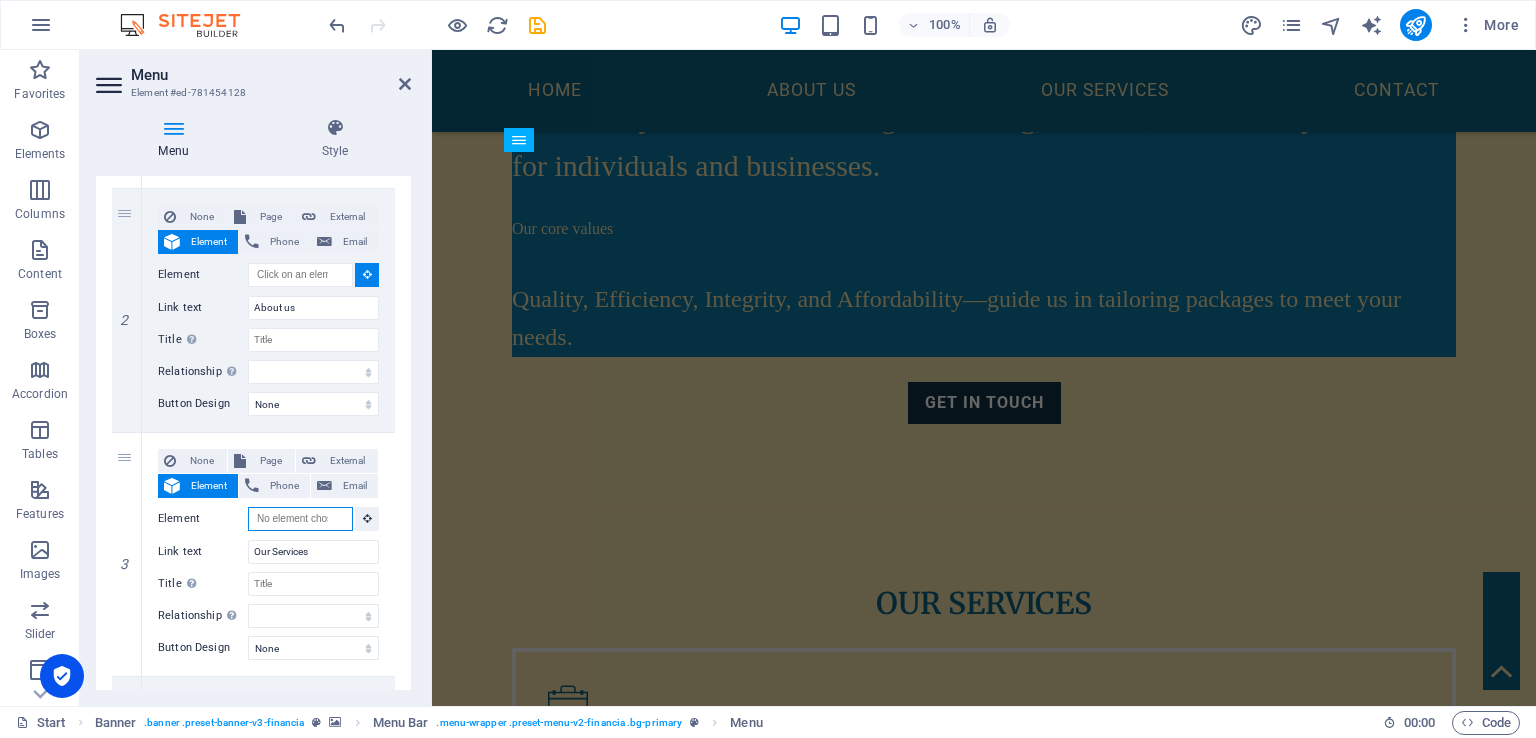 scroll, scrollTop: 1049, scrollLeft: 0, axis: vertical 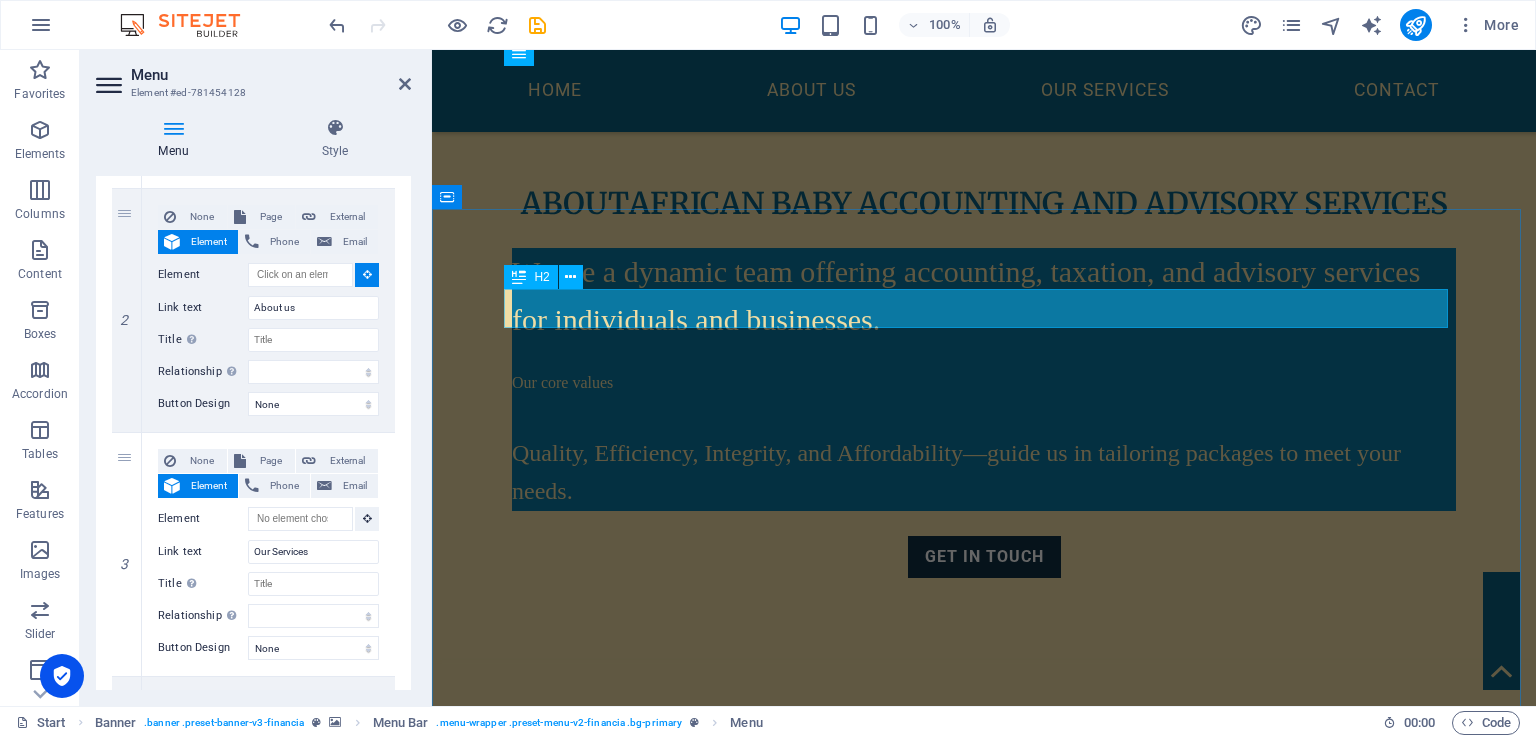click on "Our Services" at bounding box center [984, 757] 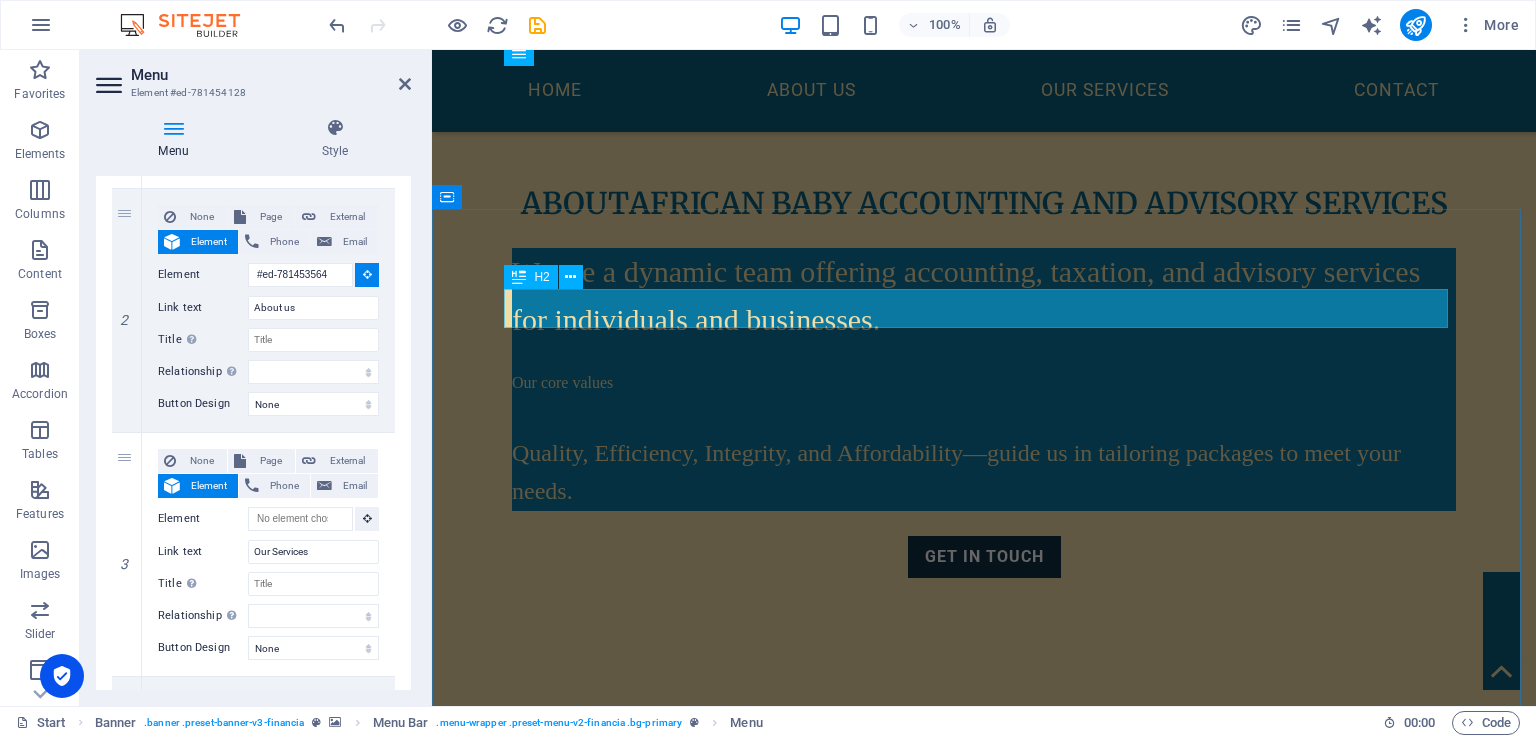 select 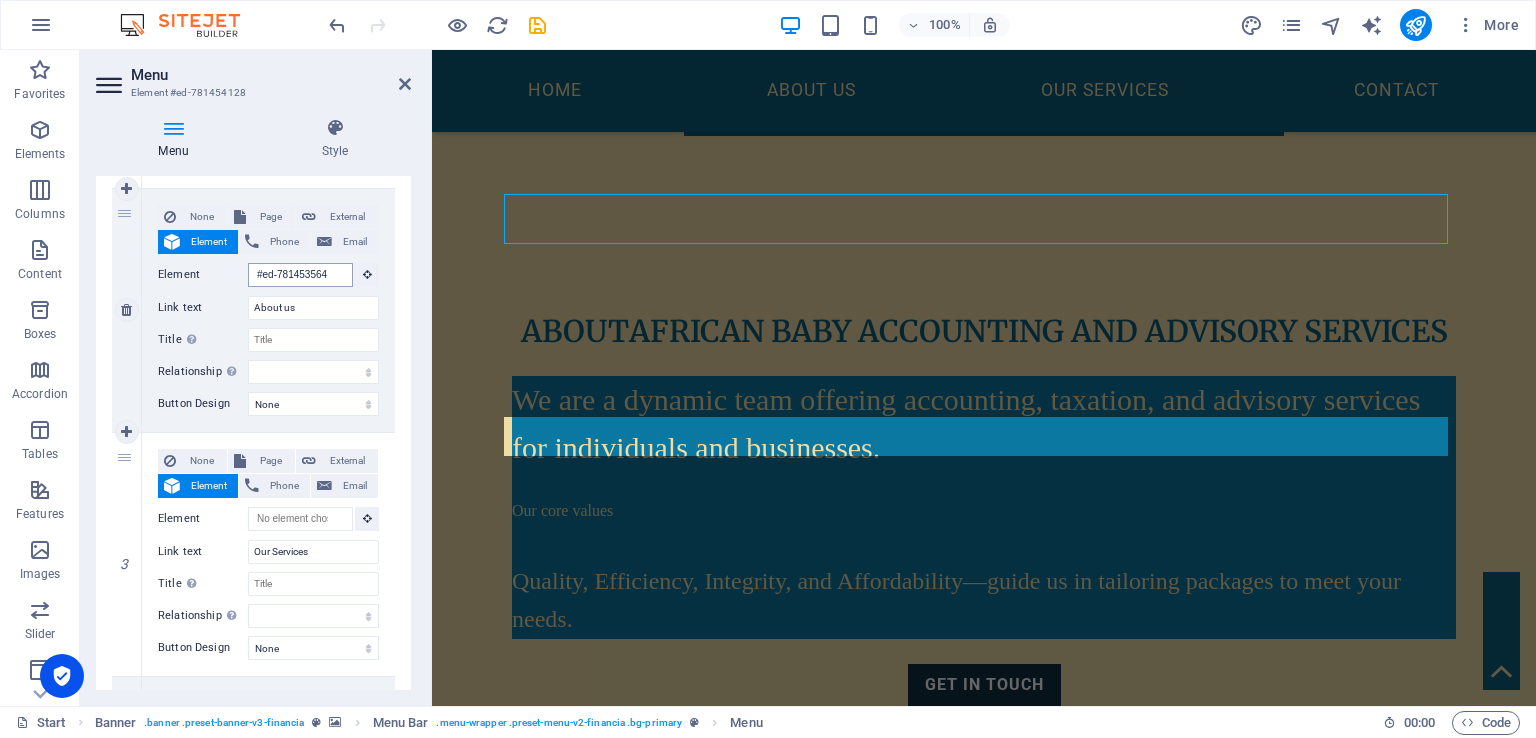 scroll, scrollTop: 980, scrollLeft: 0, axis: vertical 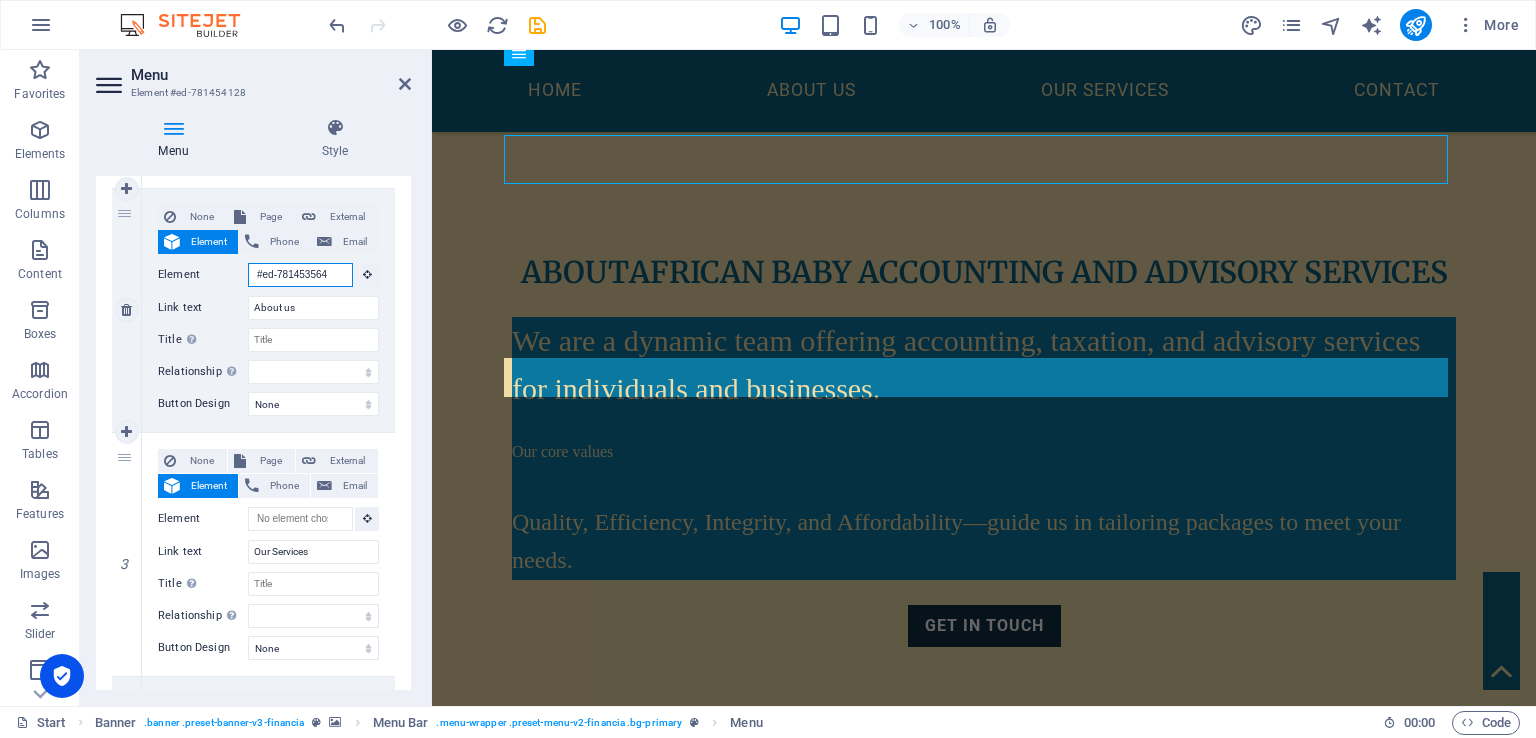 click on "#ed-781453564" at bounding box center (300, 275) 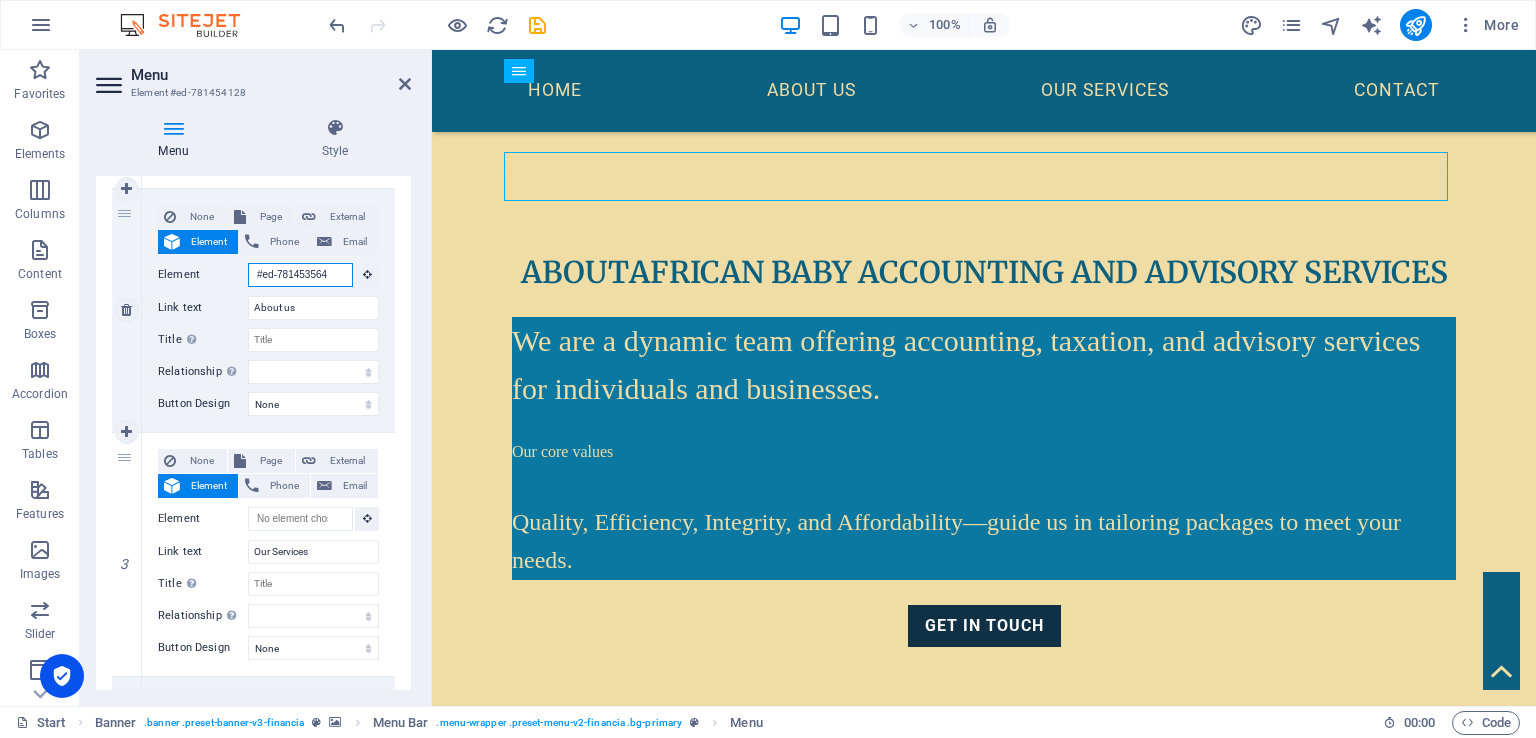 scroll, scrollTop: 772, scrollLeft: 0, axis: vertical 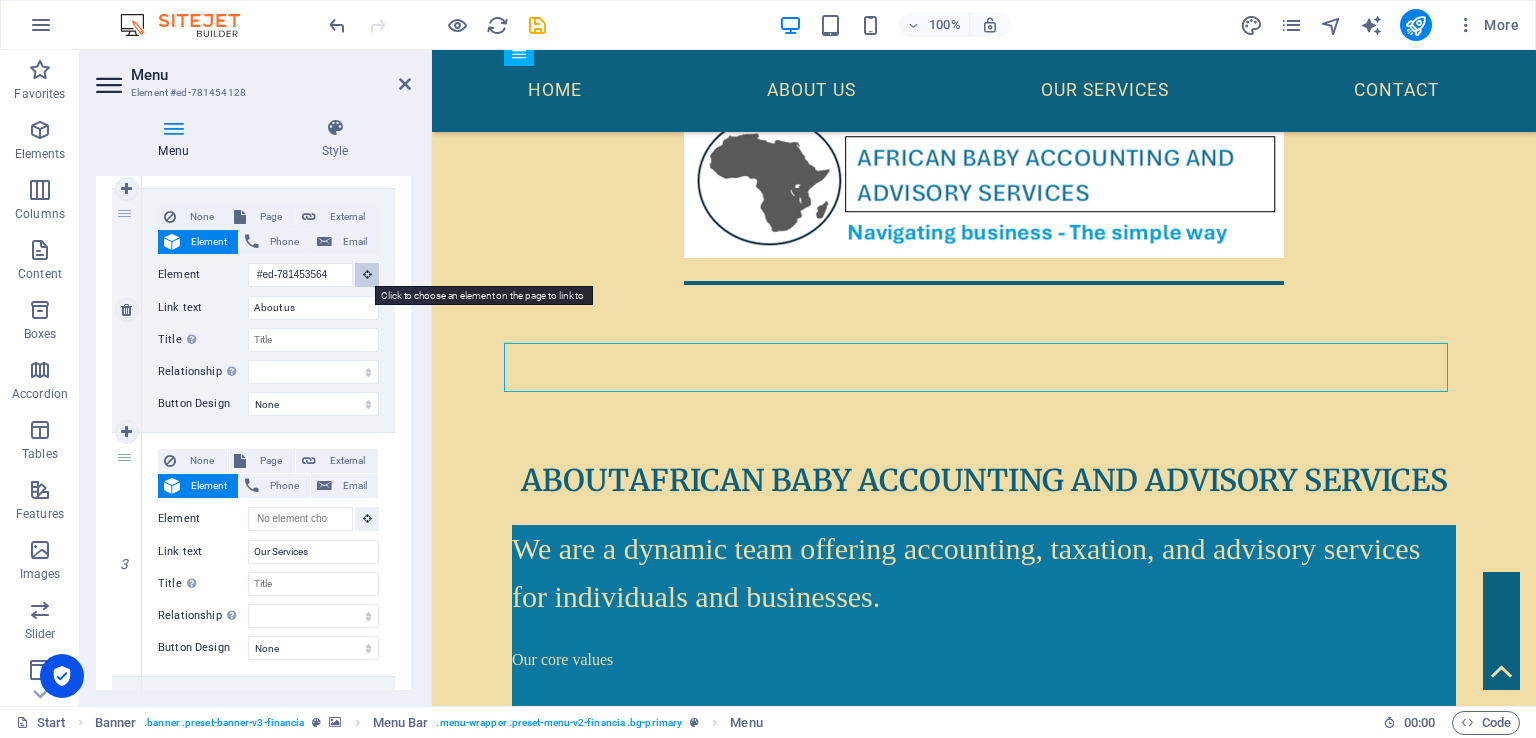click at bounding box center [367, 274] 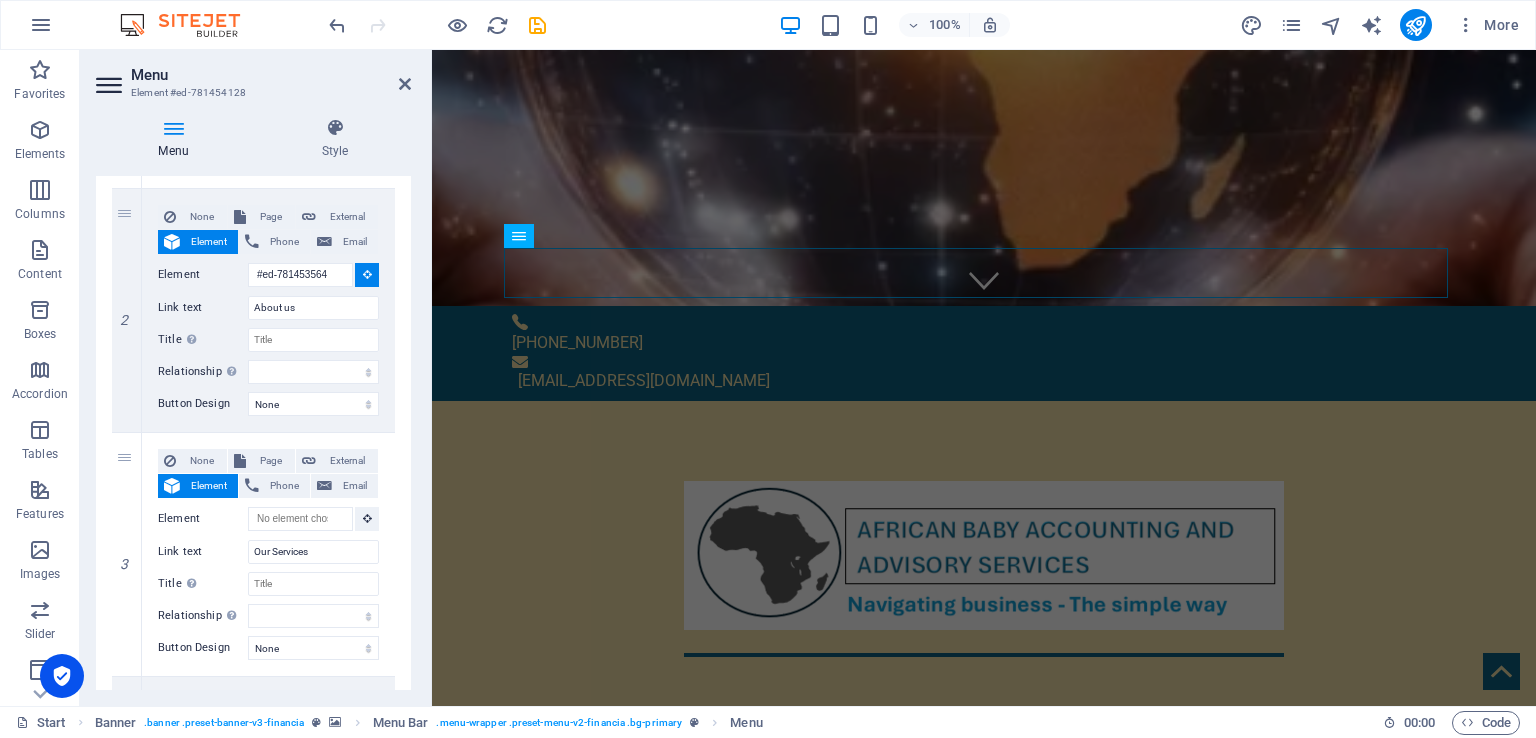 scroll, scrollTop: 392, scrollLeft: 0, axis: vertical 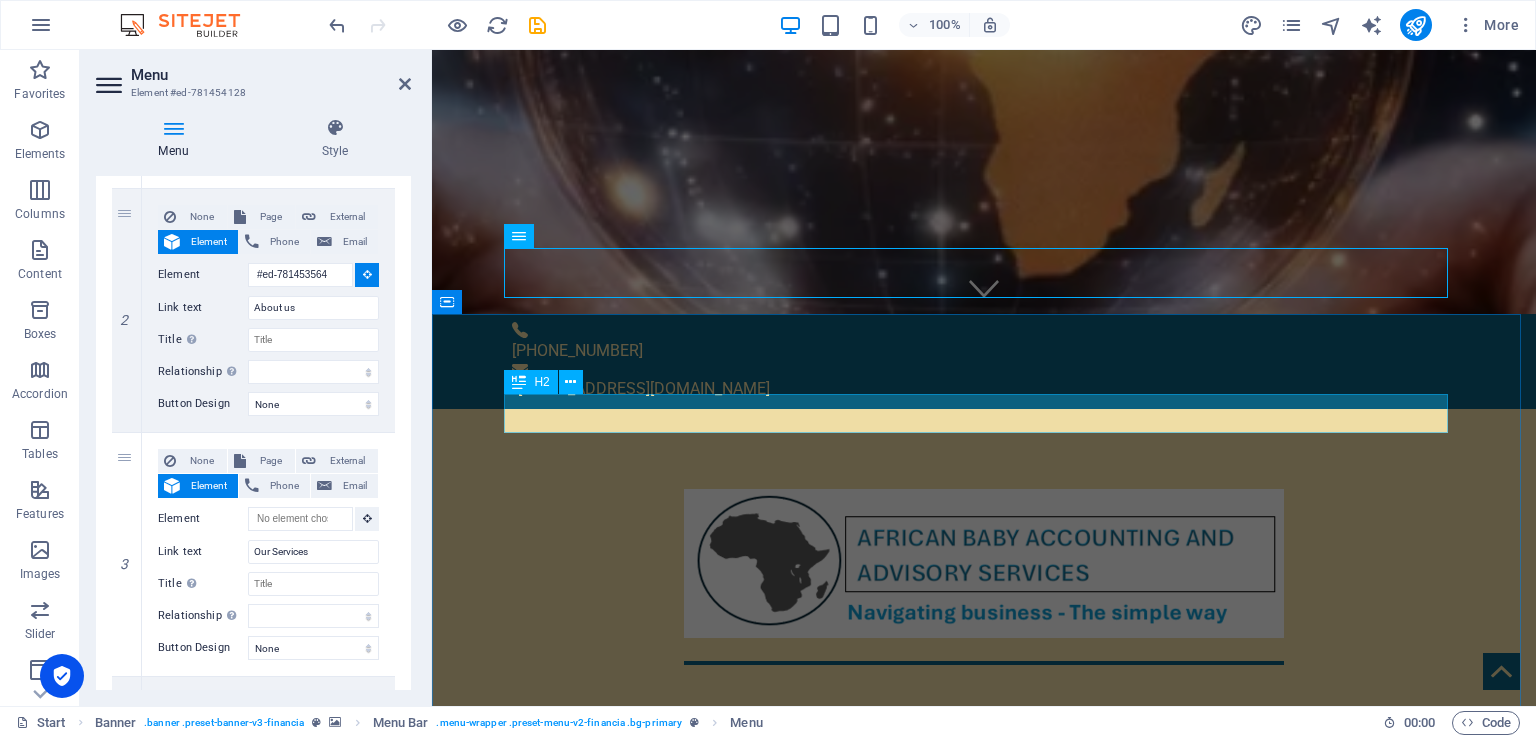 click on "About  African Baby Accounting and Advisory services" at bounding box center [984, 942] 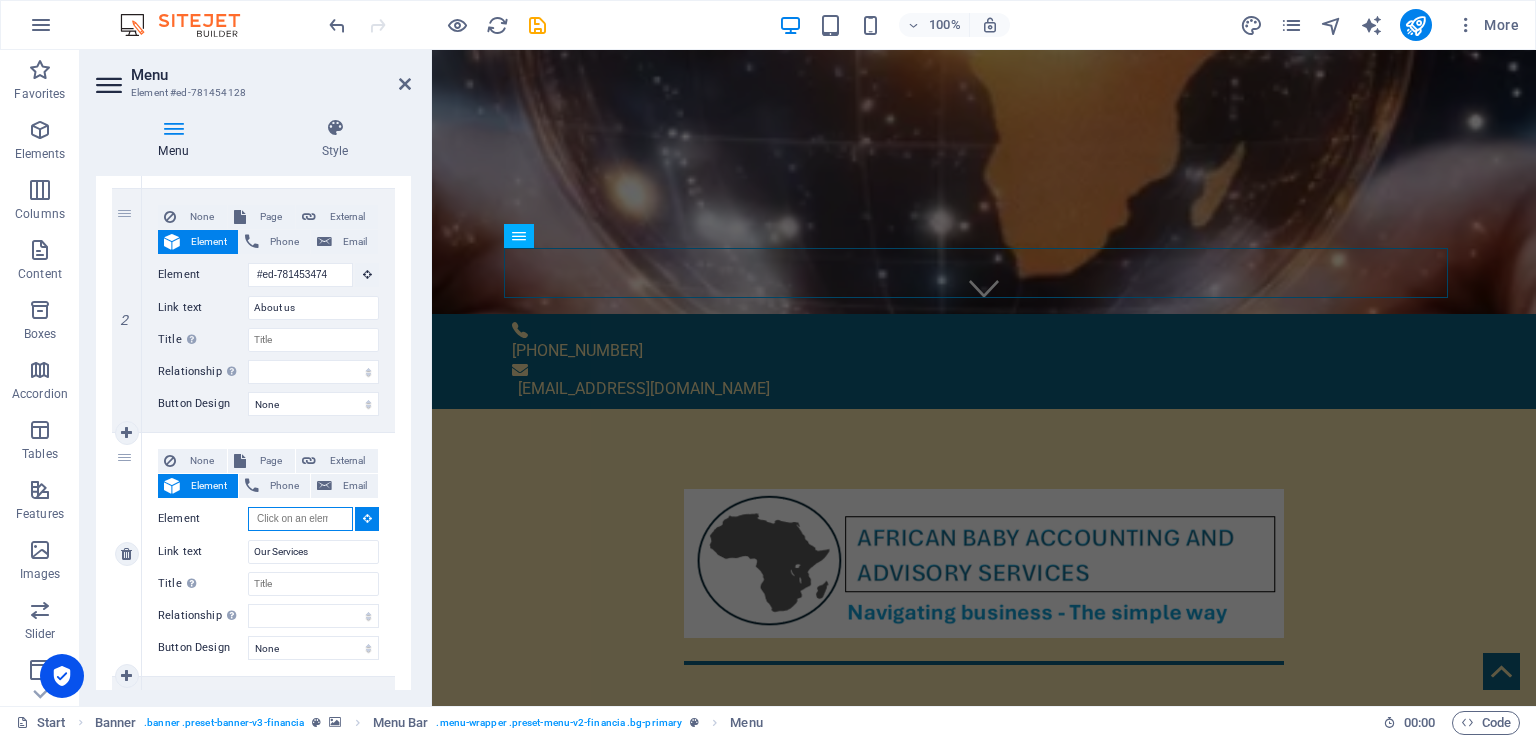 click on "Element" at bounding box center (300, 519) 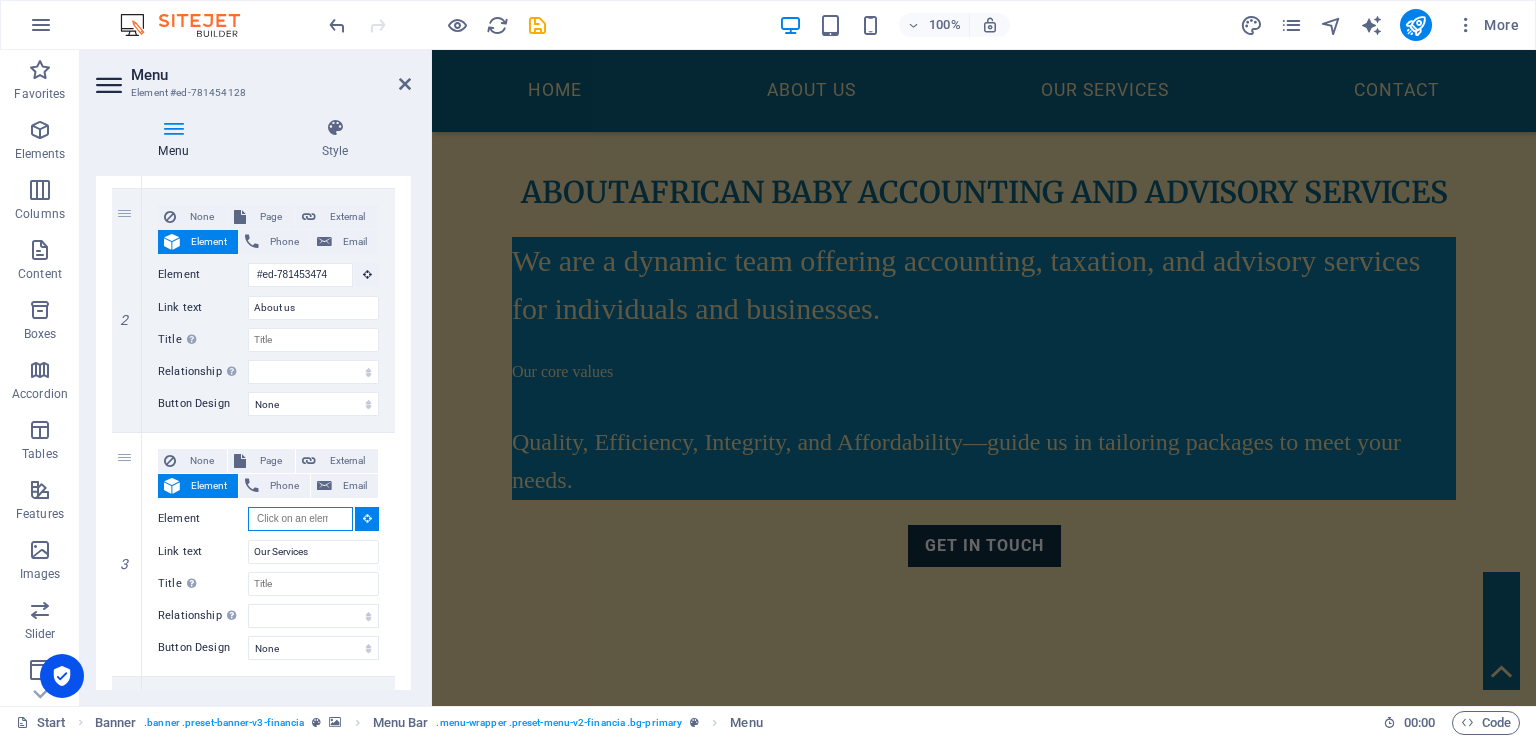 scroll, scrollTop: 1068, scrollLeft: 0, axis: vertical 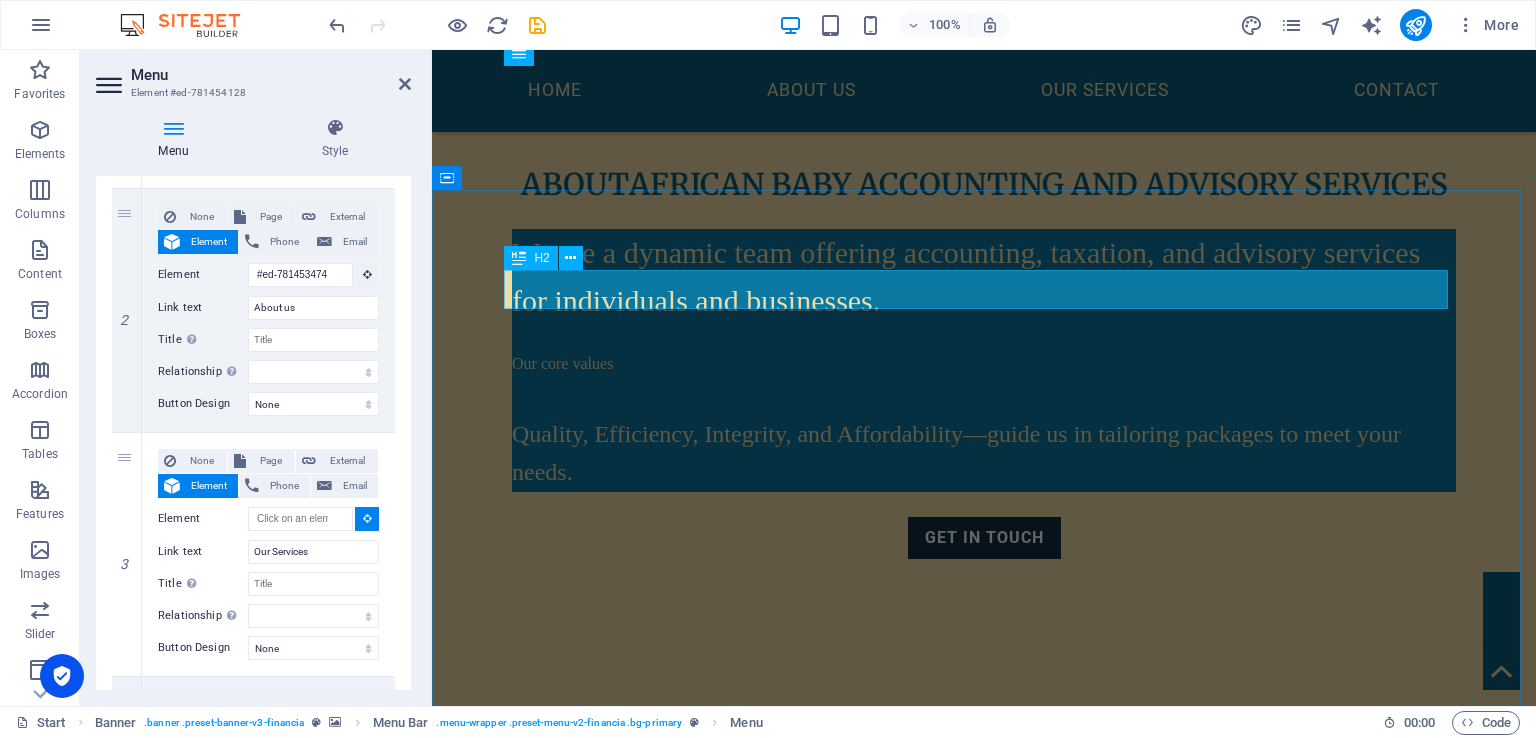 click on "Our Services" at bounding box center (984, 738) 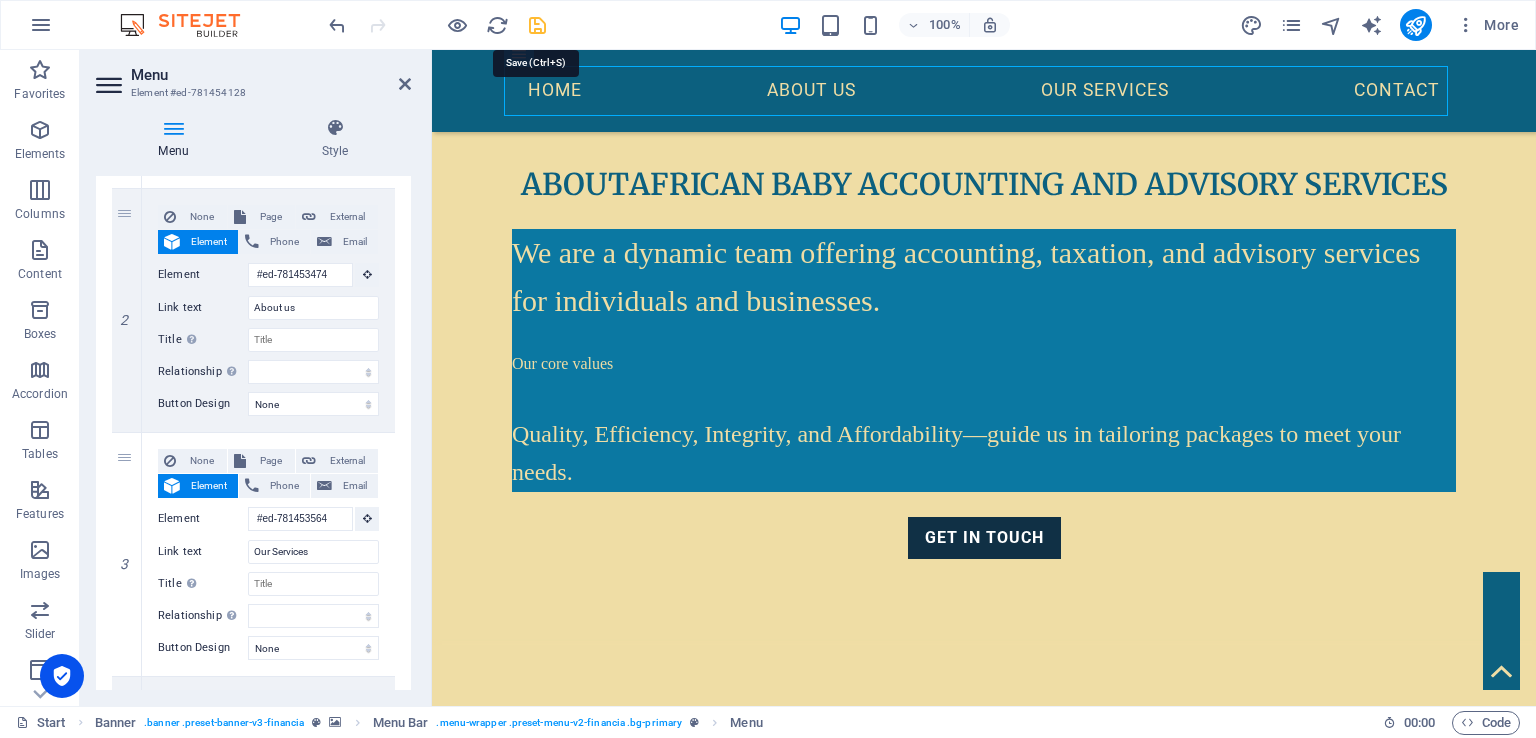 click at bounding box center [537, 25] 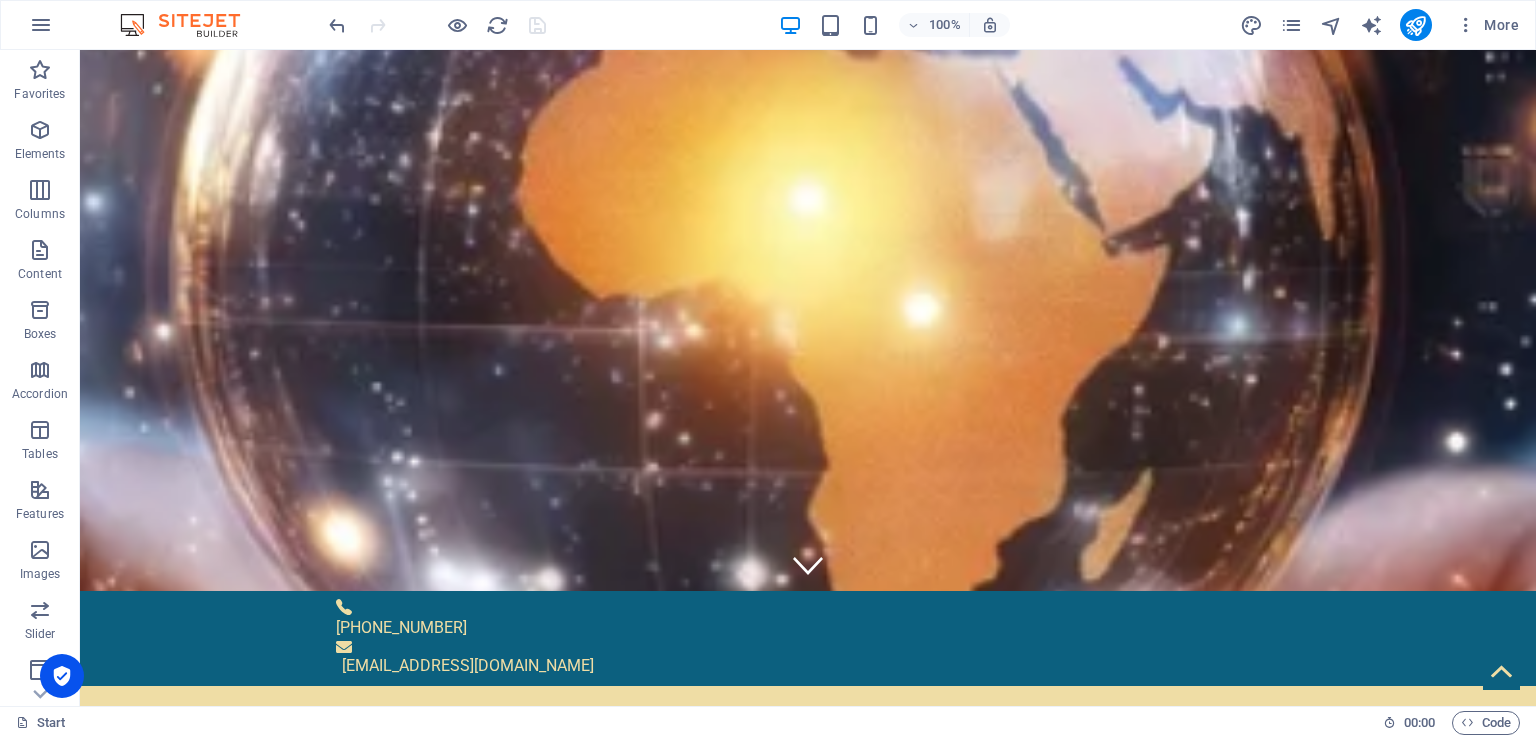 scroll, scrollTop: 0, scrollLeft: 0, axis: both 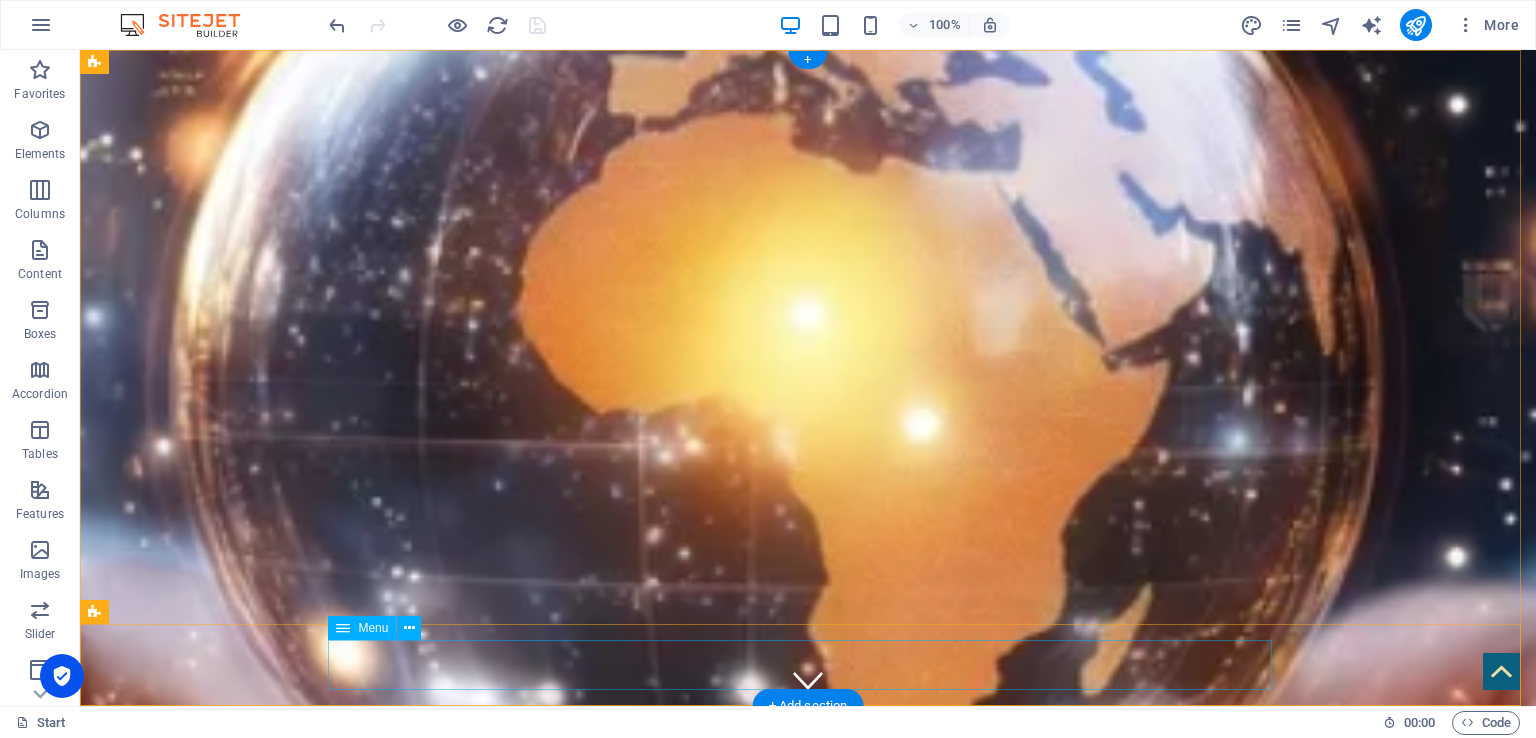click on "Home About us Our Services Contact" at bounding box center [808, 1194] 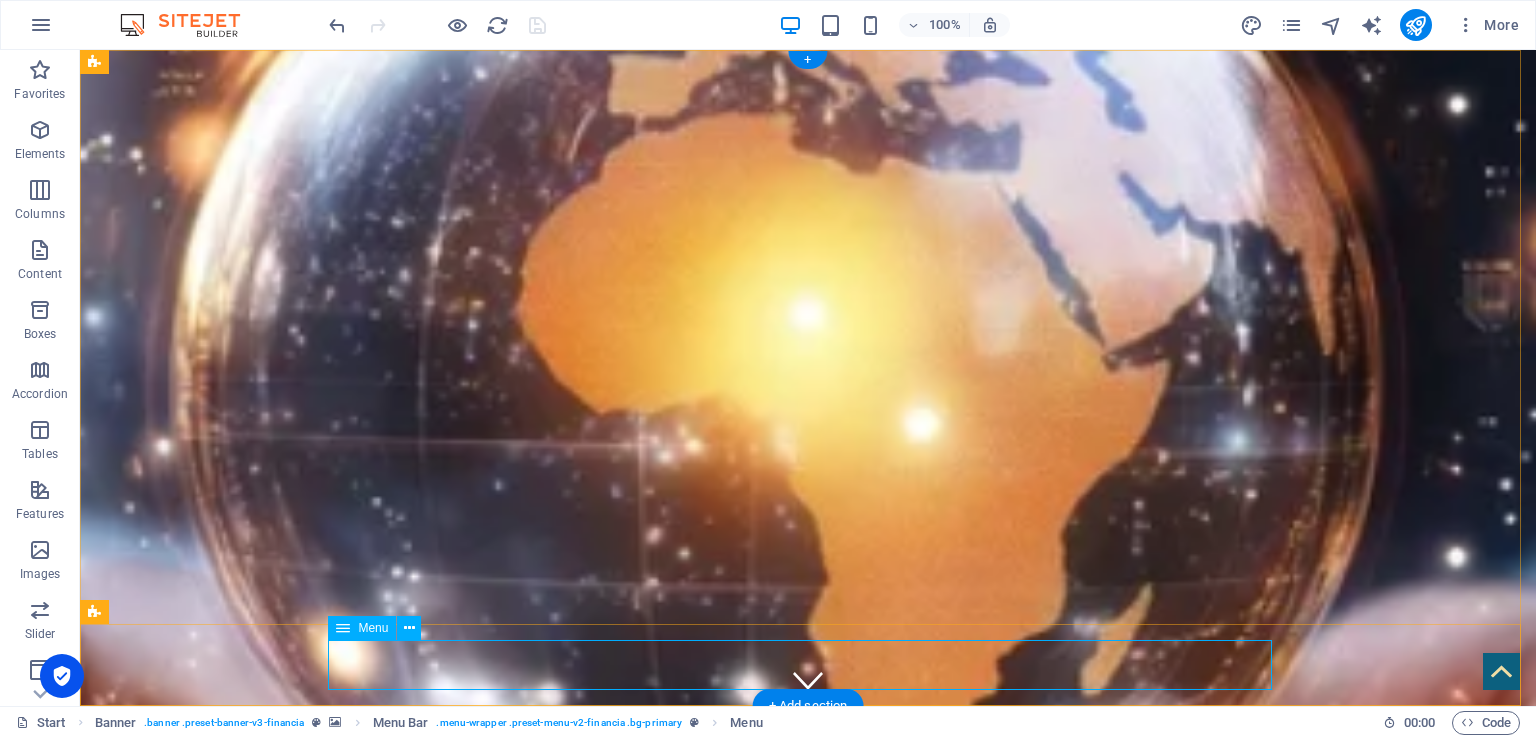click on "Home About us Our Services Contact" at bounding box center (808, 1194) 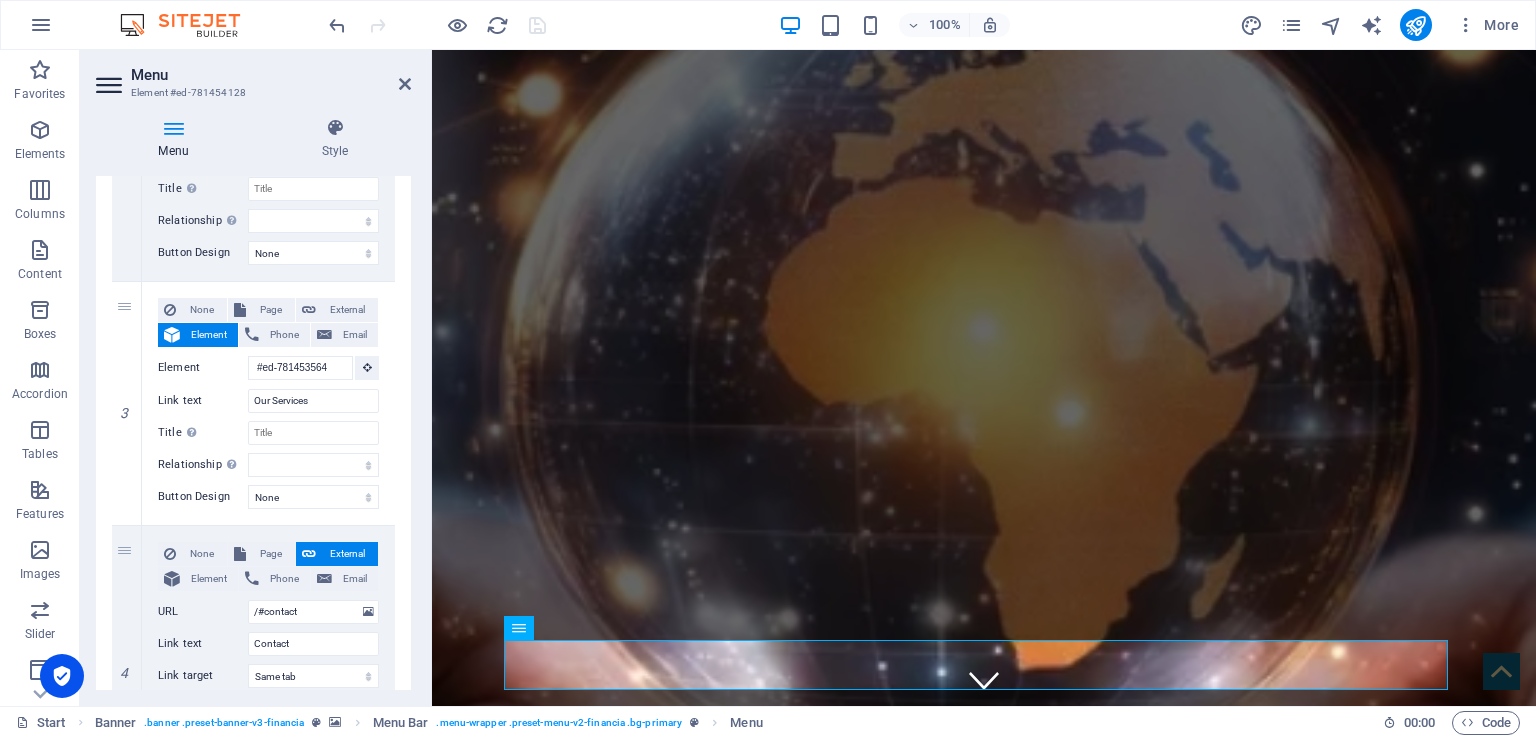 scroll, scrollTop: 459, scrollLeft: 0, axis: vertical 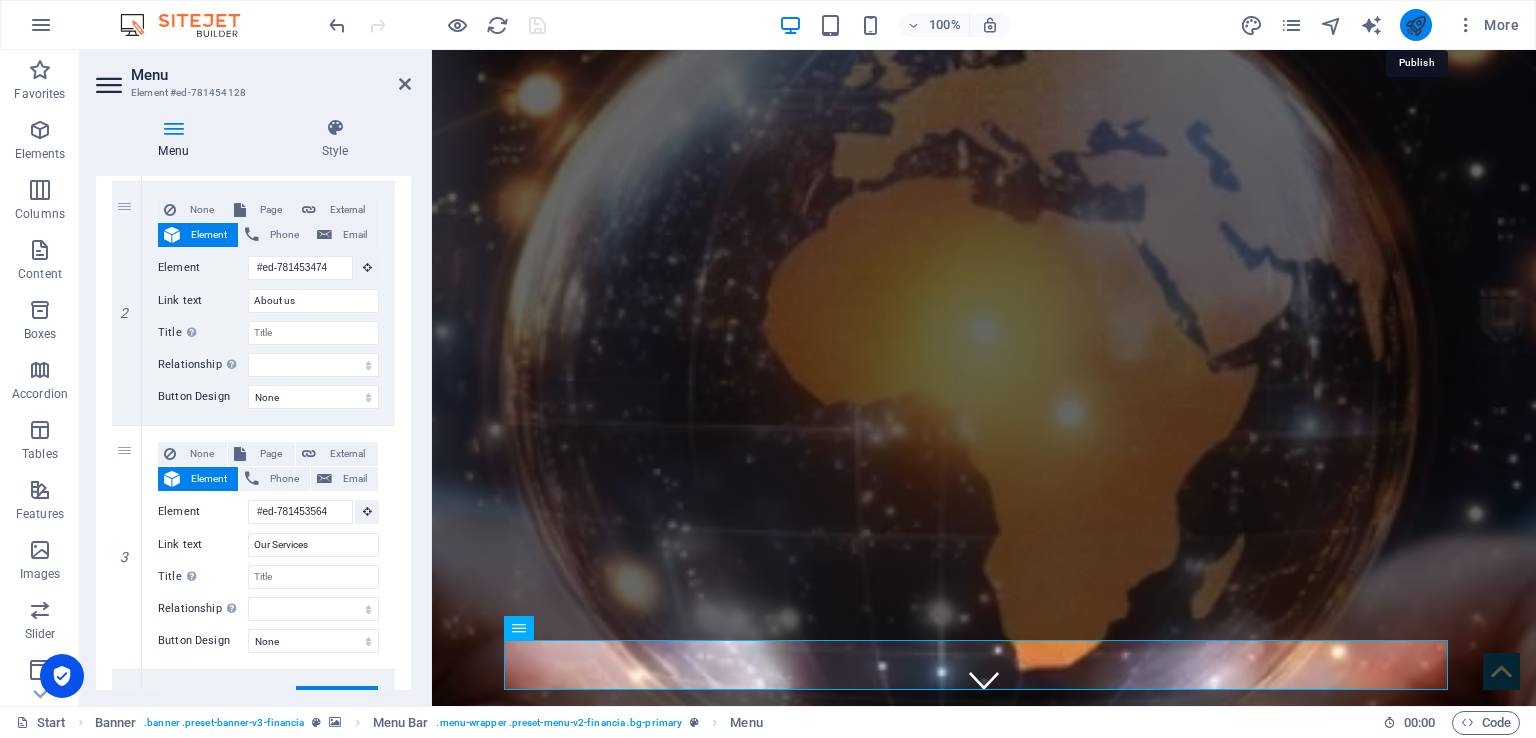 click at bounding box center [1415, 25] 